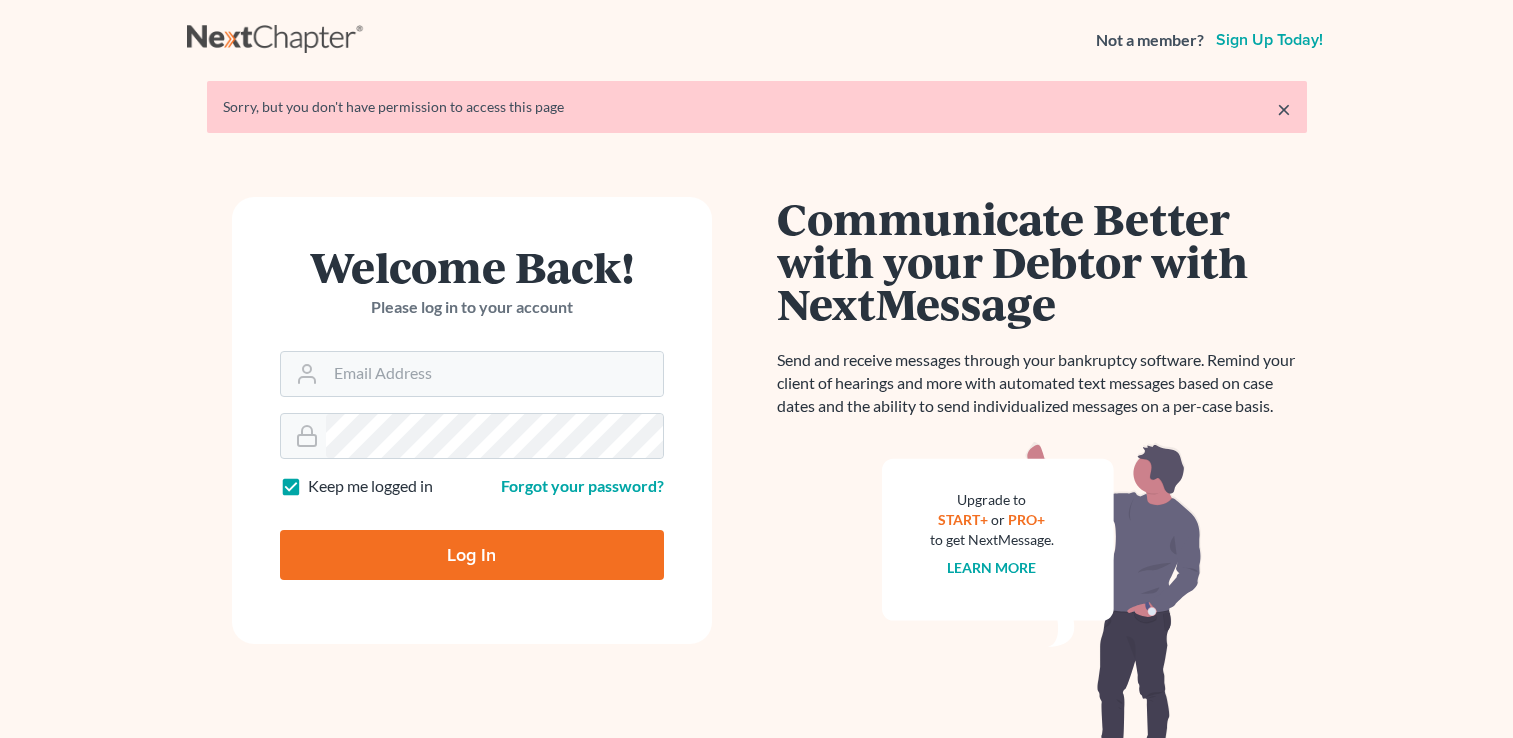 scroll, scrollTop: 0, scrollLeft: 0, axis: both 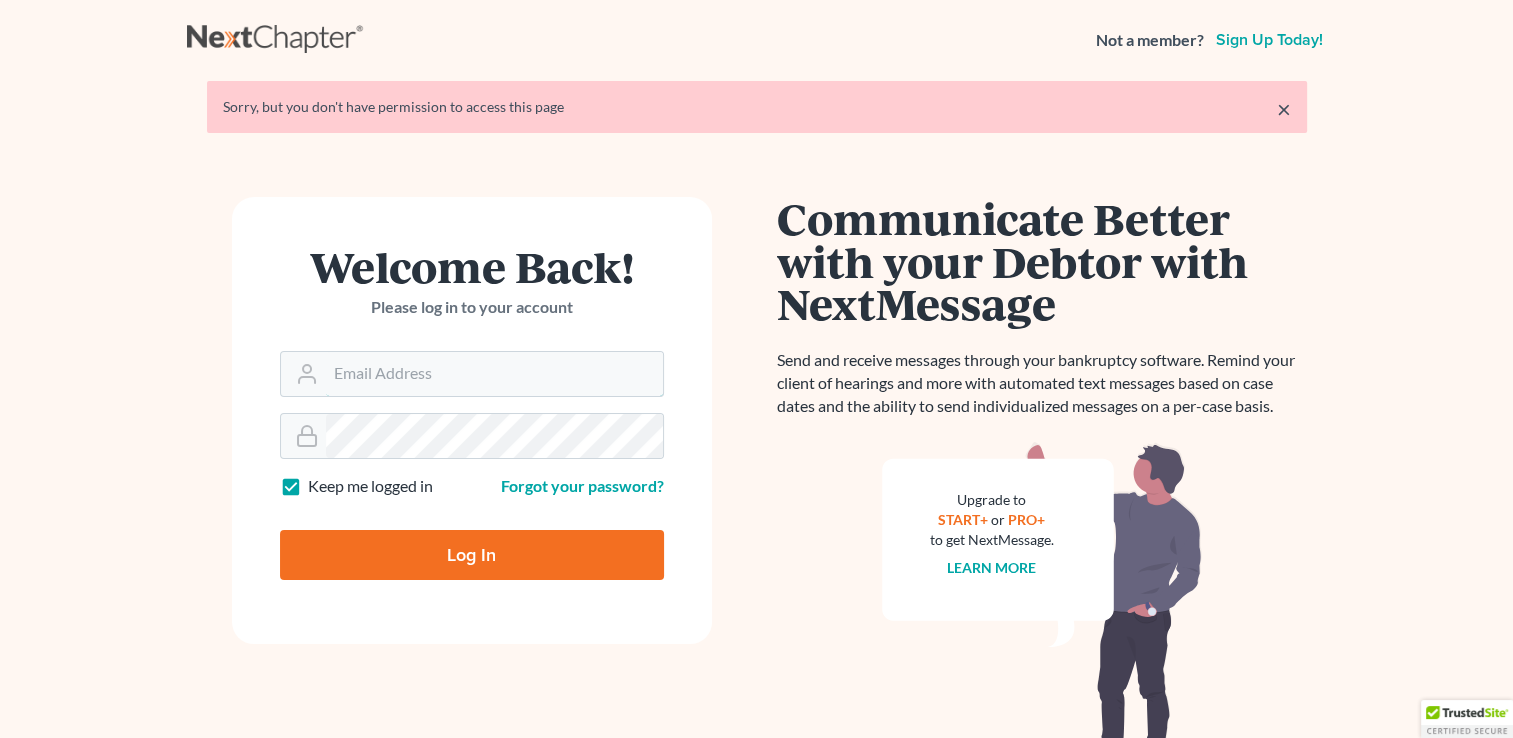 type on "[EMAIL]" 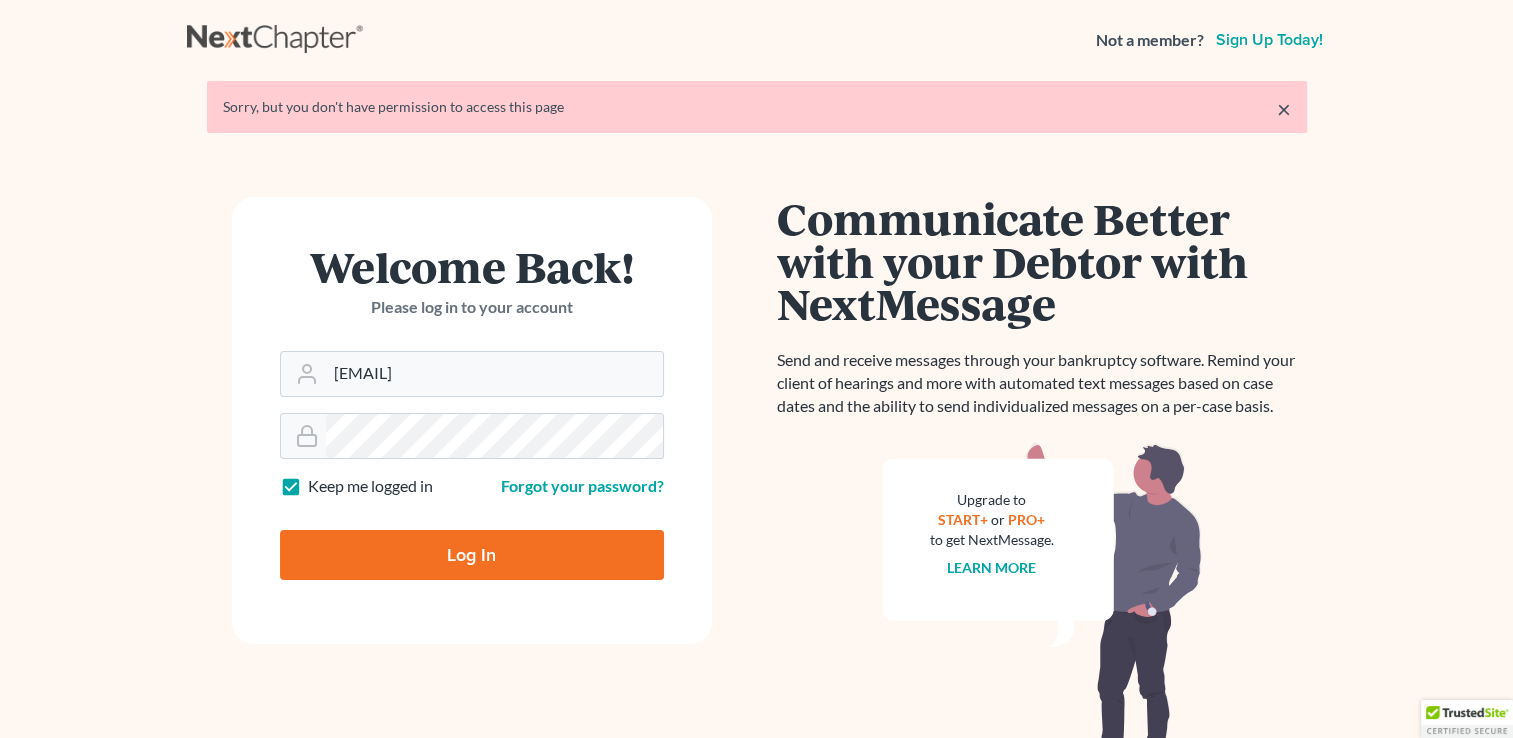 click on "Log In" at bounding box center (472, 555) 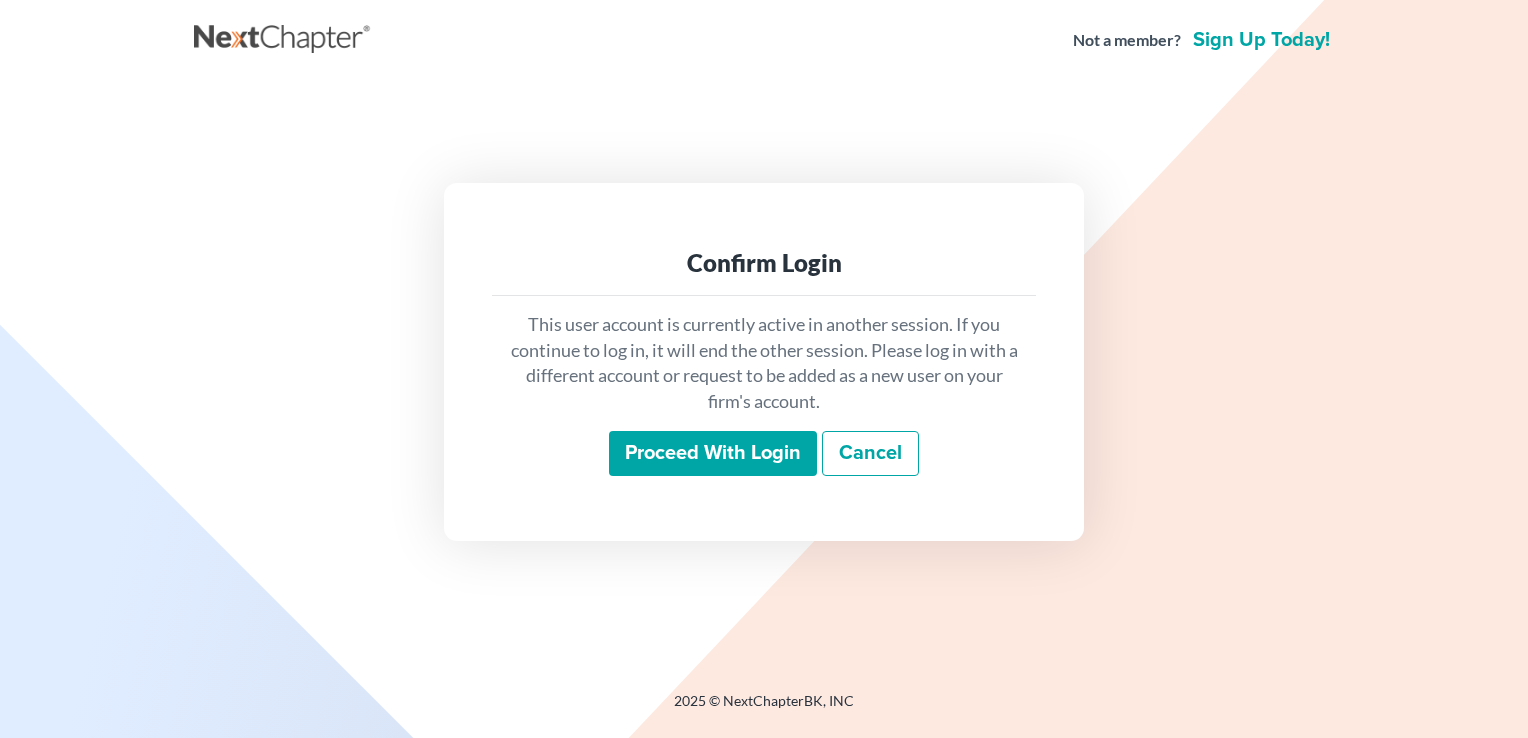 scroll, scrollTop: 0, scrollLeft: 0, axis: both 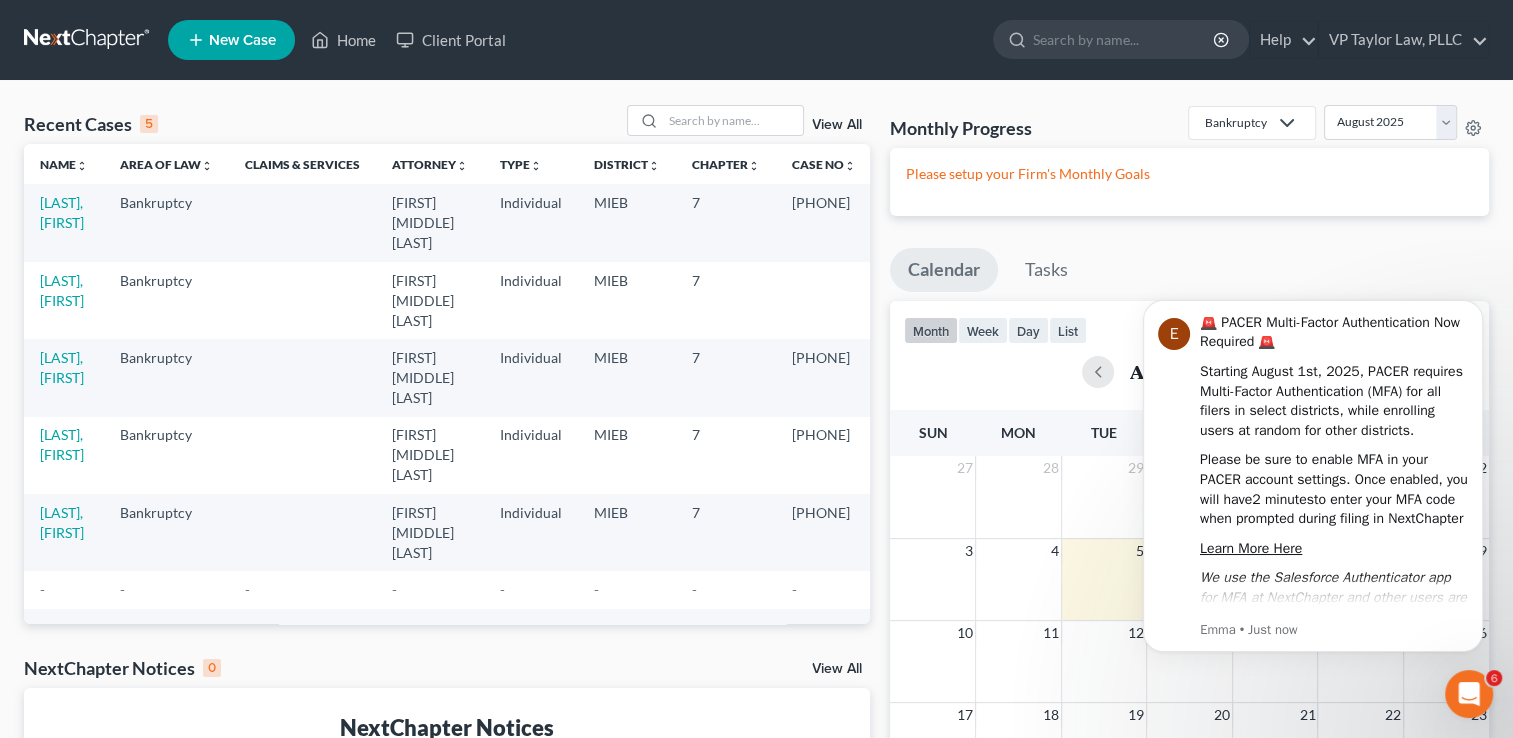click 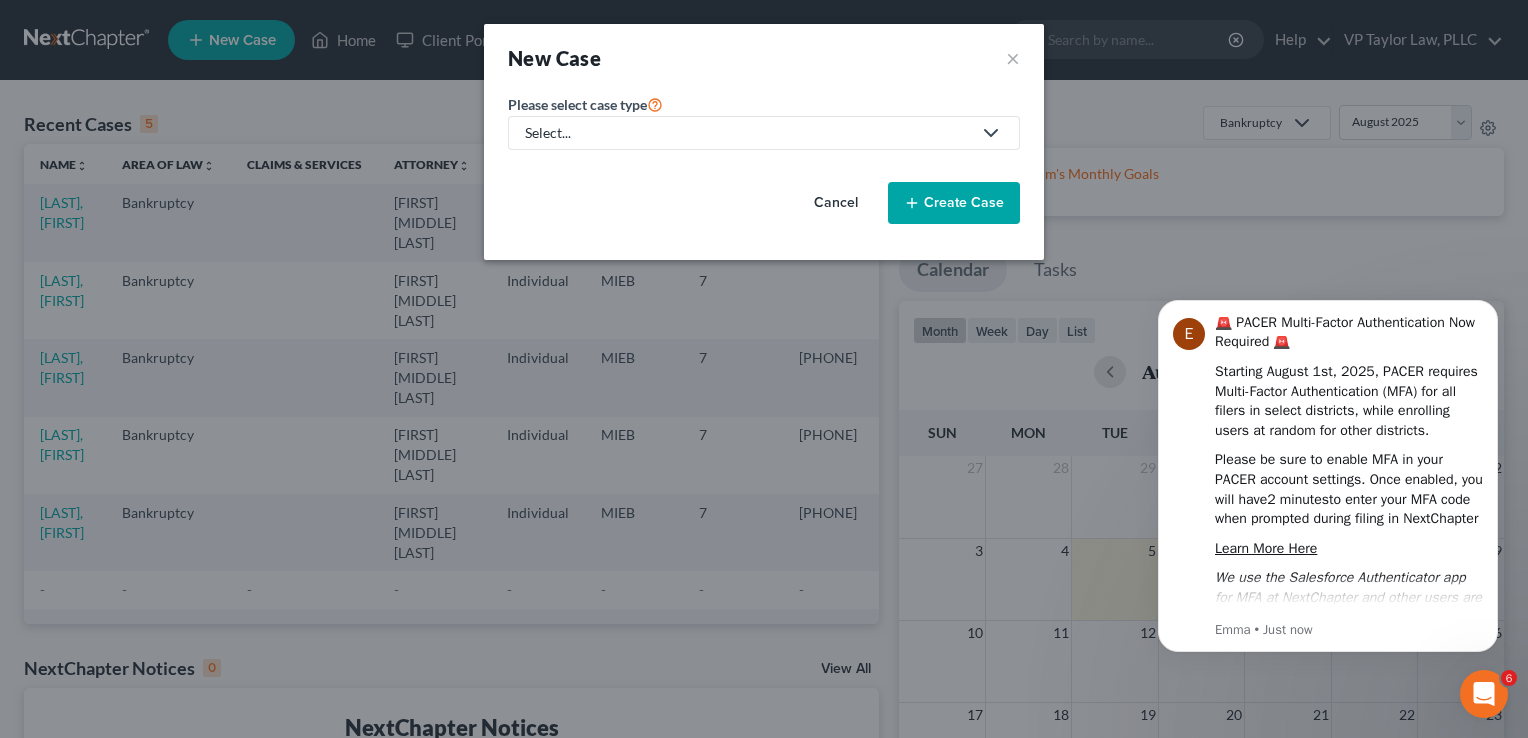 click 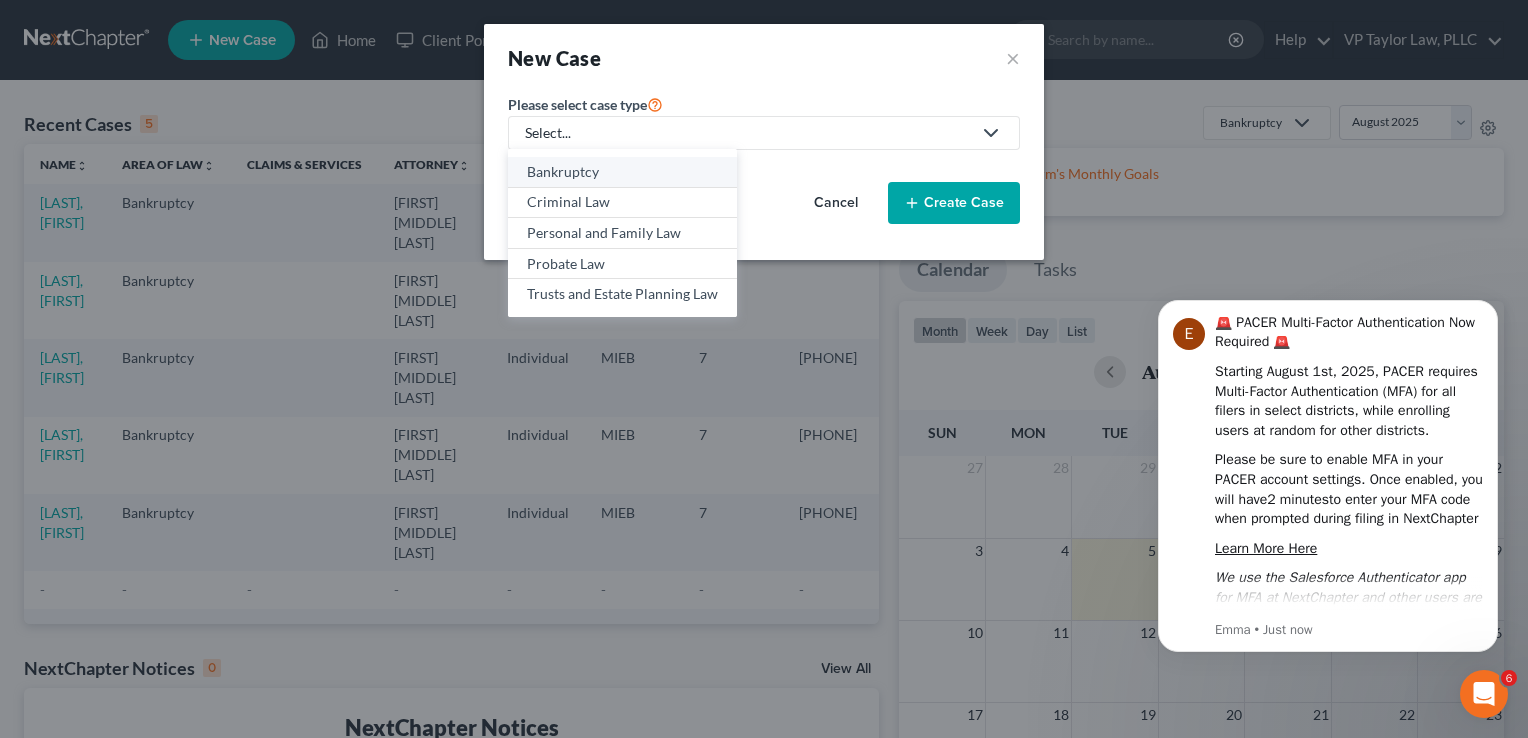 click on "Bankruptcy" at bounding box center [622, 172] 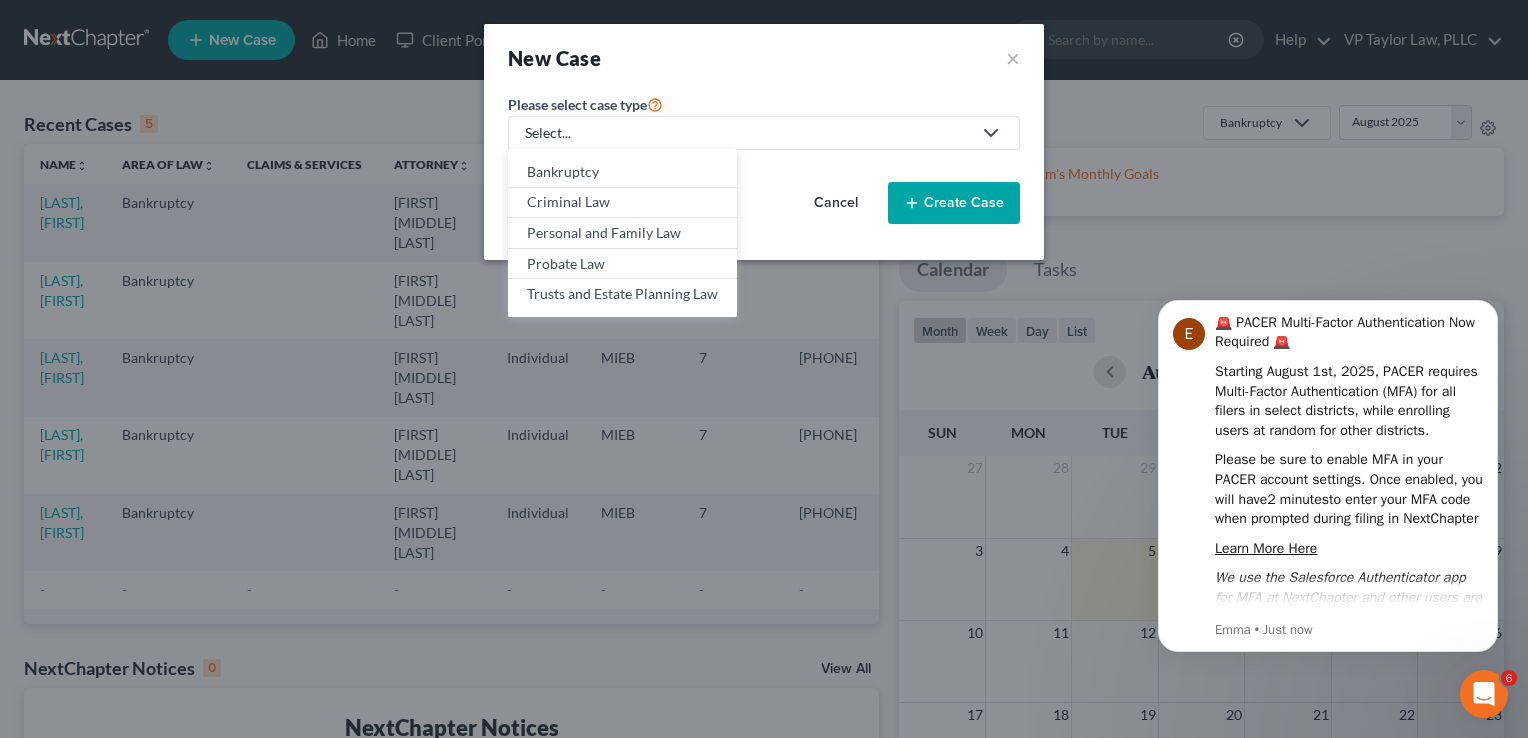select on "40" 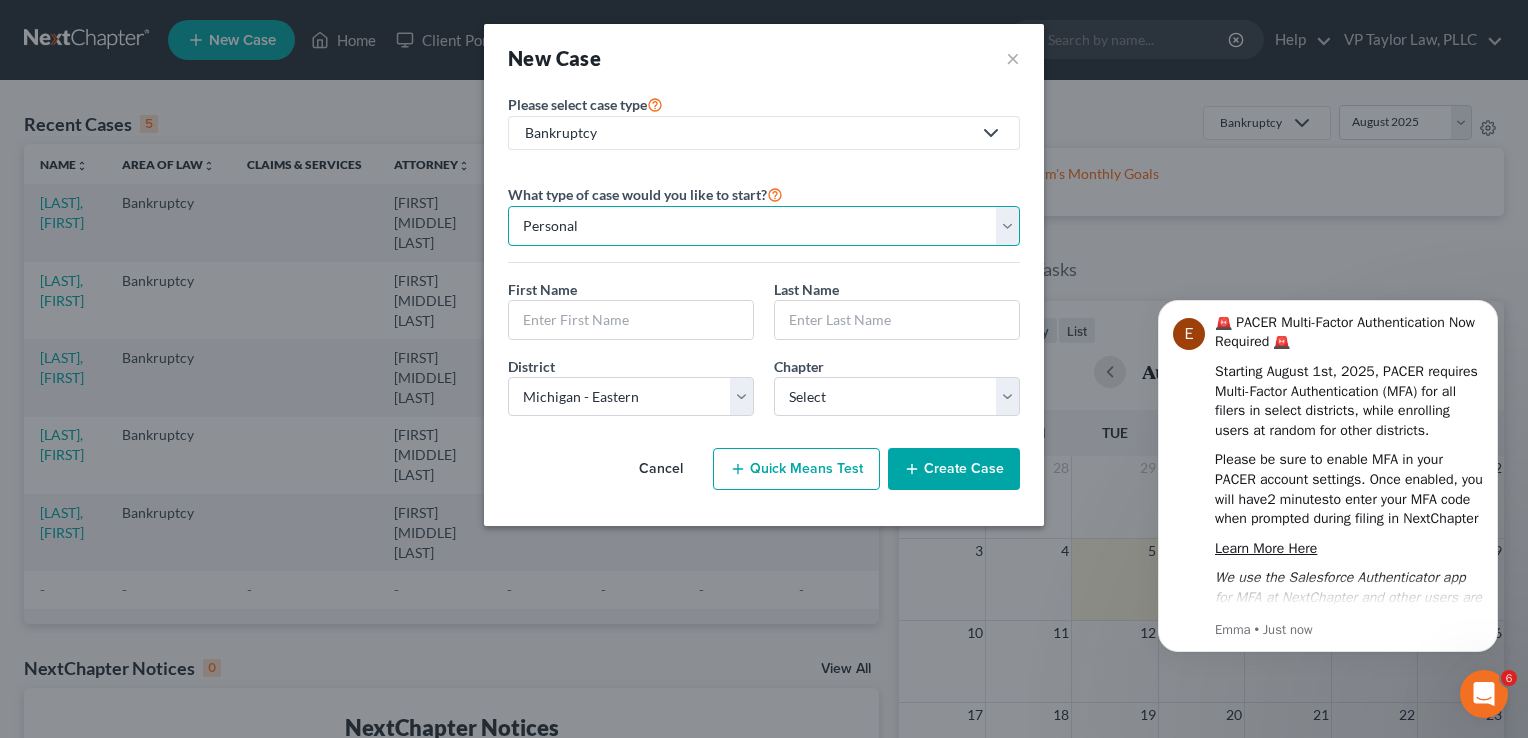 click on "Personal Business" at bounding box center [764, 226] 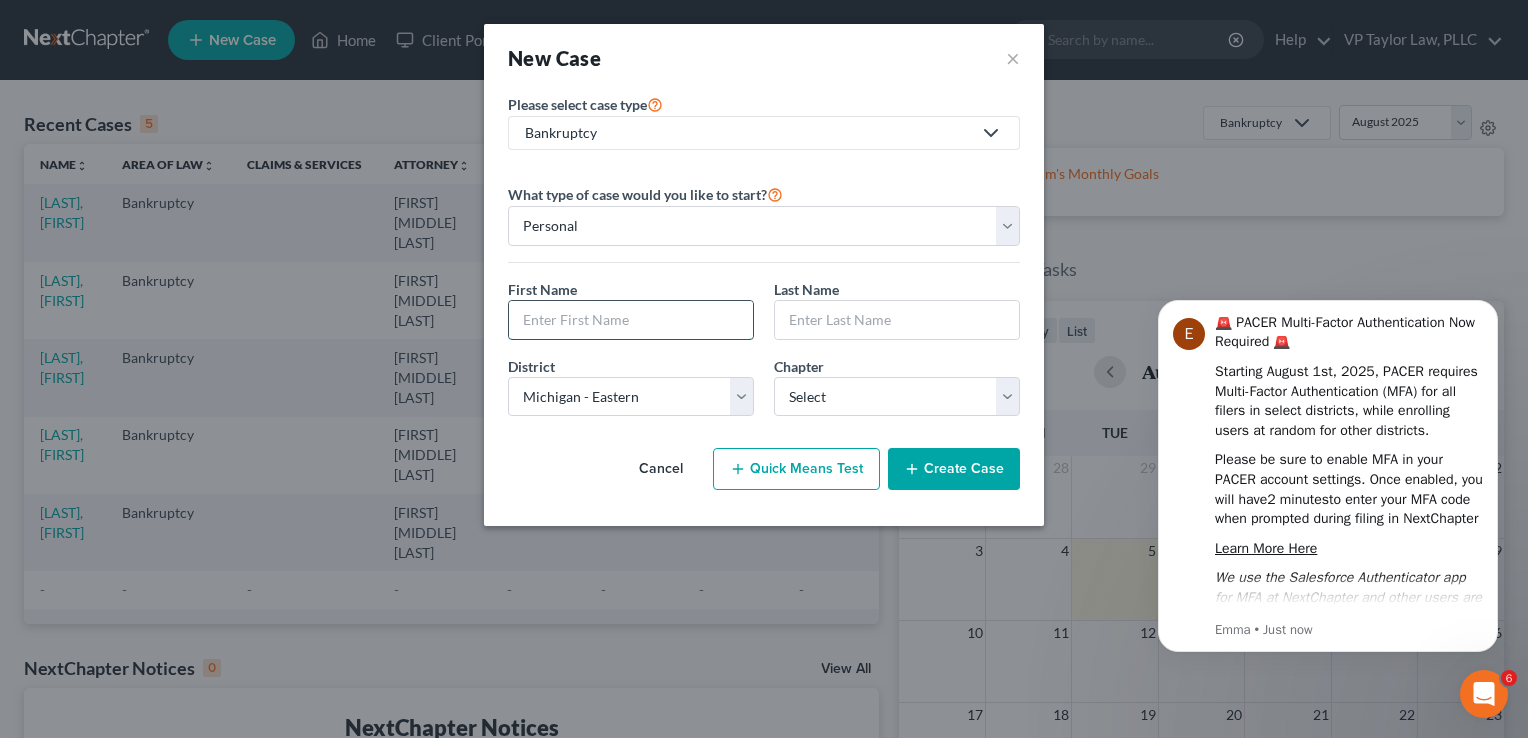 click at bounding box center [631, 320] 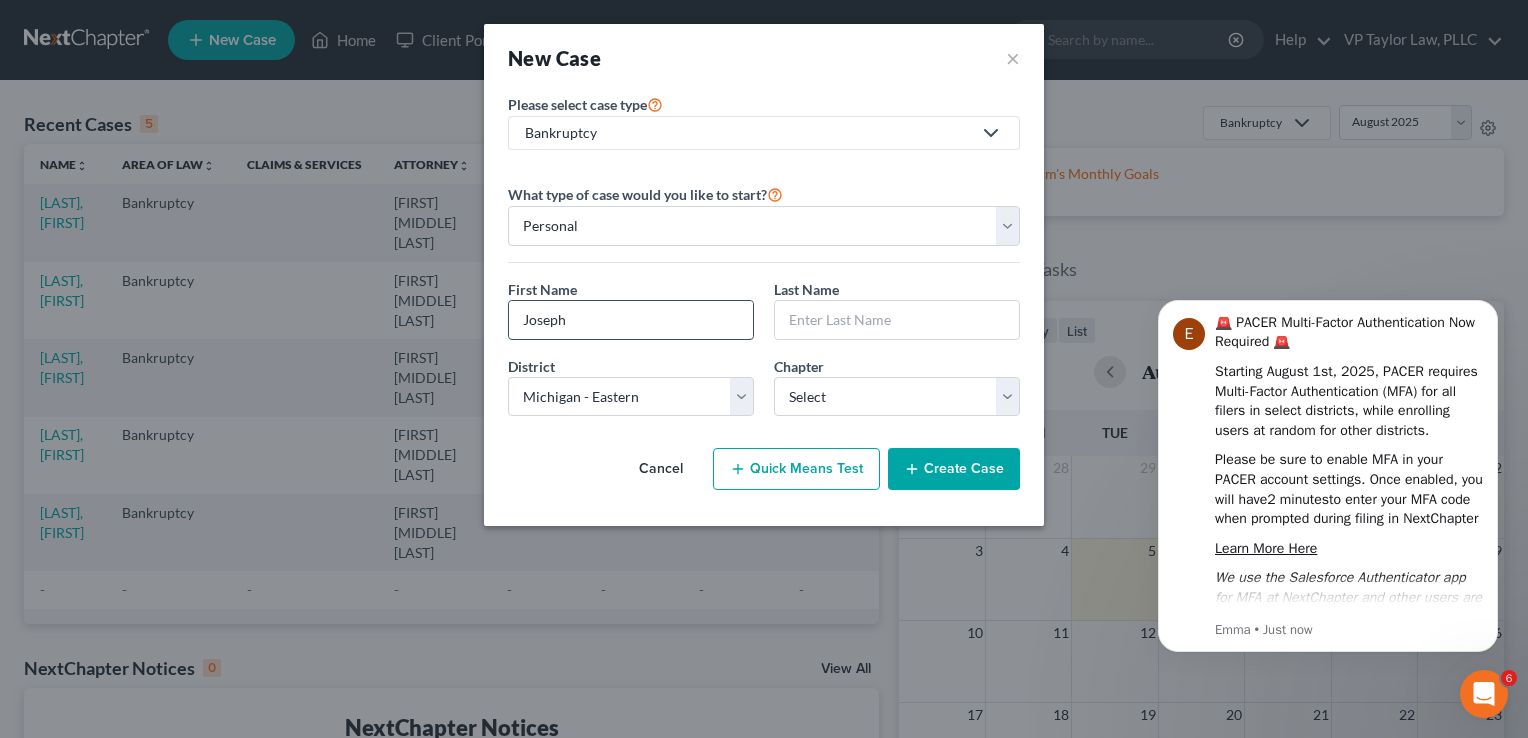 type on "Joseph" 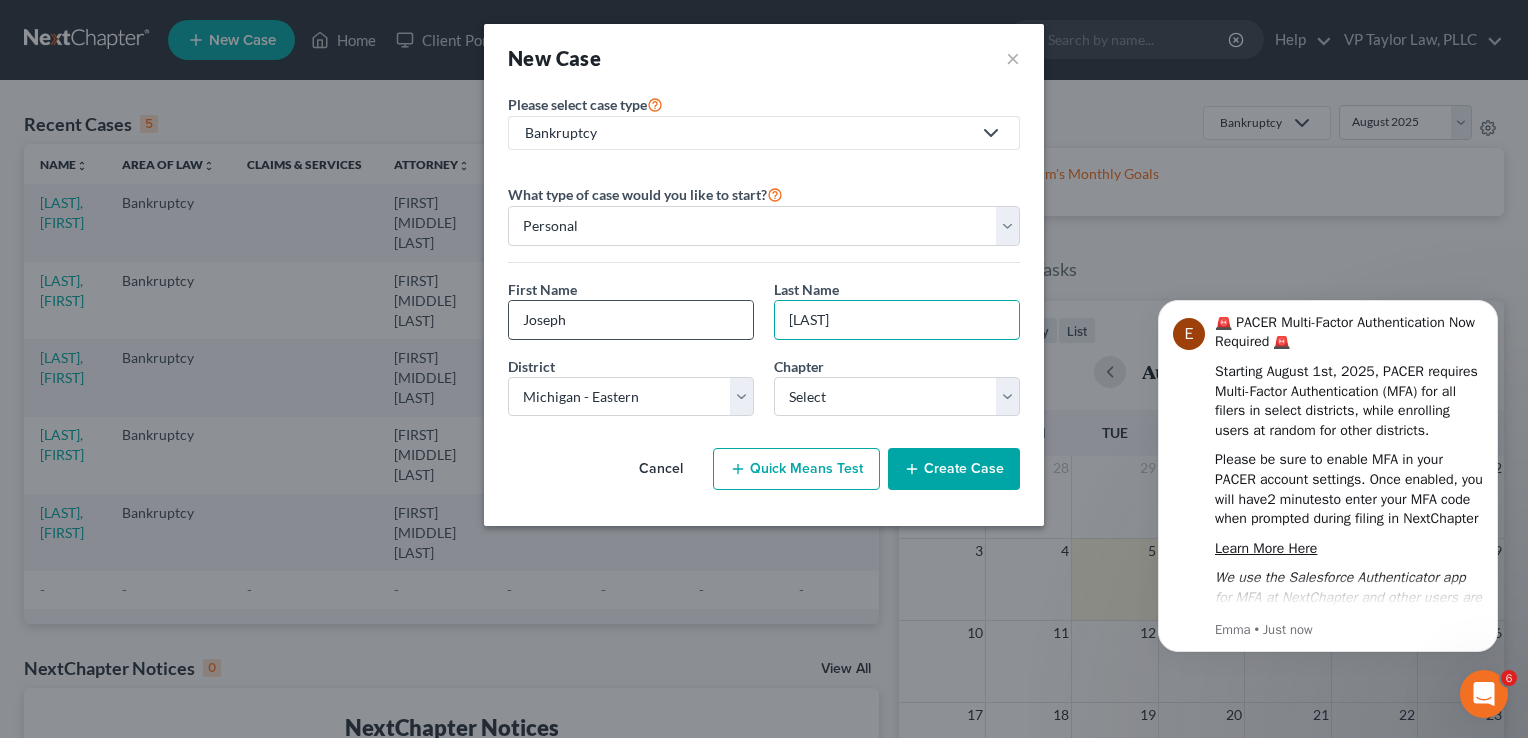 type on "[LAST]" 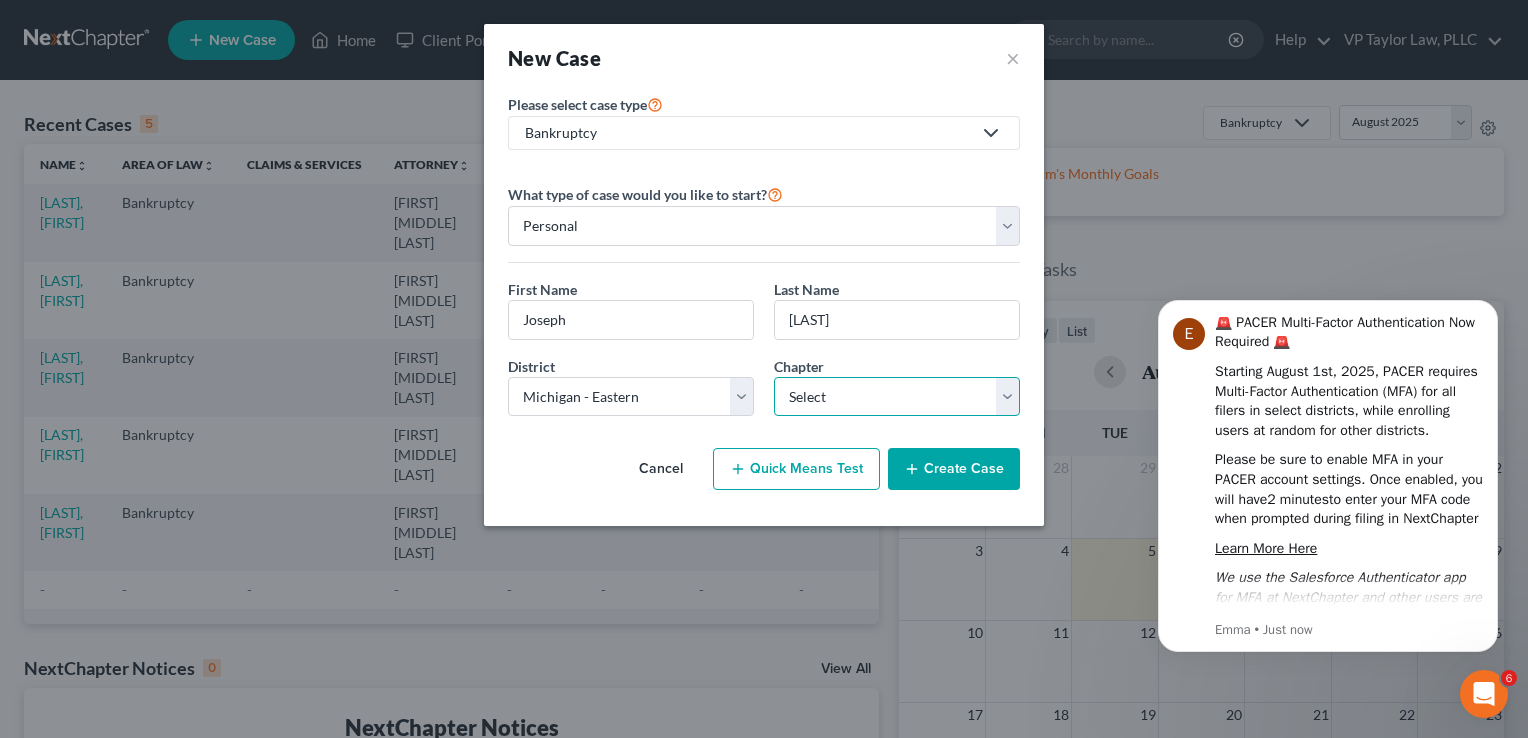 click on "Select 7 11 12 13" at bounding box center (897, 397) 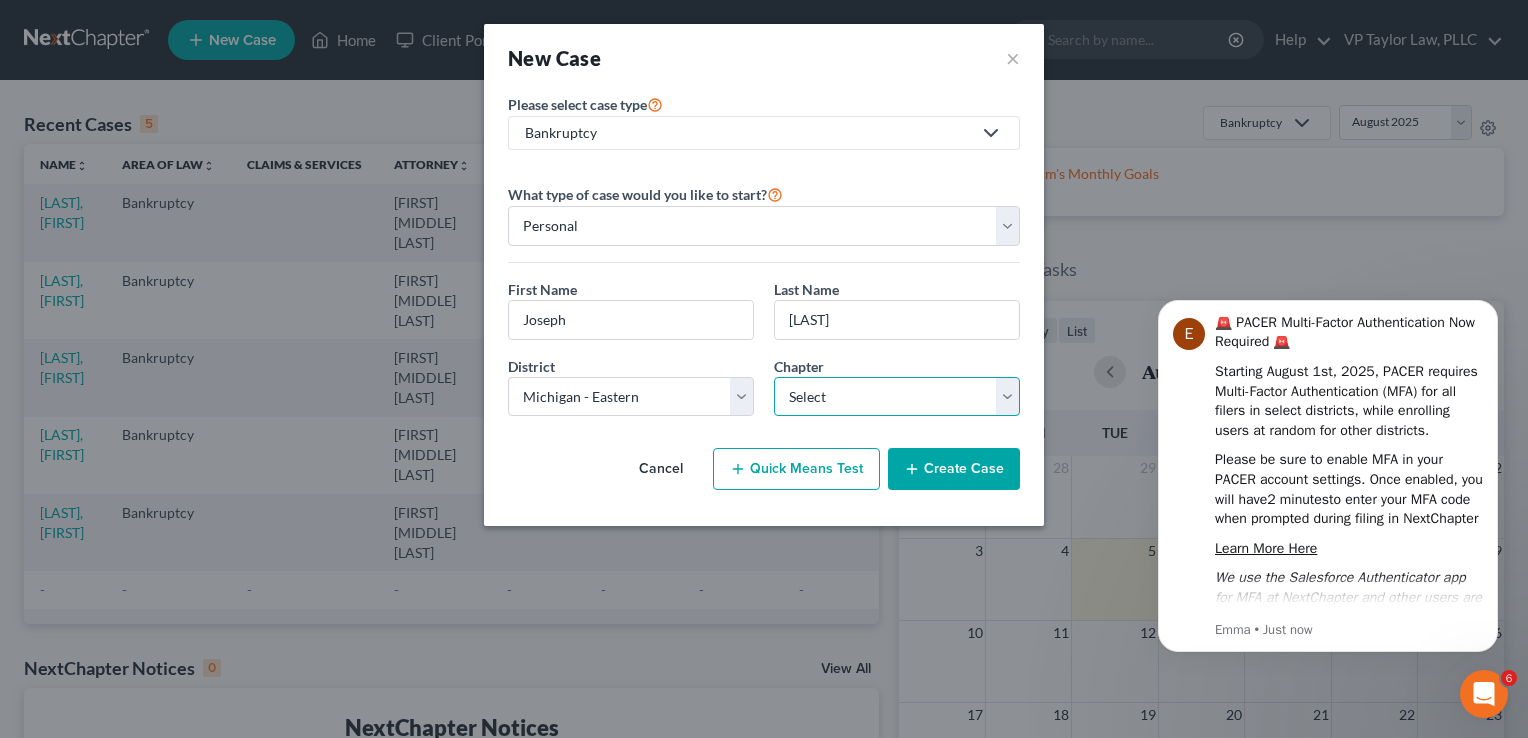 select on "0" 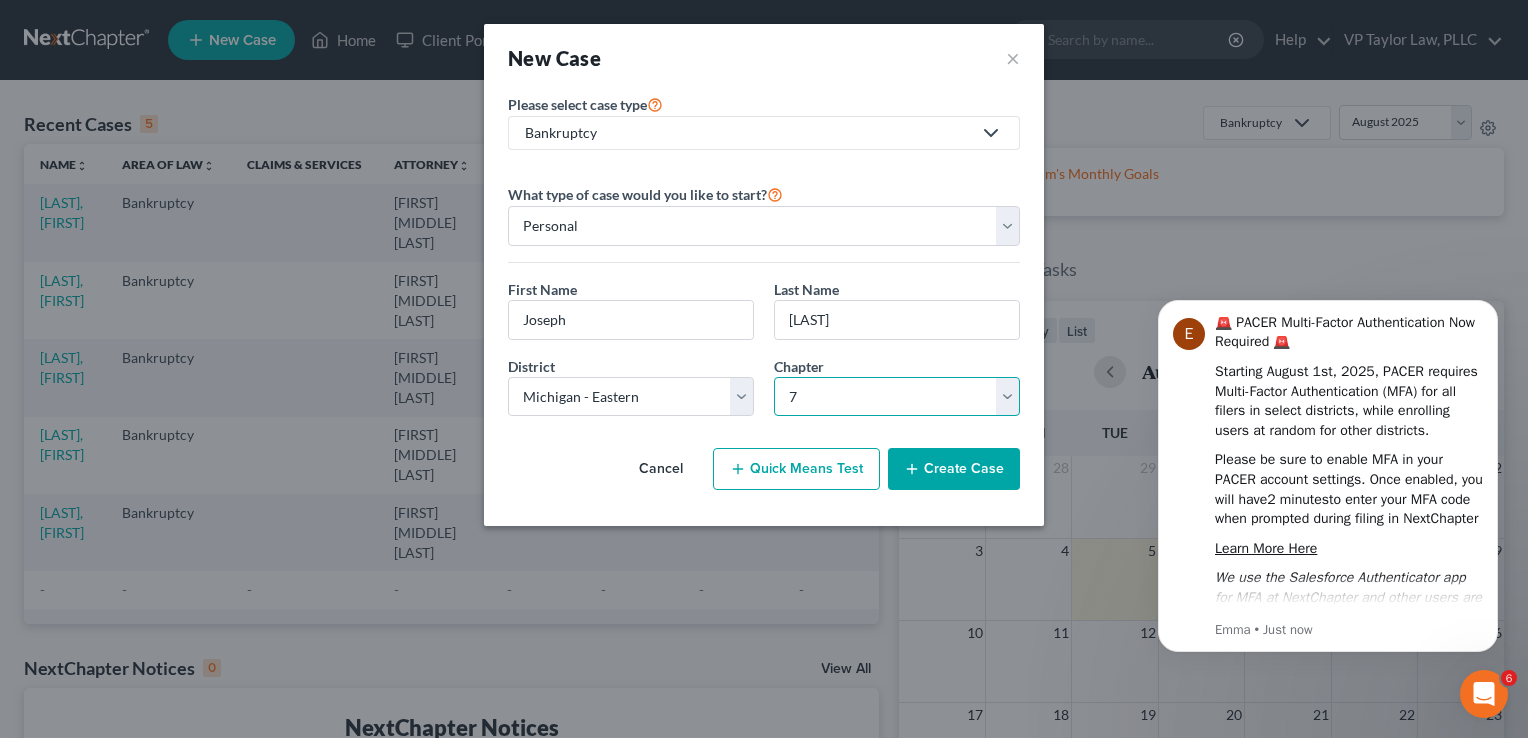 click on "Select 7 11 12 13" at bounding box center (897, 397) 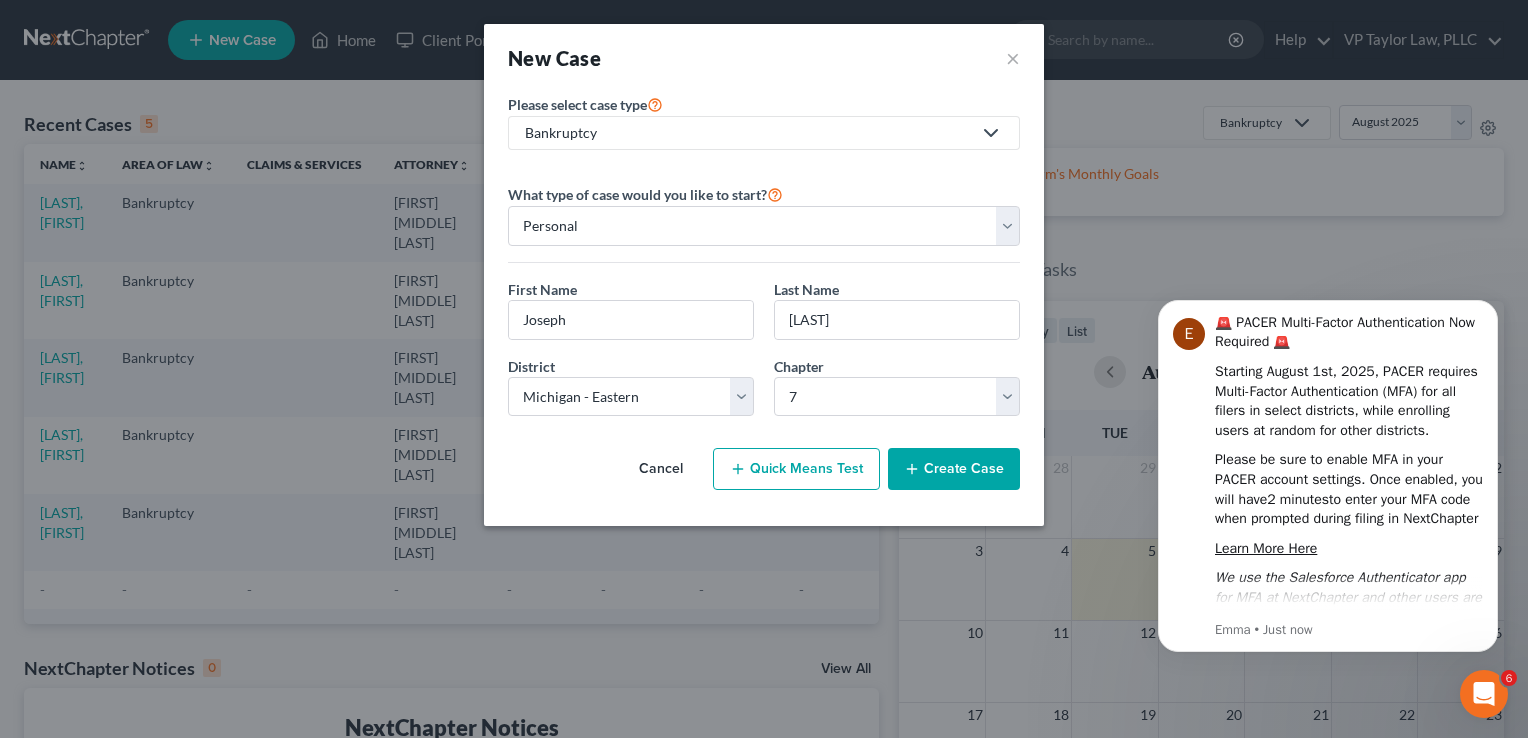 click on "Create Case" at bounding box center (954, 469) 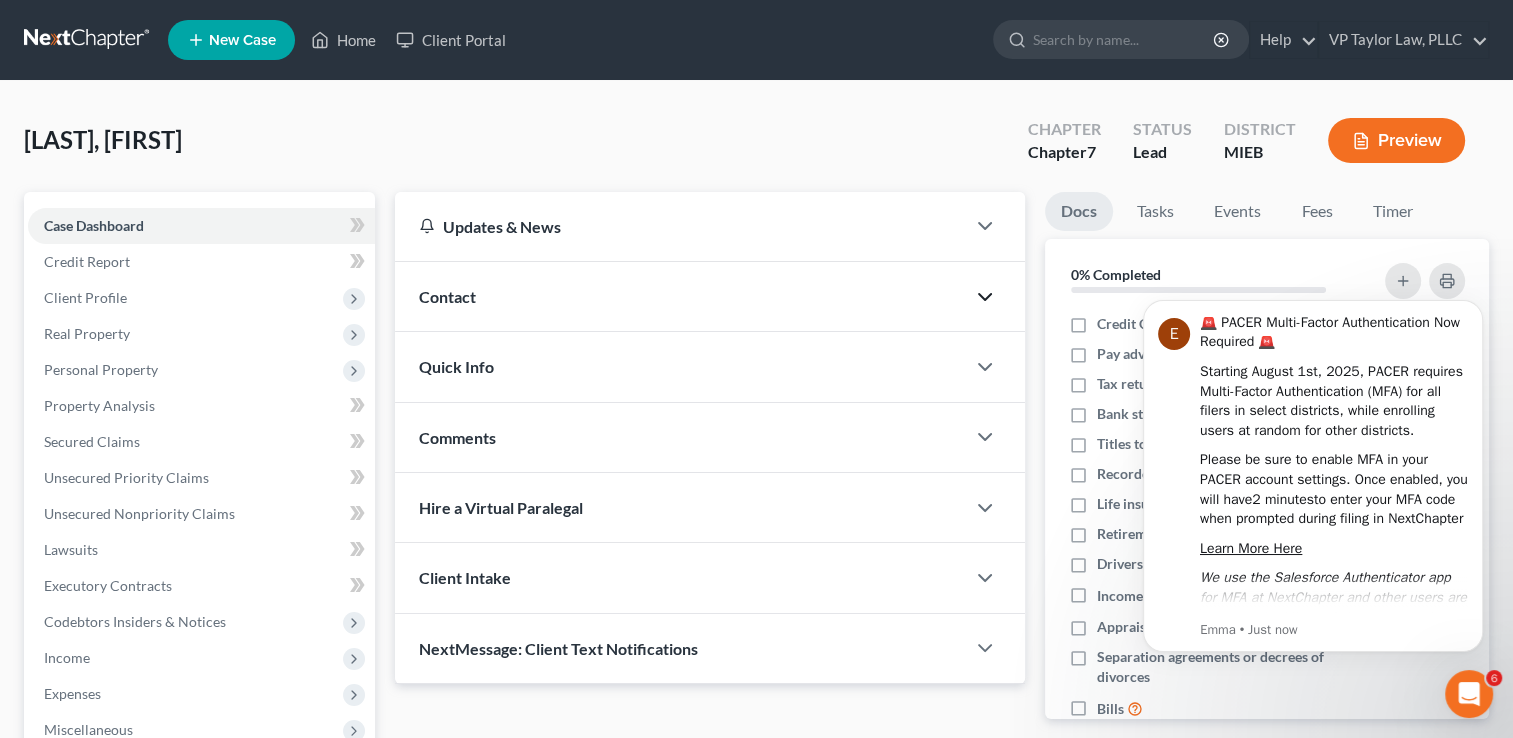 click 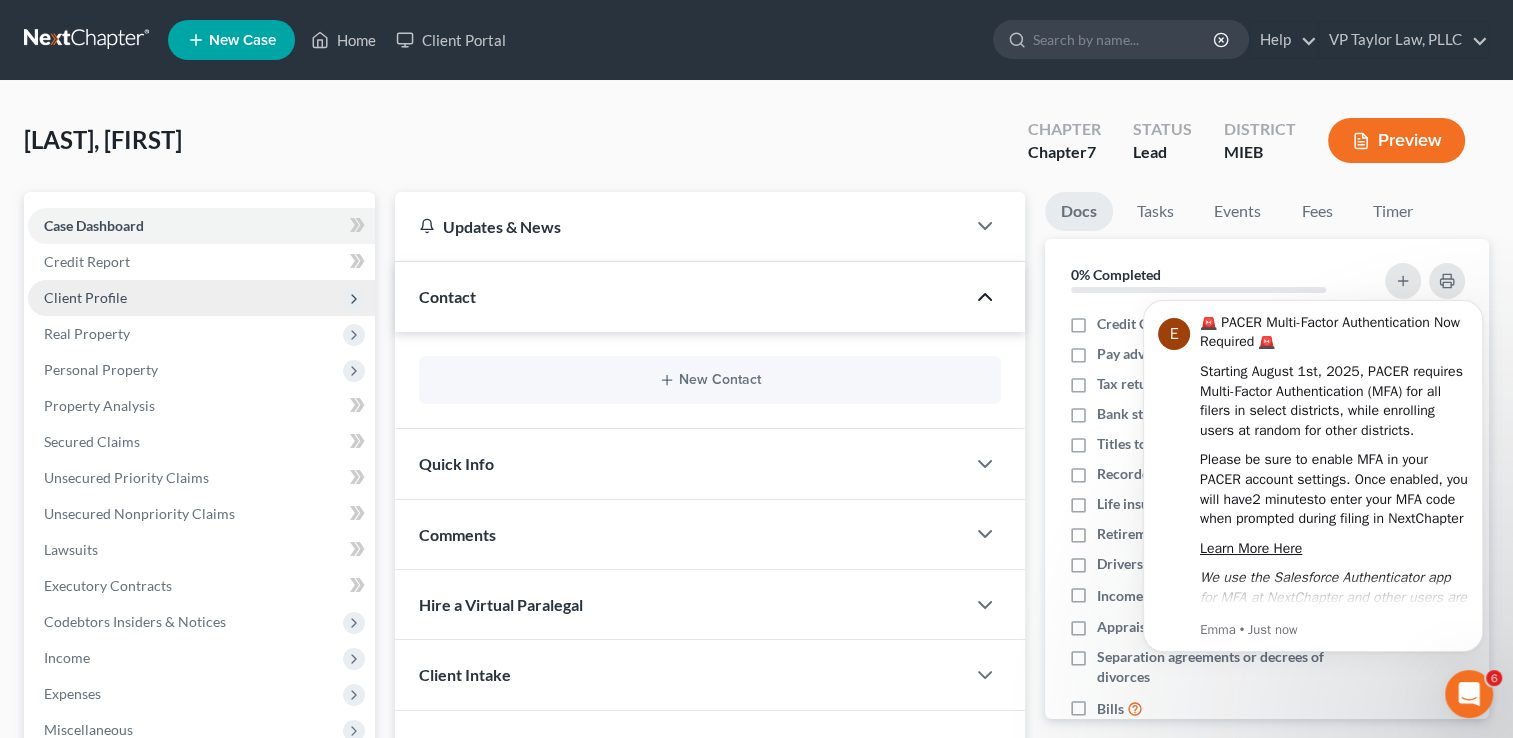 click 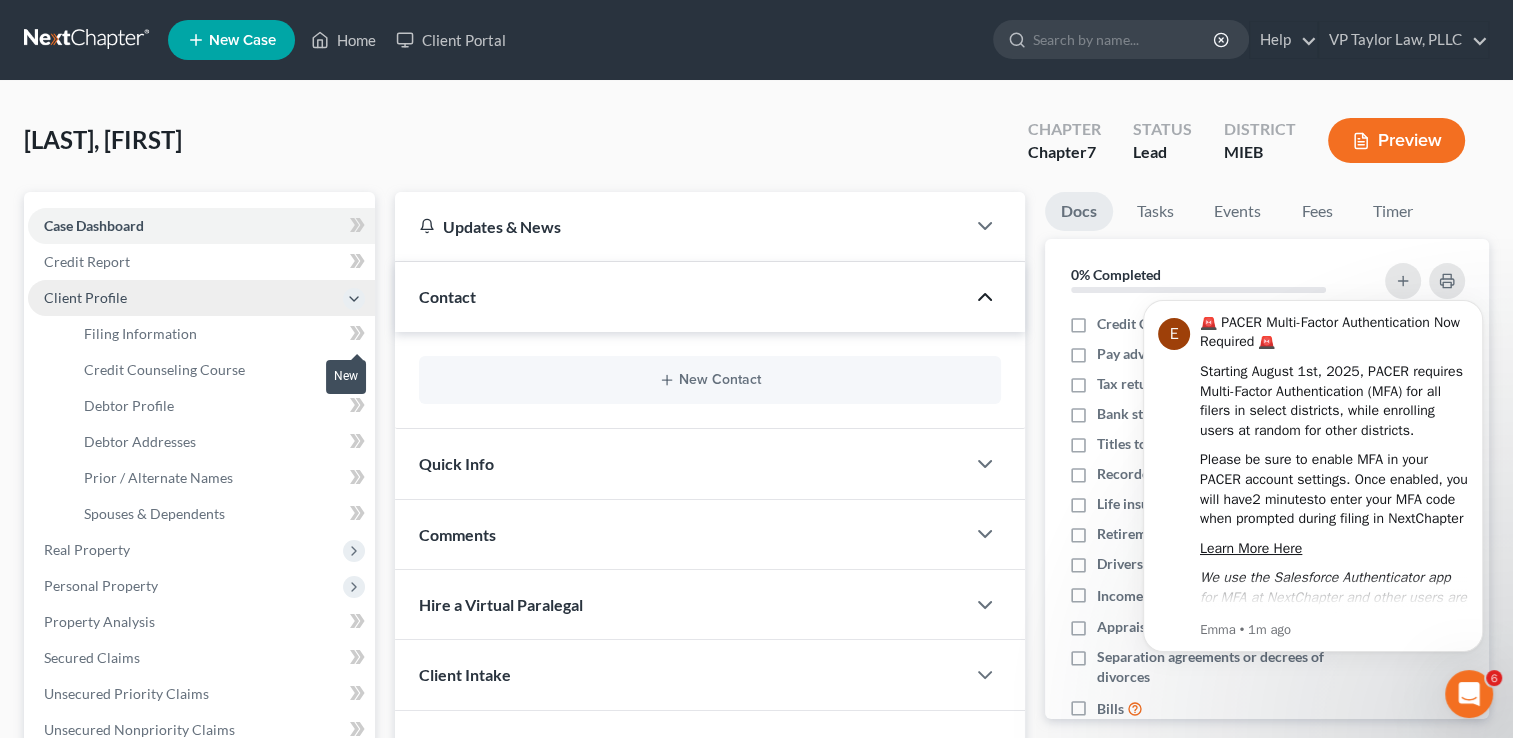 click 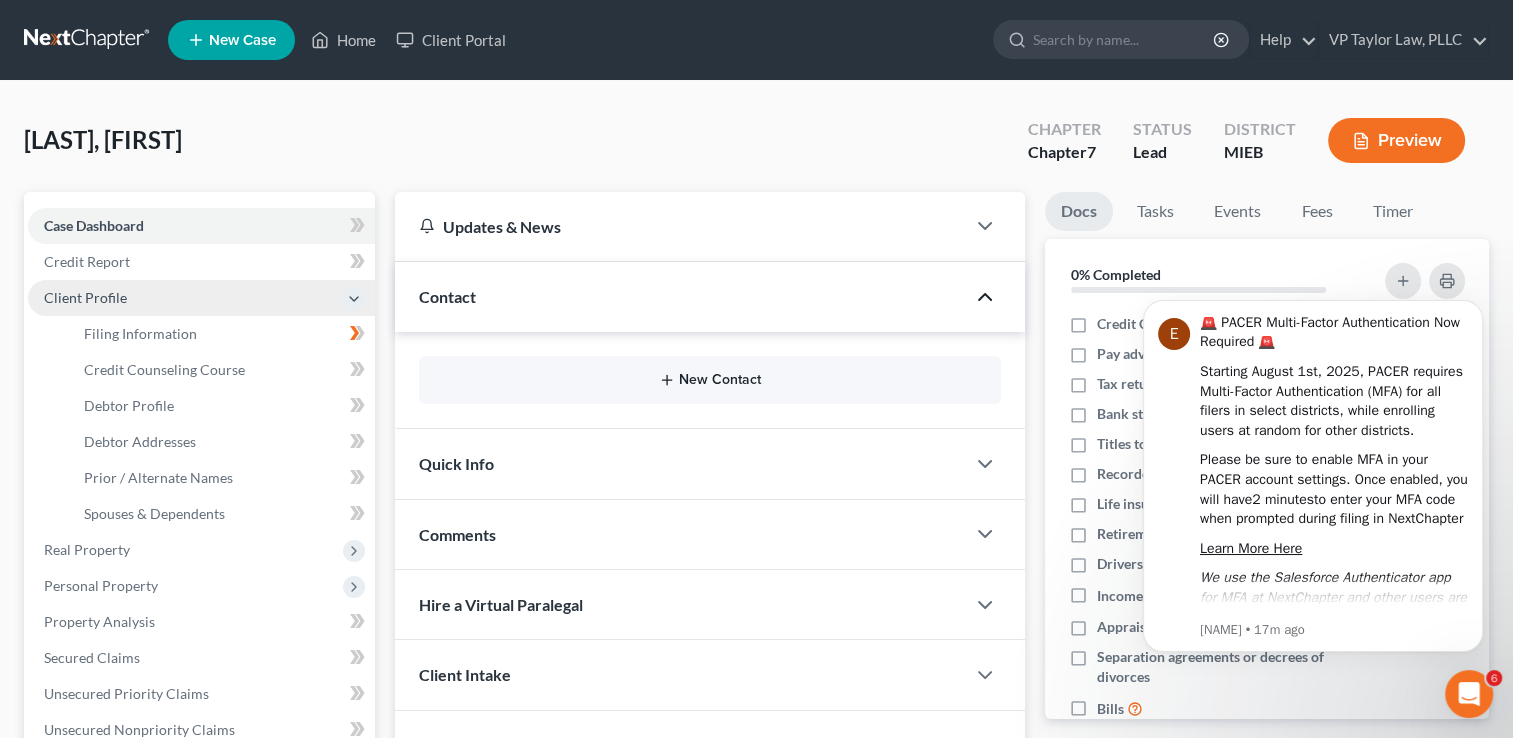 click on "New Contact" at bounding box center (710, 380) 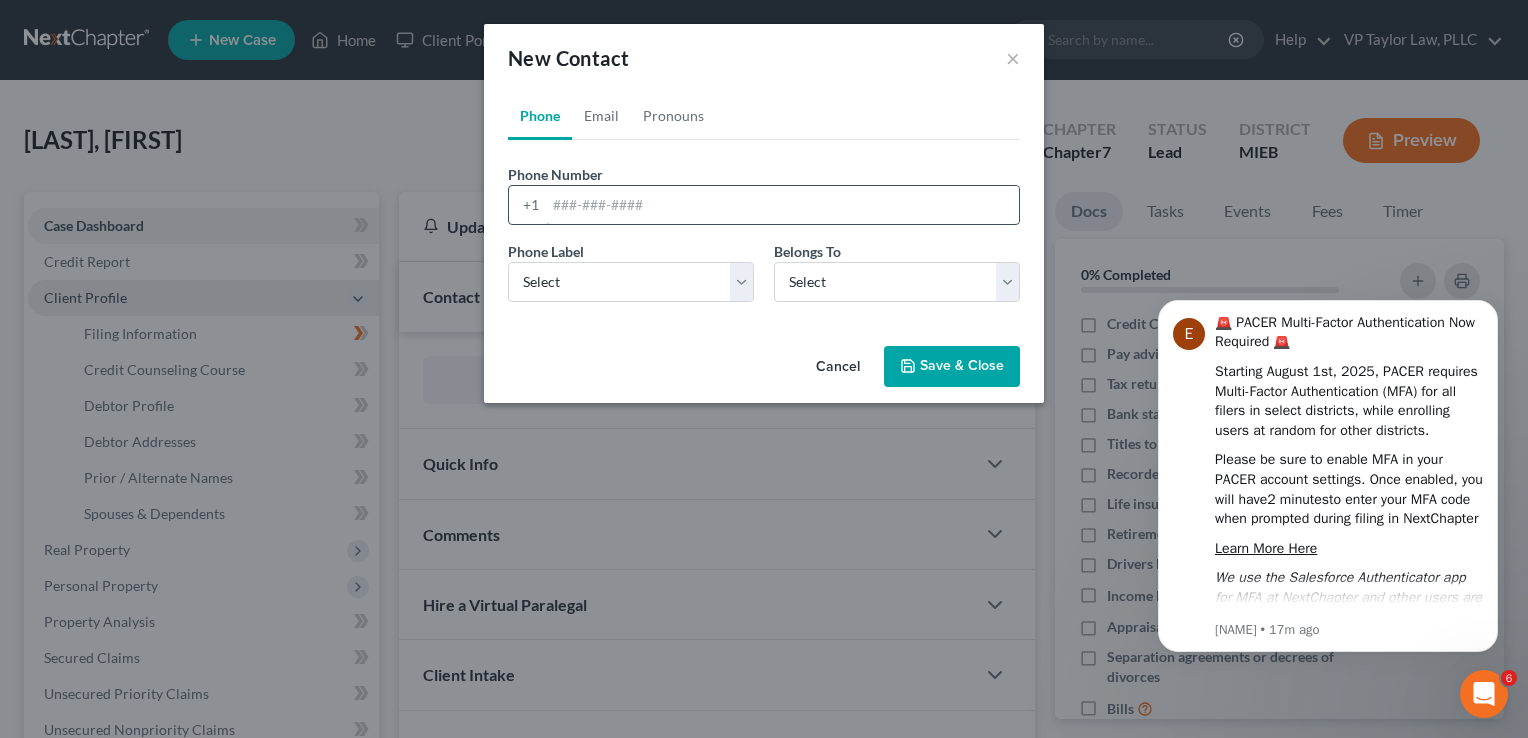 click at bounding box center [782, 205] 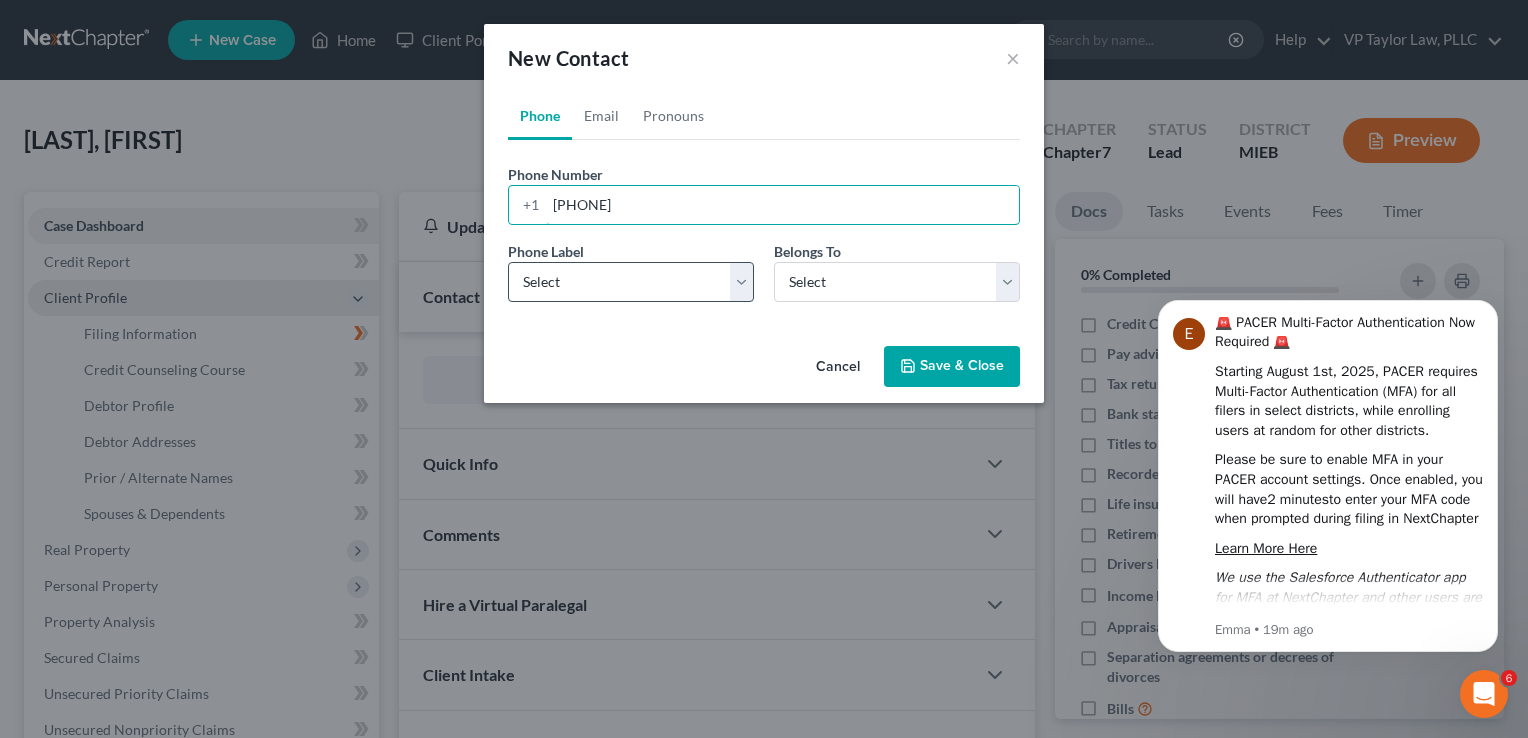 type on "[PHONE]" 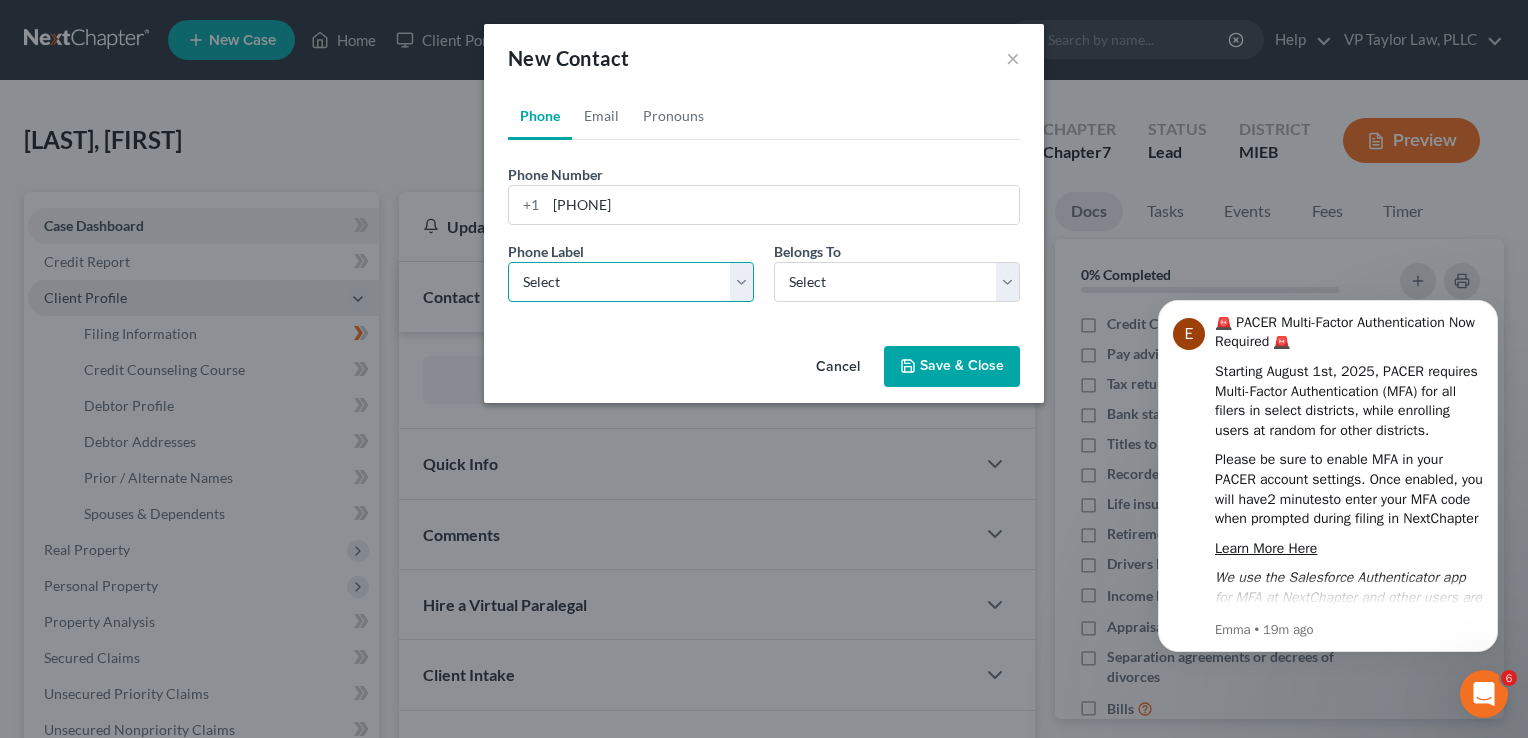 click on "Select Mobile Home Work Other" at bounding box center [631, 282] 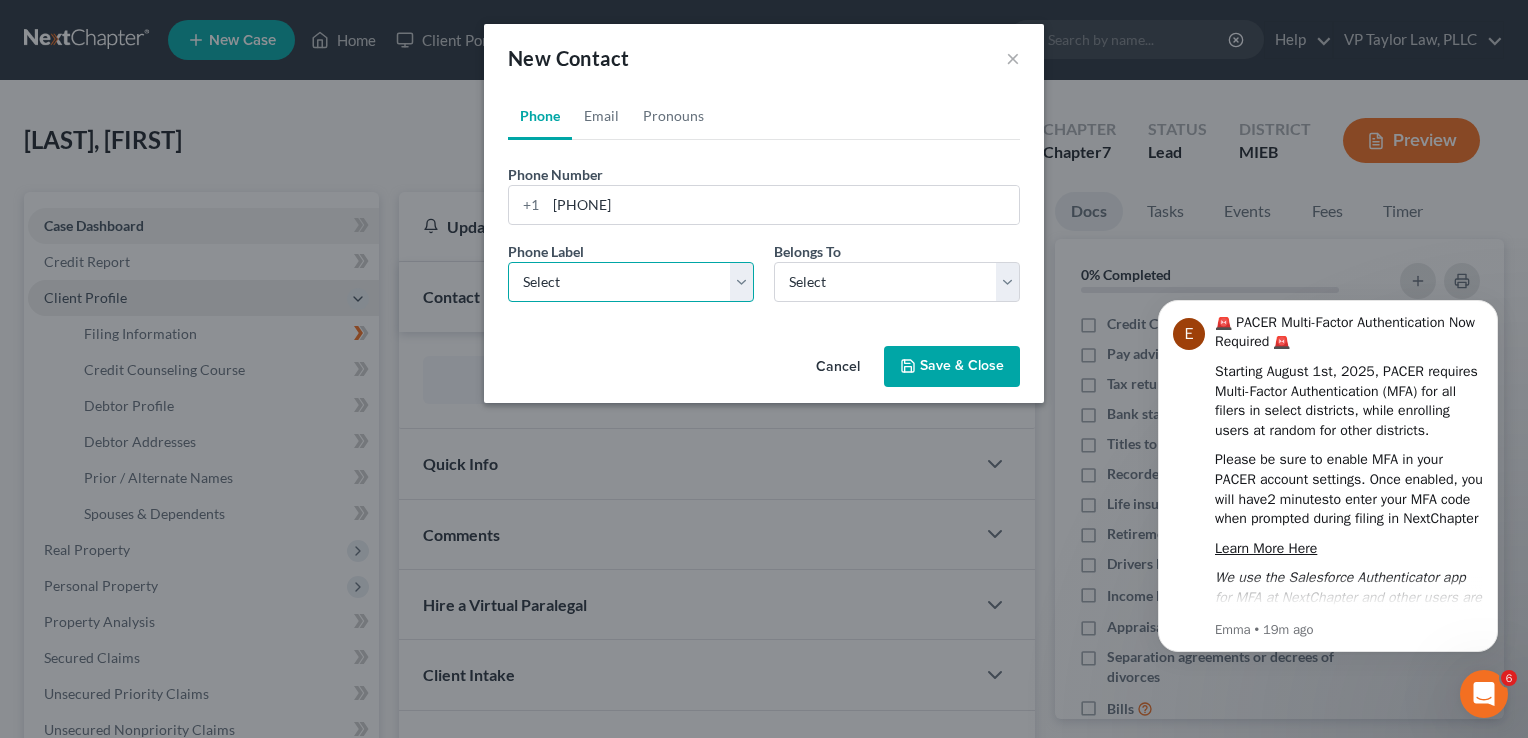select on "0" 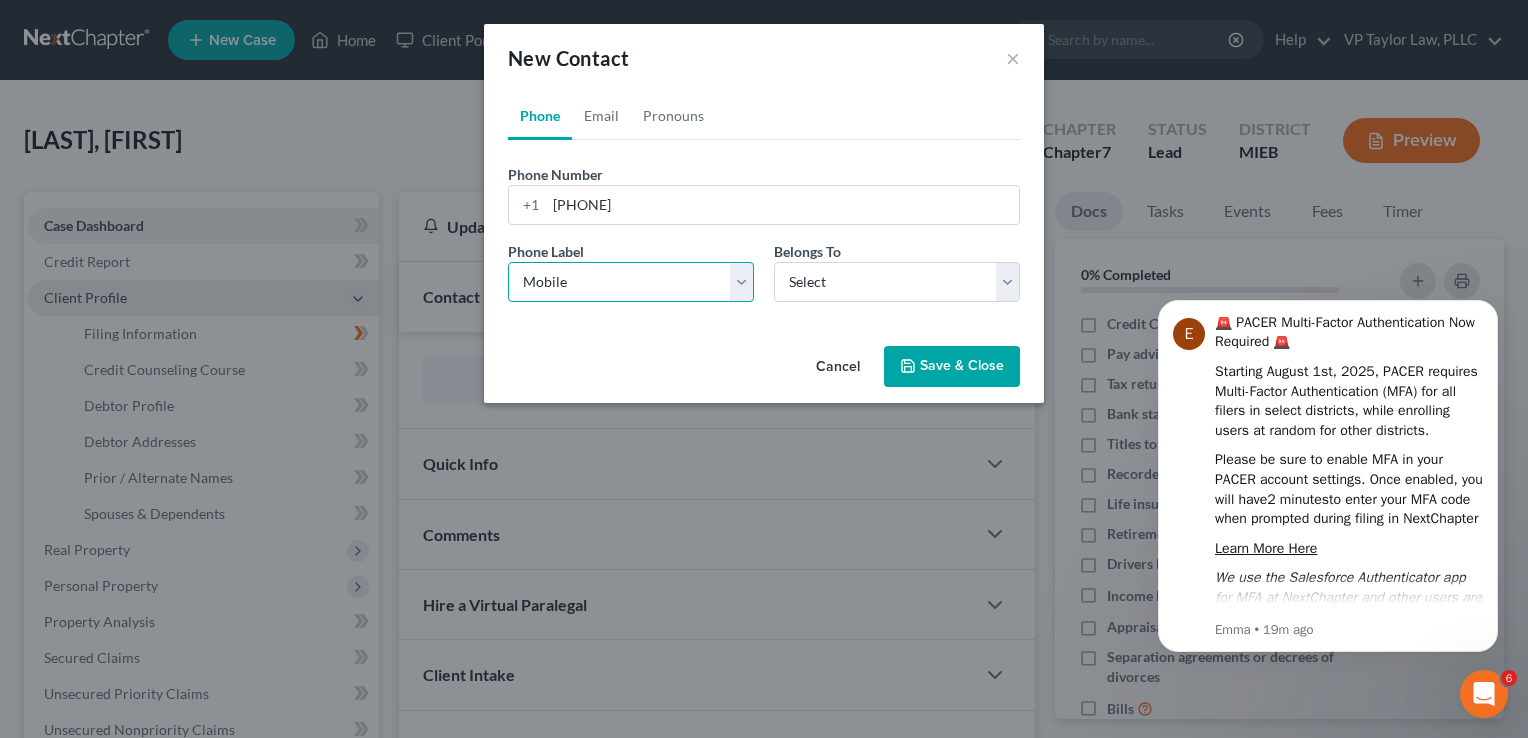click on "Select Mobile Home Work Other" at bounding box center [631, 282] 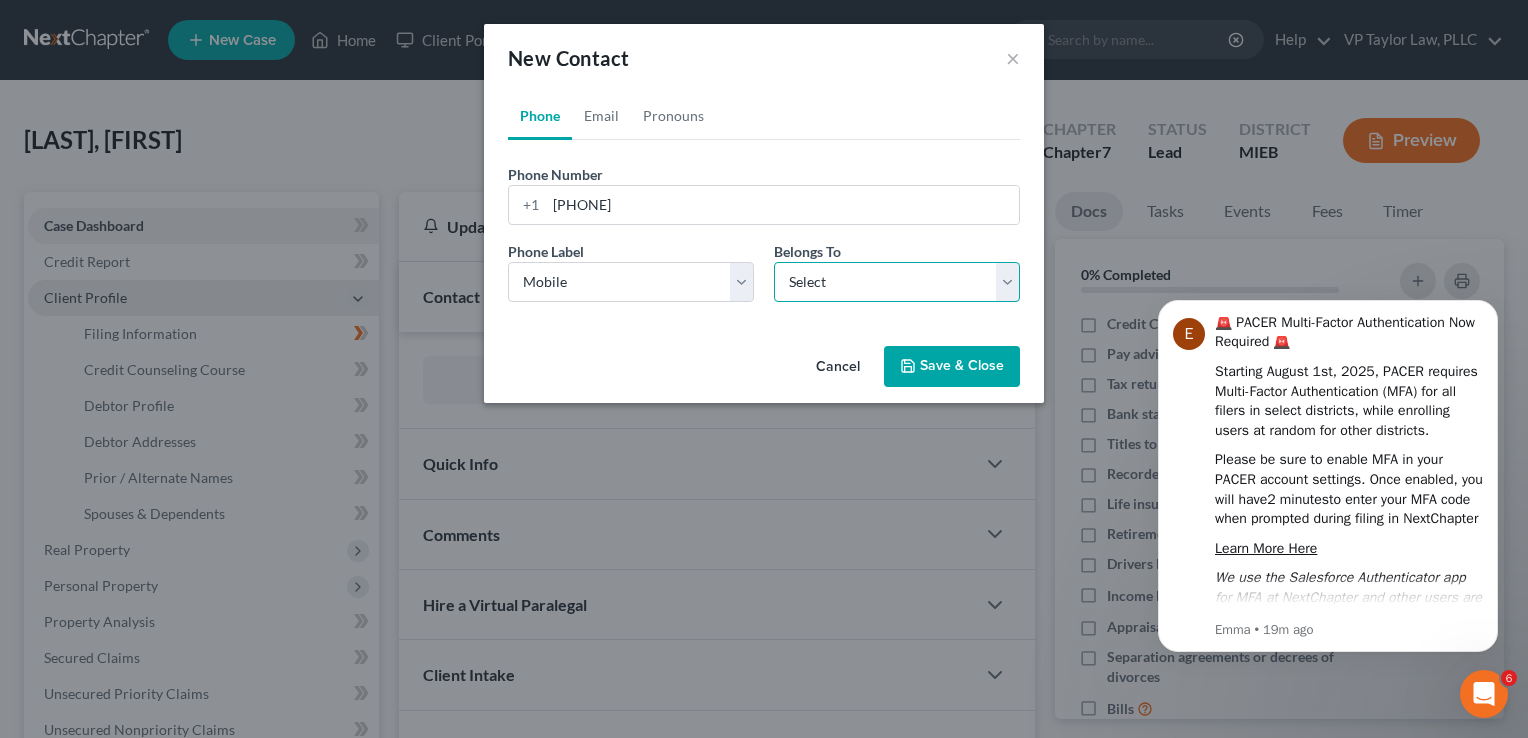 click on "Select Client Other" at bounding box center [897, 282] 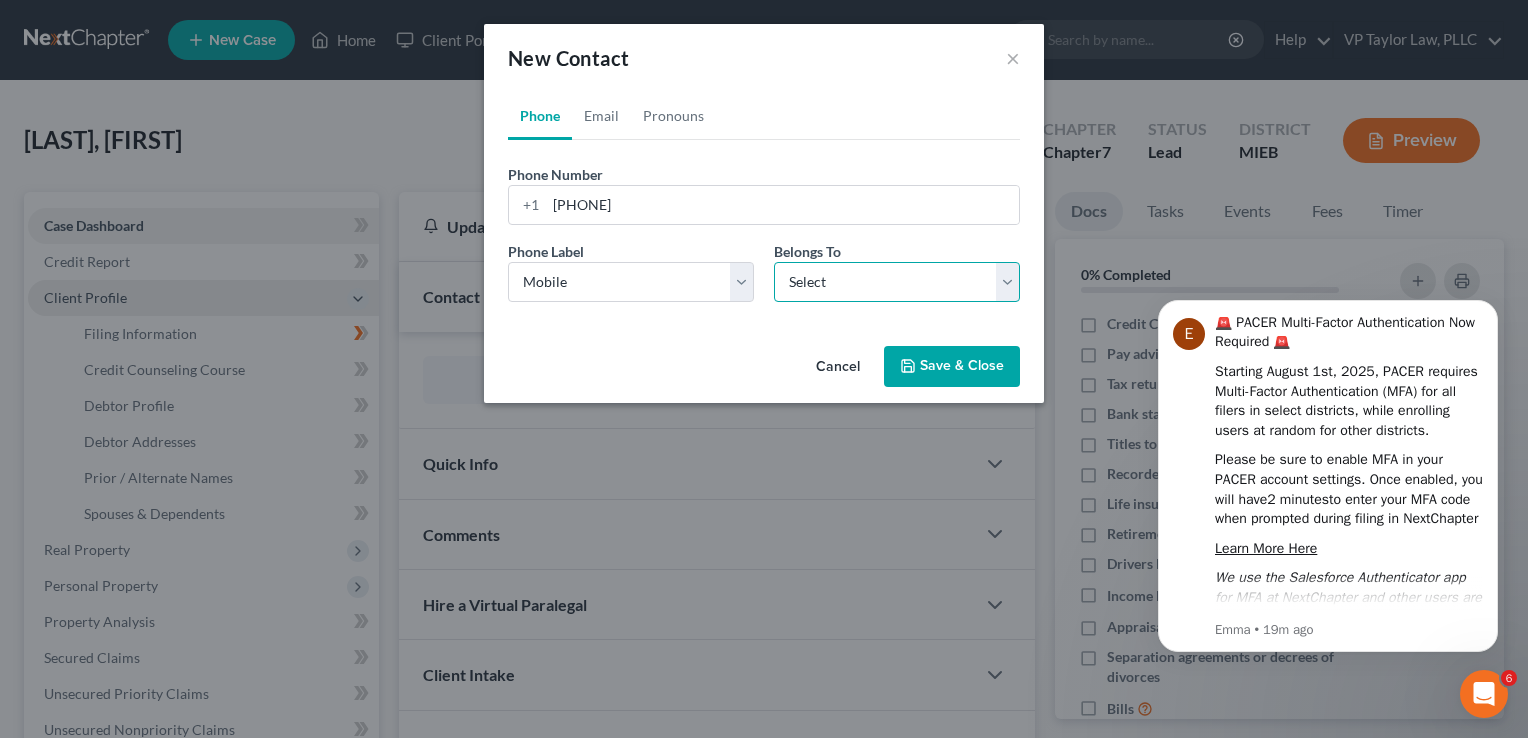 select on "0" 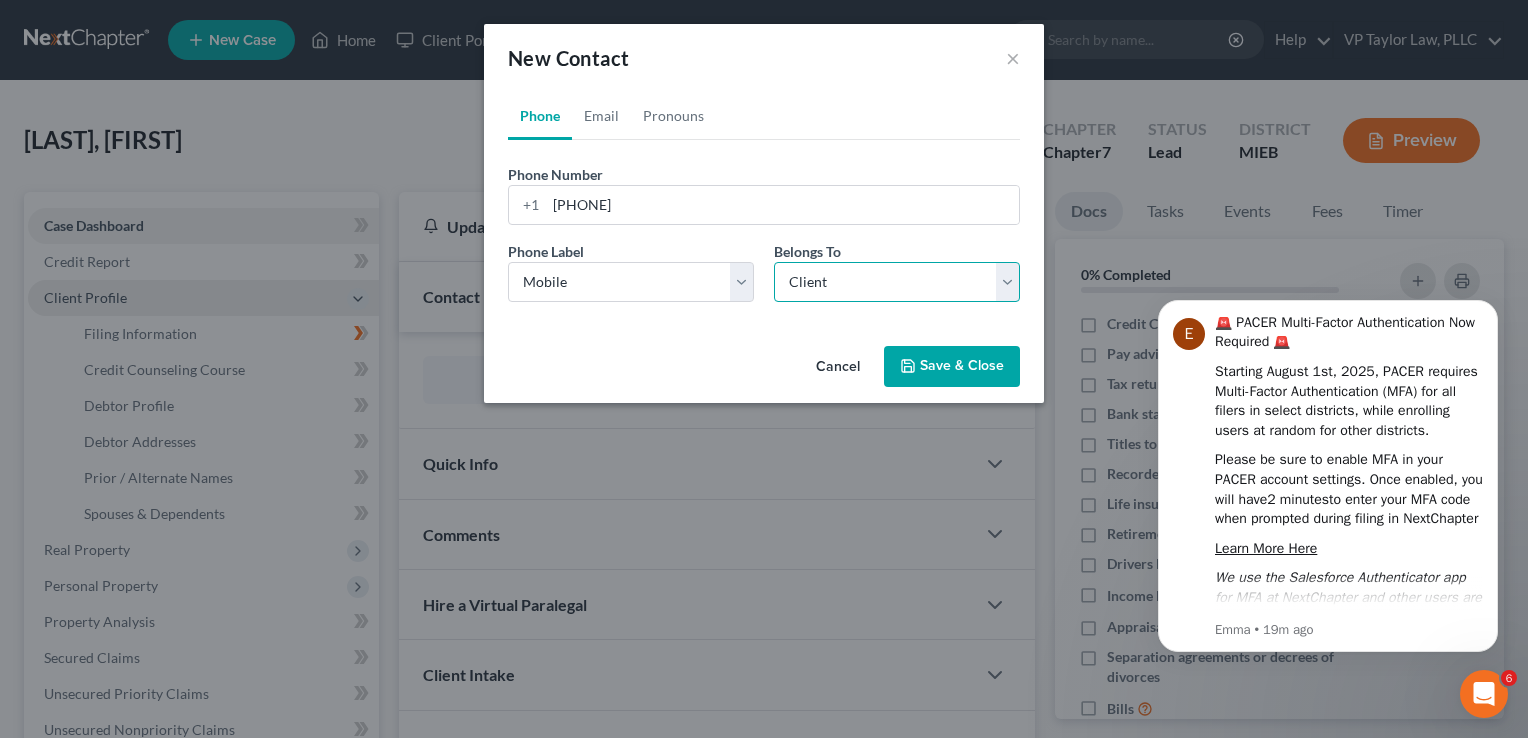 click on "Select Client Other" at bounding box center (897, 282) 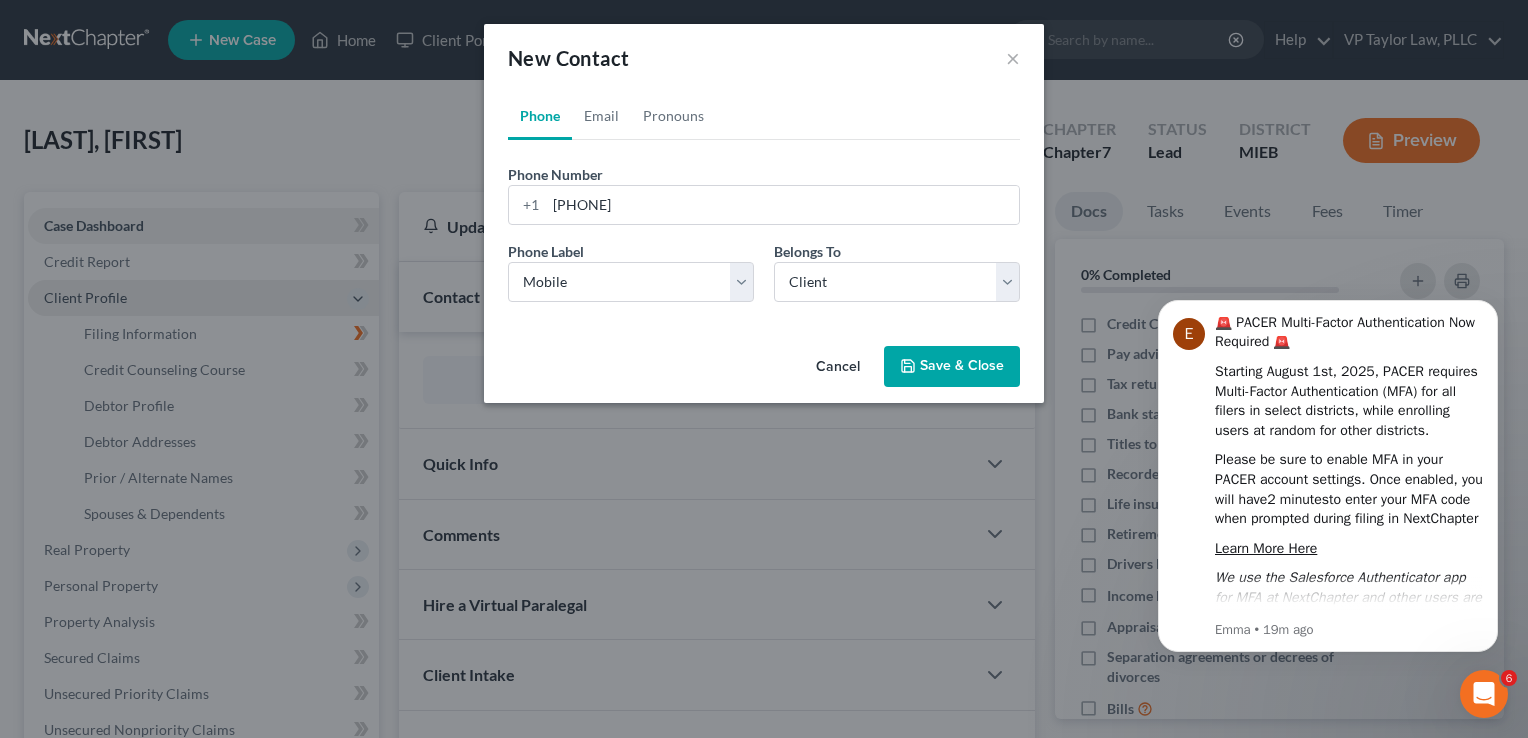 click on "Save & Close" at bounding box center [952, 367] 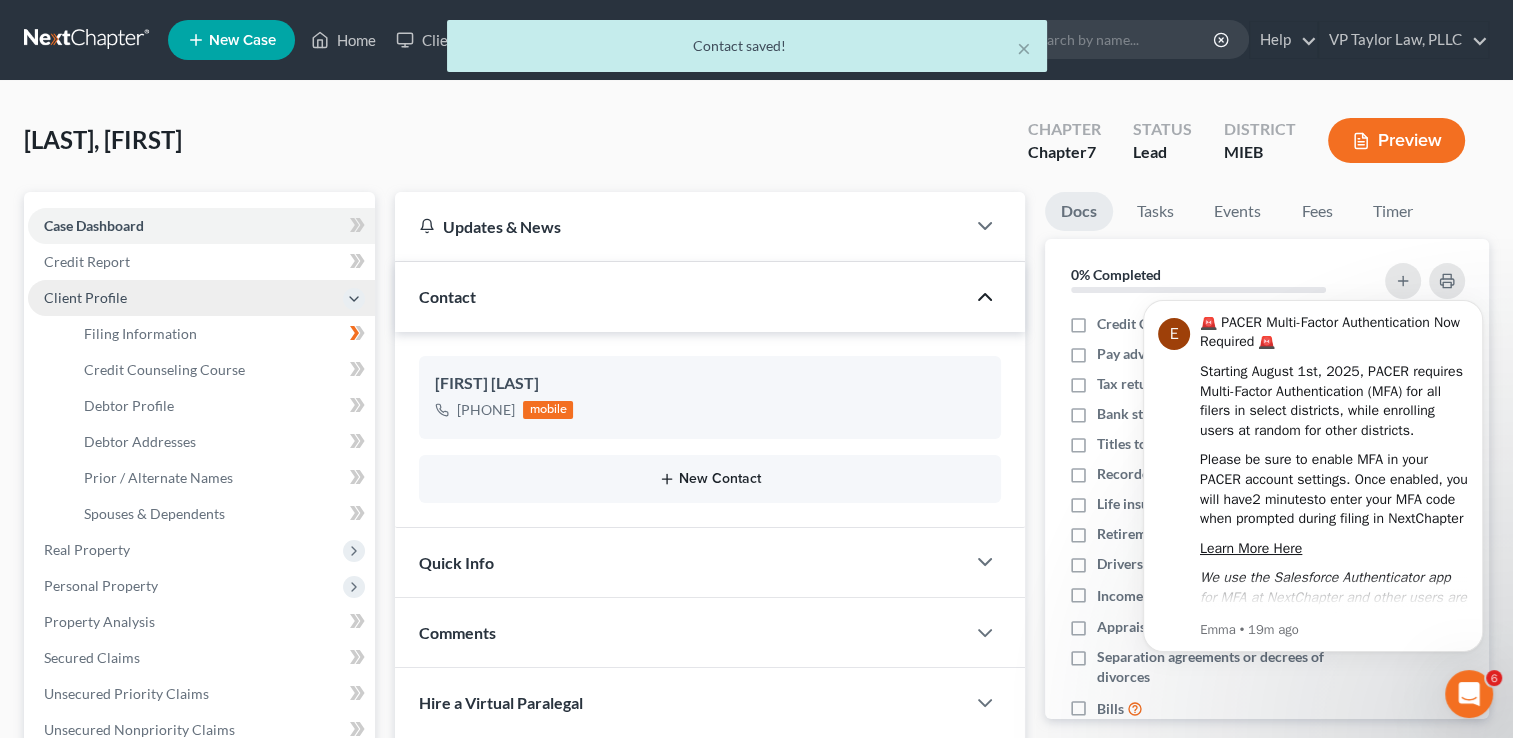 click on "New Contact" at bounding box center (710, 479) 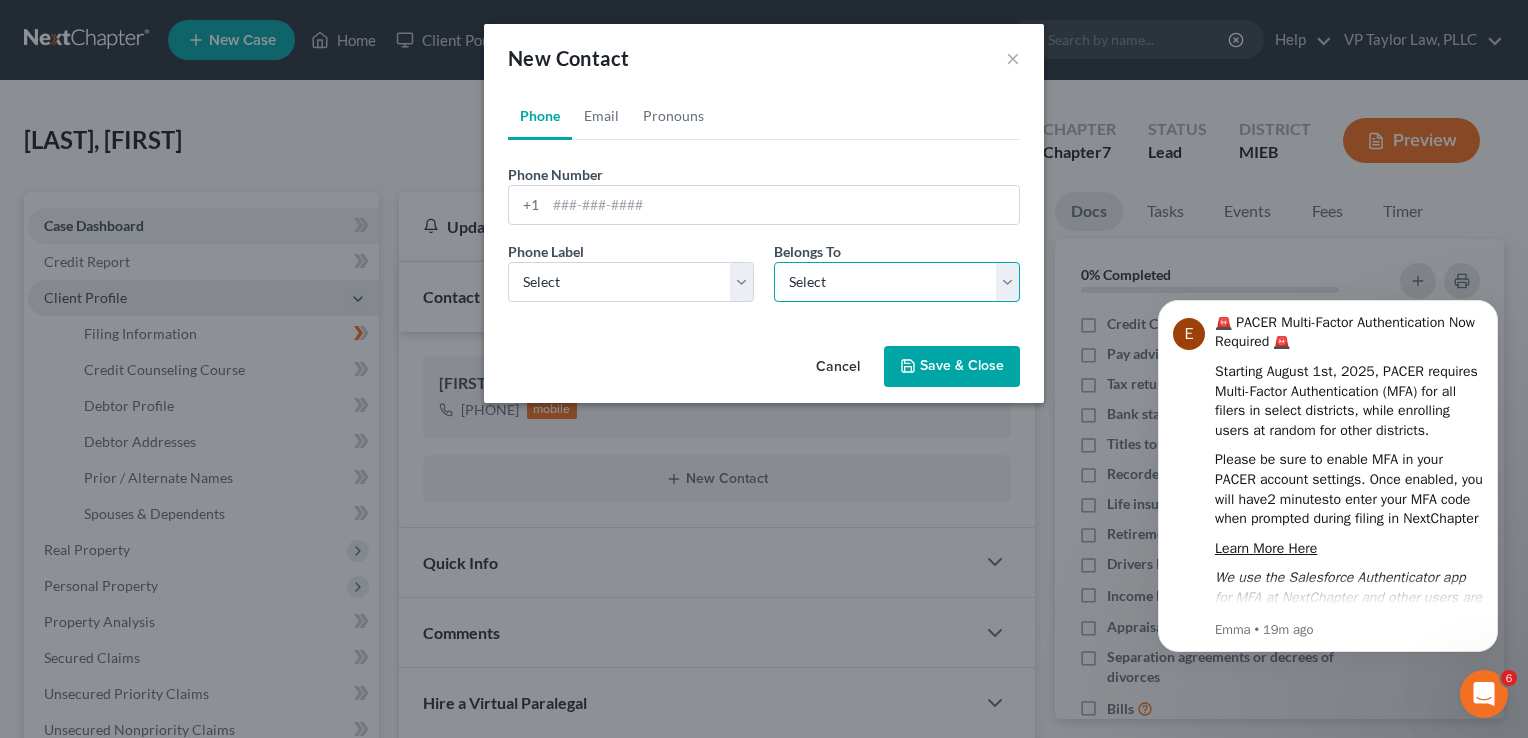 click on "Select Client Other" at bounding box center (897, 282) 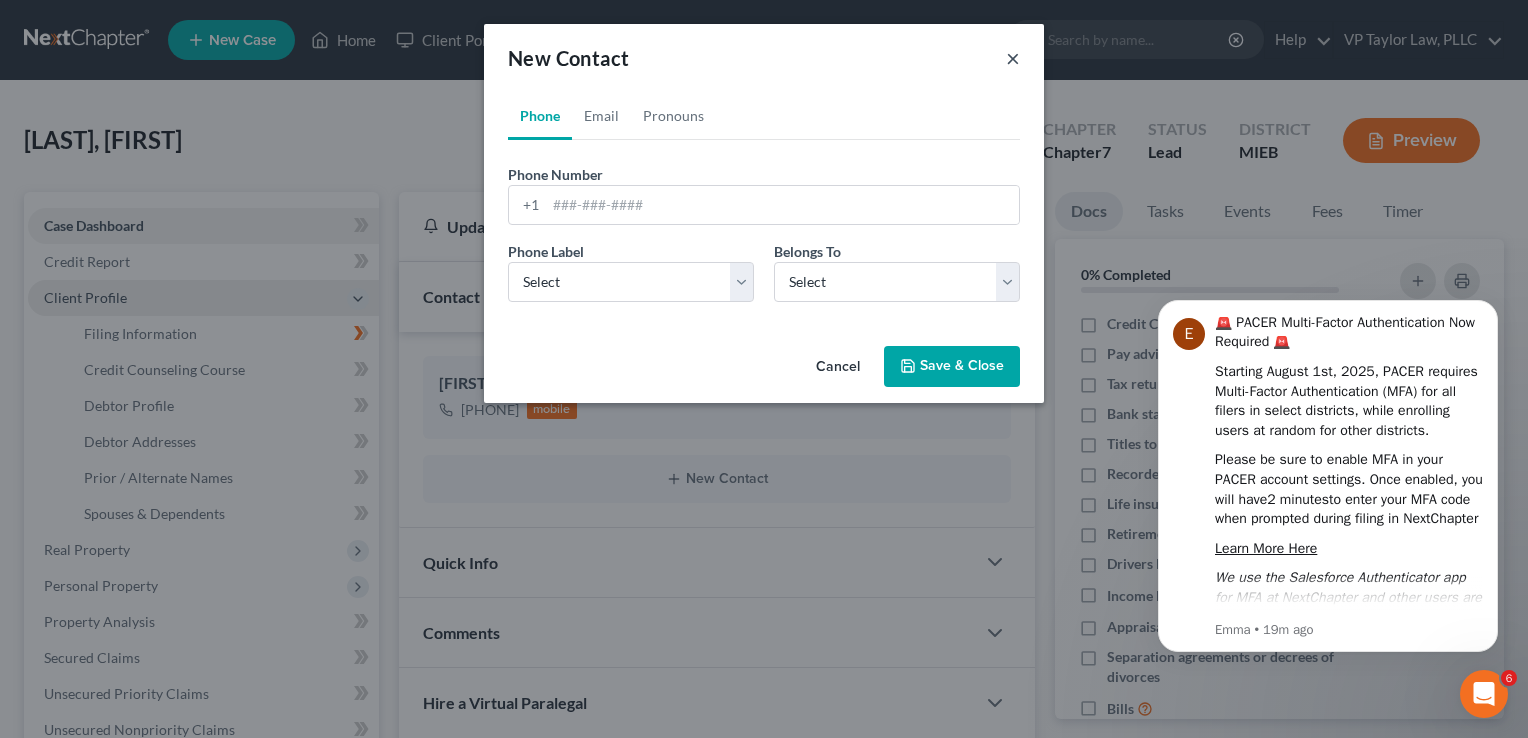 click on "×" at bounding box center [1013, 58] 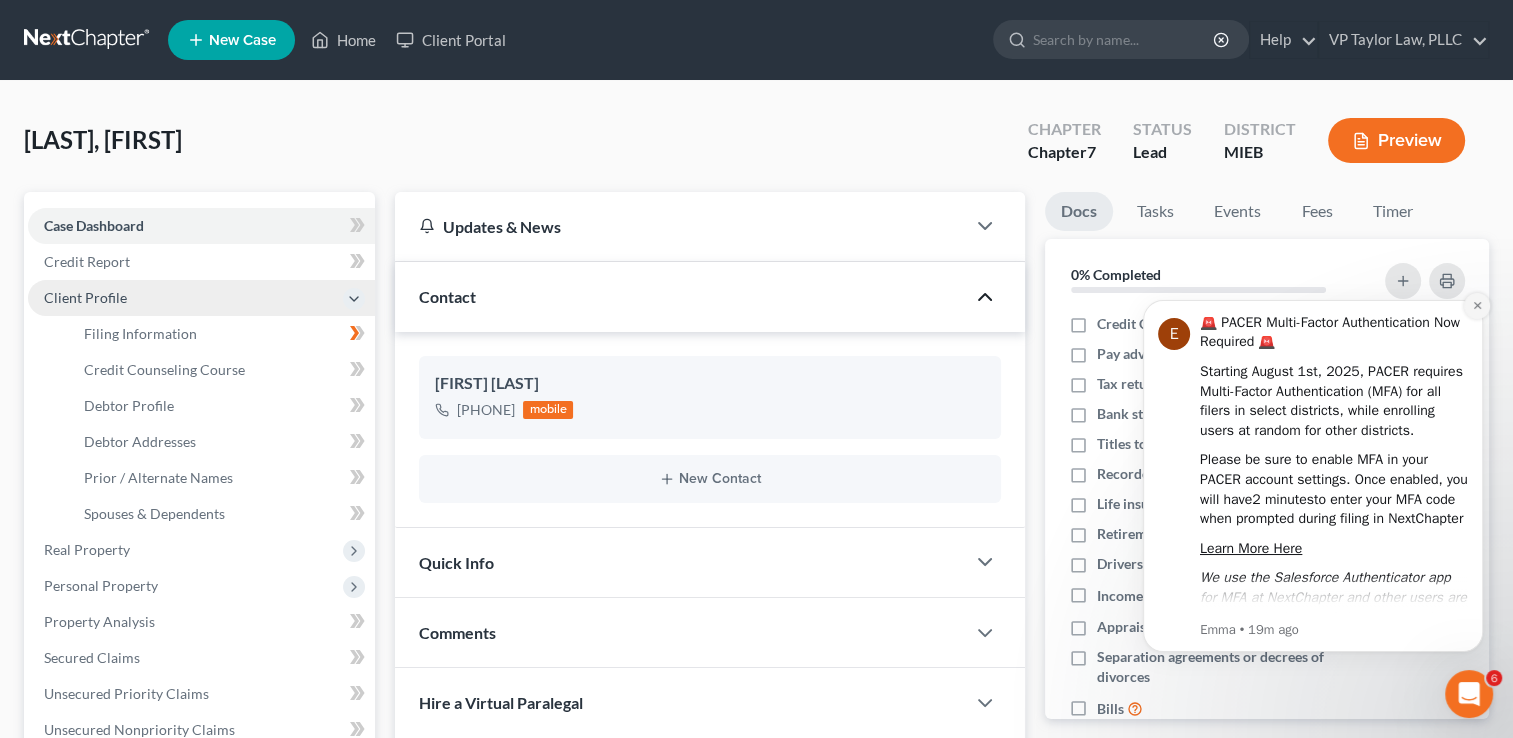 click 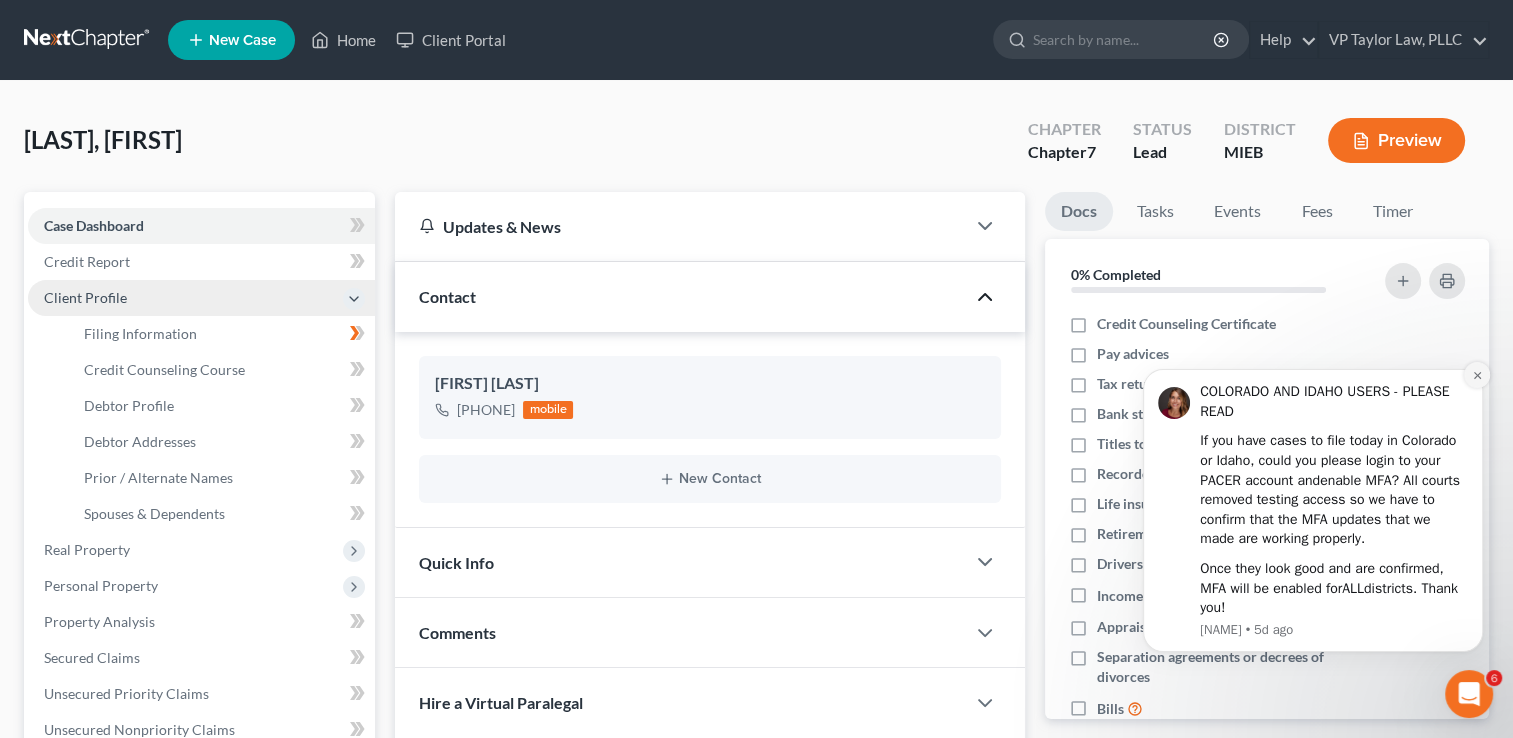 click 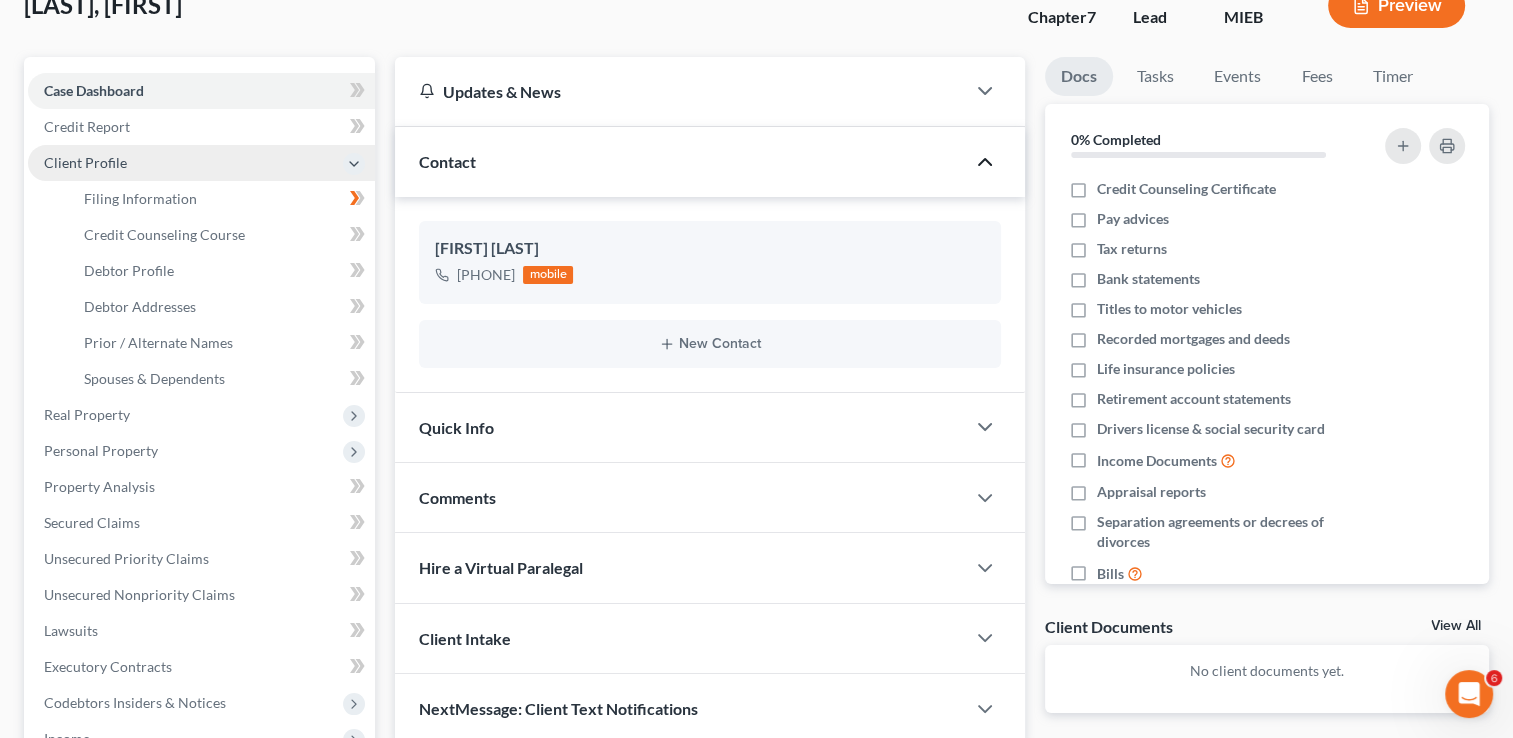 scroll, scrollTop: 136, scrollLeft: 0, axis: vertical 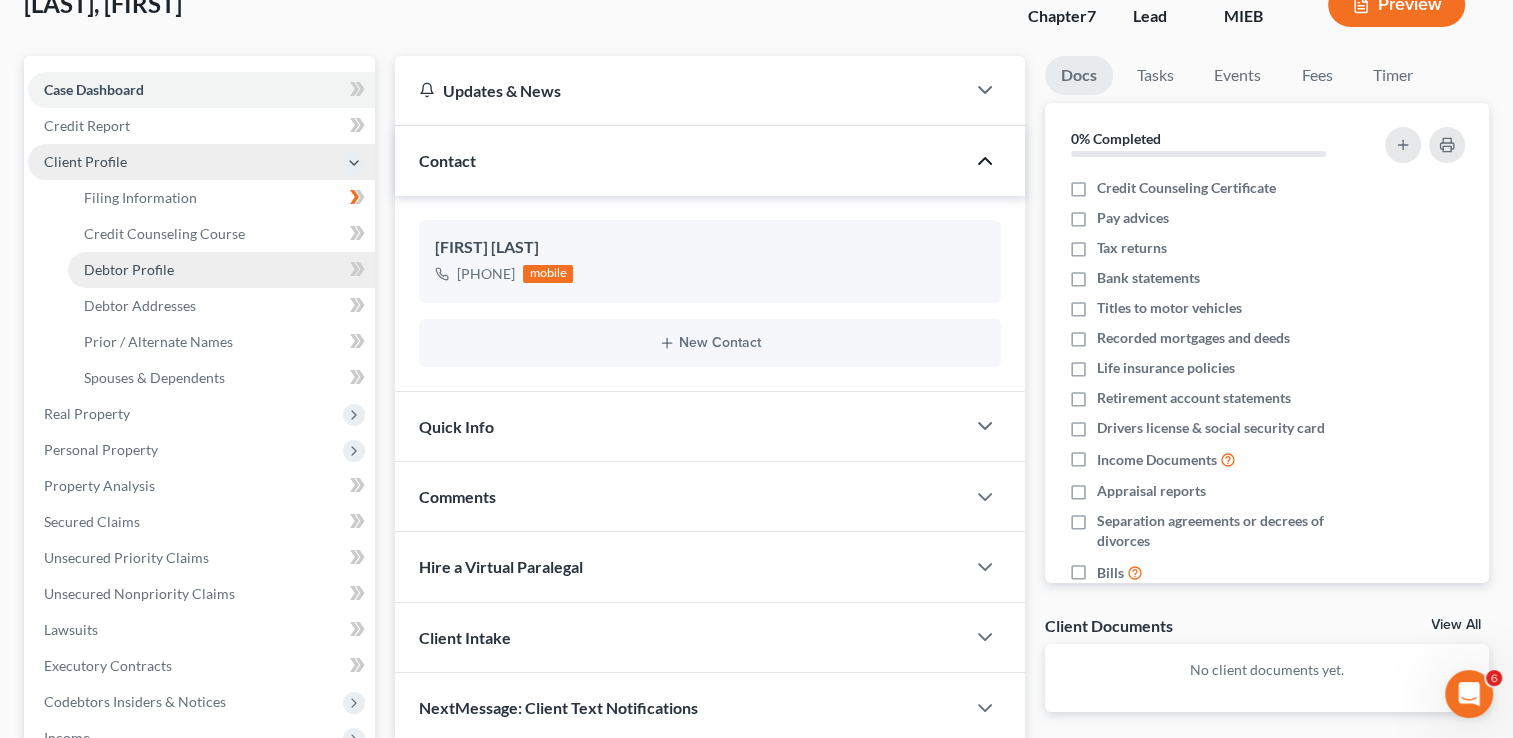 click on "Debtor Profile" at bounding box center [221, 270] 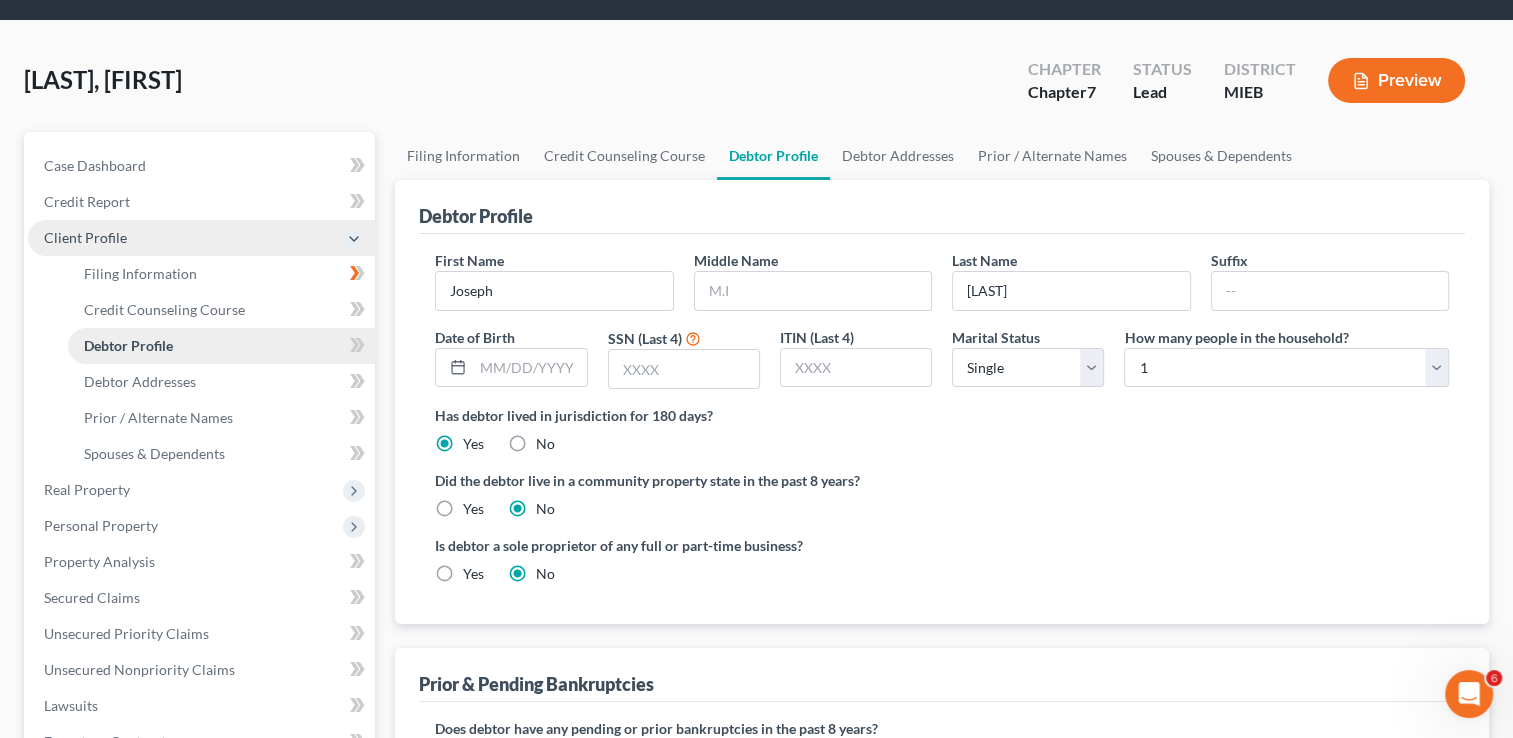 scroll, scrollTop: 0, scrollLeft: 0, axis: both 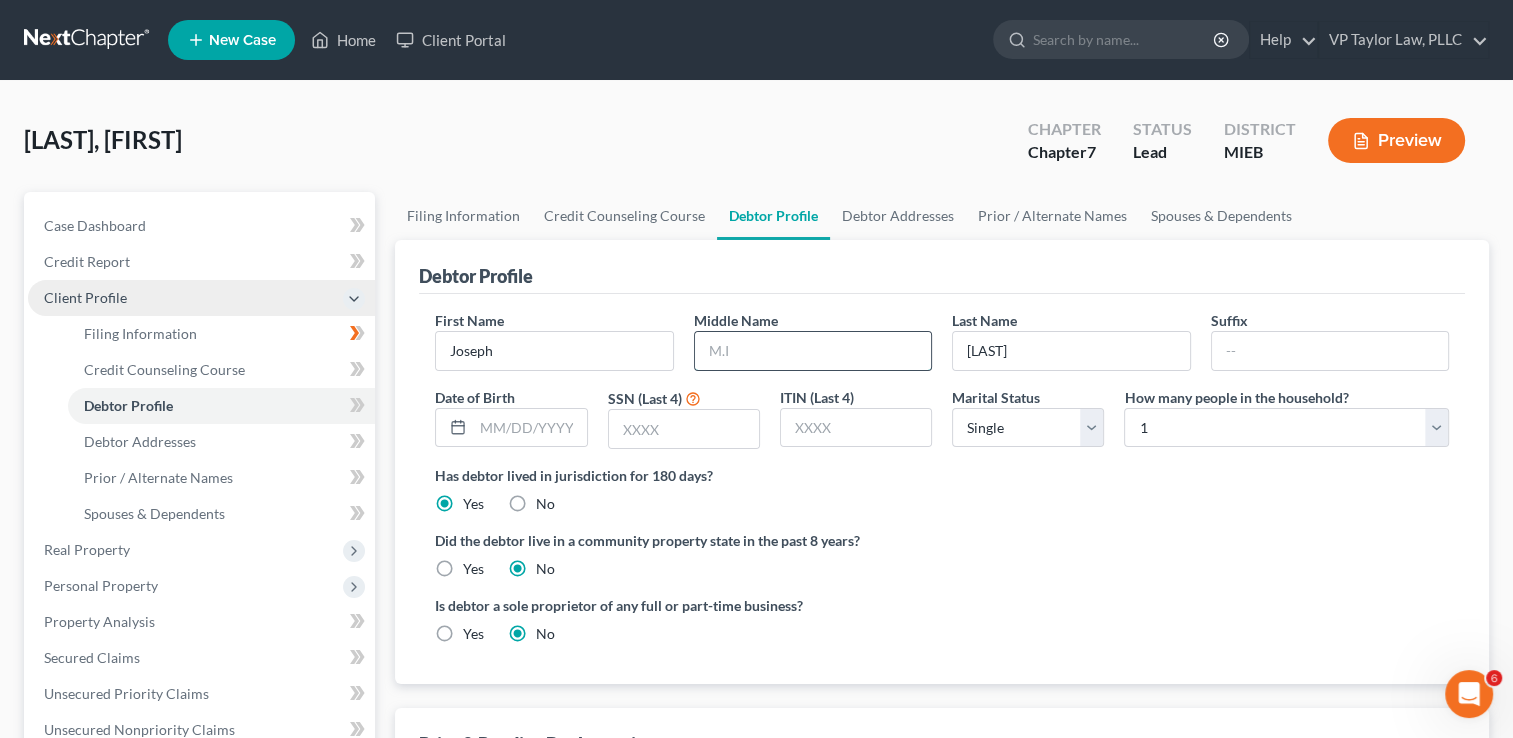 click at bounding box center [813, 351] 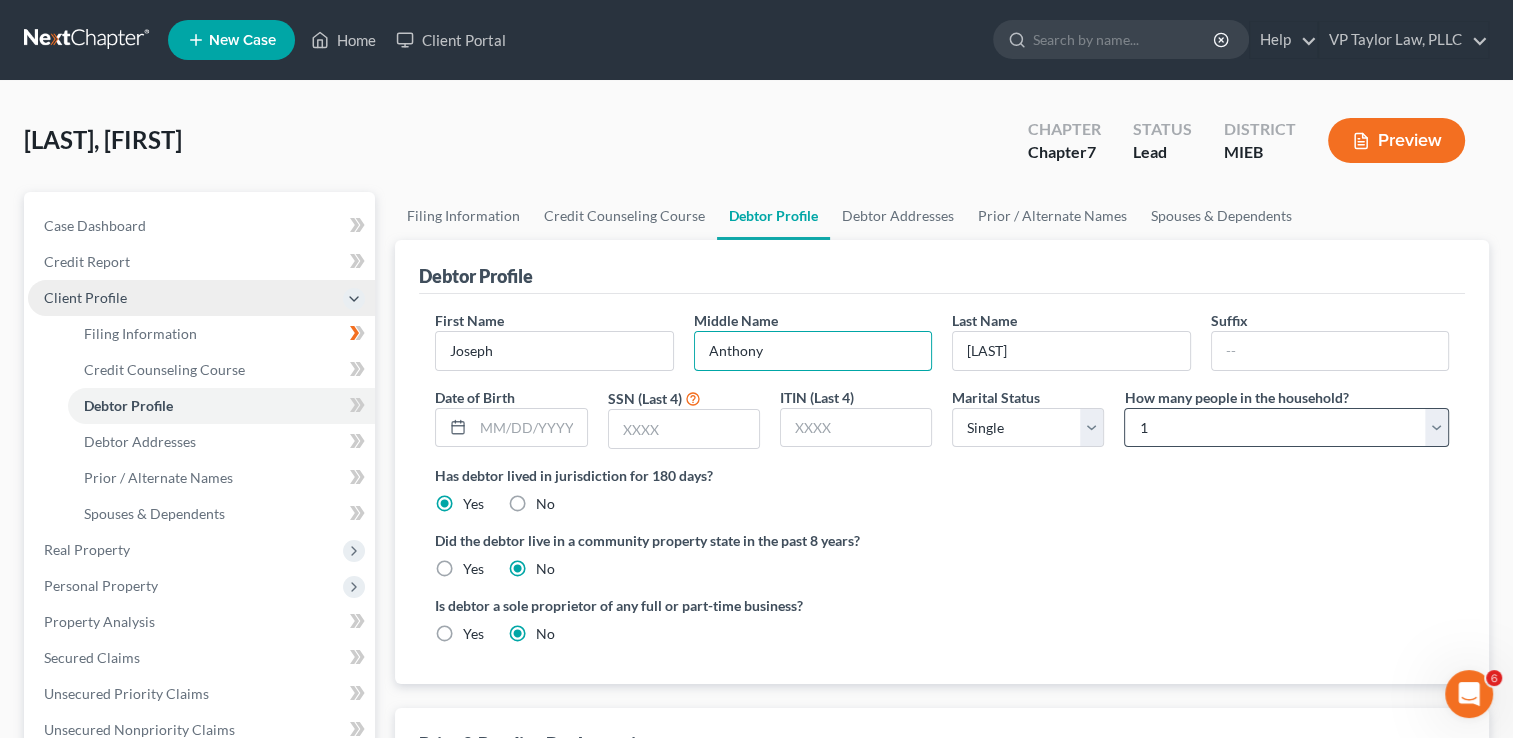 type on "Anthony" 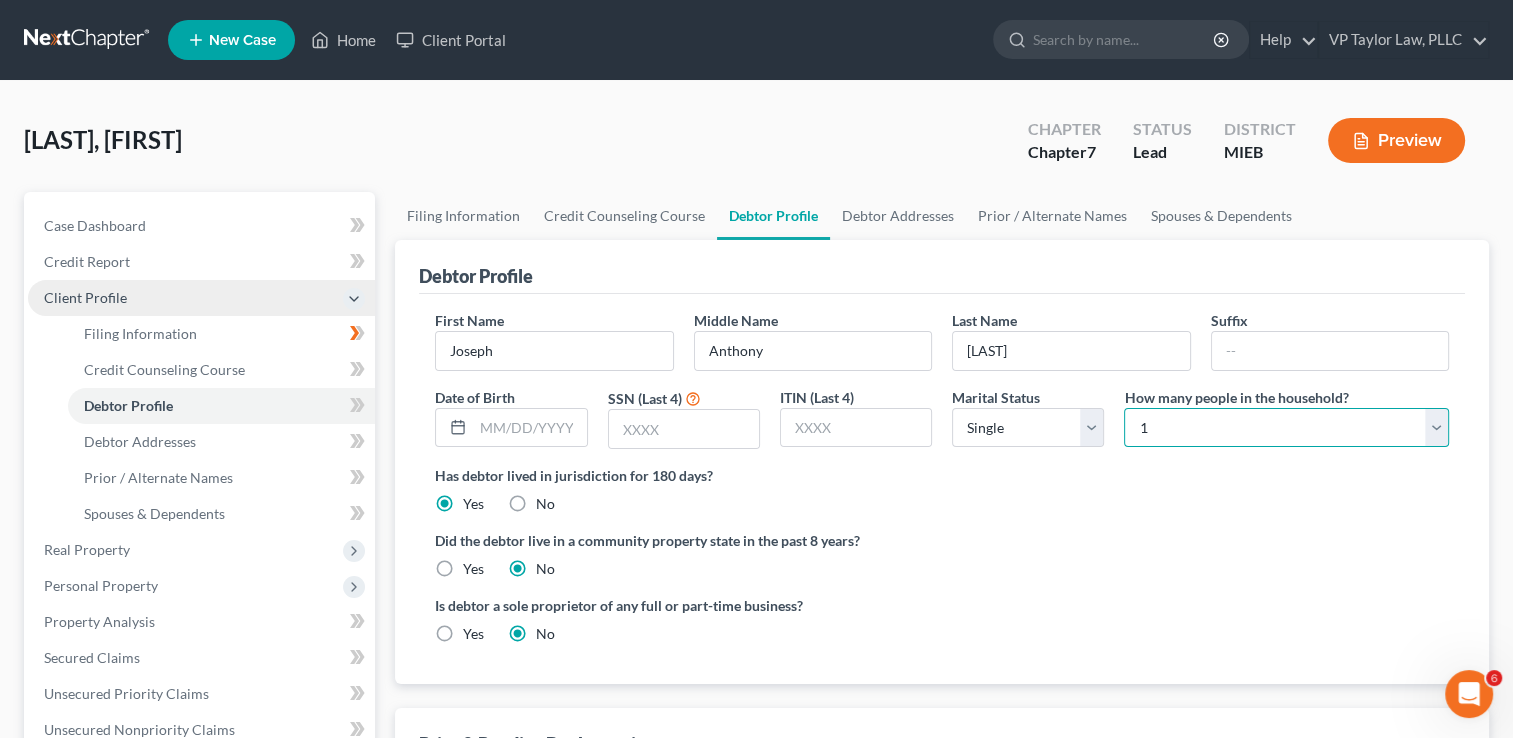 click on "Select 1 2 3 4 5 6 7 8 9 10 11 12 13 14 15 16 17 18 19 20" at bounding box center (1286, 428) 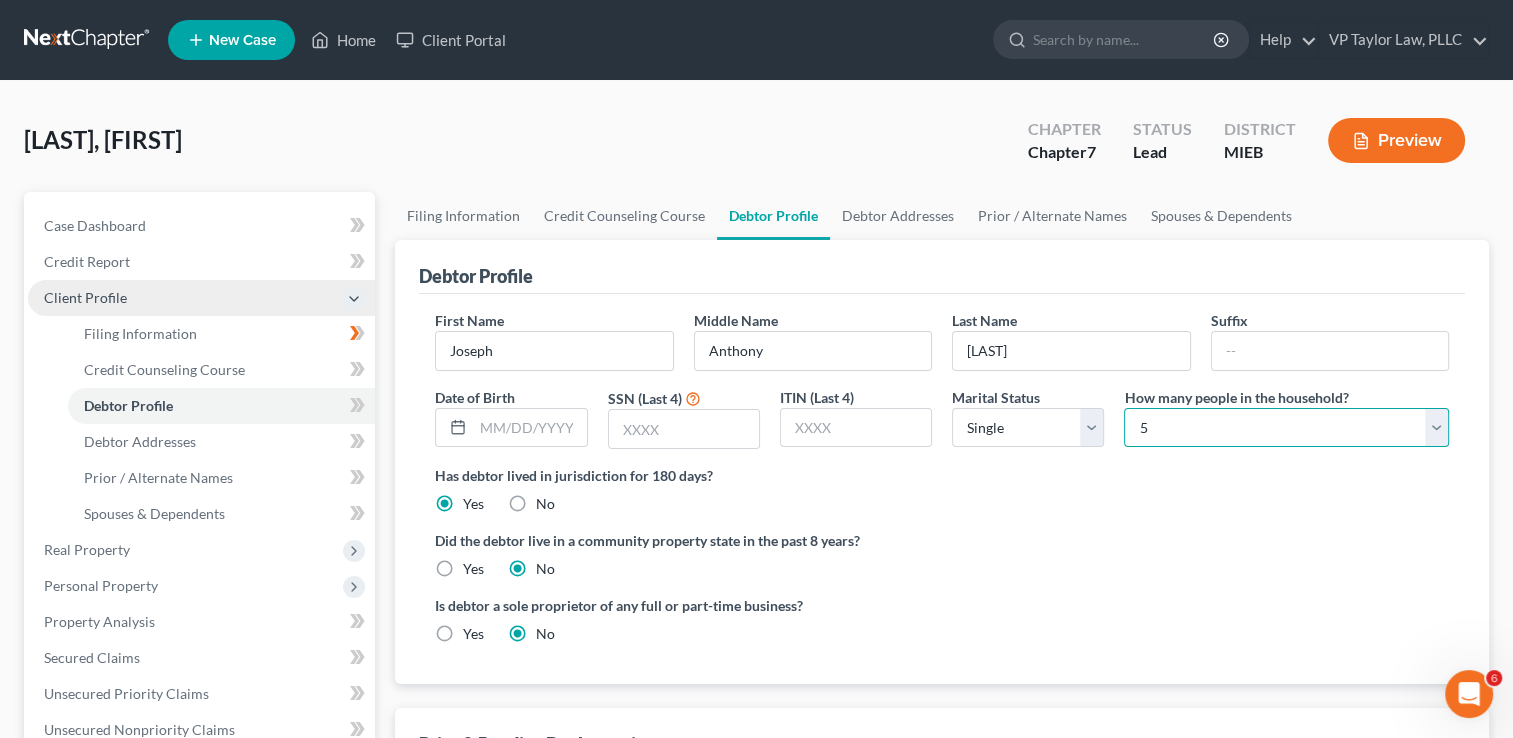 click on "Select 1 2 3 4 5 6 7 8 9 10 11 12 13 14 15 16 17 18 19 20" at bounding box center [1286, 428] 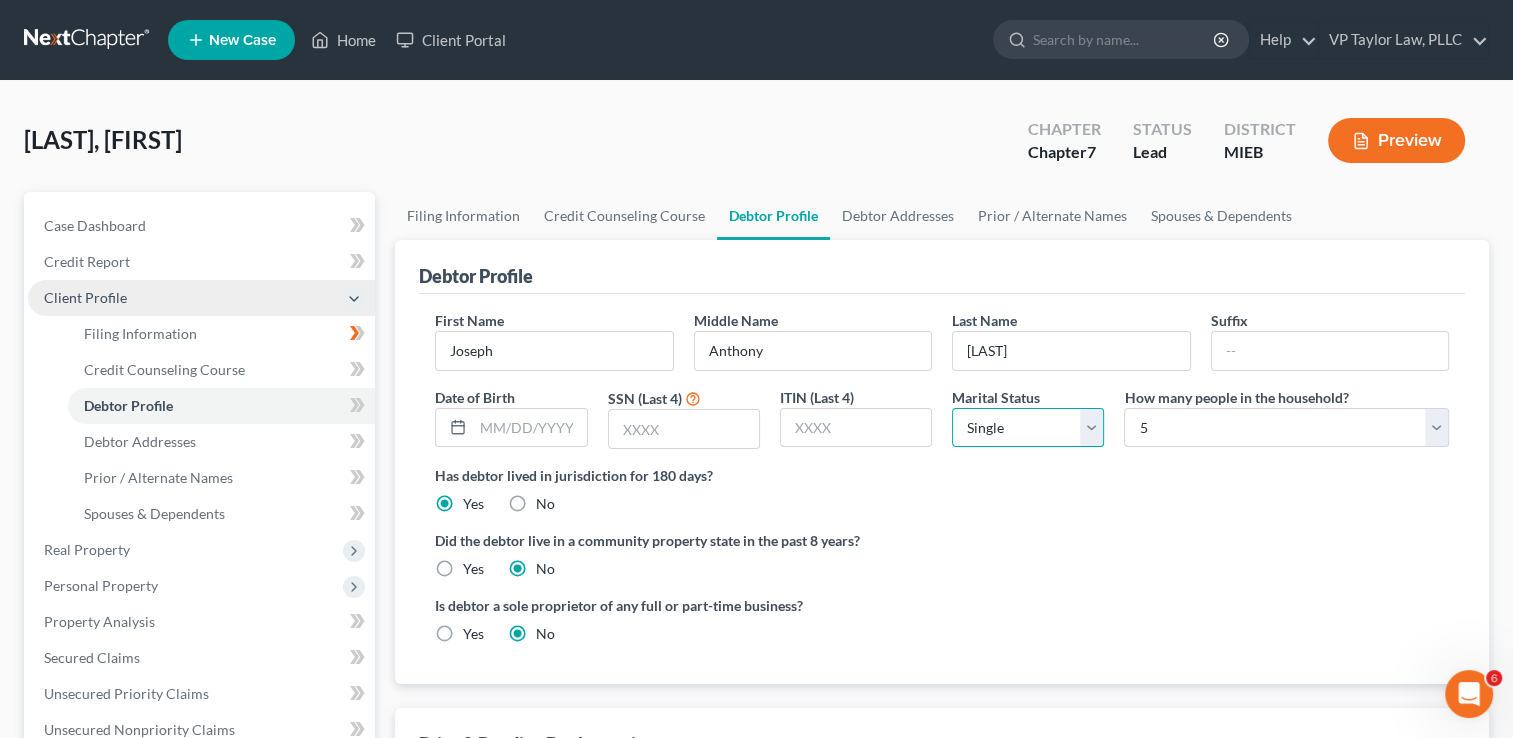 click on "Select Single Married Separated Divorced Widowed" at bounding box center (1028, 428) 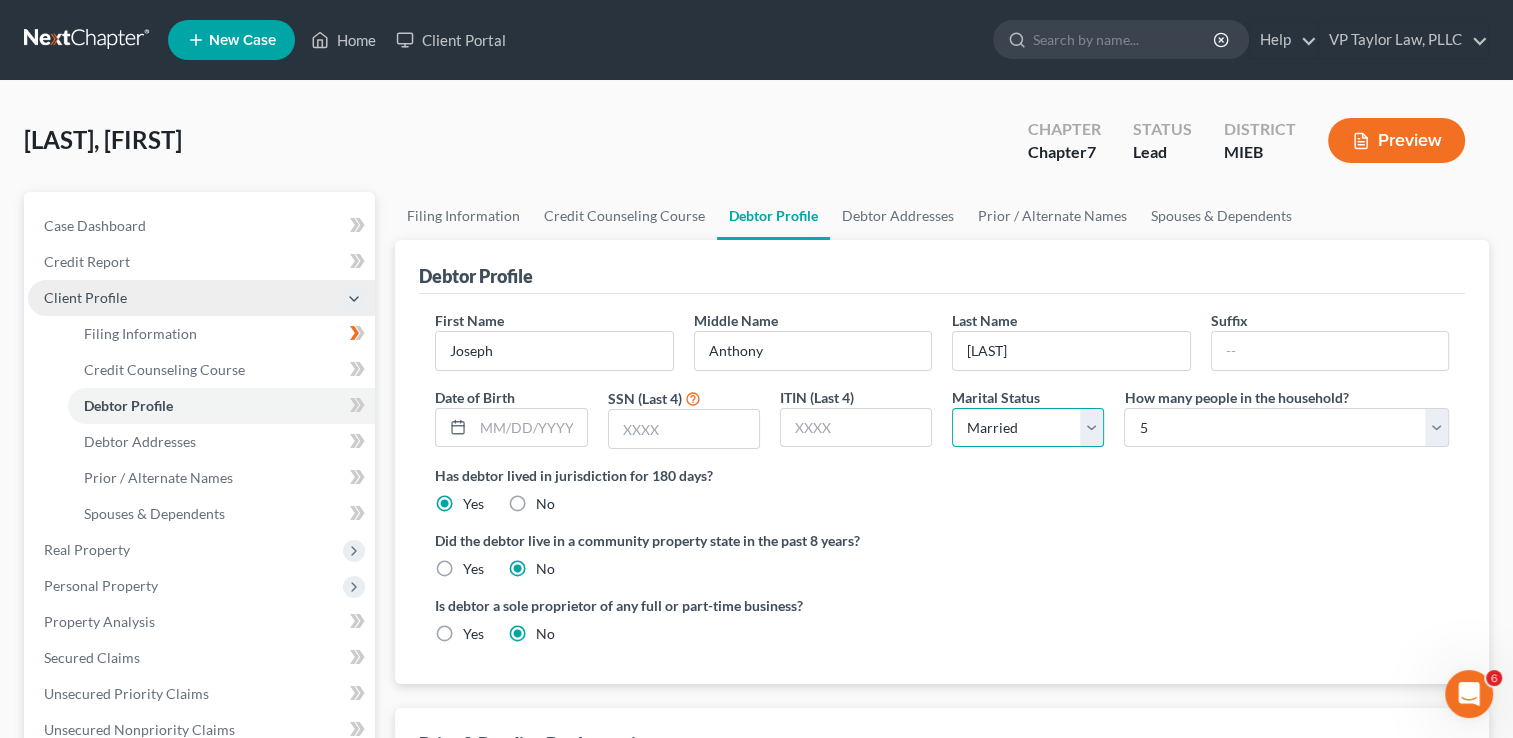 click on "Select Single Married Separated Divorced Widowed" at bounding box center [1028, 428] 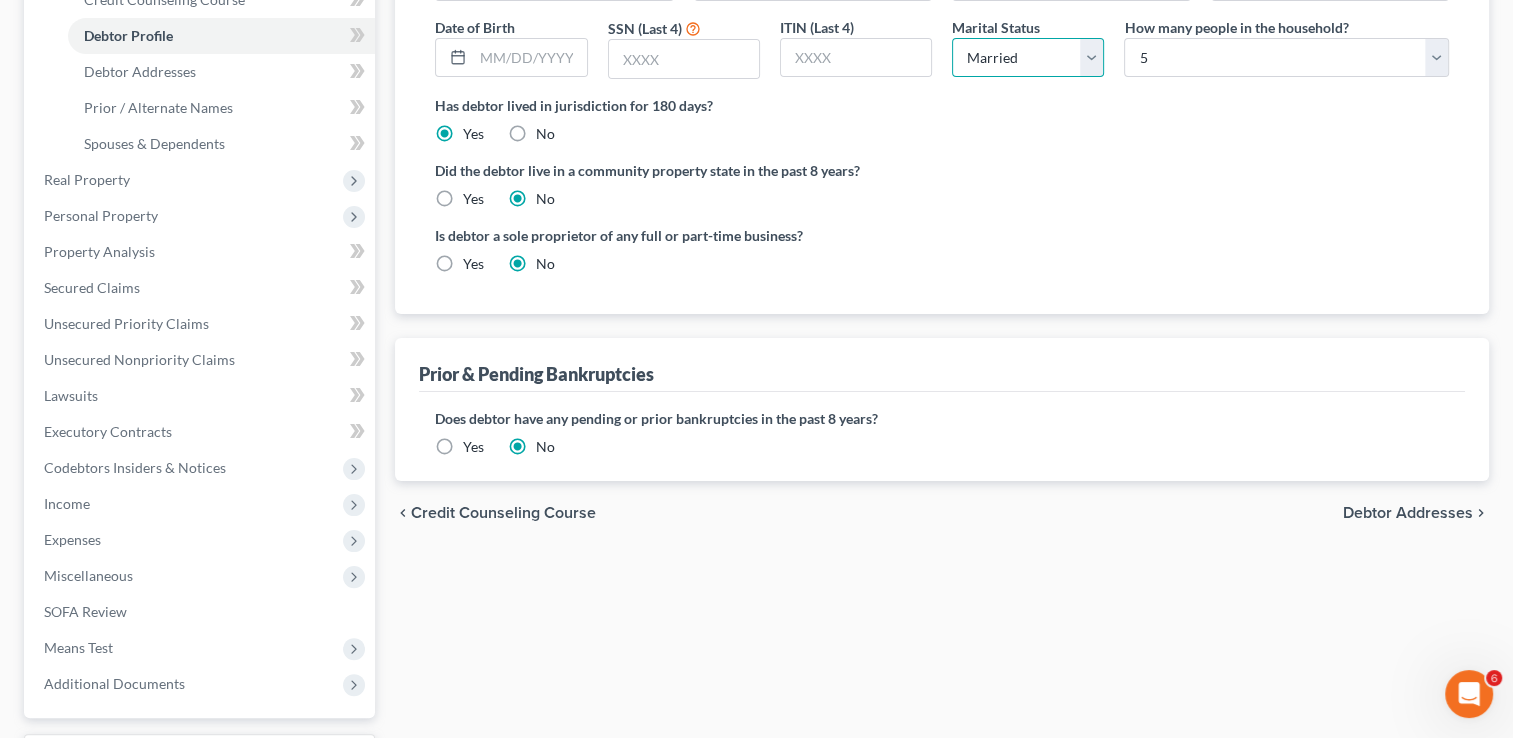 scroll, scrollTop: 381, scrollLeft: 0, axis: vertical 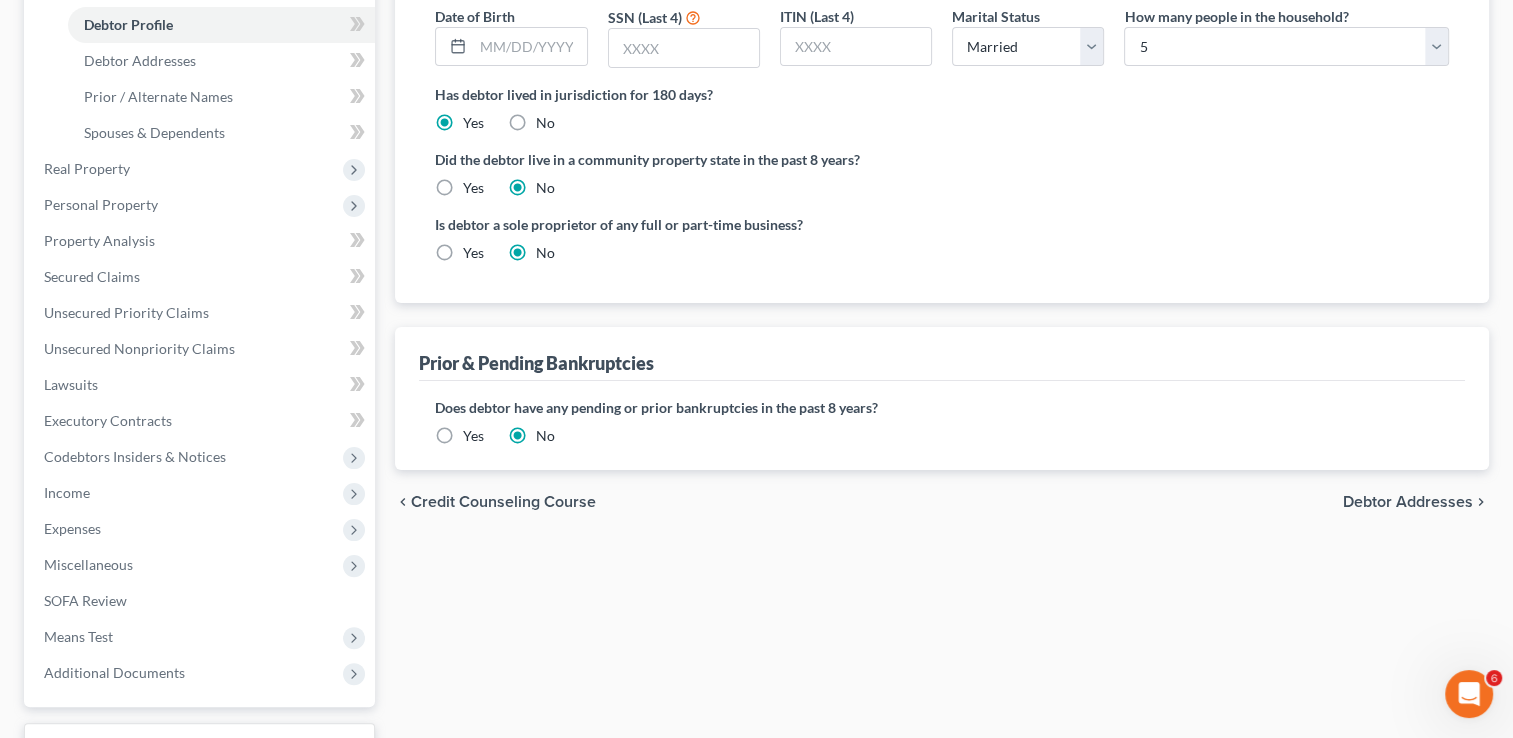 click on "Debtor Addresses" at bounding box center [1408, 502] 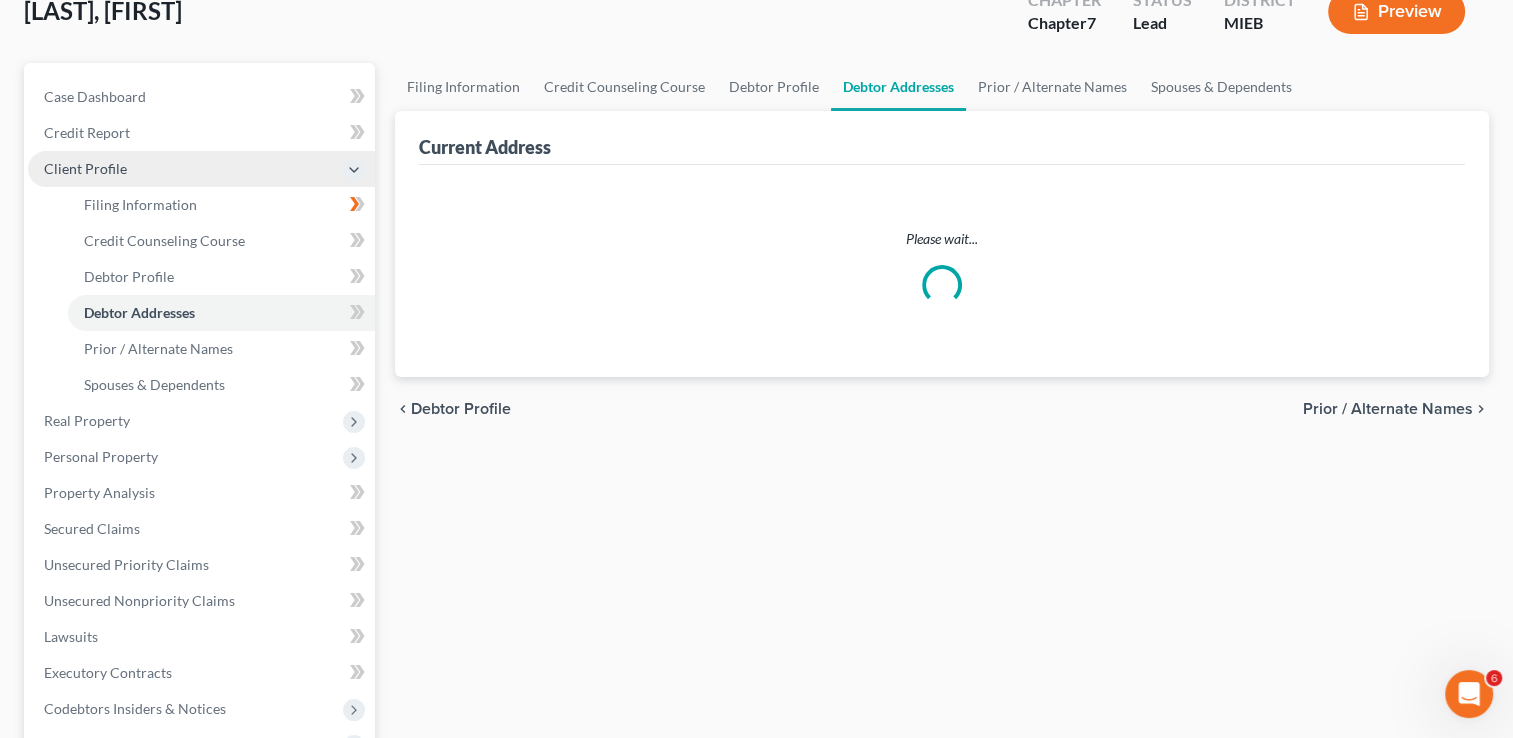 select on "0" 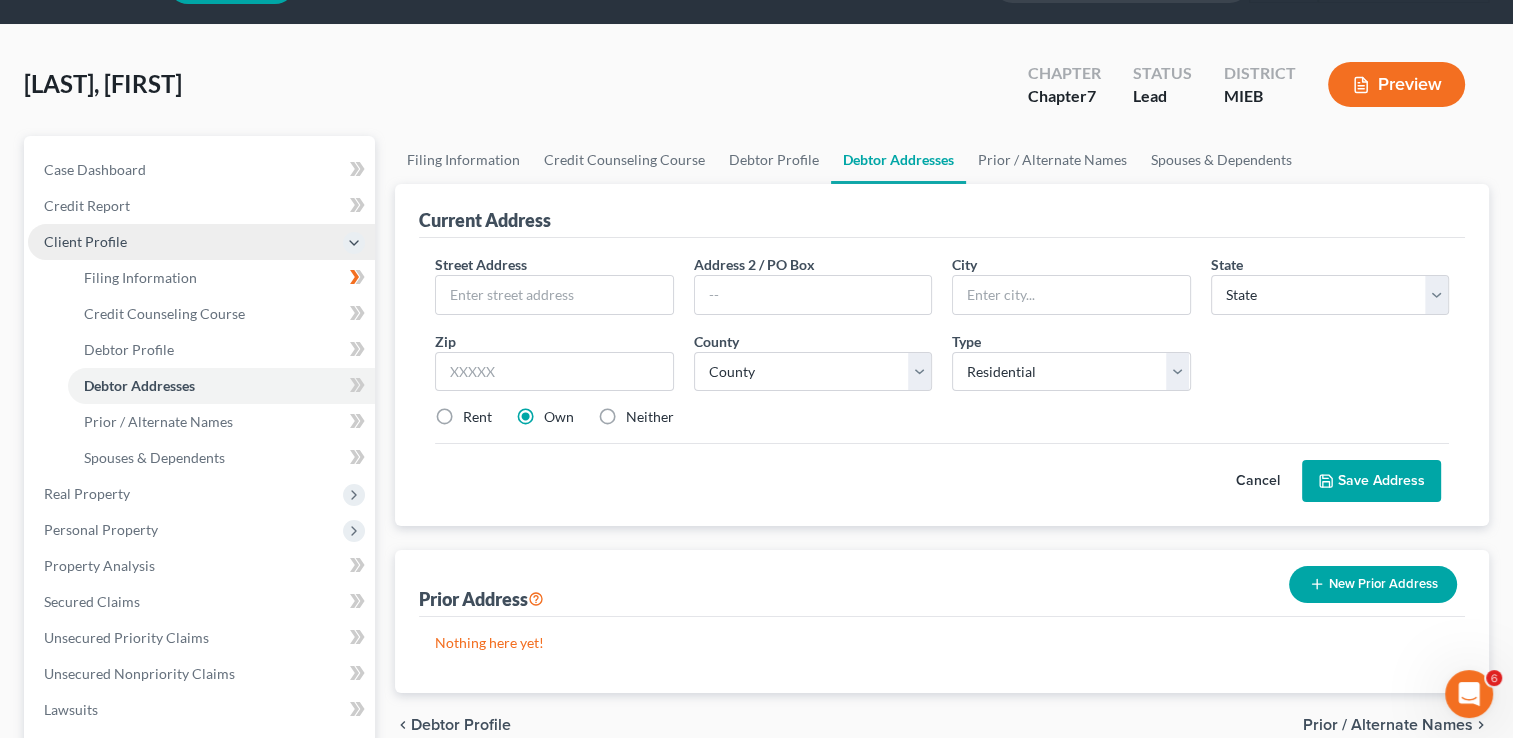 scroll, scrollTop: 0, scrollLeft: 0, axis: both 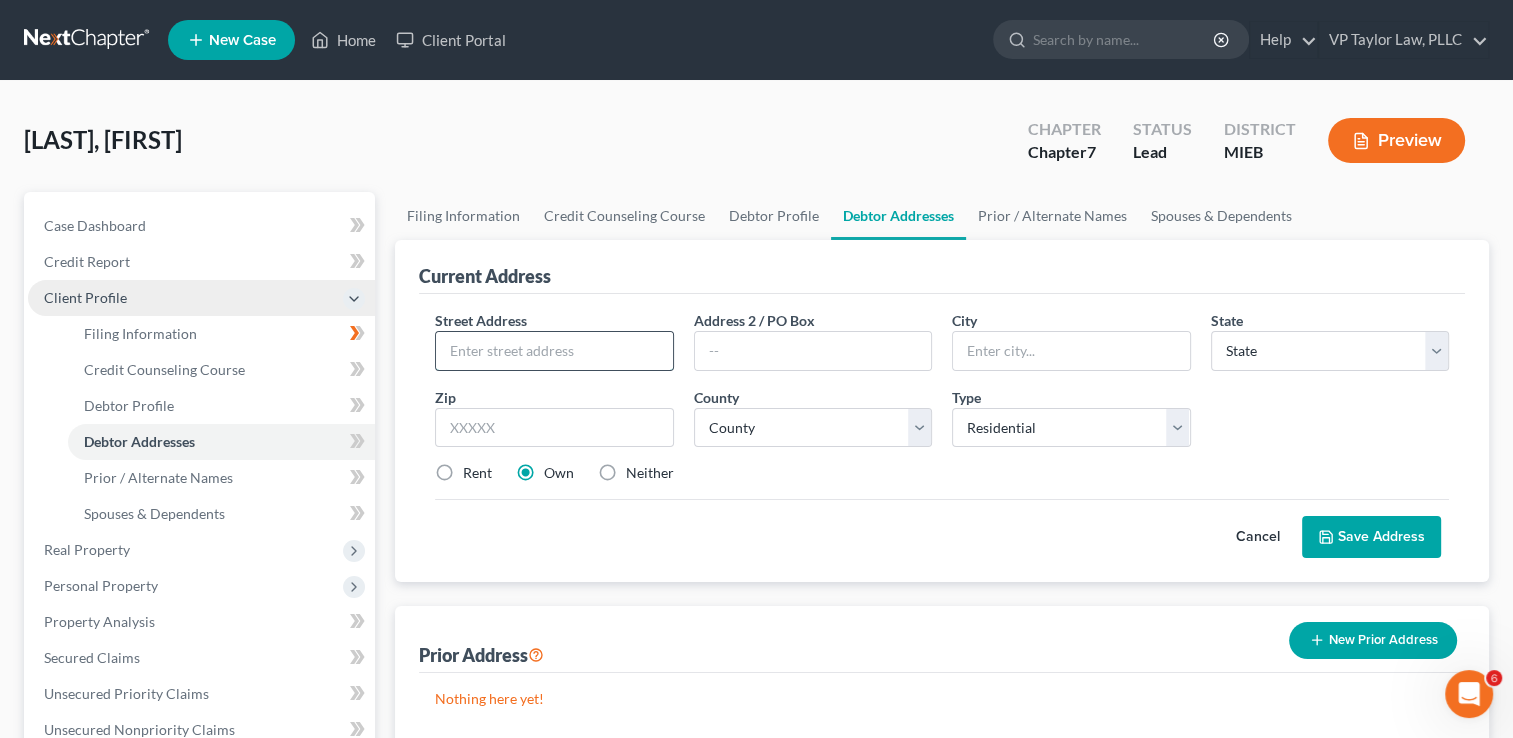 click at bounding box center (554, 351) 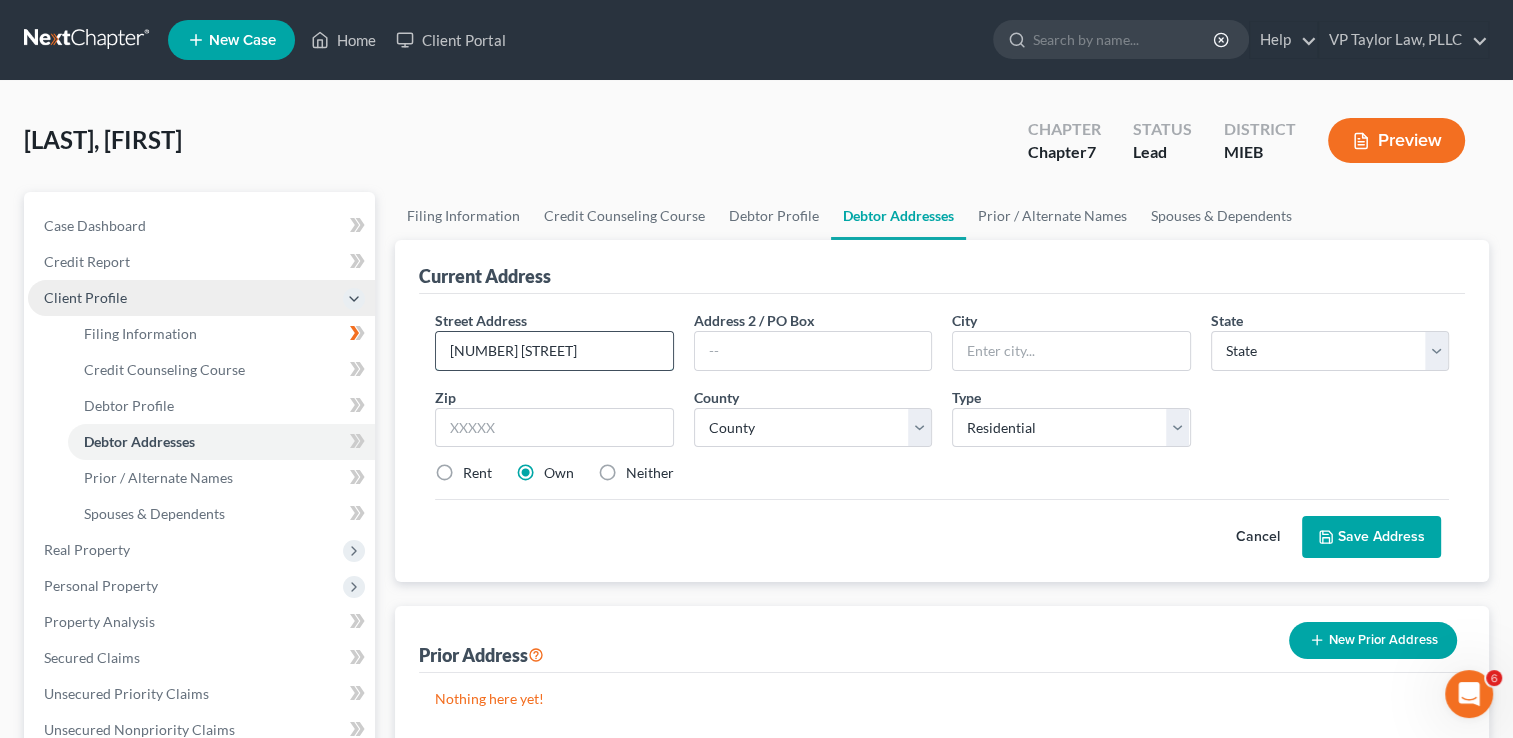 type on "[NUMBER] [STREET]" 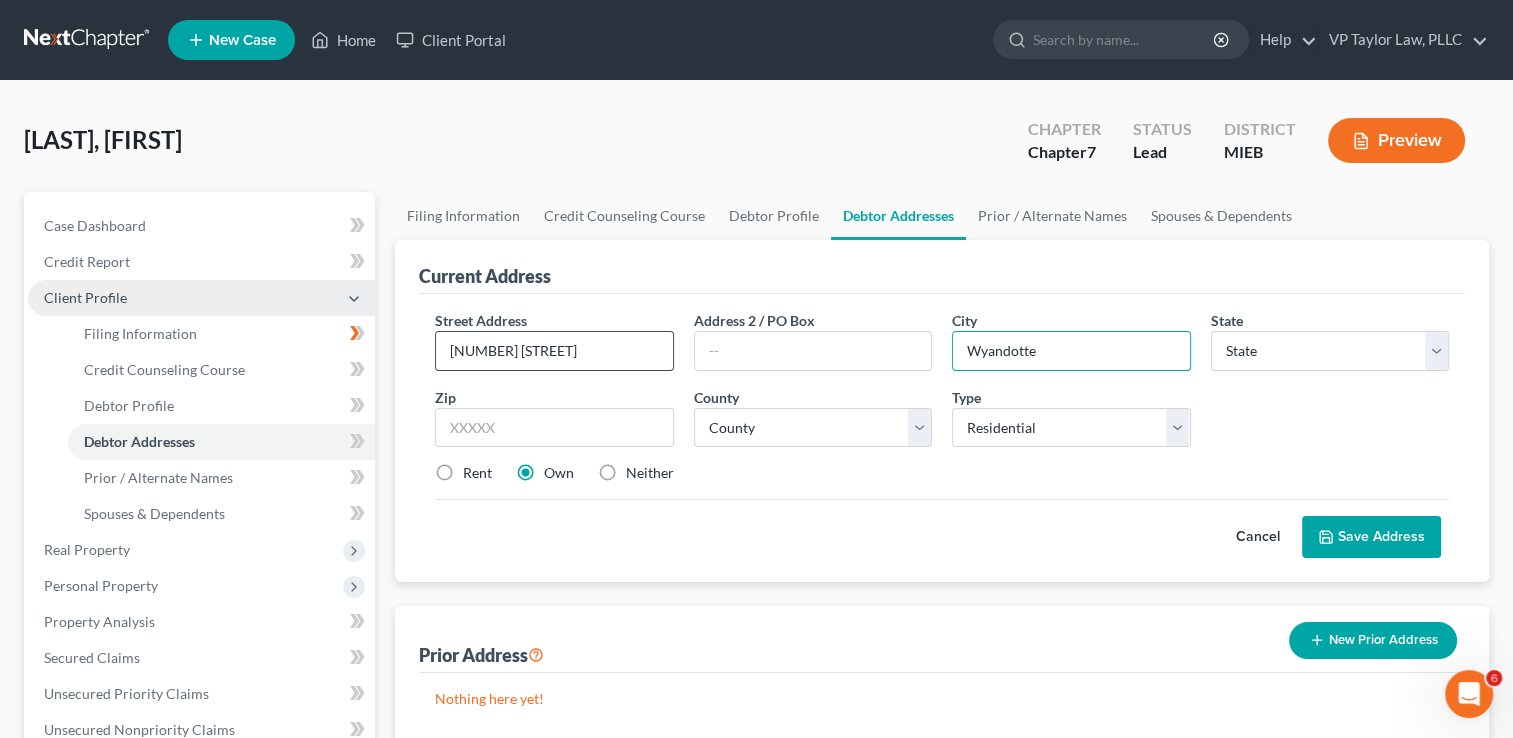 type on "Wyandotte" 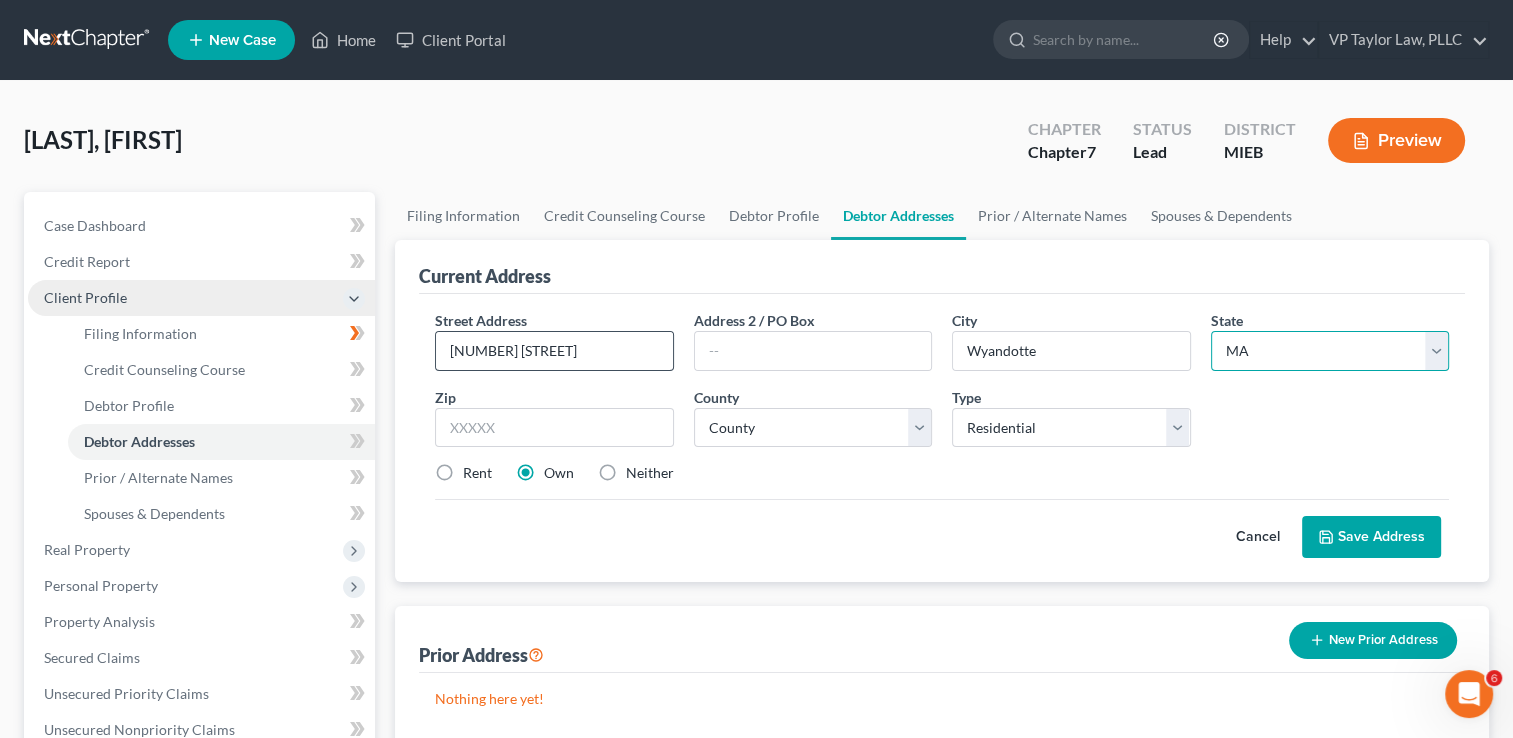 select on "23" 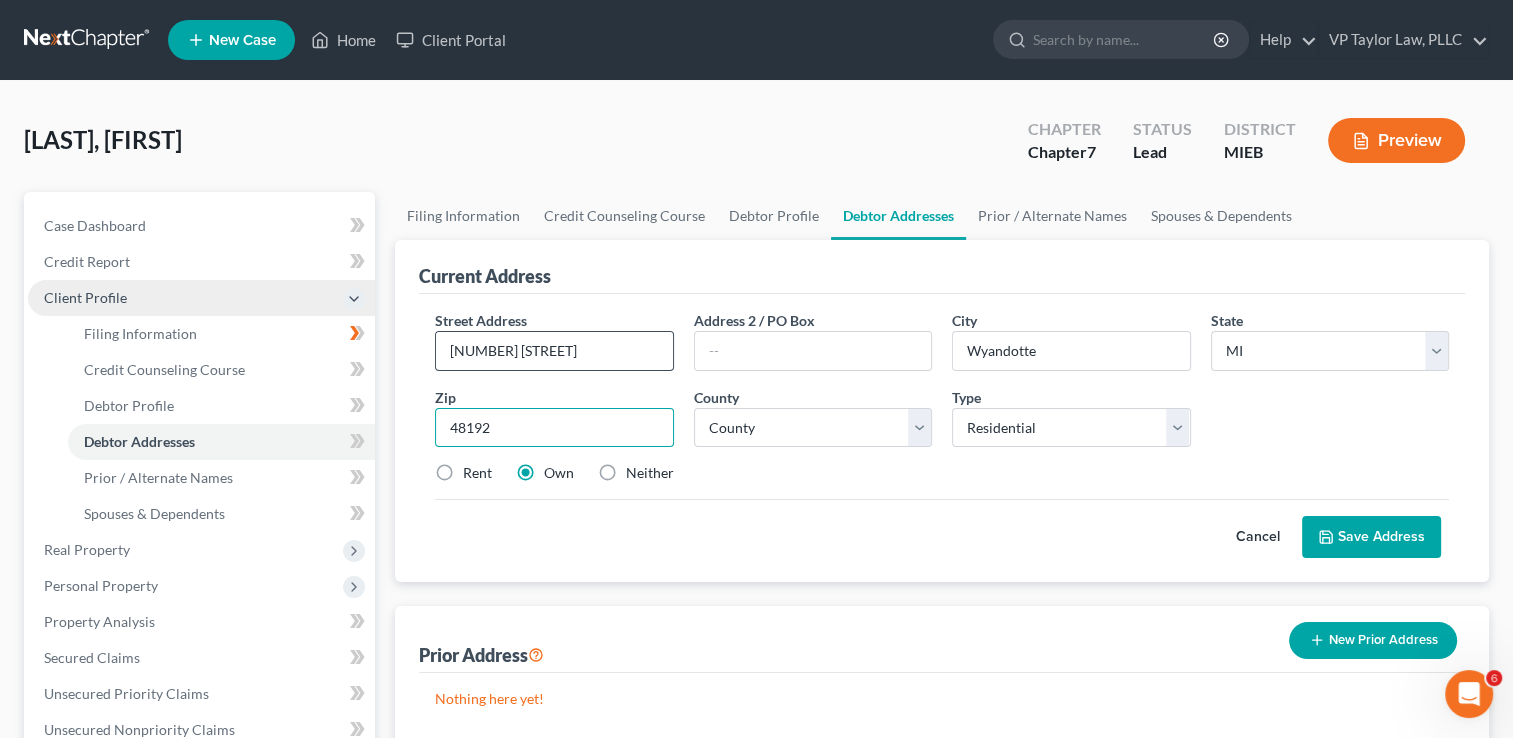 type on "48192" 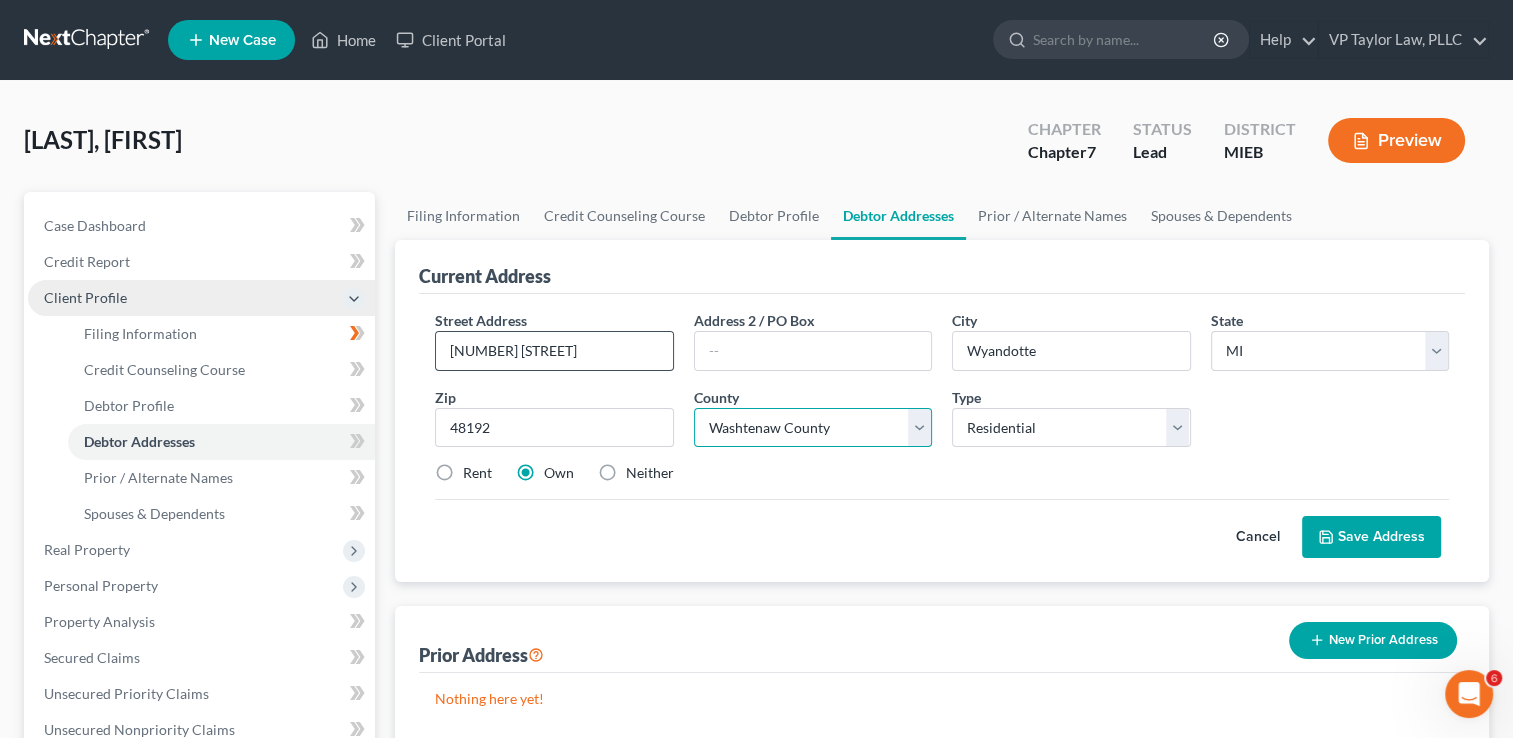 select on "81" 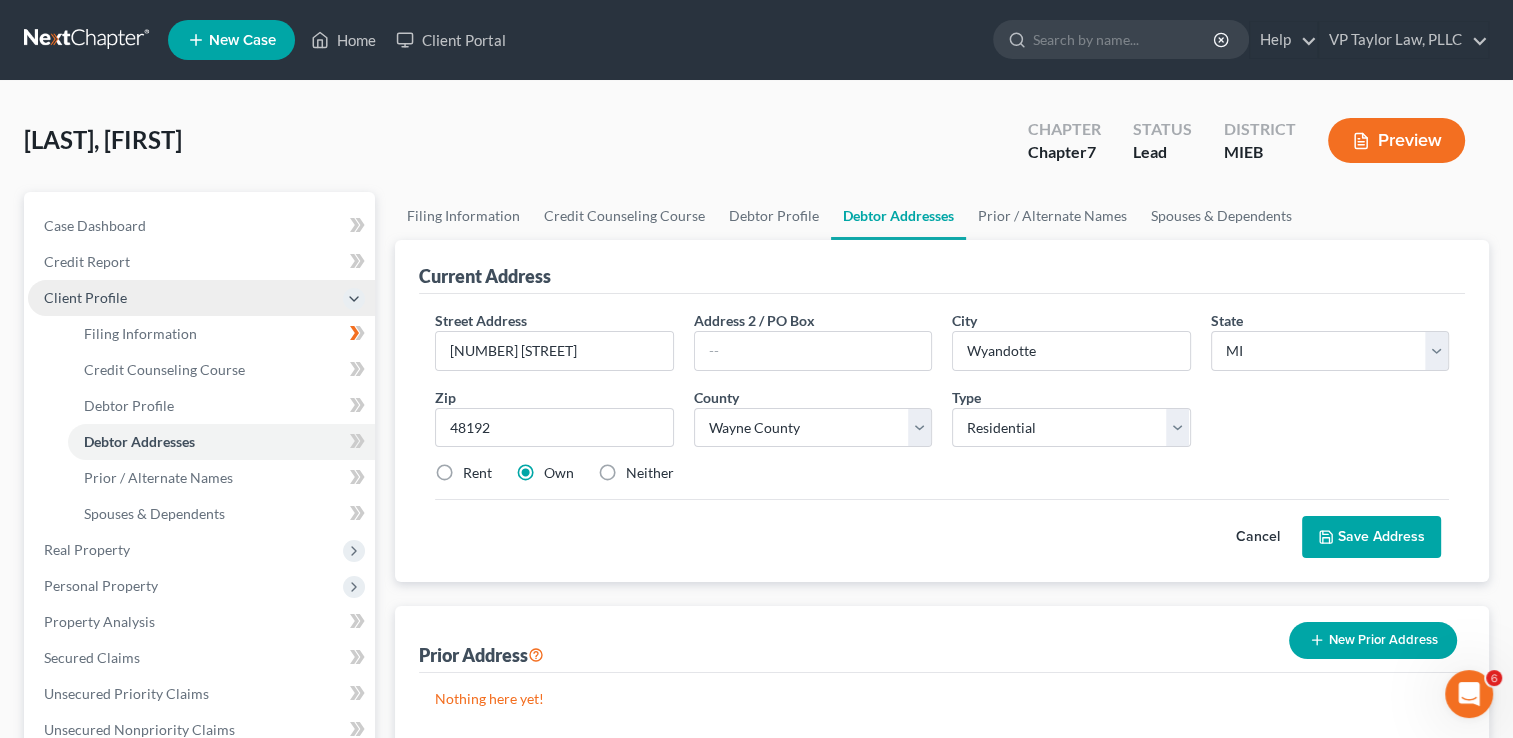 click on "Rent" at bounding box center [477, 473] 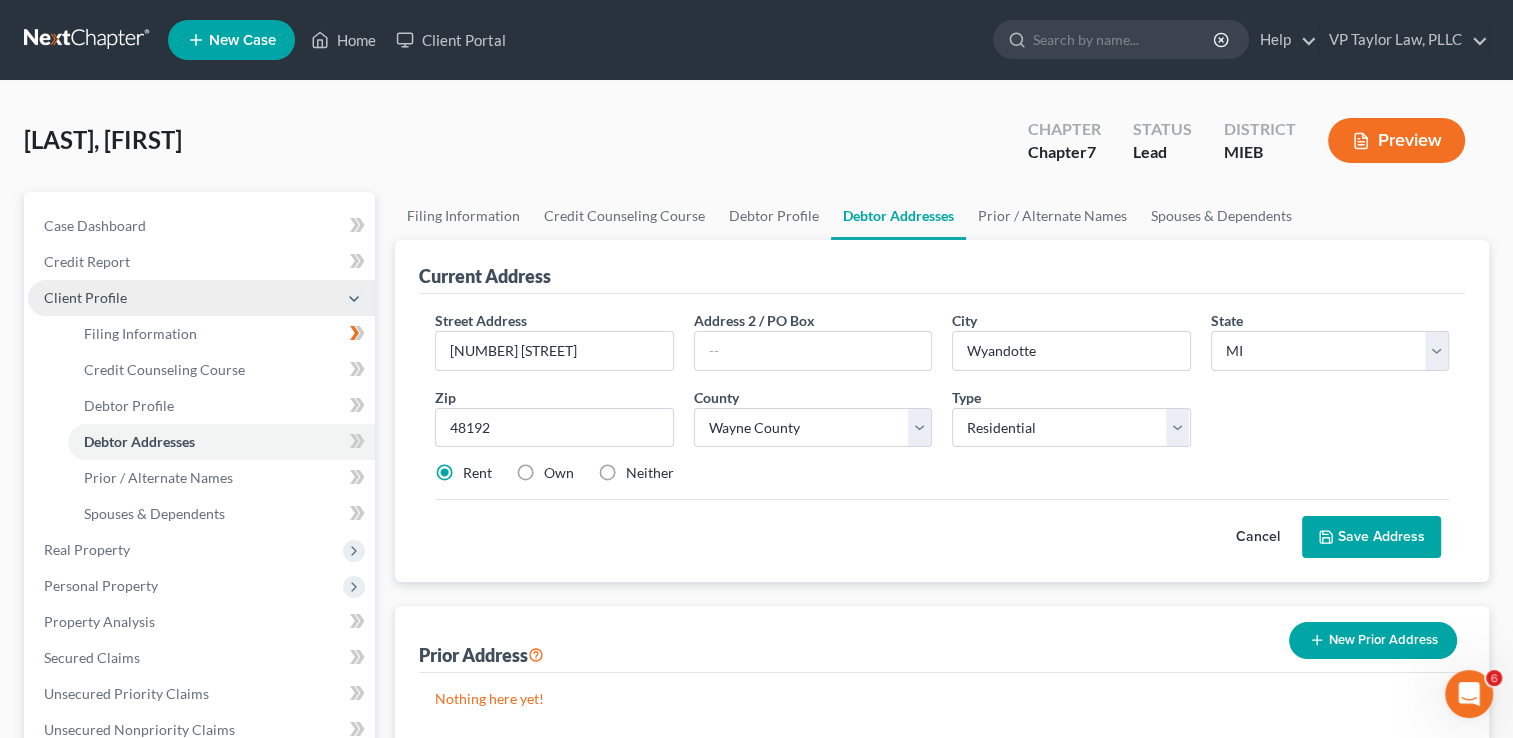 click on "Save Address" at bounding box center (1371, 537) 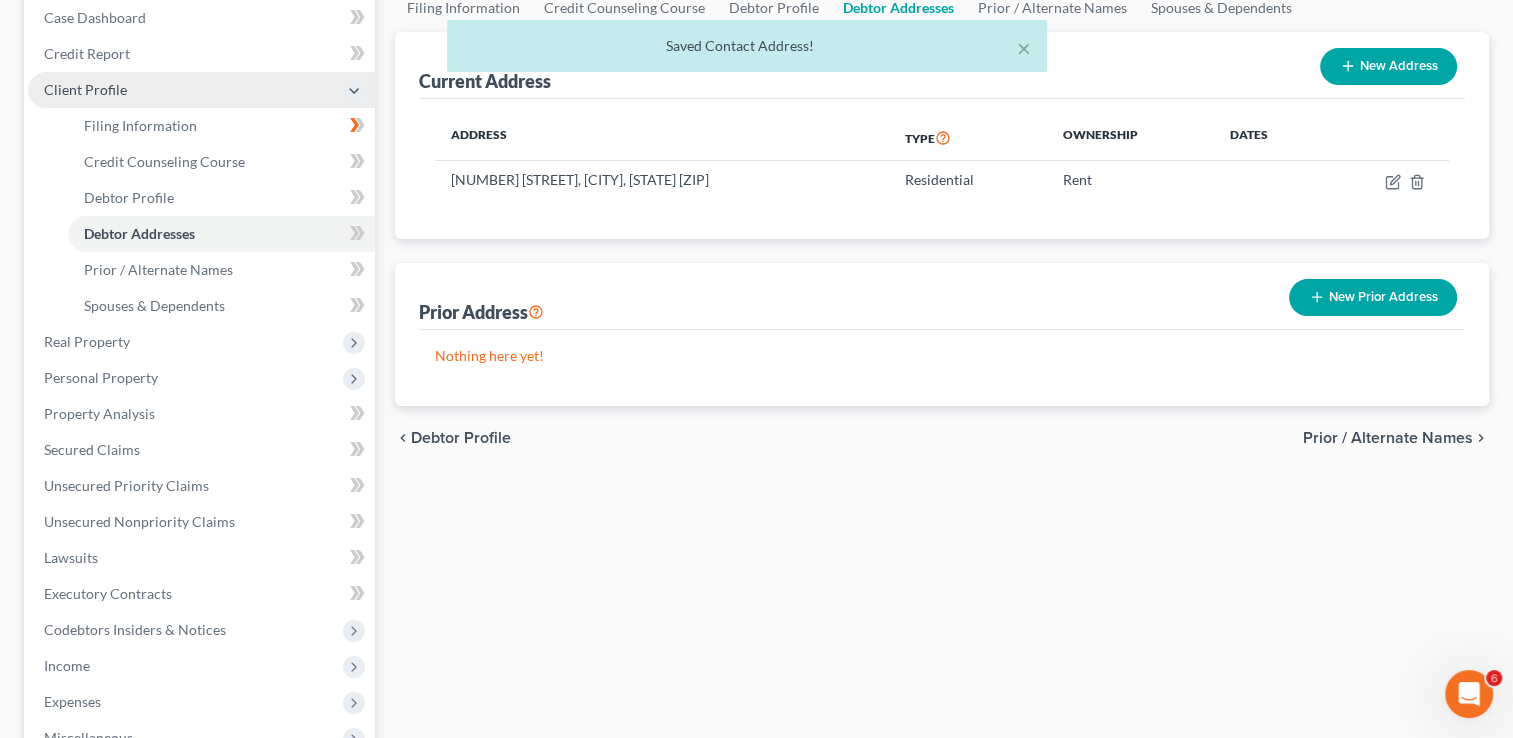 scroll, scrollTop: 300, scrollLeft: 0, axis: vertical 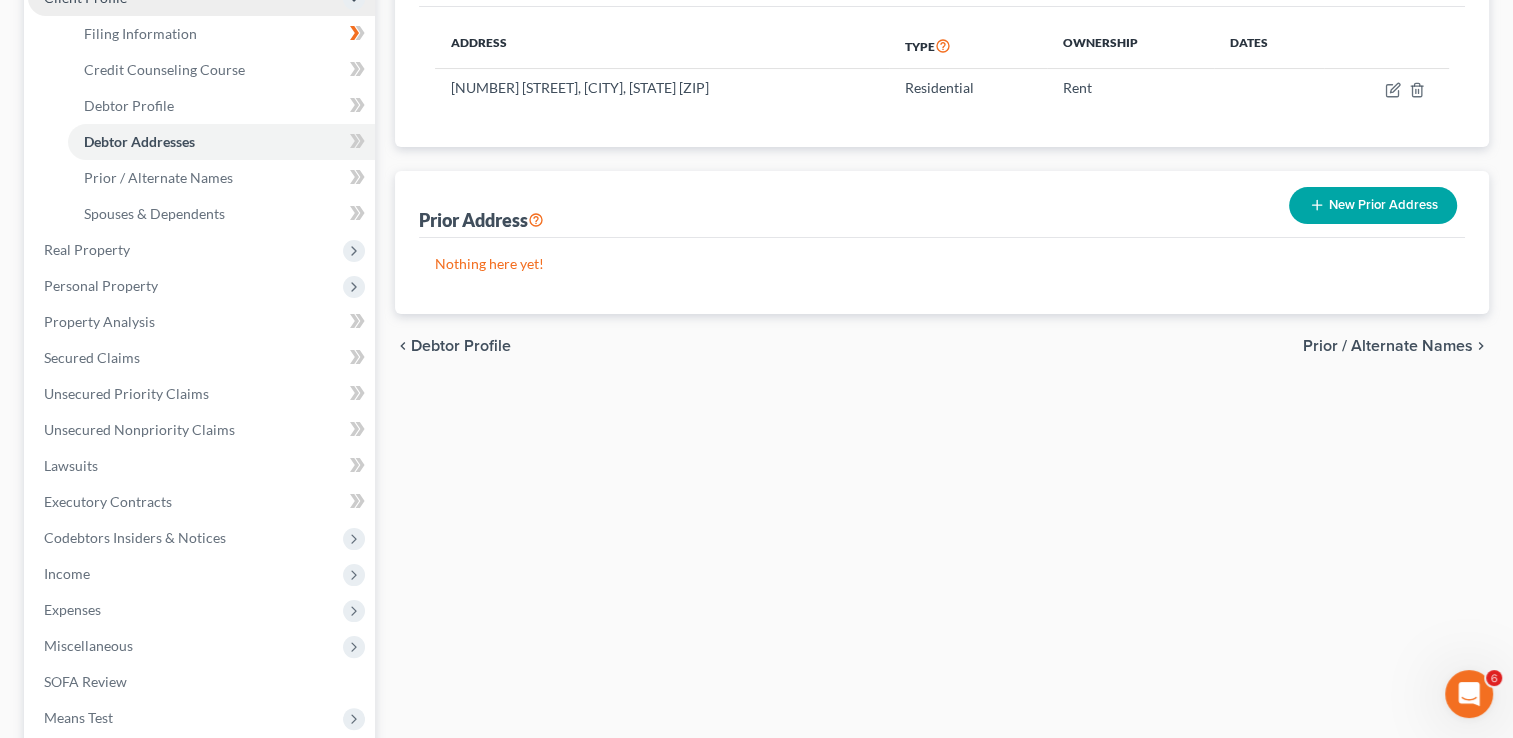 click on "Prior / Alternate Names" at bounding box center (1388, 346) 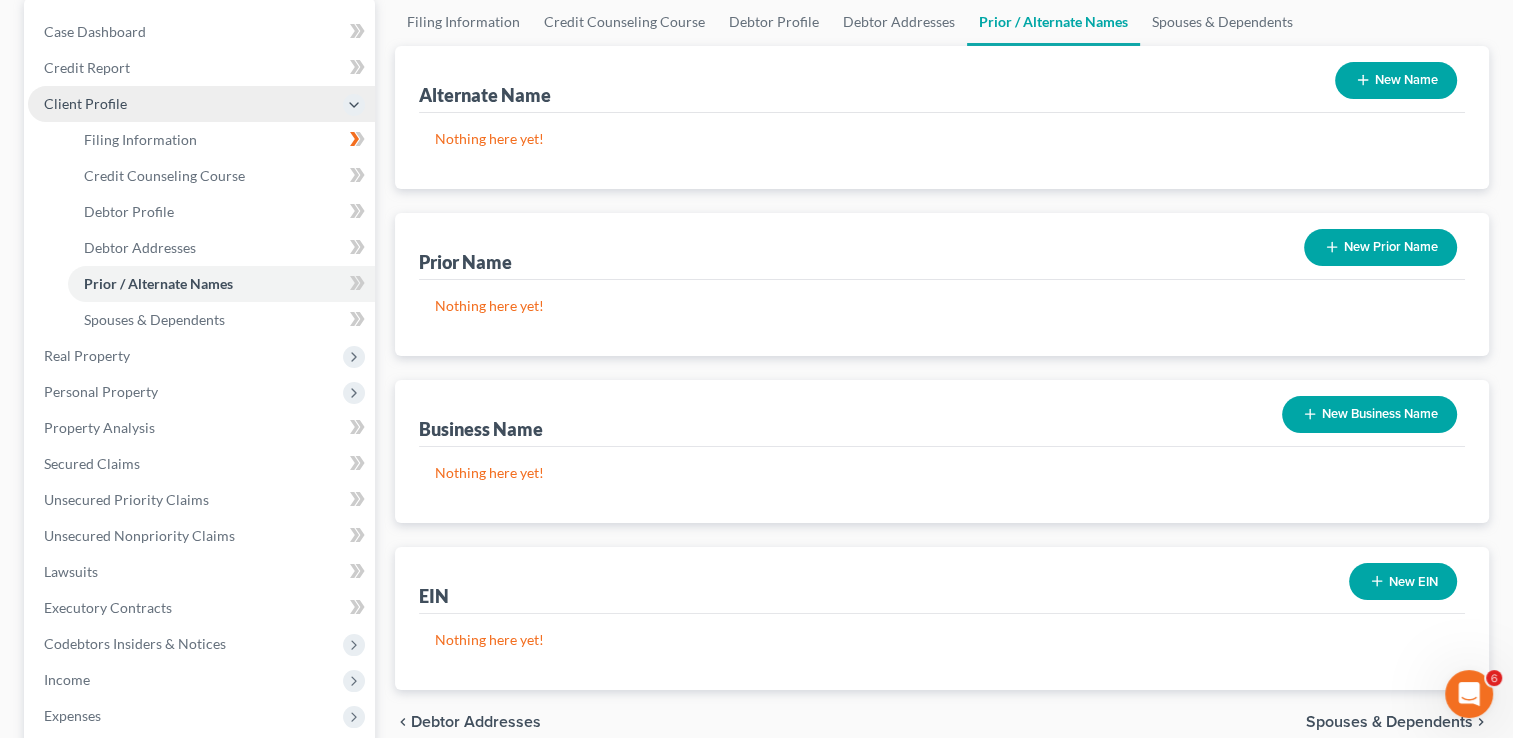 scroll, scrollTop: 0, scrollLeft: 0, axis: both 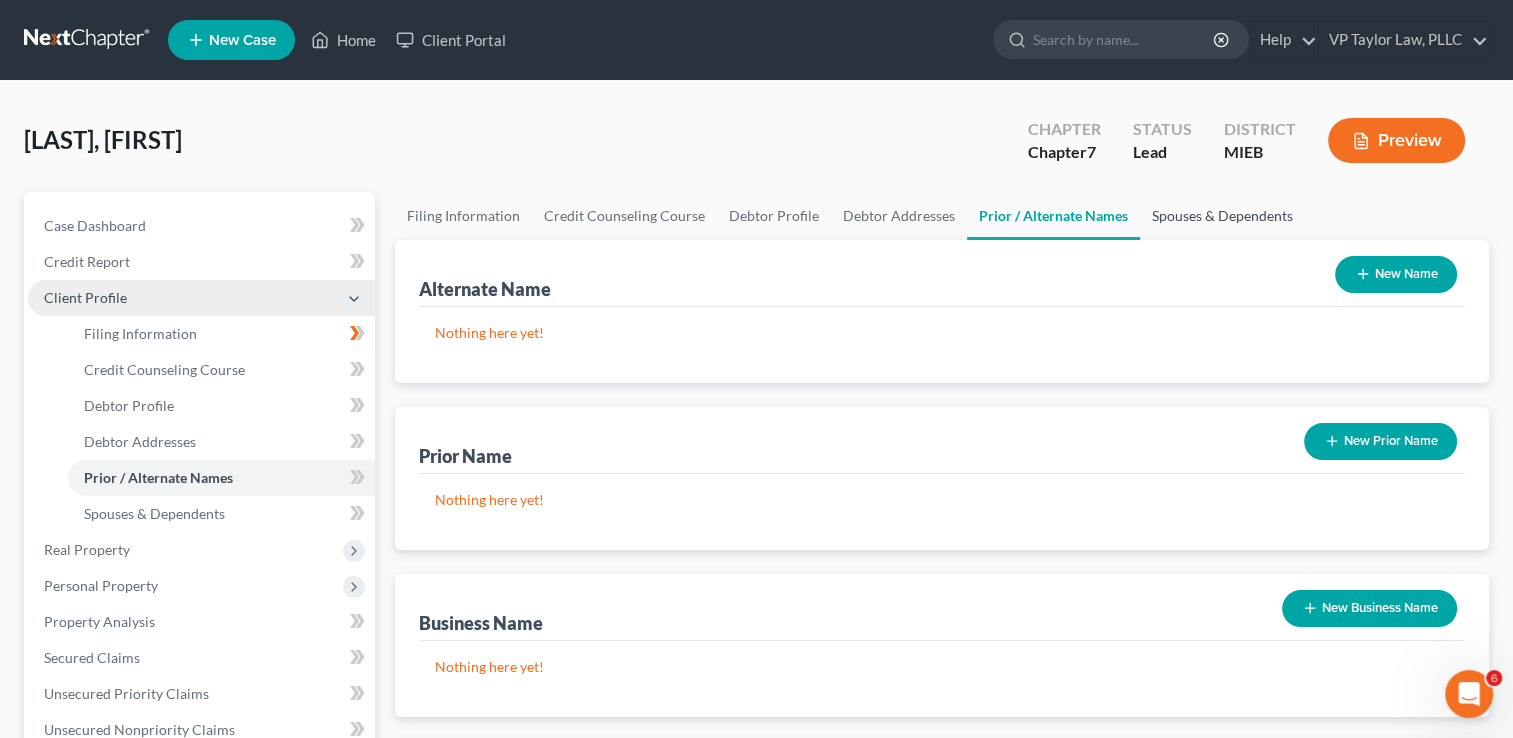 click on "Spouses & Dependents" at bounding box center (1222, 216) 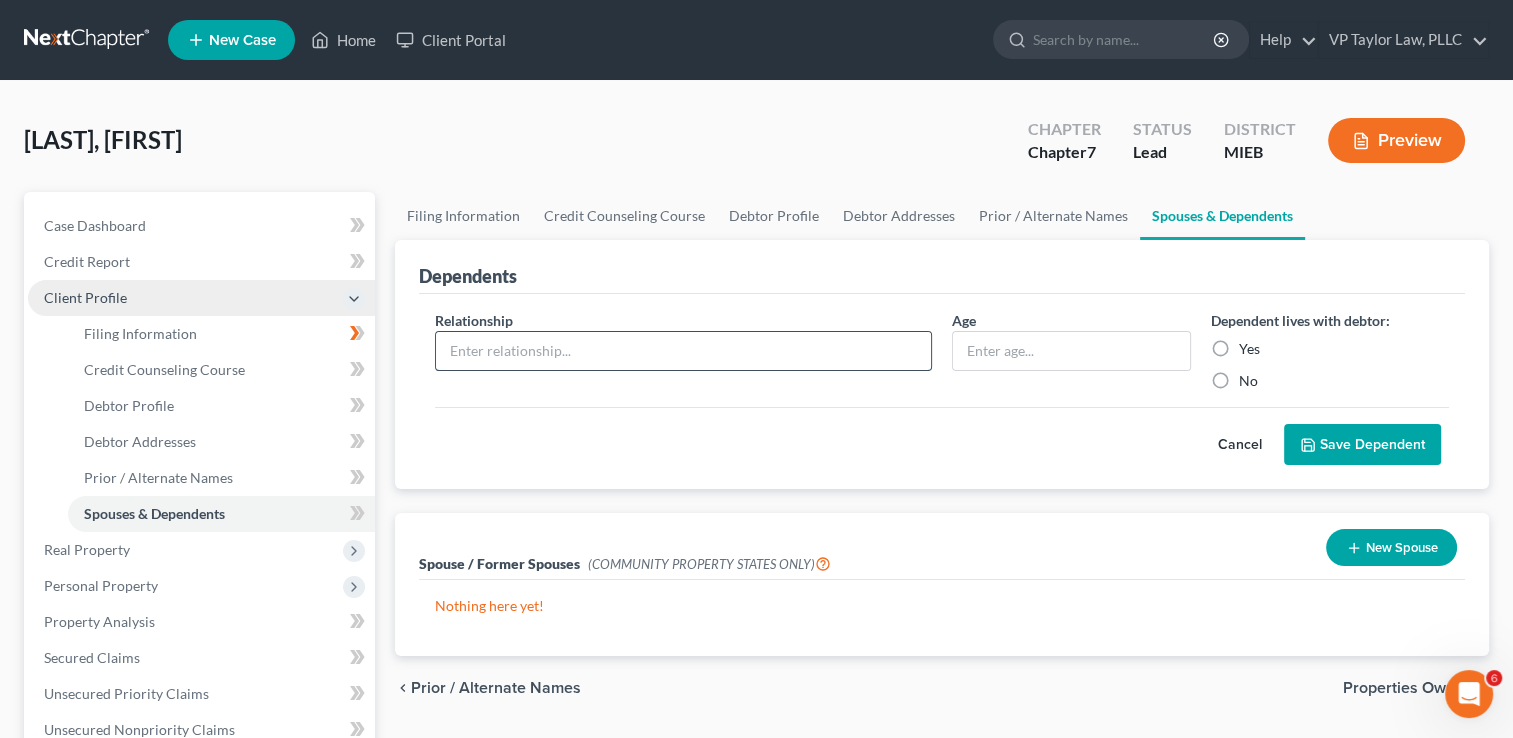 click at bounding box center [683, 351] 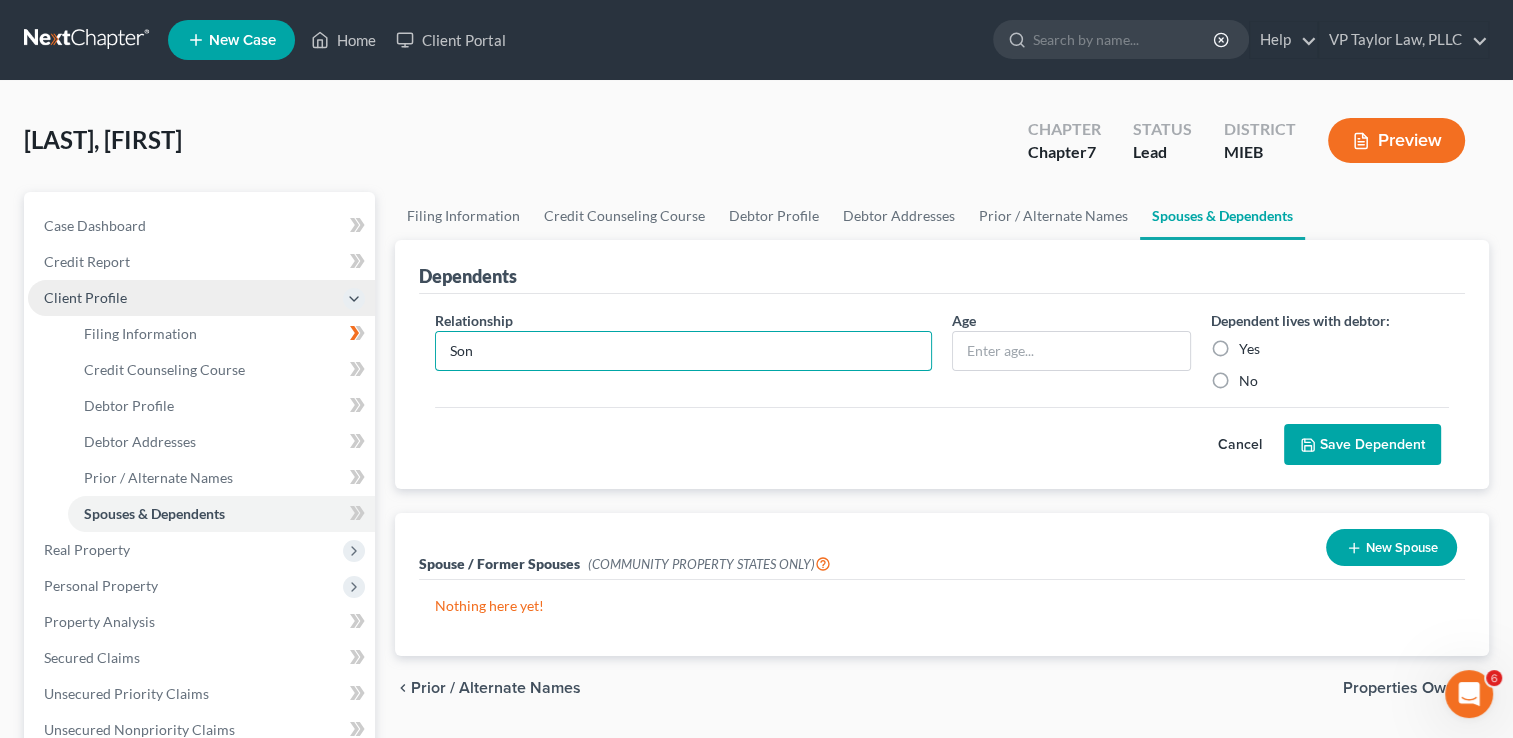 type on "Son" 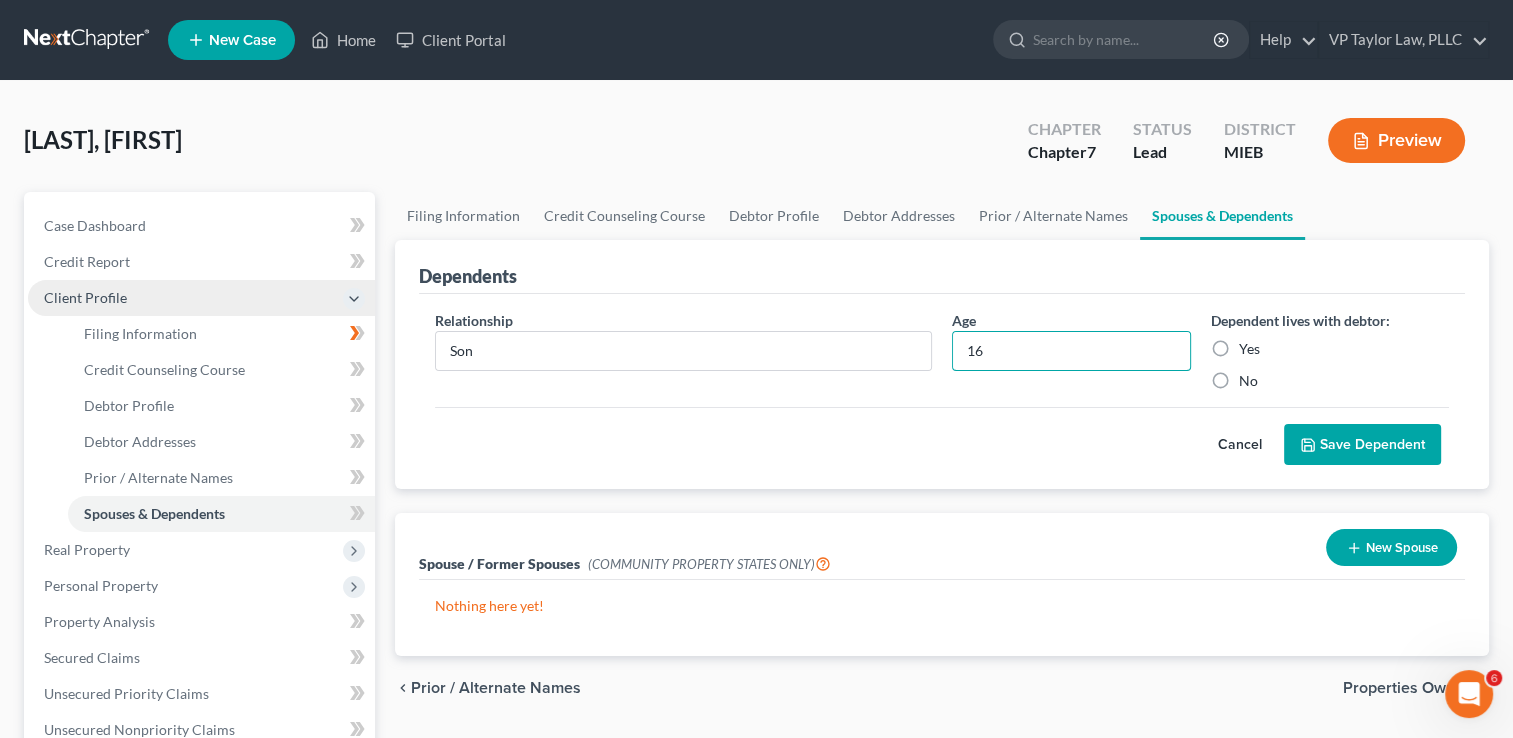 type on "16" 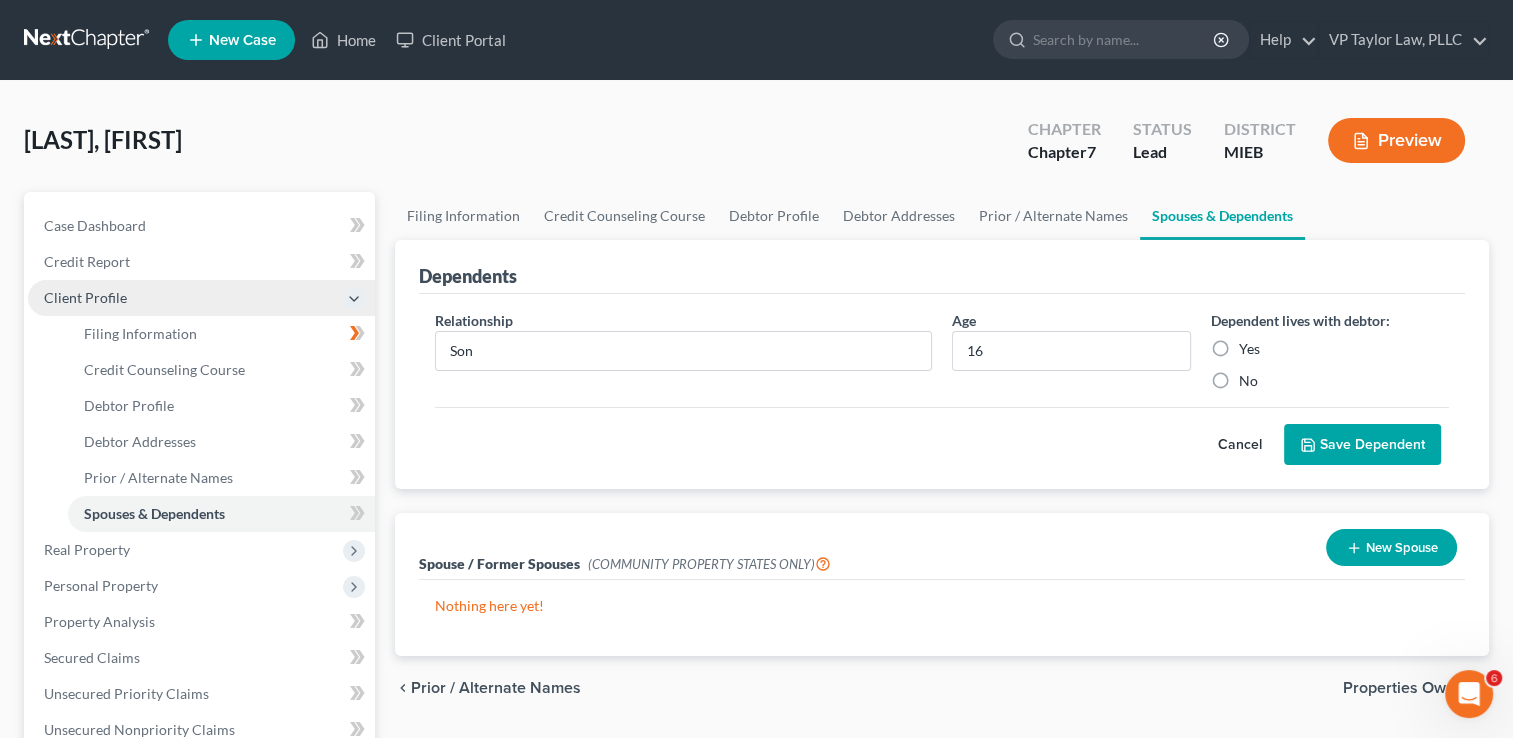 click on "No" at bounding box center (1248, 381) 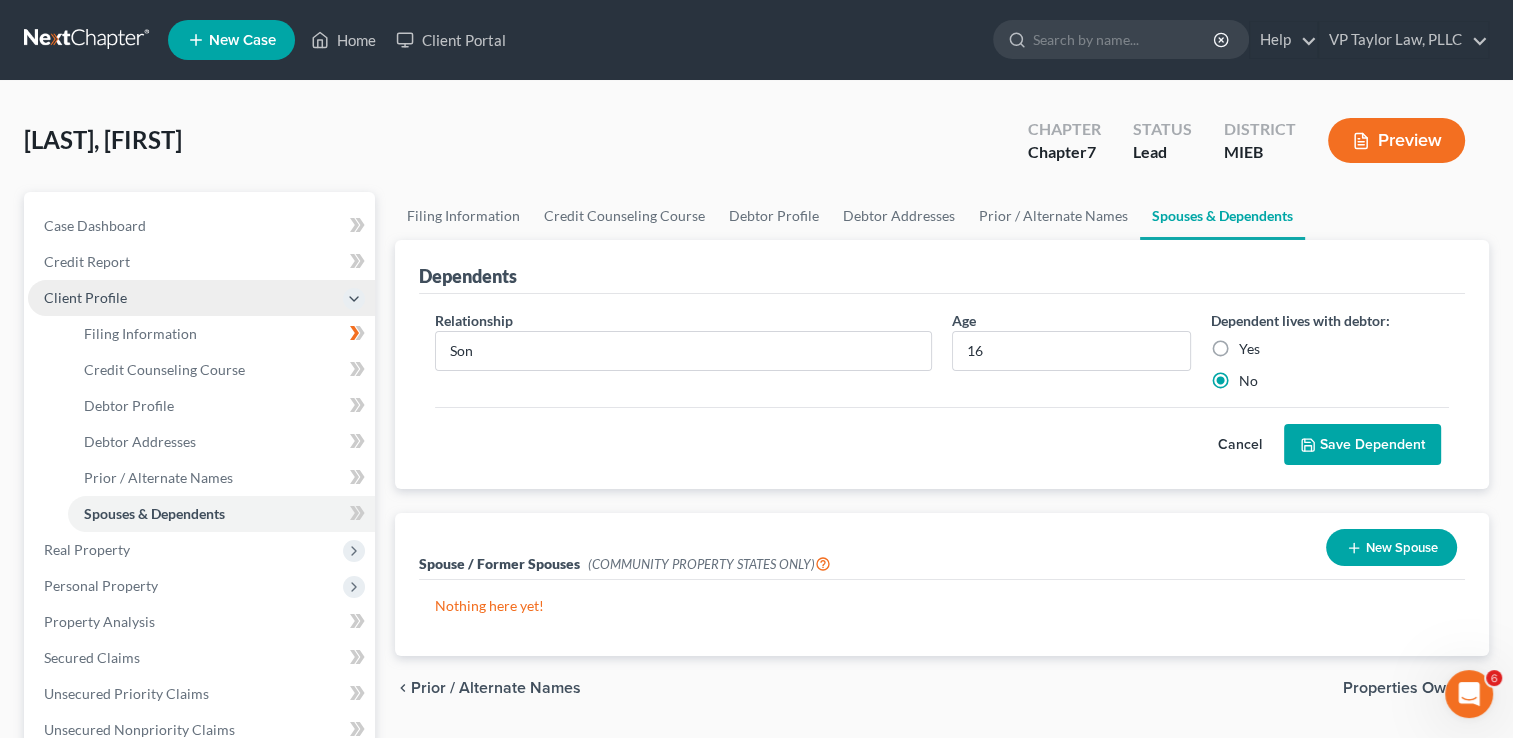 click on "Save Dependent" at bounding box center [1362, 445] 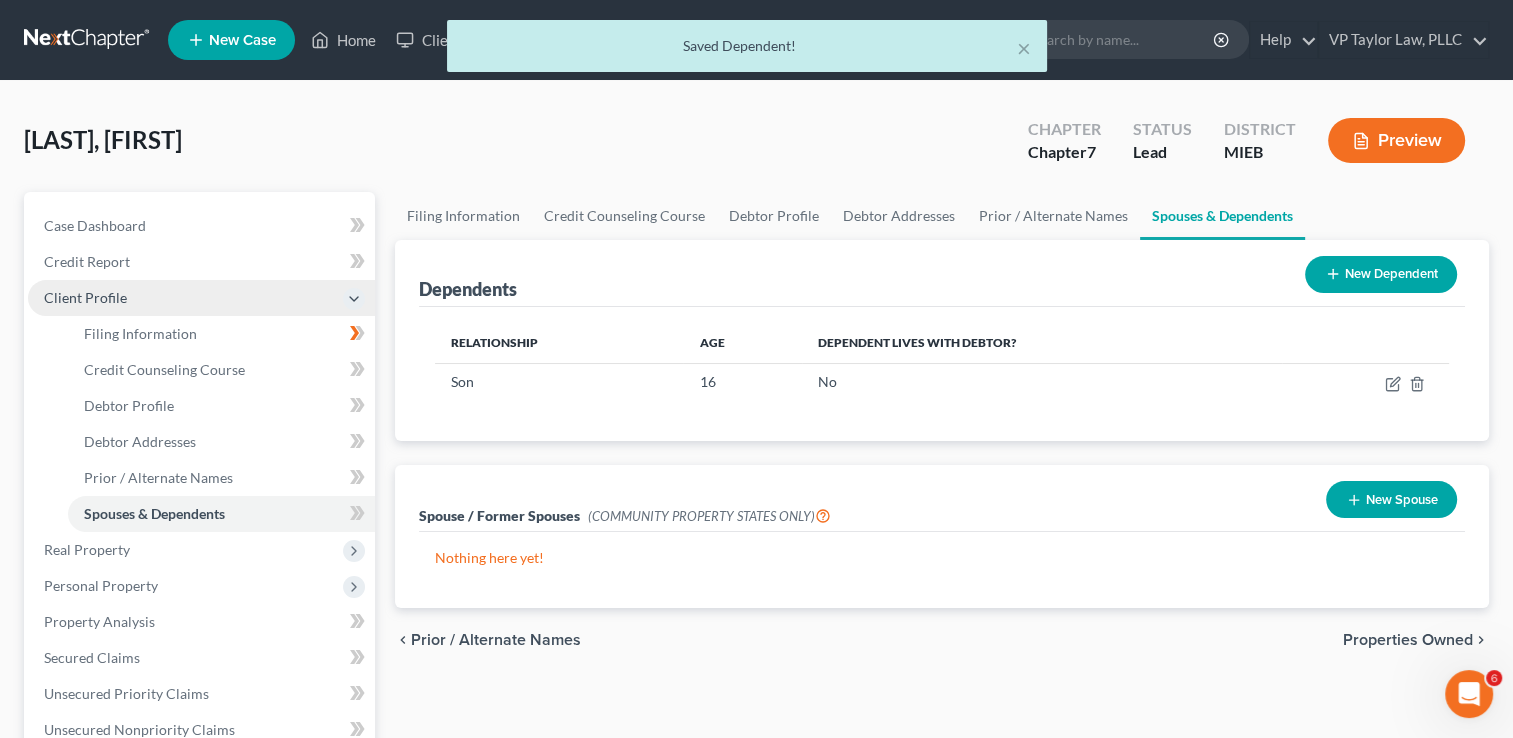 click on "New Dependent" at bounding box center (1381, 274) 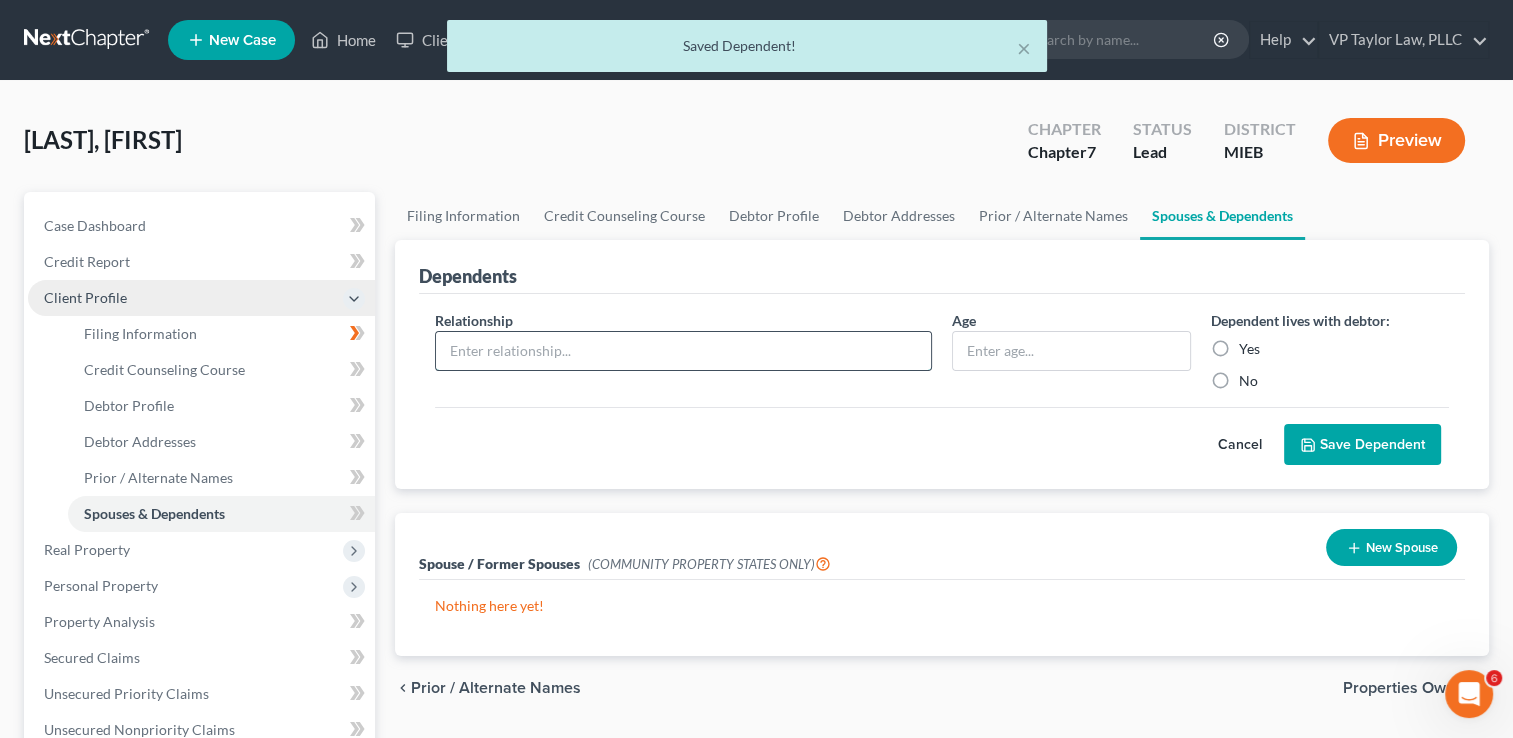 click at bounding box center (683, 351) 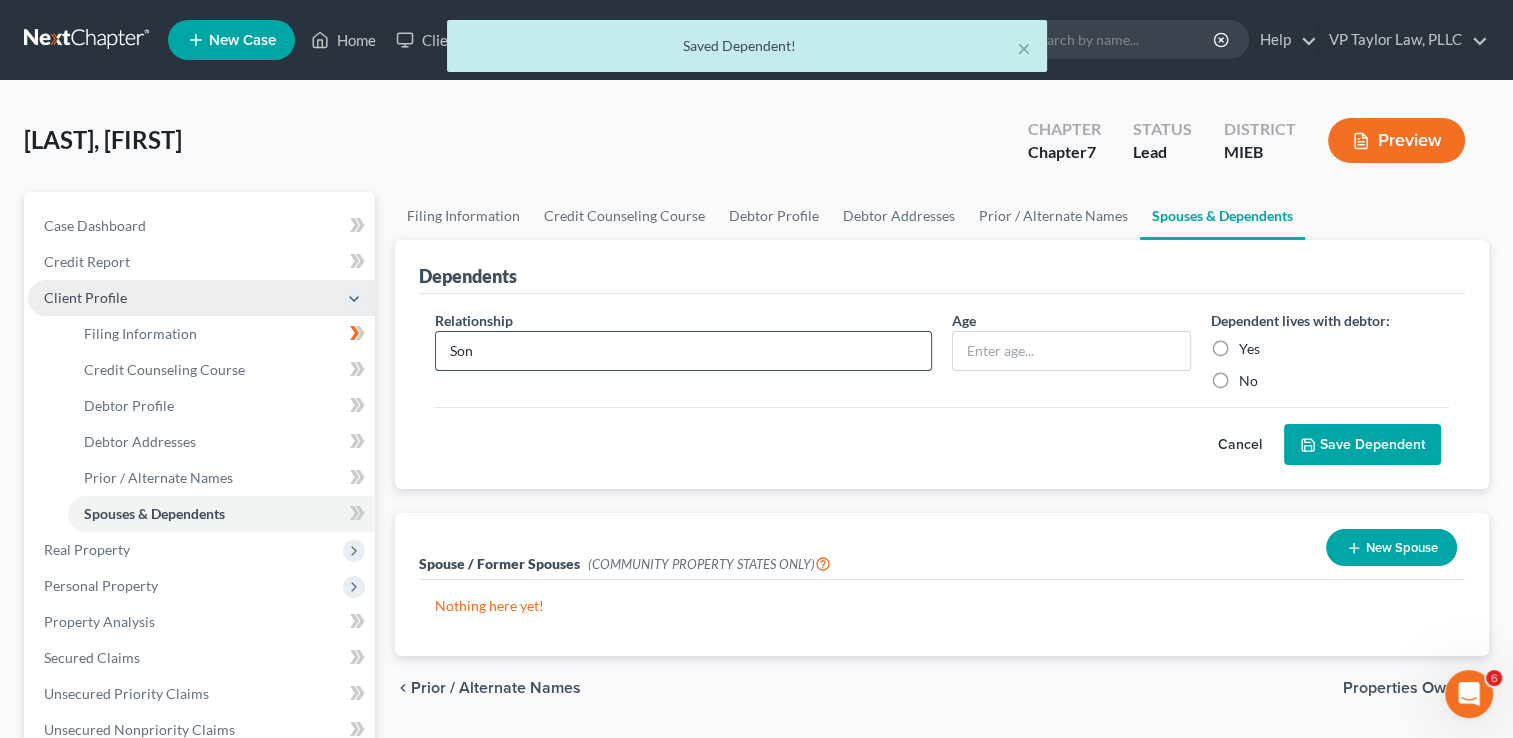 type on "Son" 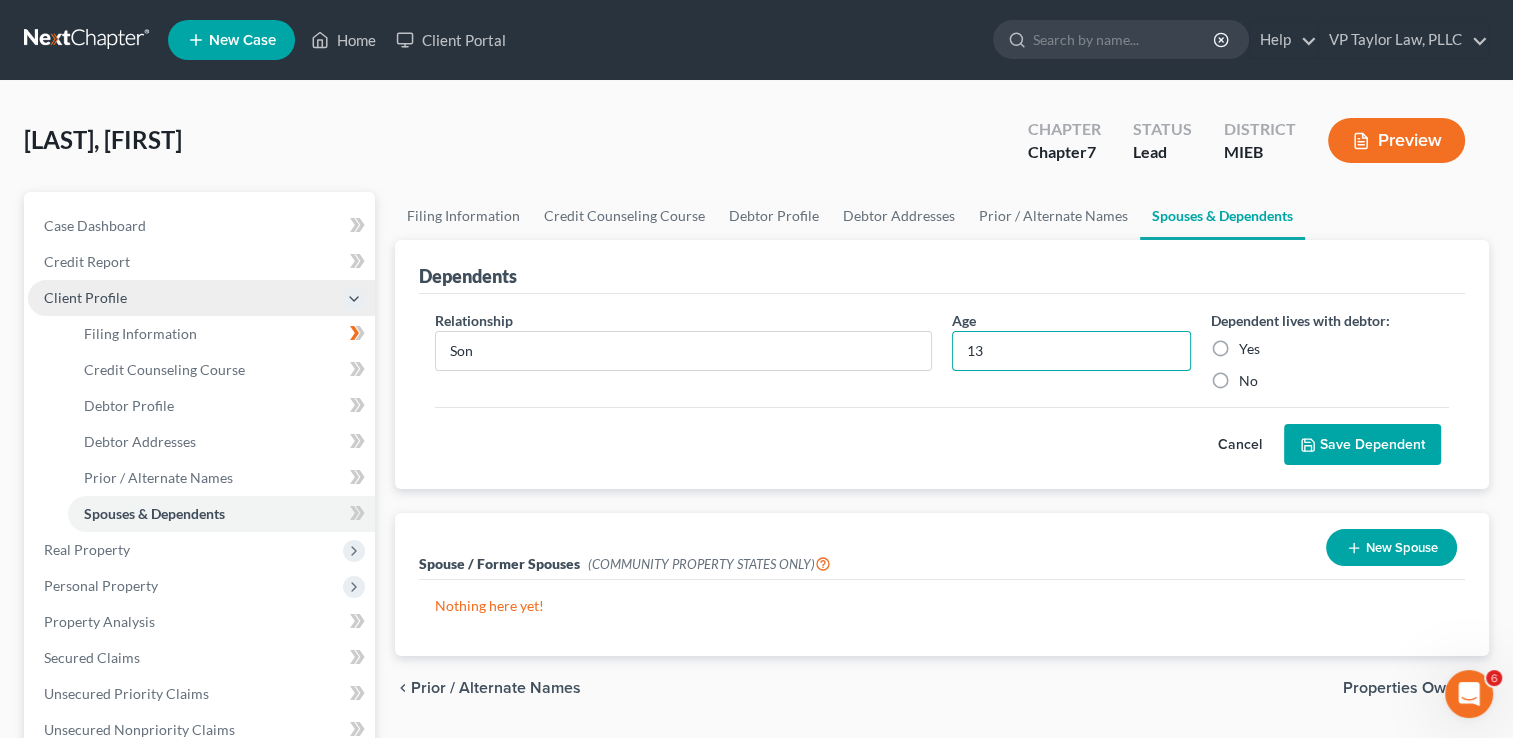 type on "13" 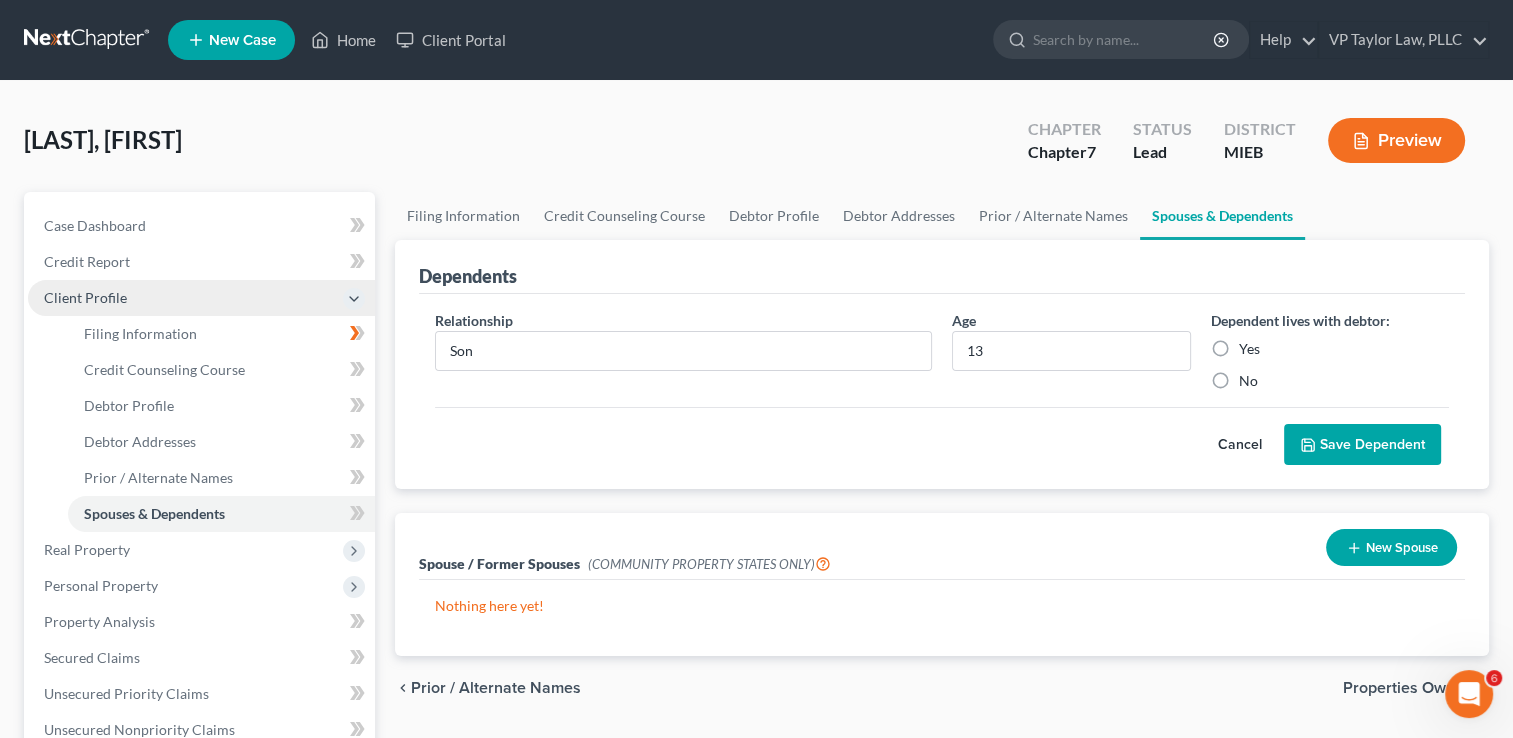 click on "No" at bounding box center (1248, 381) 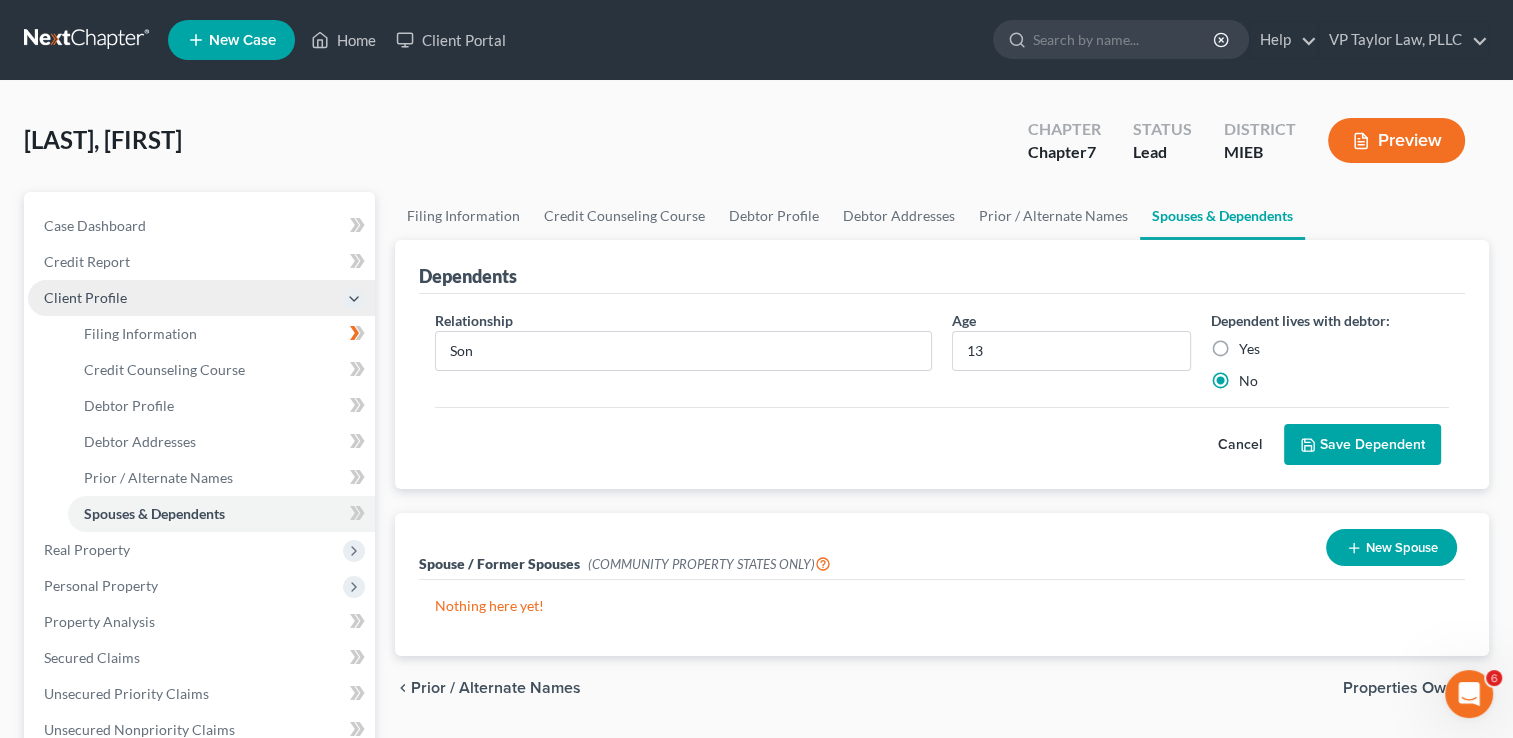 click on "Save Dependent" at bounding box center [1362, 445] 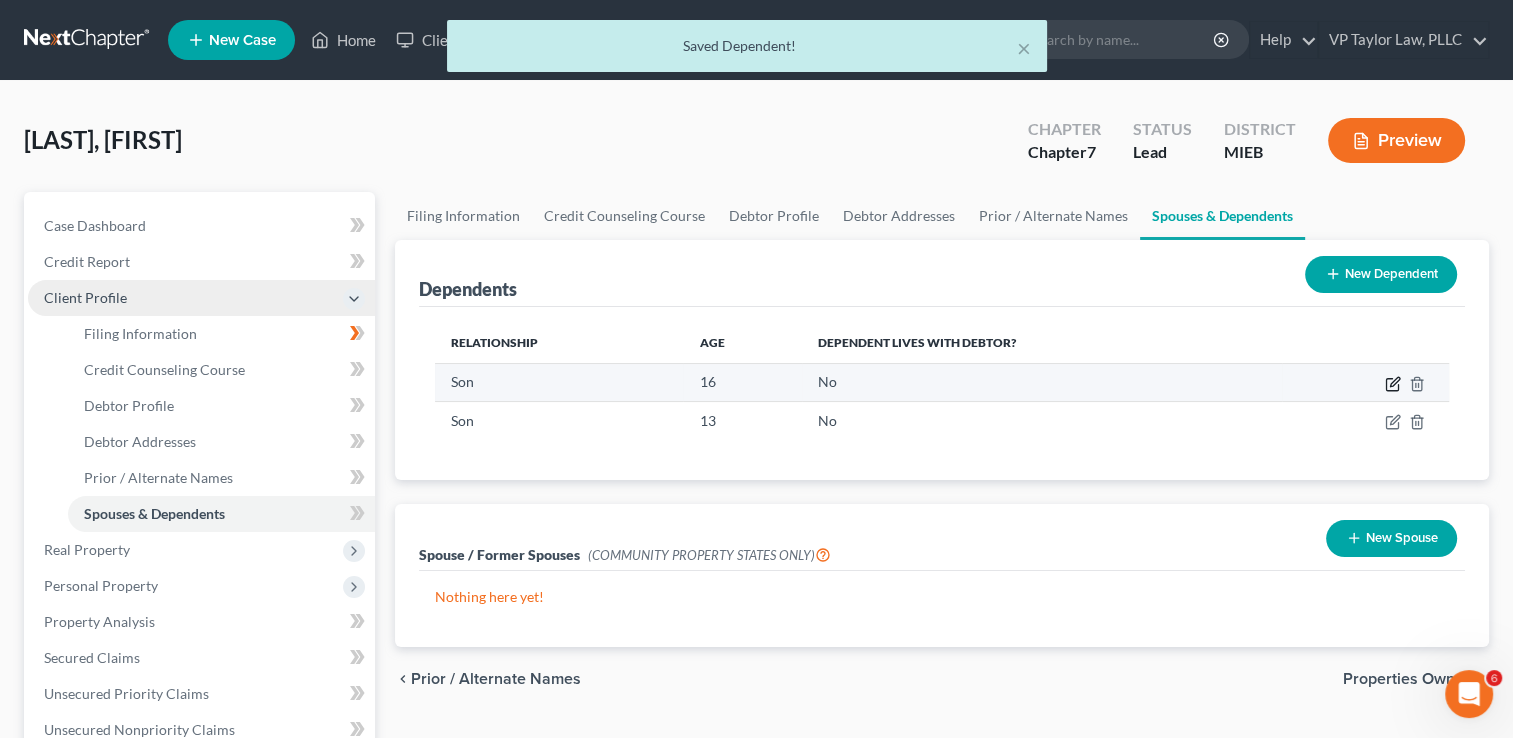 click 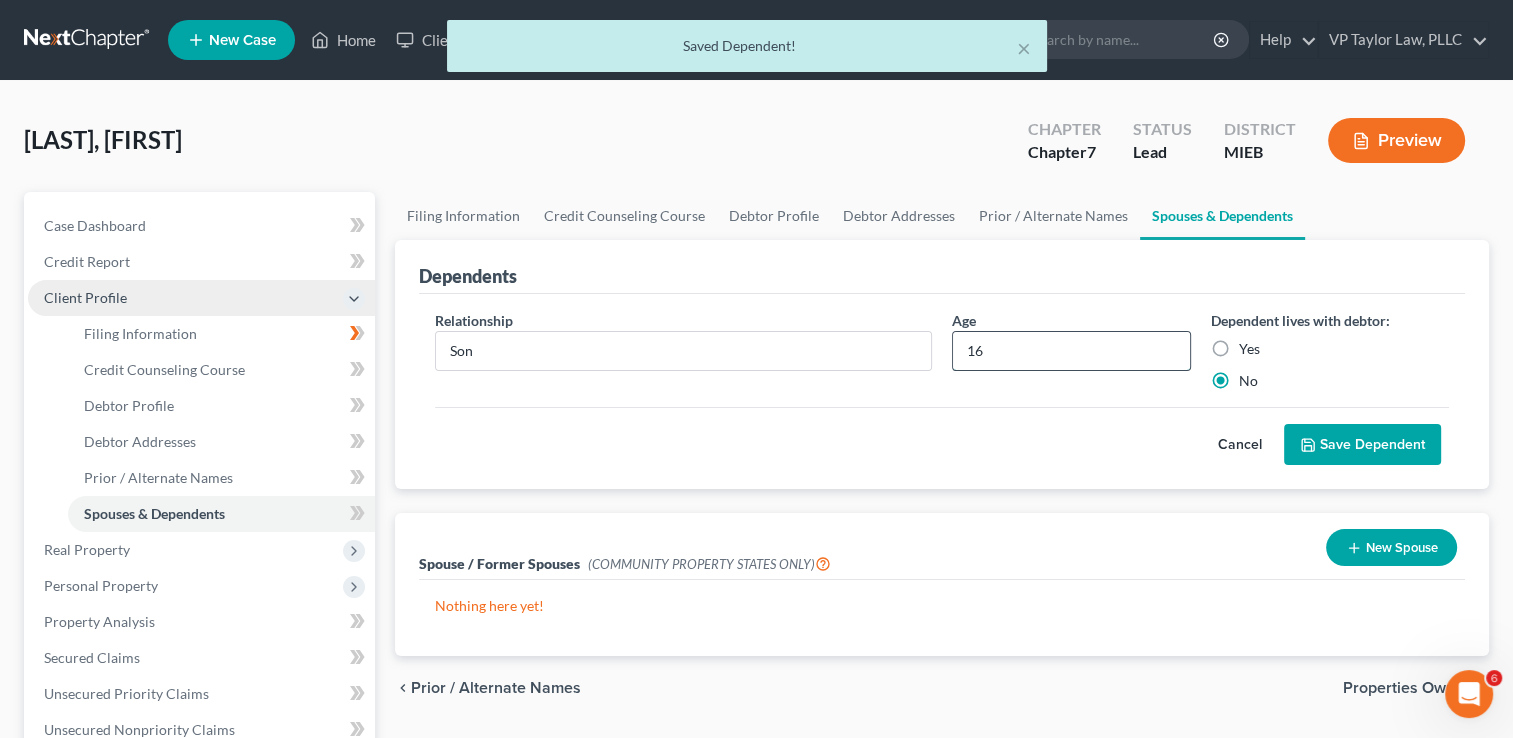 click on "16" at bounding box center [1071, 351] 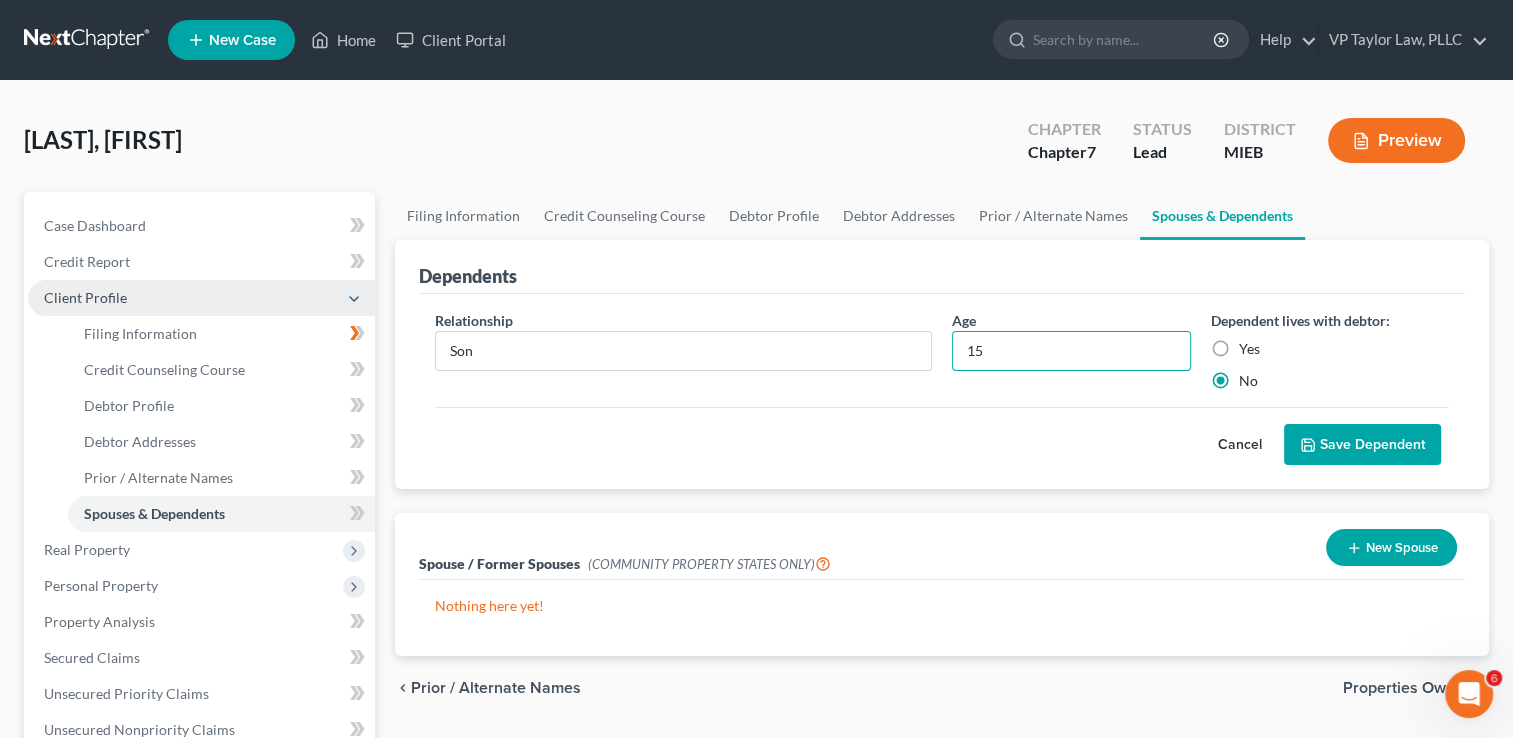 type on "15" 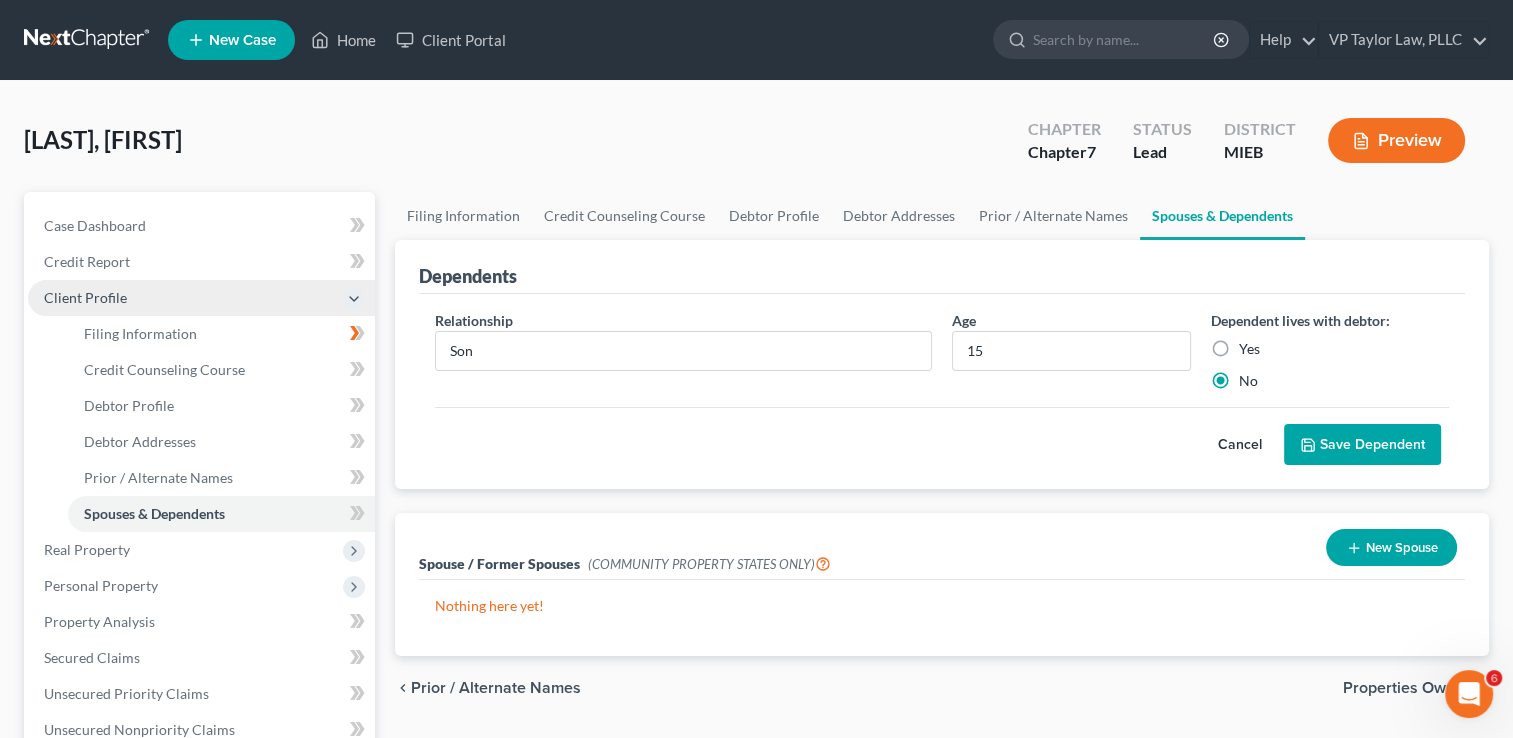 click on "Save Dependent" at bounding box center [1362, 445] 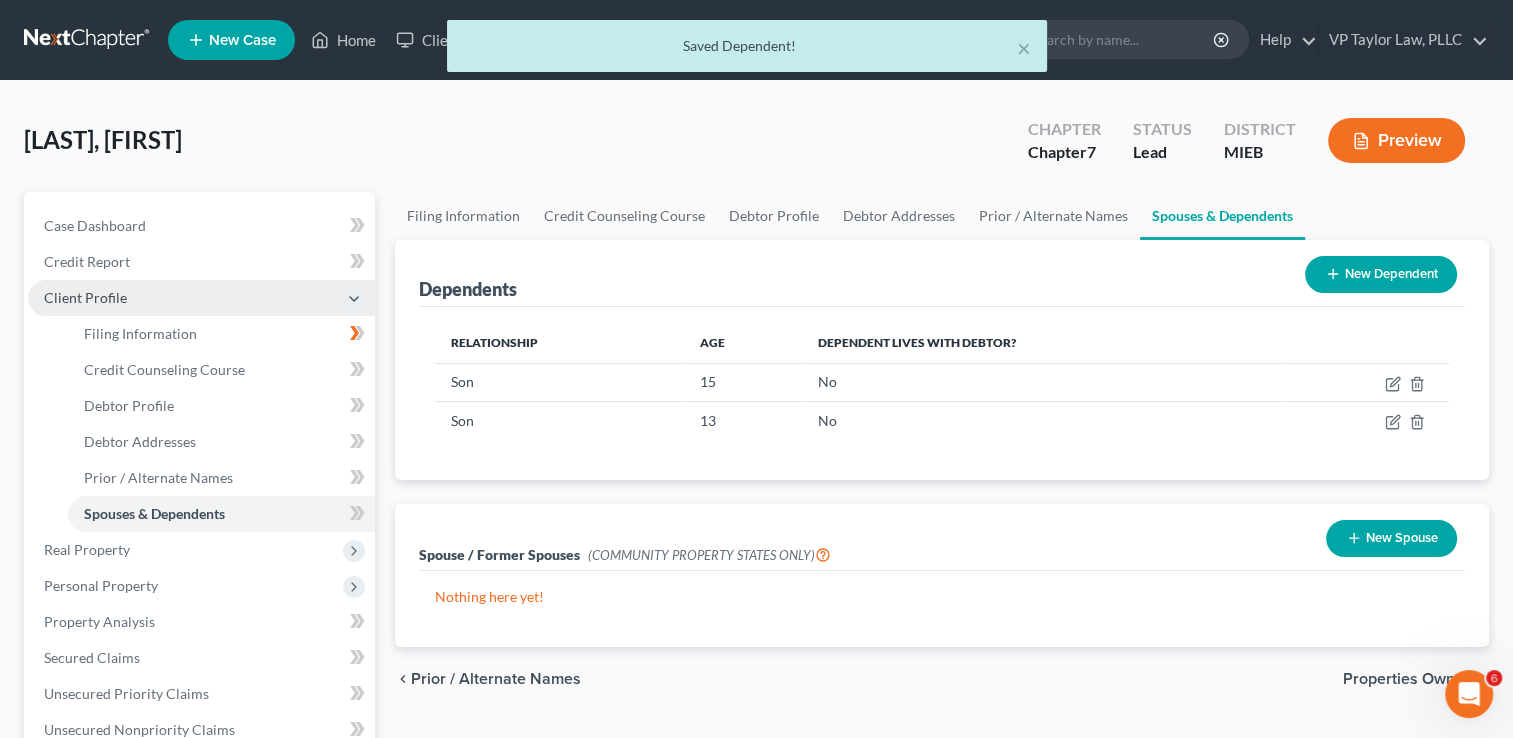 click on "New Dependent" at bounding box center (1381, 274) 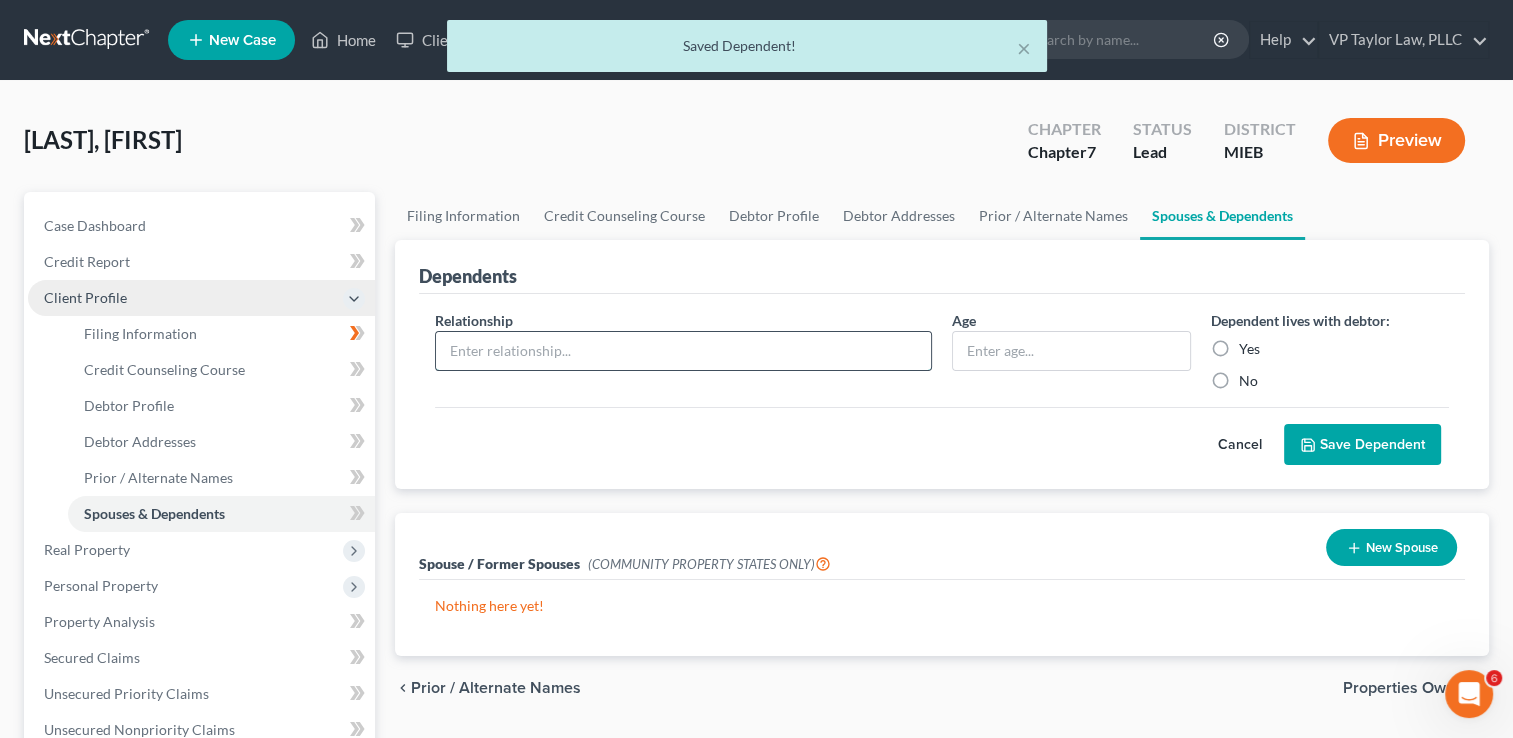 click at bounding box center (683, 351) 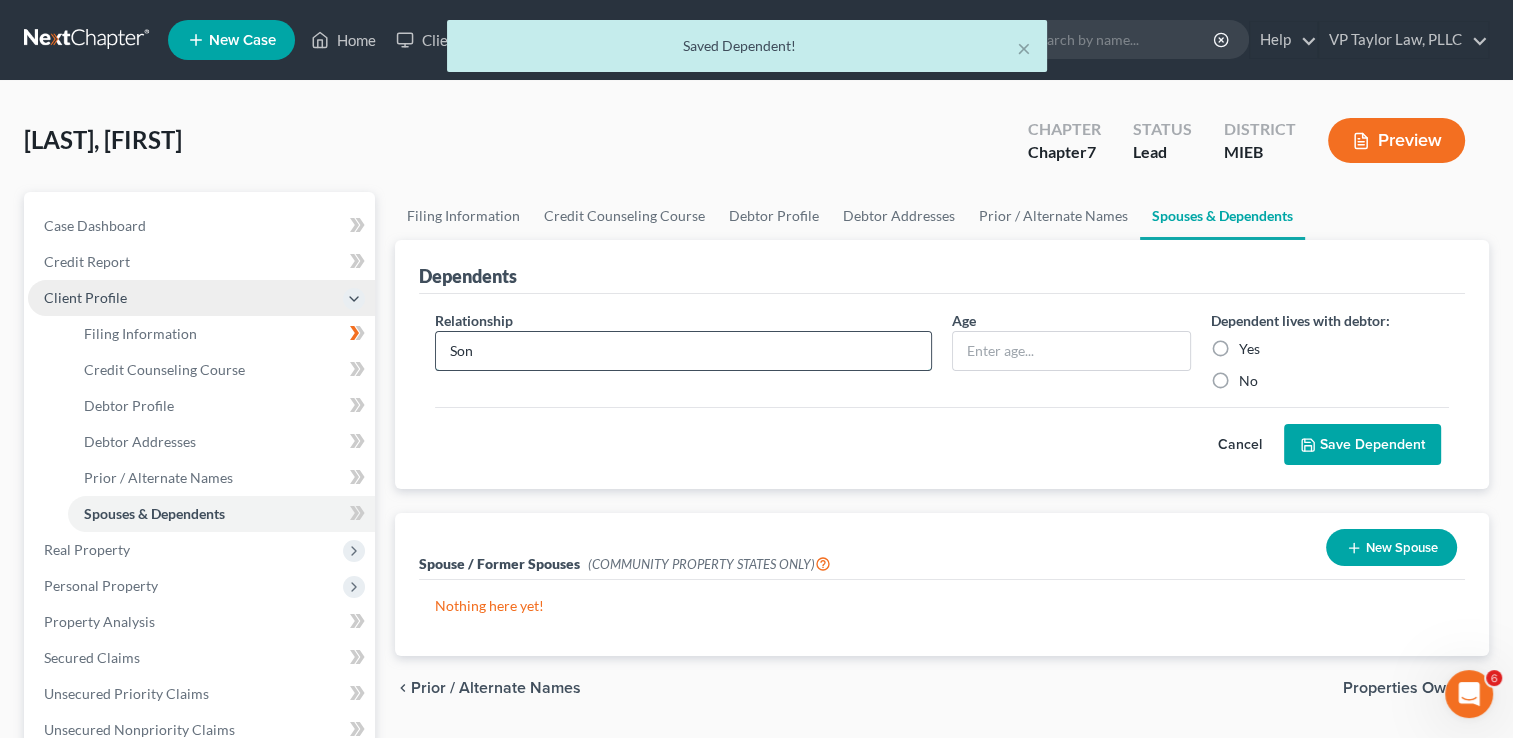 type on "Son" 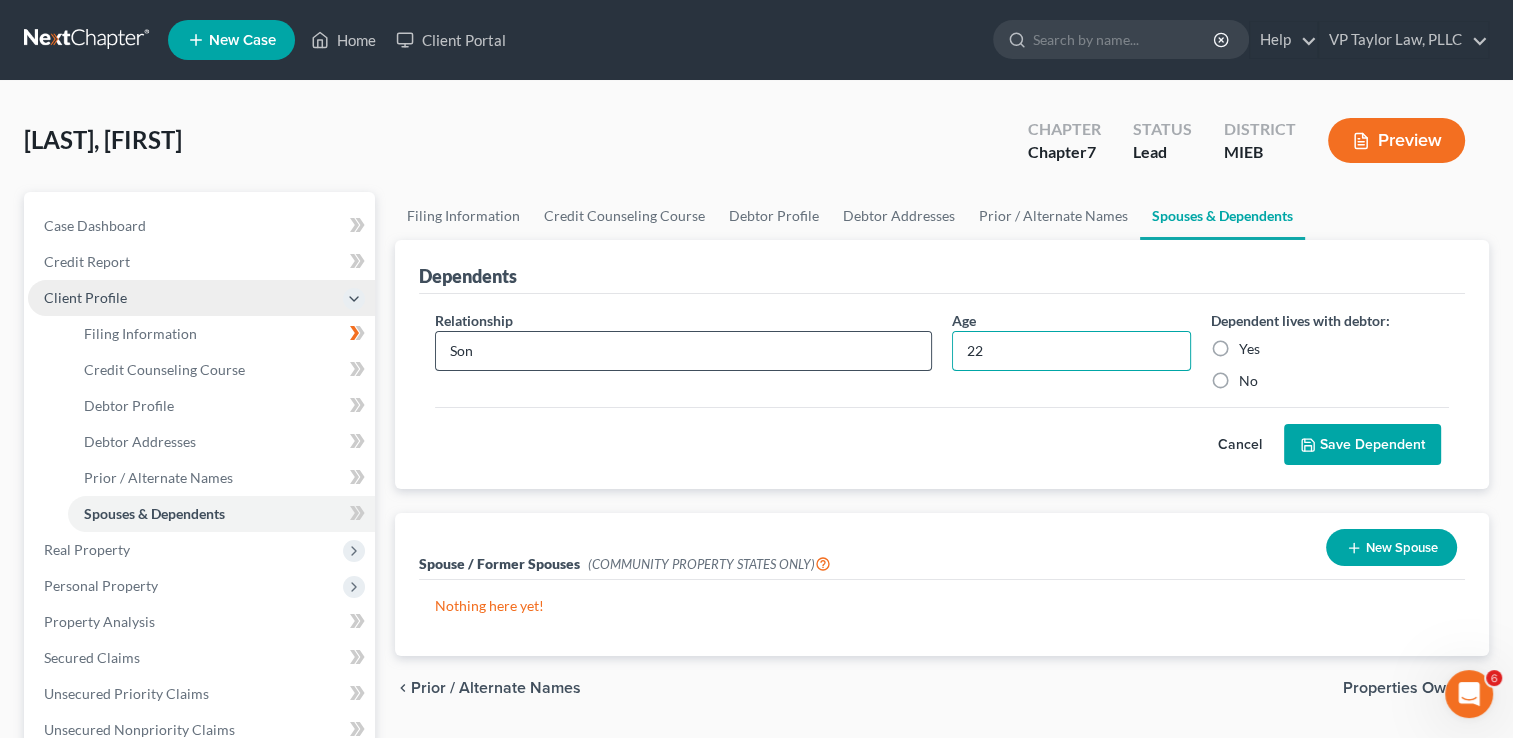 type on "22" 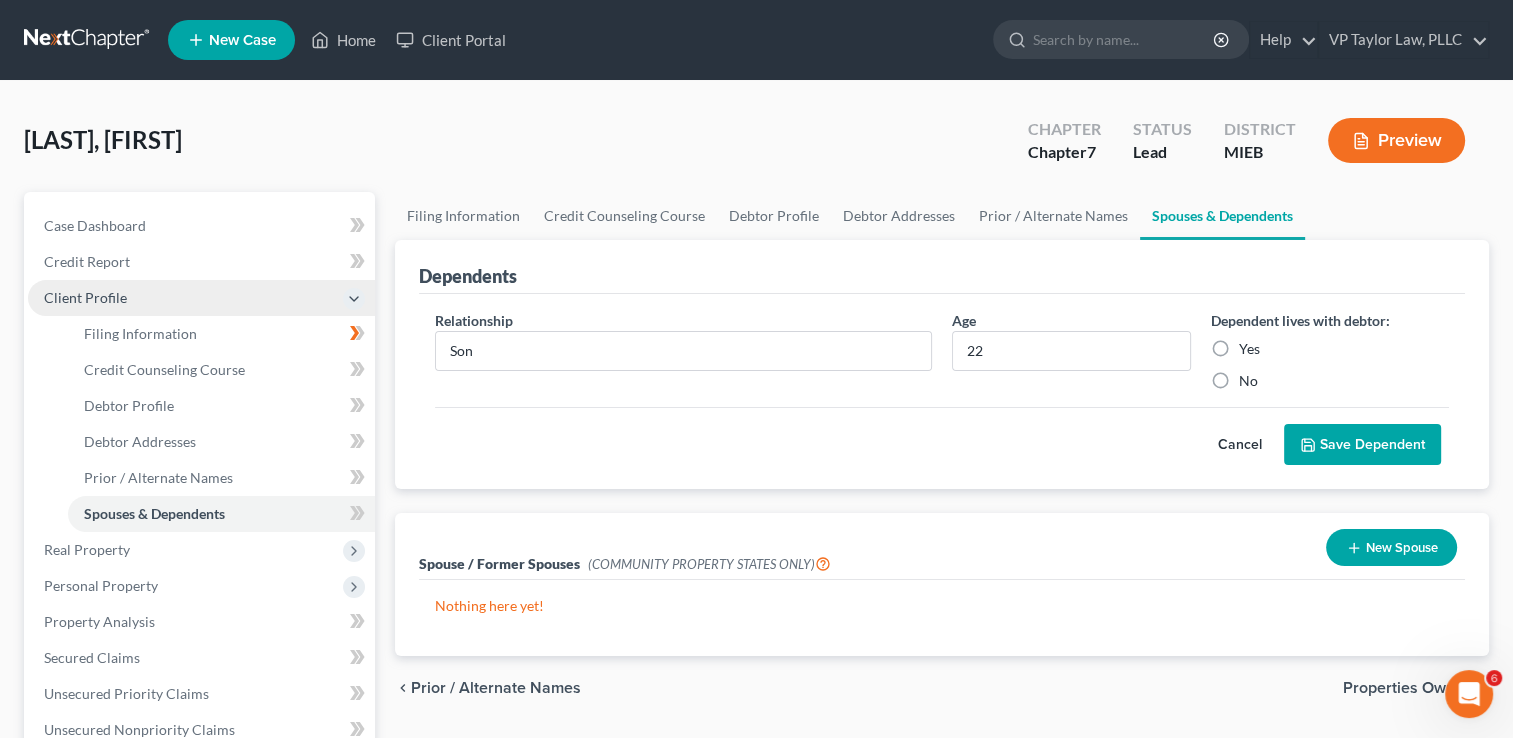 click on "Yes" at bounding box center [1249, 349] 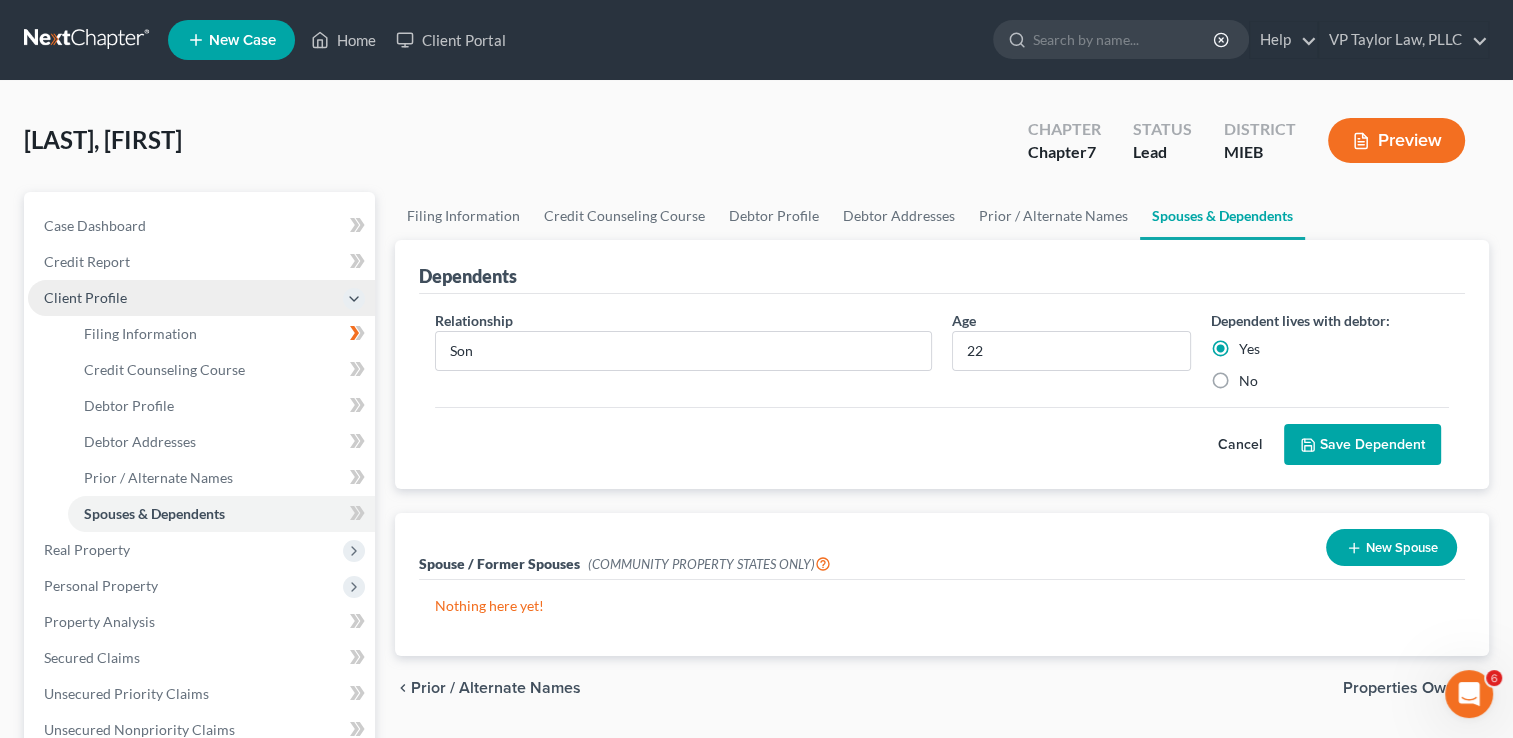 click on "Save Dependent" at bounding box center [1362, 445] 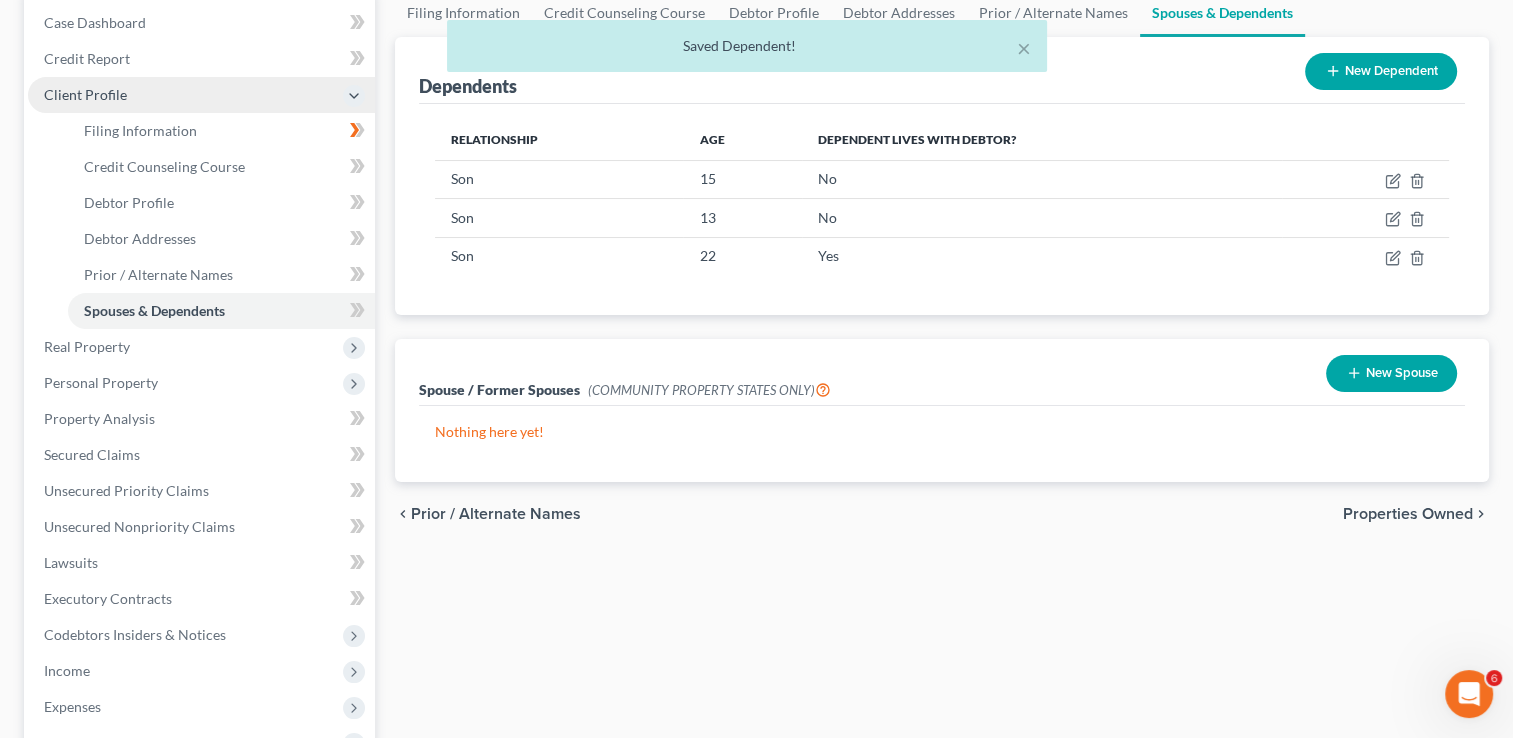 scroll, scrollTop: 208, scrollLeft: 0, axis: vertical 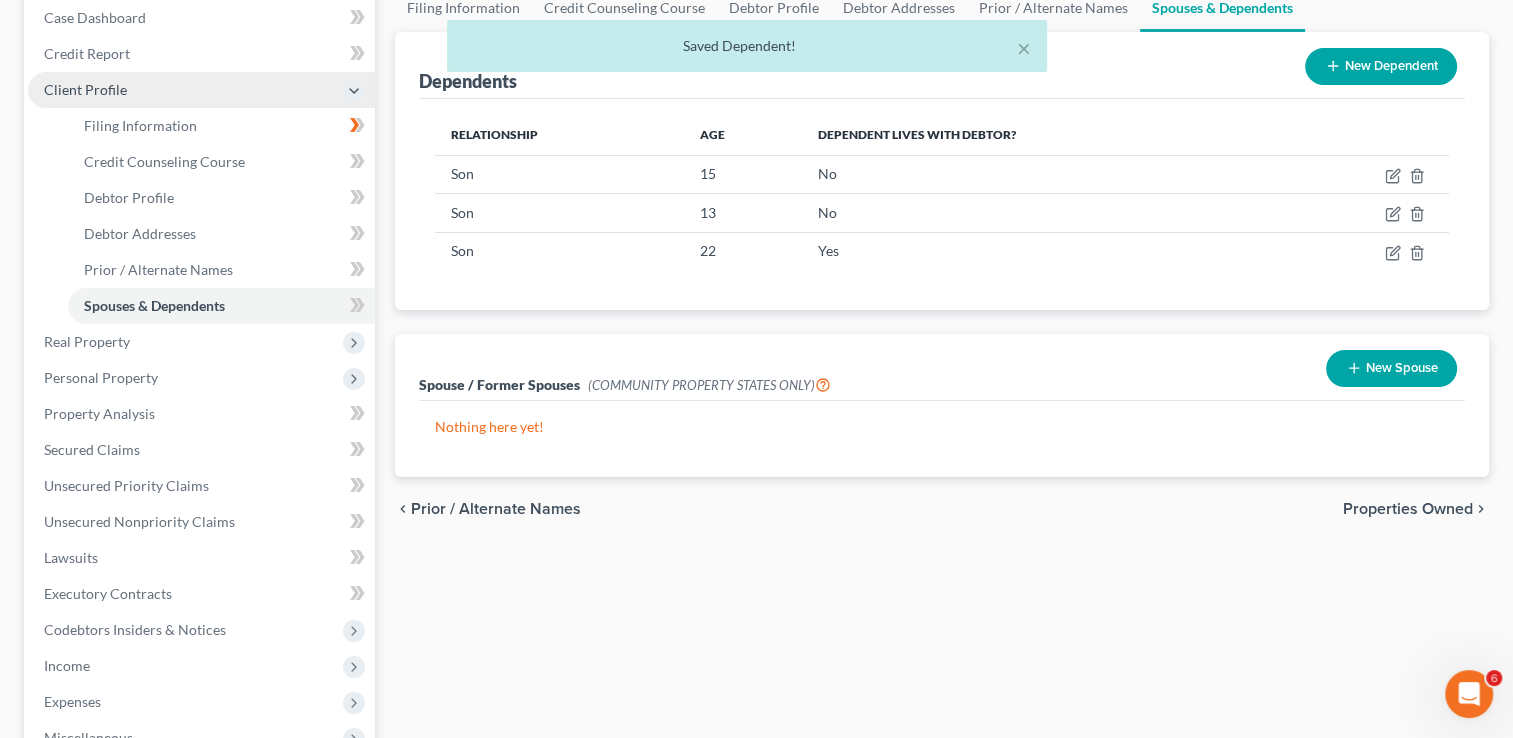 click on "New Spouse" at bounding box center [1391, 368] 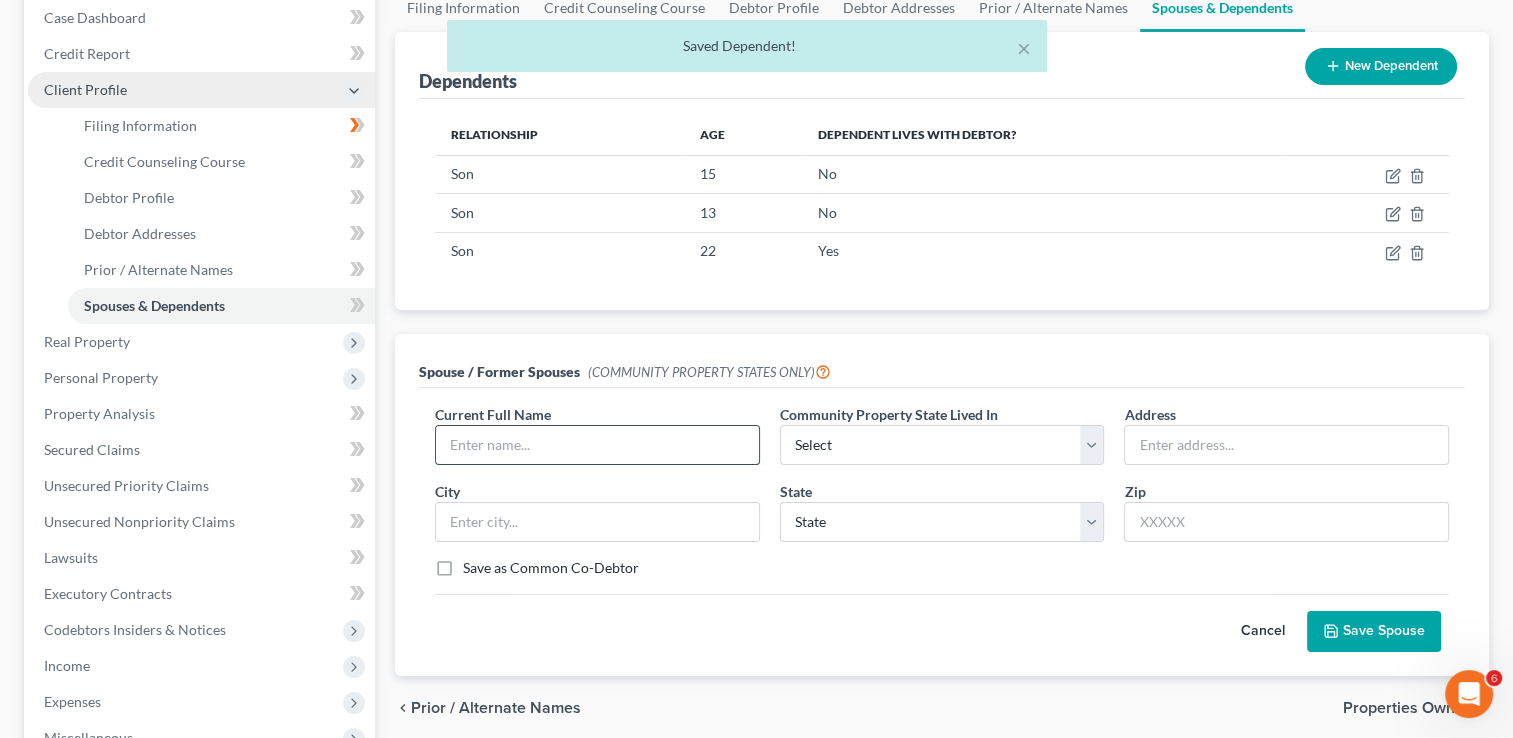 click at bounding box center [597, 445] 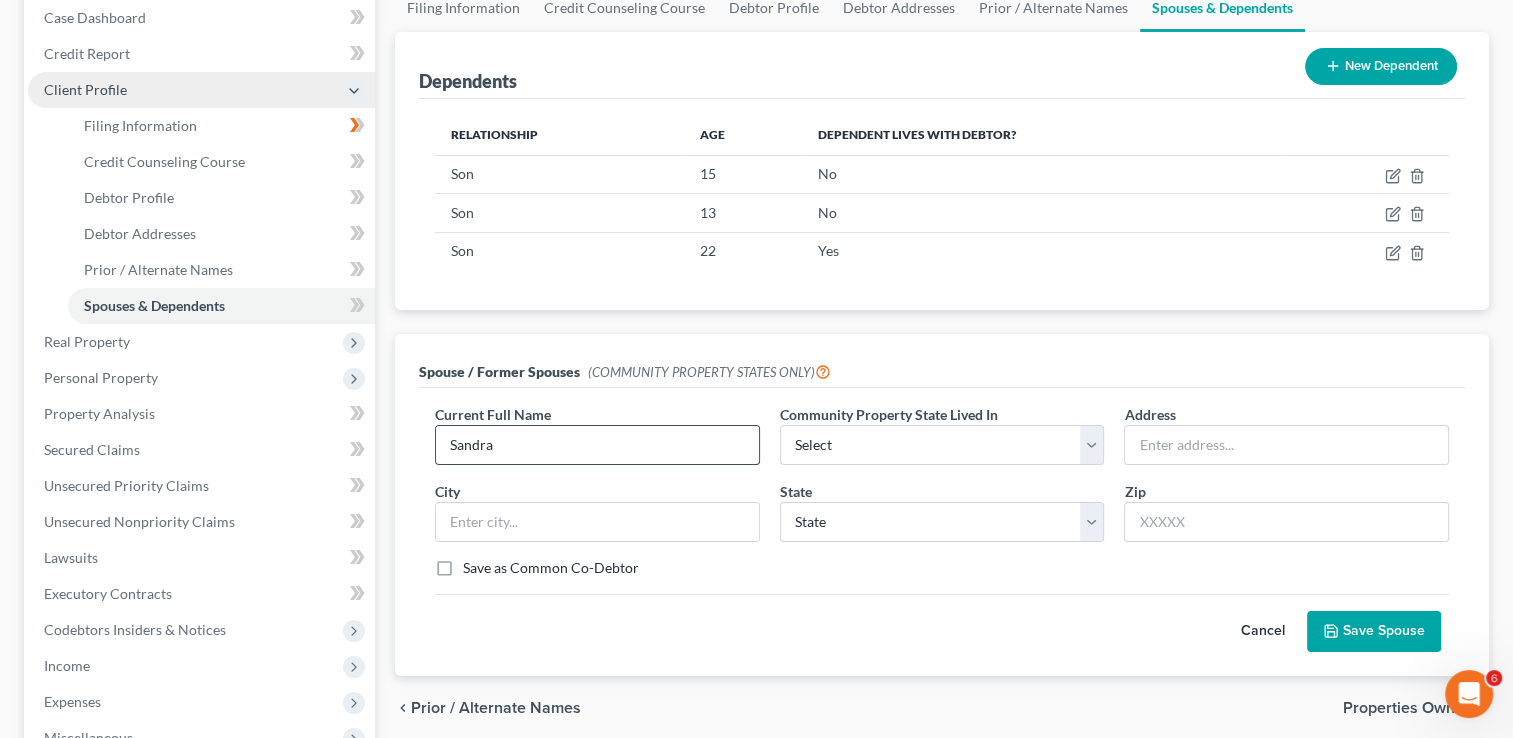 click on "Sandra" at bounding box center [597, 445] 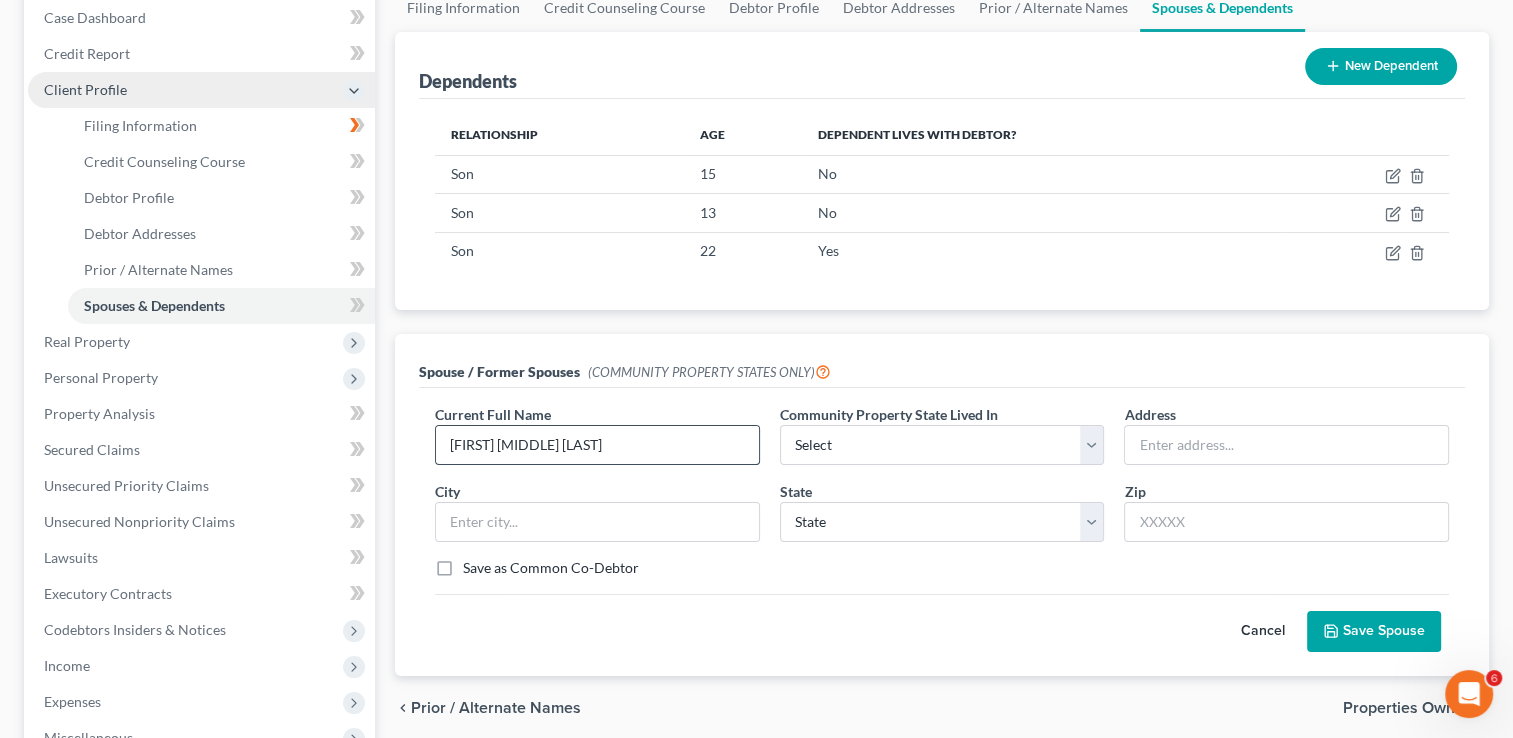 click on "[FIRST] [MIDDLE] [LAST]" at bounding box center (597, 445) 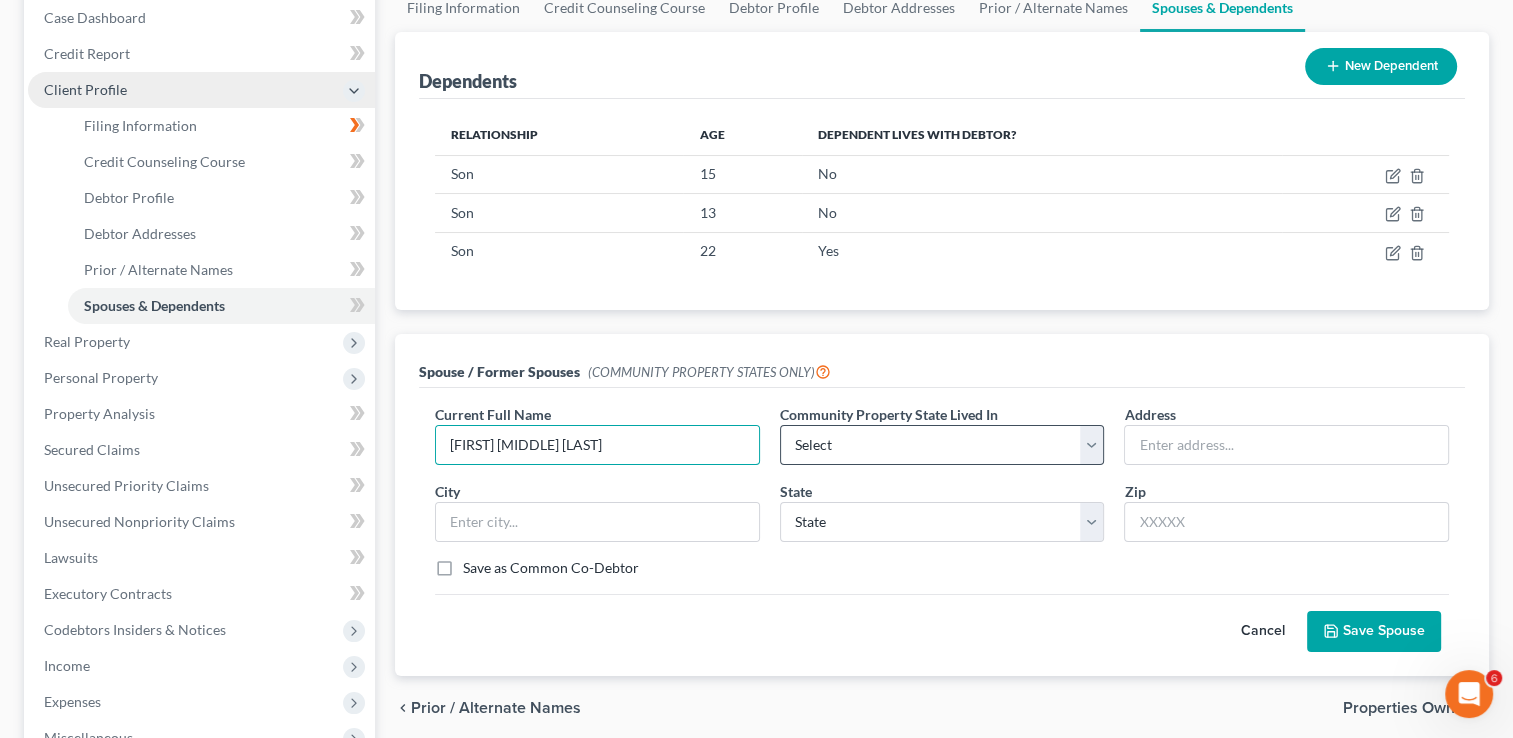 type on "[FIRST] [MIDDLE] [LAST]" 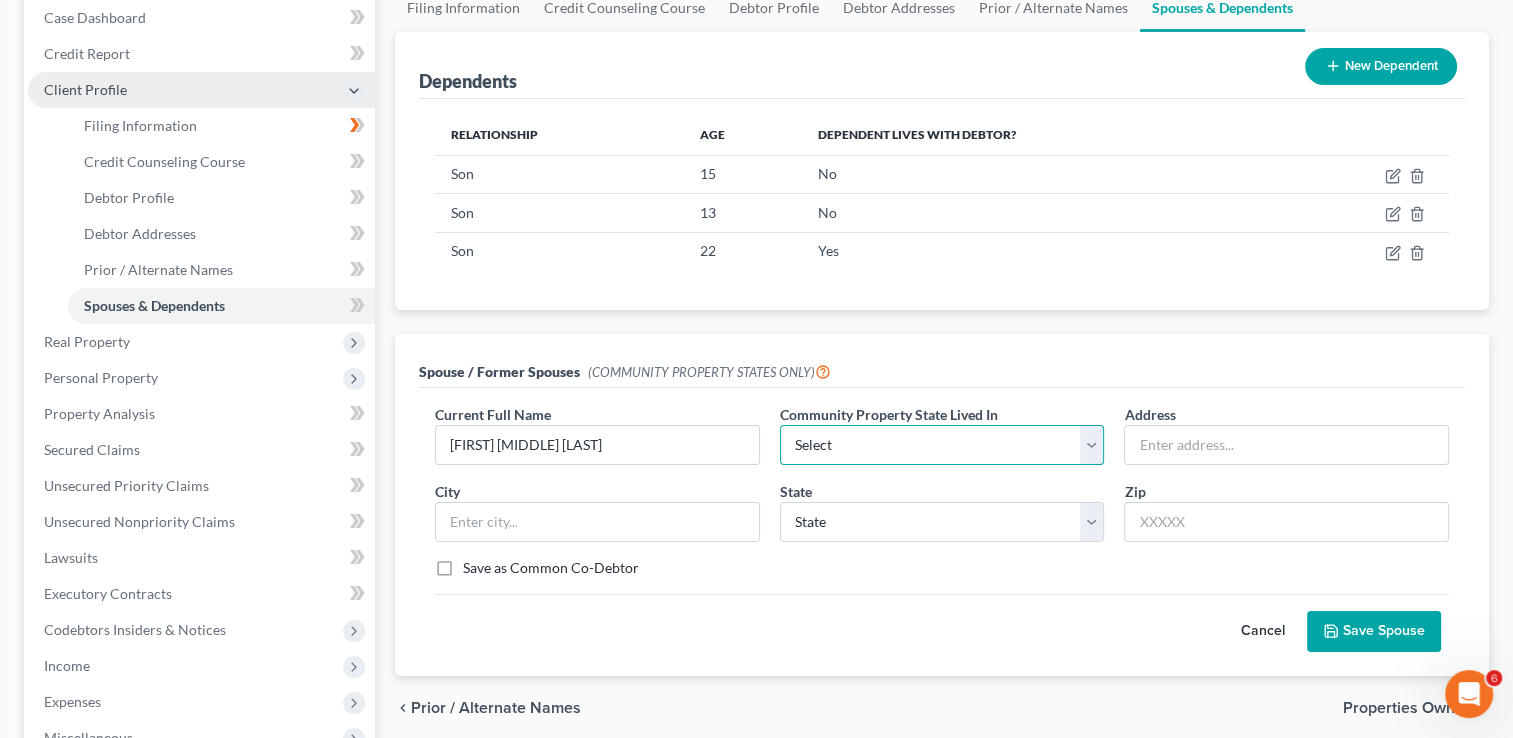 click on "Select AZ CA GU ID LA NV NM PR TX WA WI" at bounding box center (942, 445) 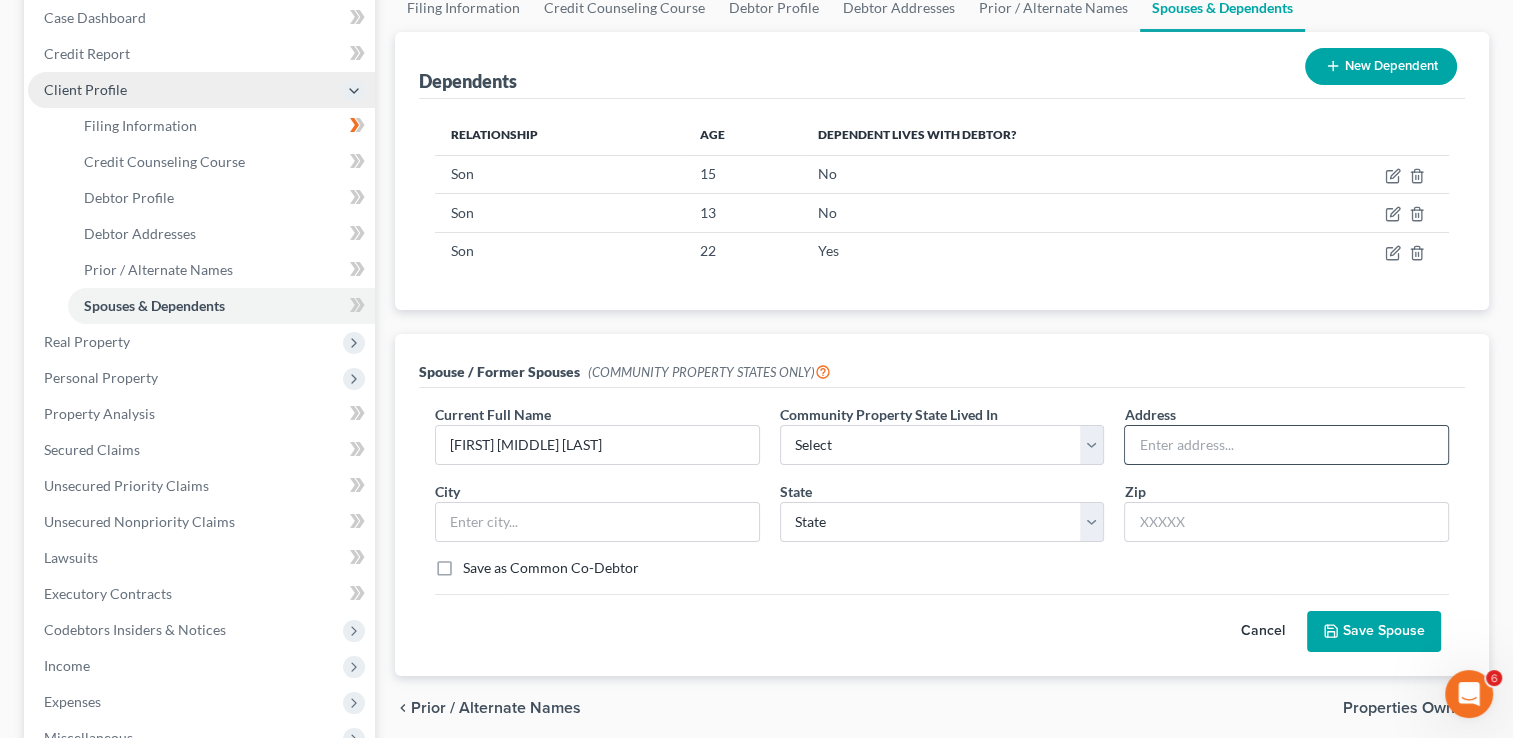 click at bounding box center (1286, 445) 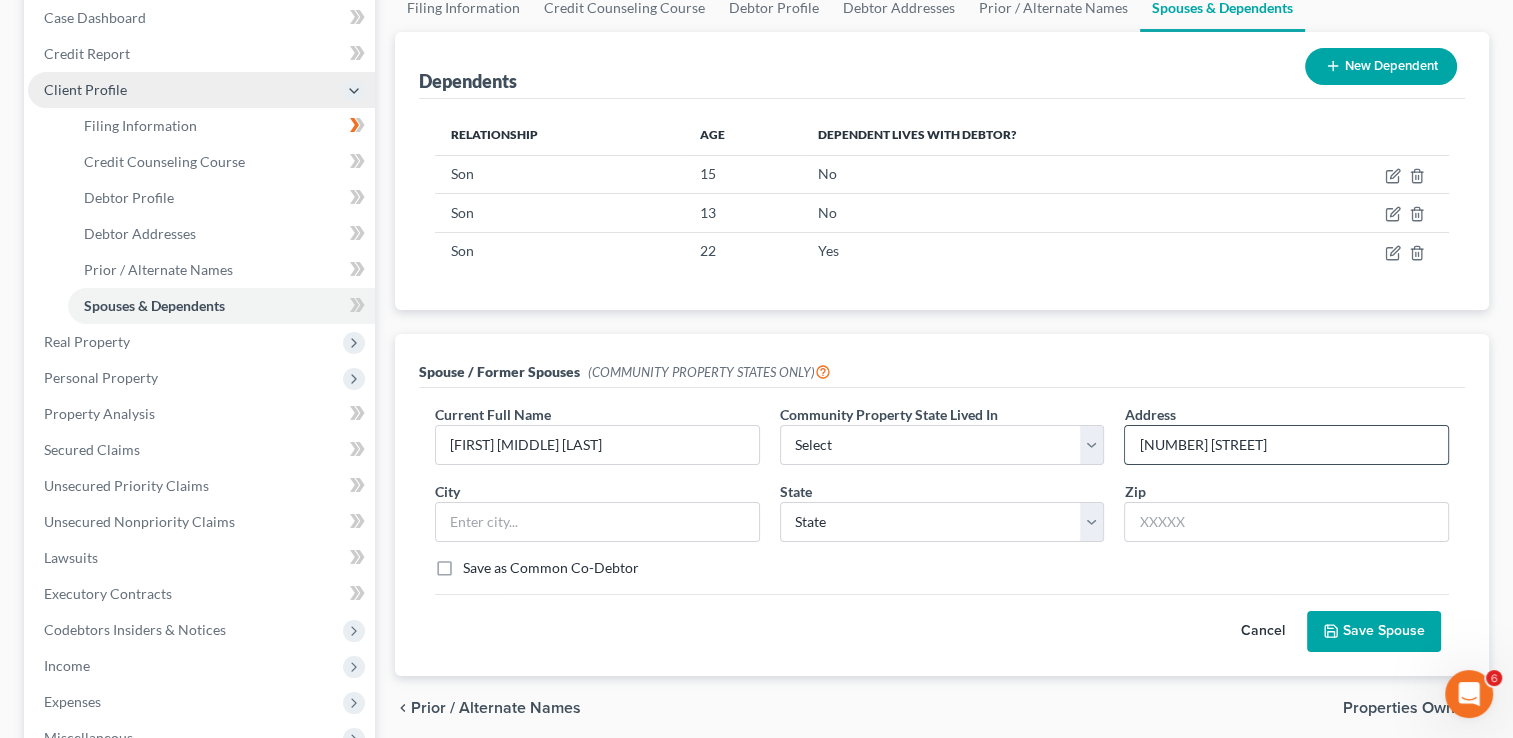type on "[NUMBER] [STREET]" 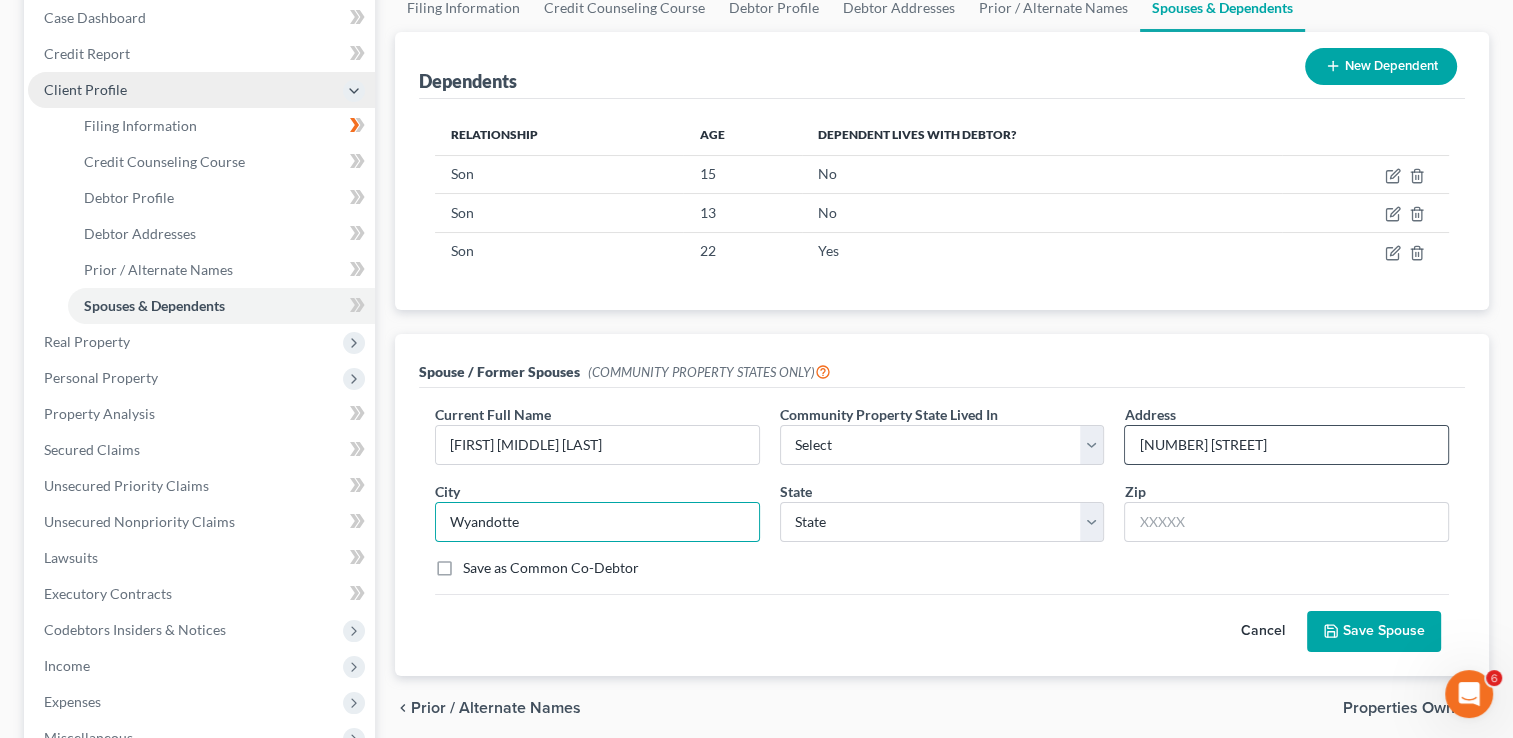 type on "Wyandotte" 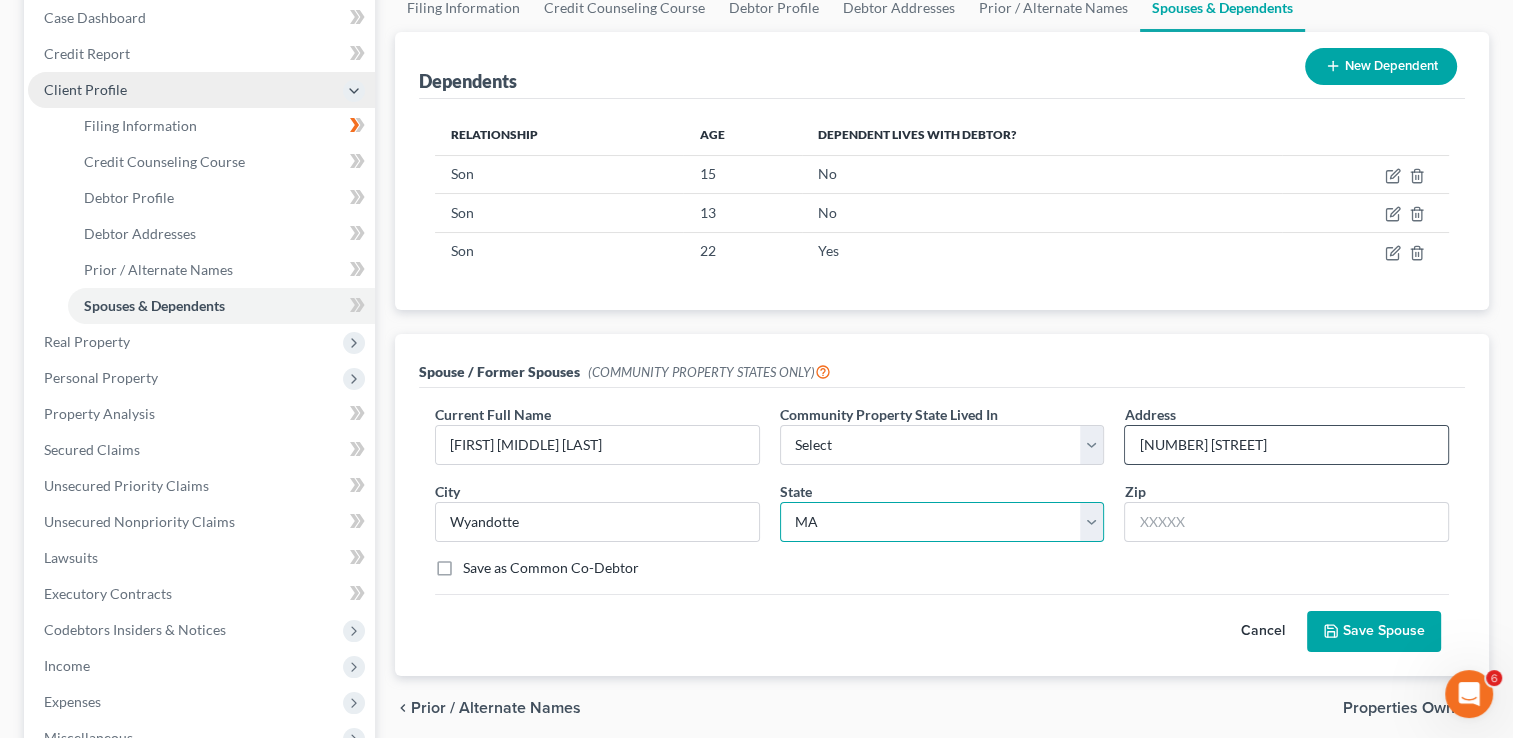 select on "23" 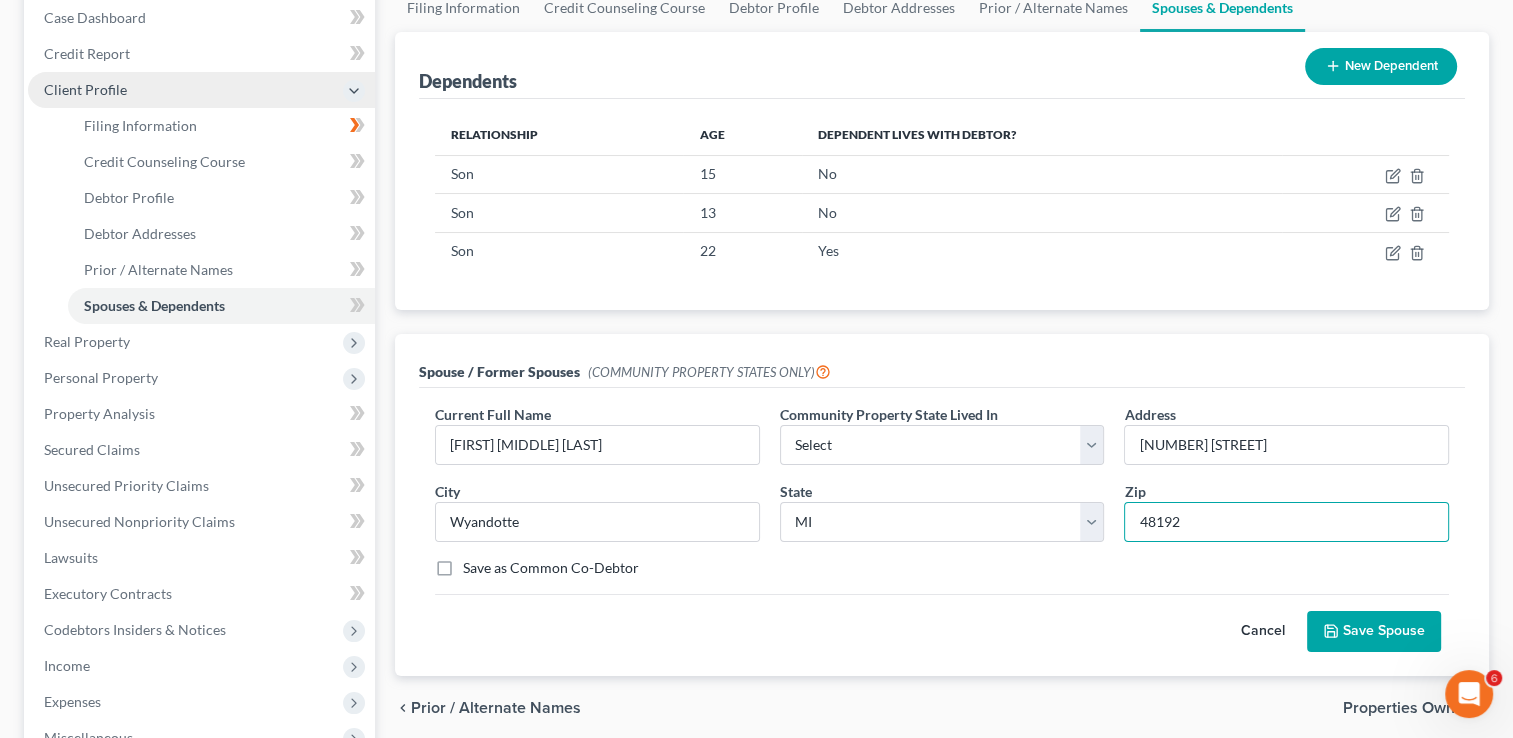 type on "48192" 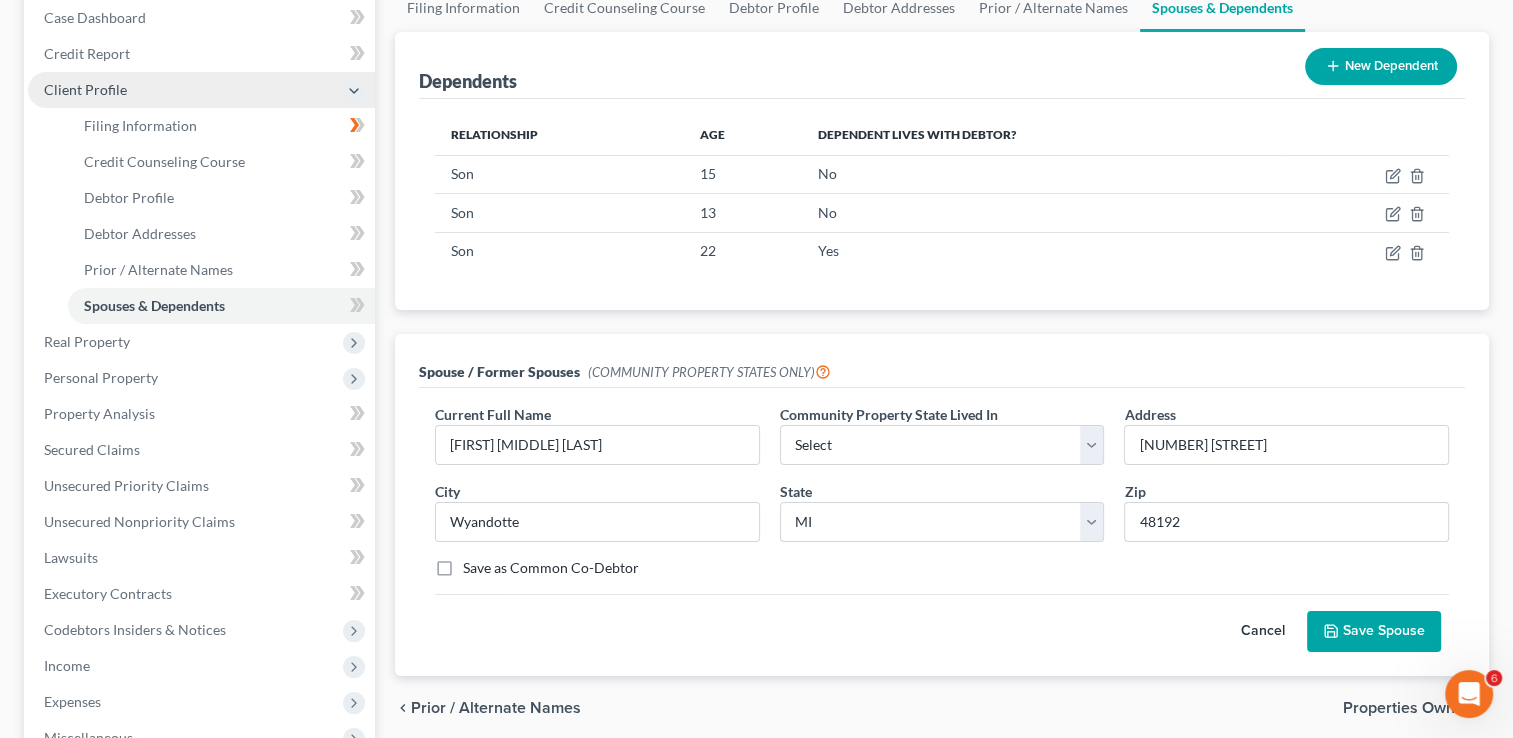 click on "Save Spouse" at bounding box center [1374, 632] 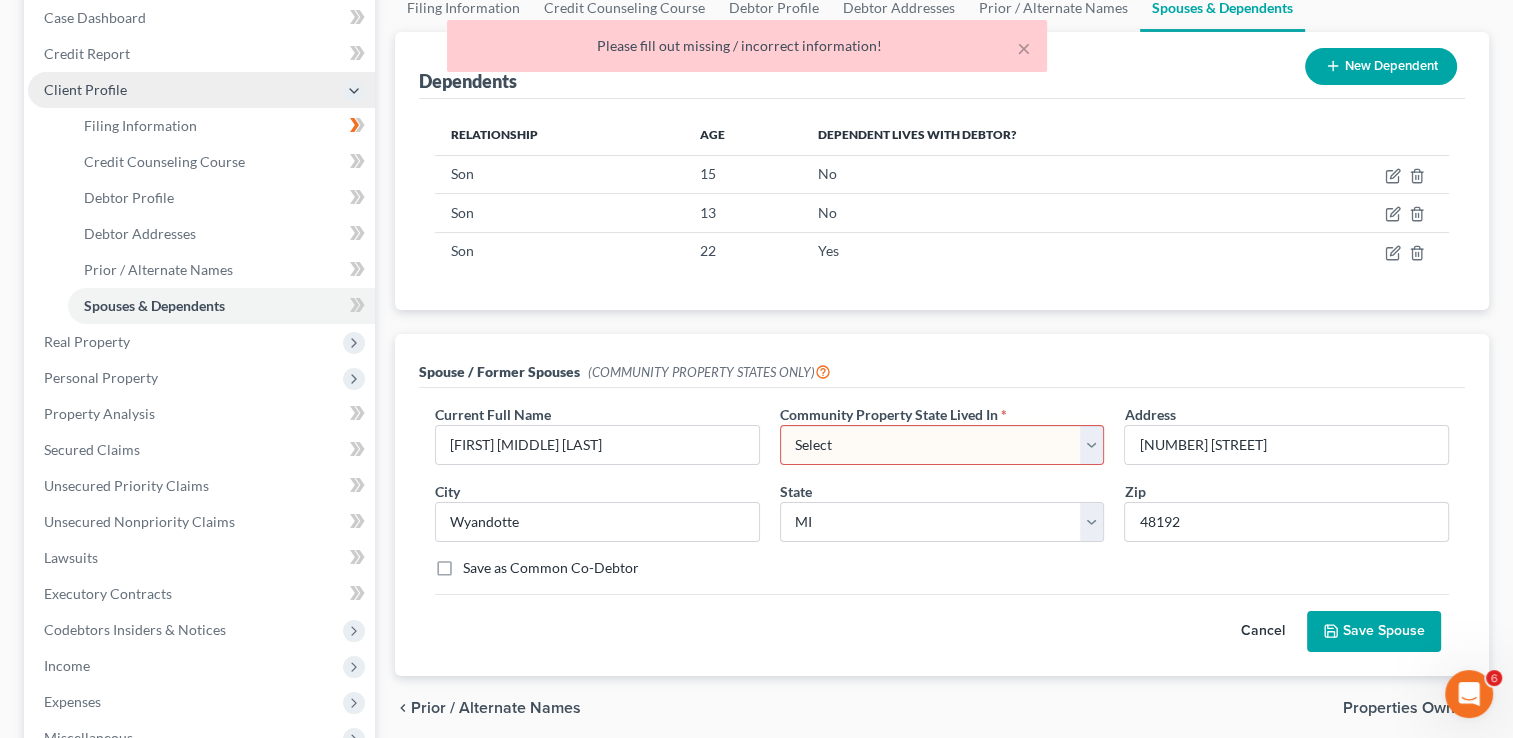 click on "Select AZ CA GU ID LA NV NM PR TX WA WI" at bounding box center [942, 445] 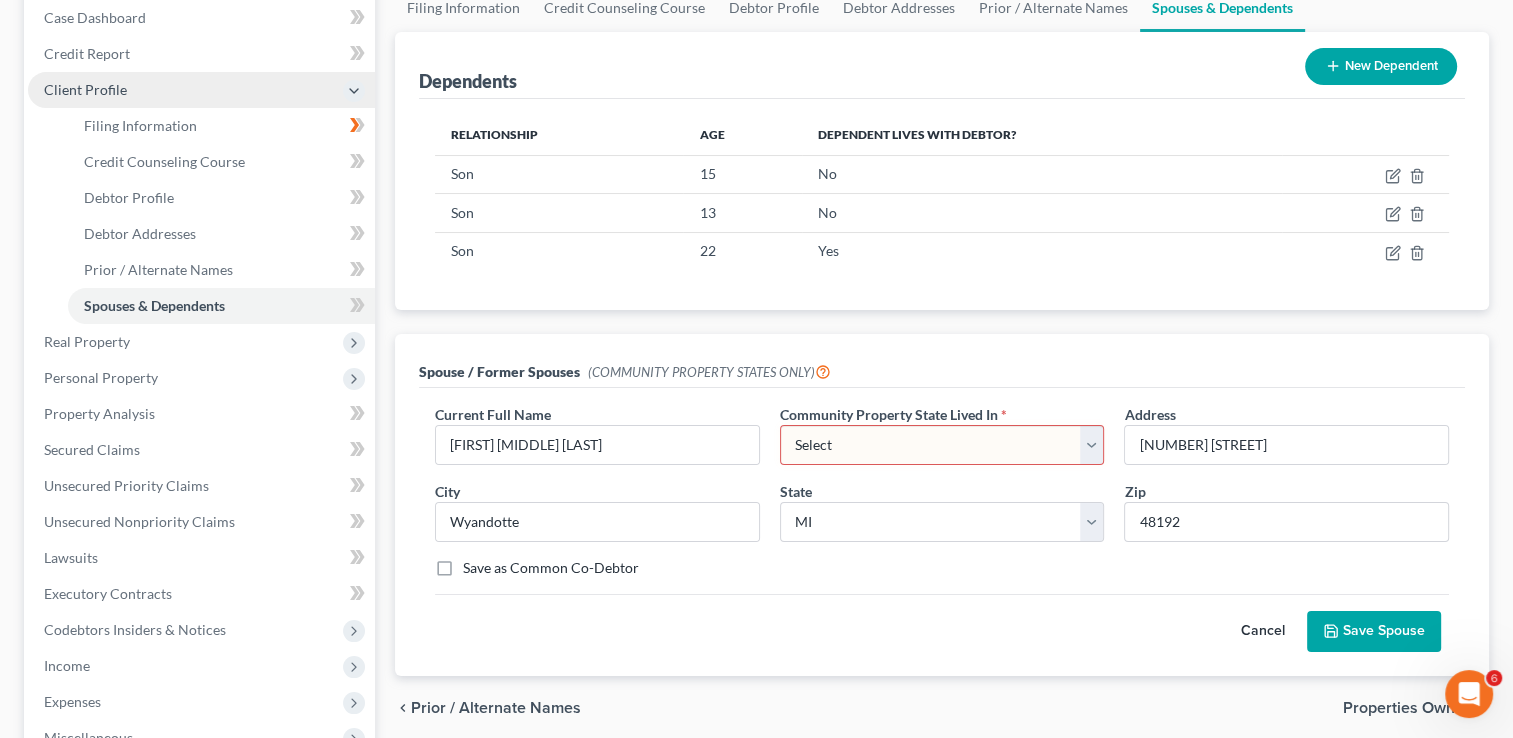 click on "Select AZ CA GU ID LA NV NM PR TX WA WI" at bounding box center [942, 445] 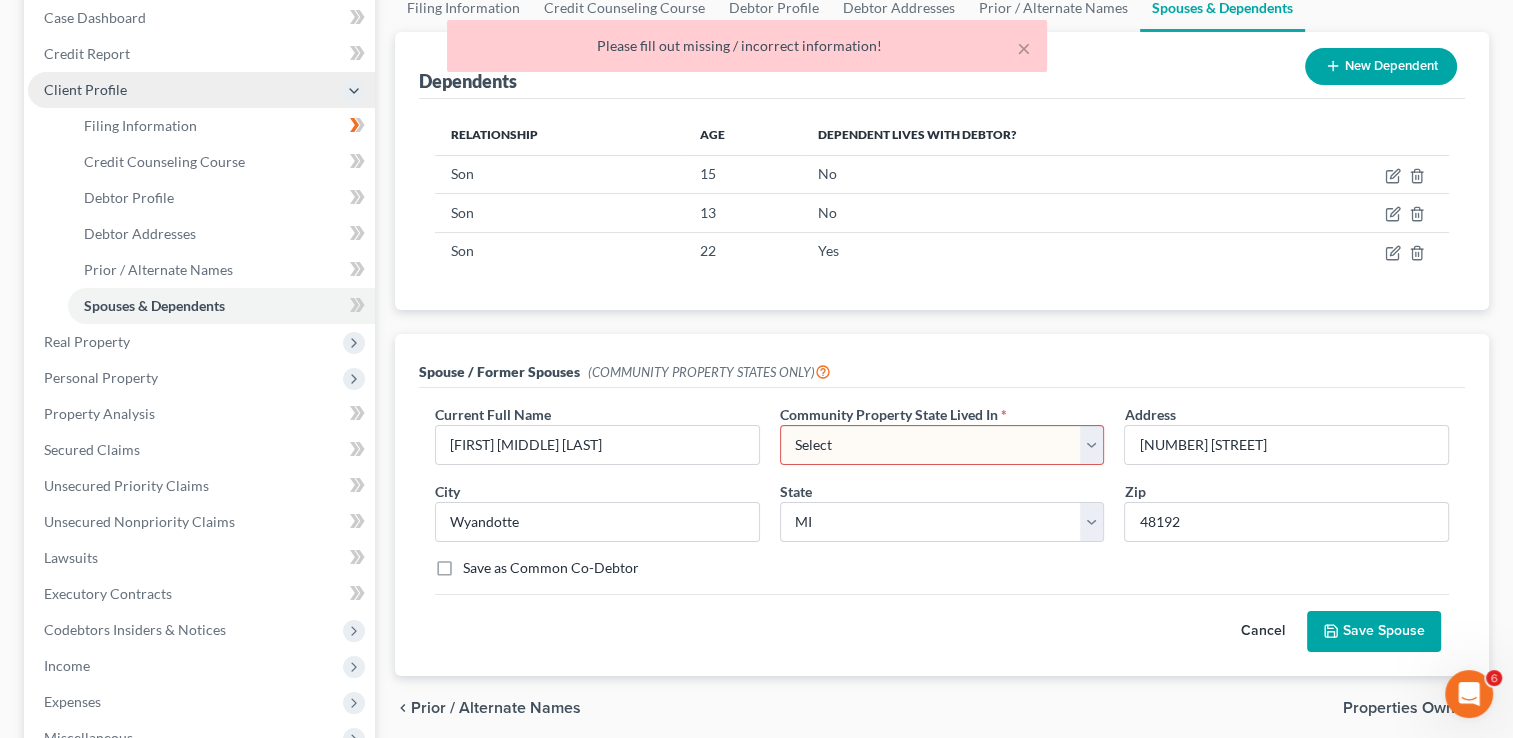 click on "Select AZ CA GU ID LA NV NM PR TX WA WI" at bounding box center [942, 445] 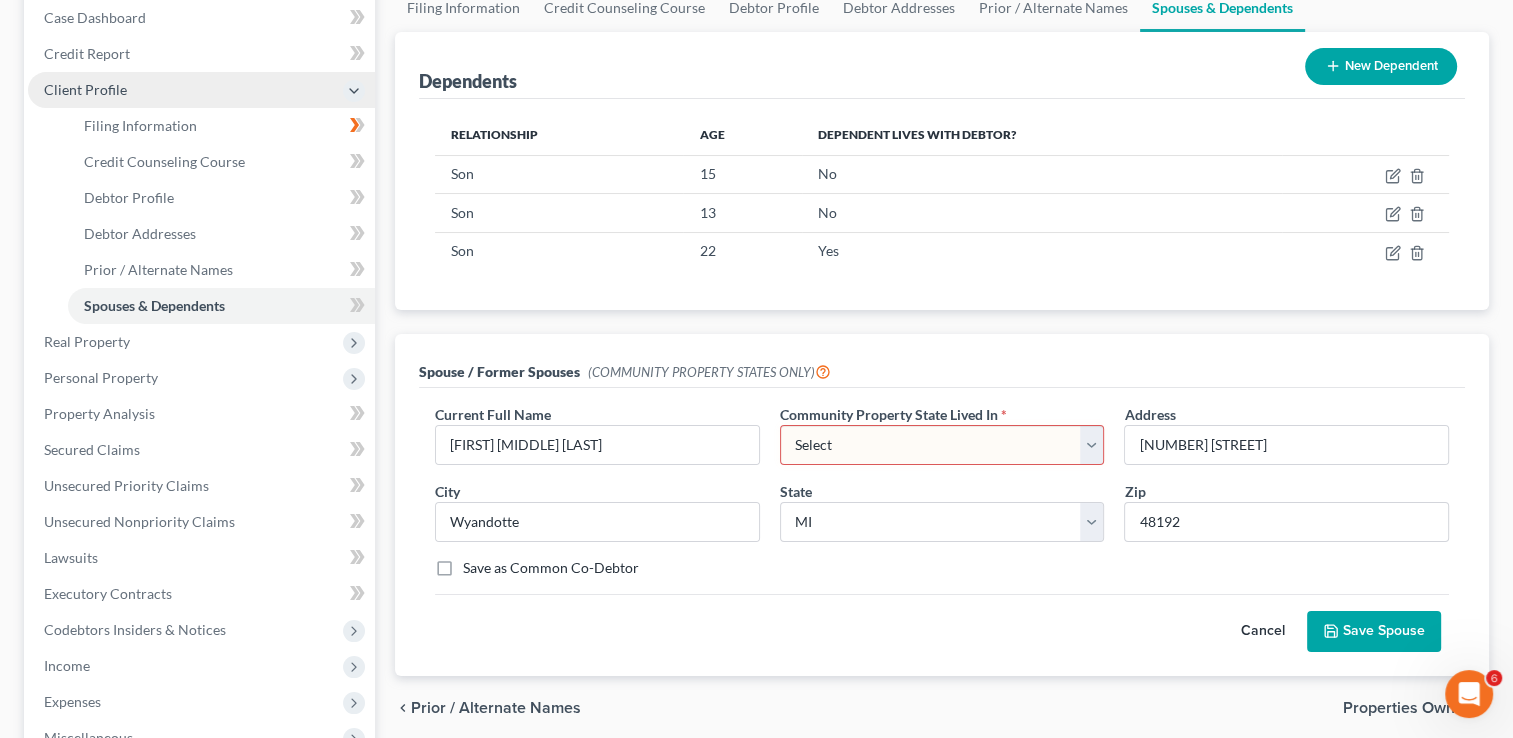 click on "Select AZ CA GU ID LA NV NM PR TX WA WI" at bounding box center (942, 445) 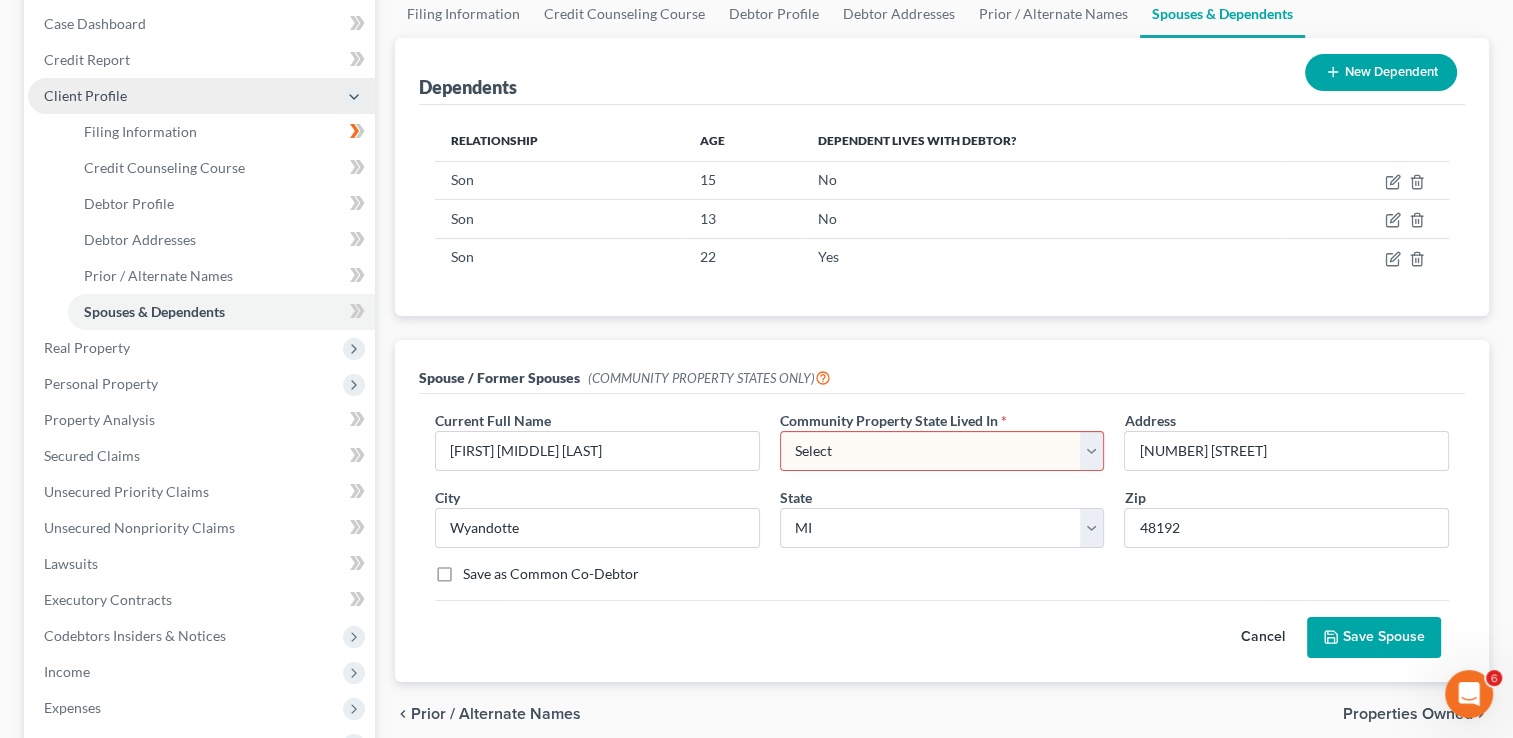scroll, scrollTop: 178, scrollLeft: 0, axis: vertical 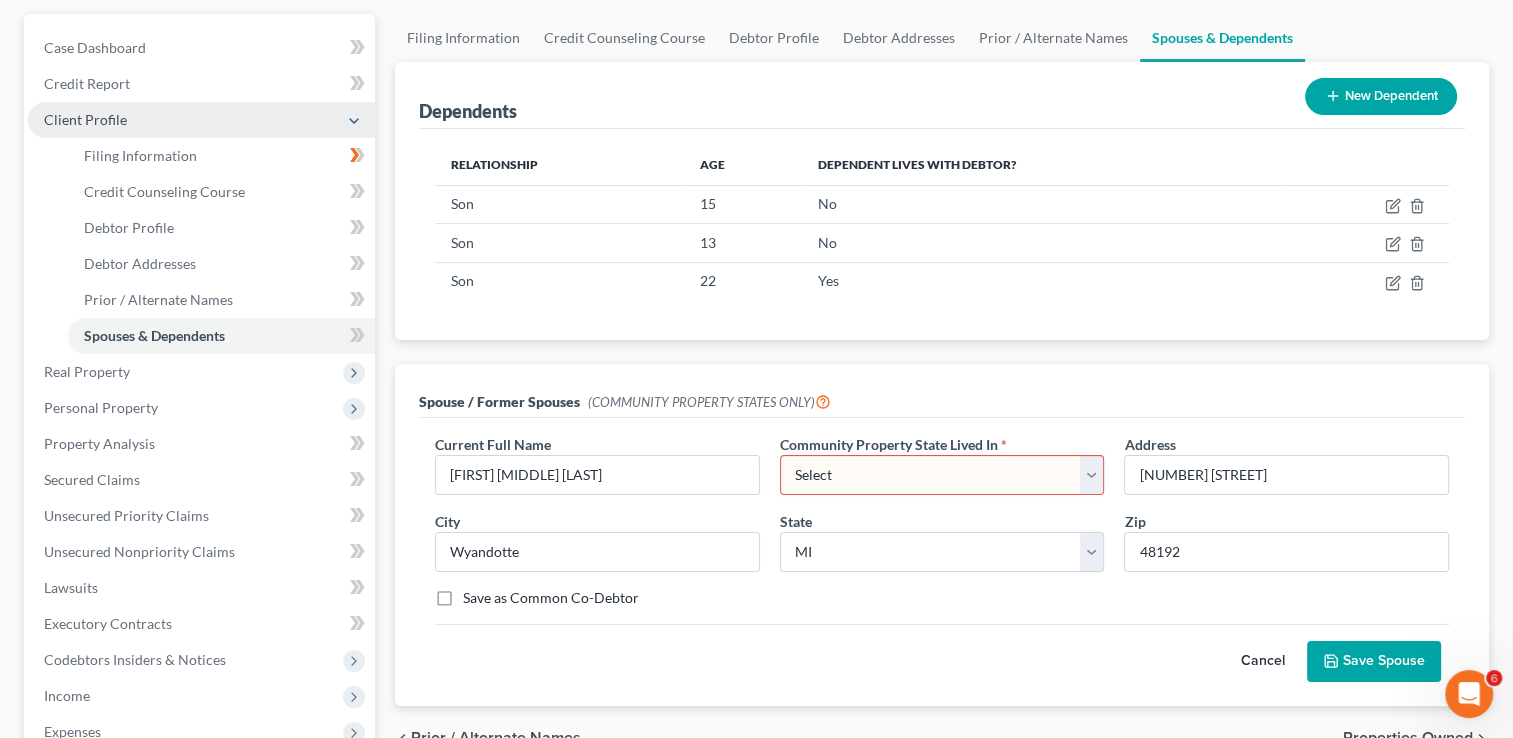 click on "Cancel" at bounding box center (1263, 662) 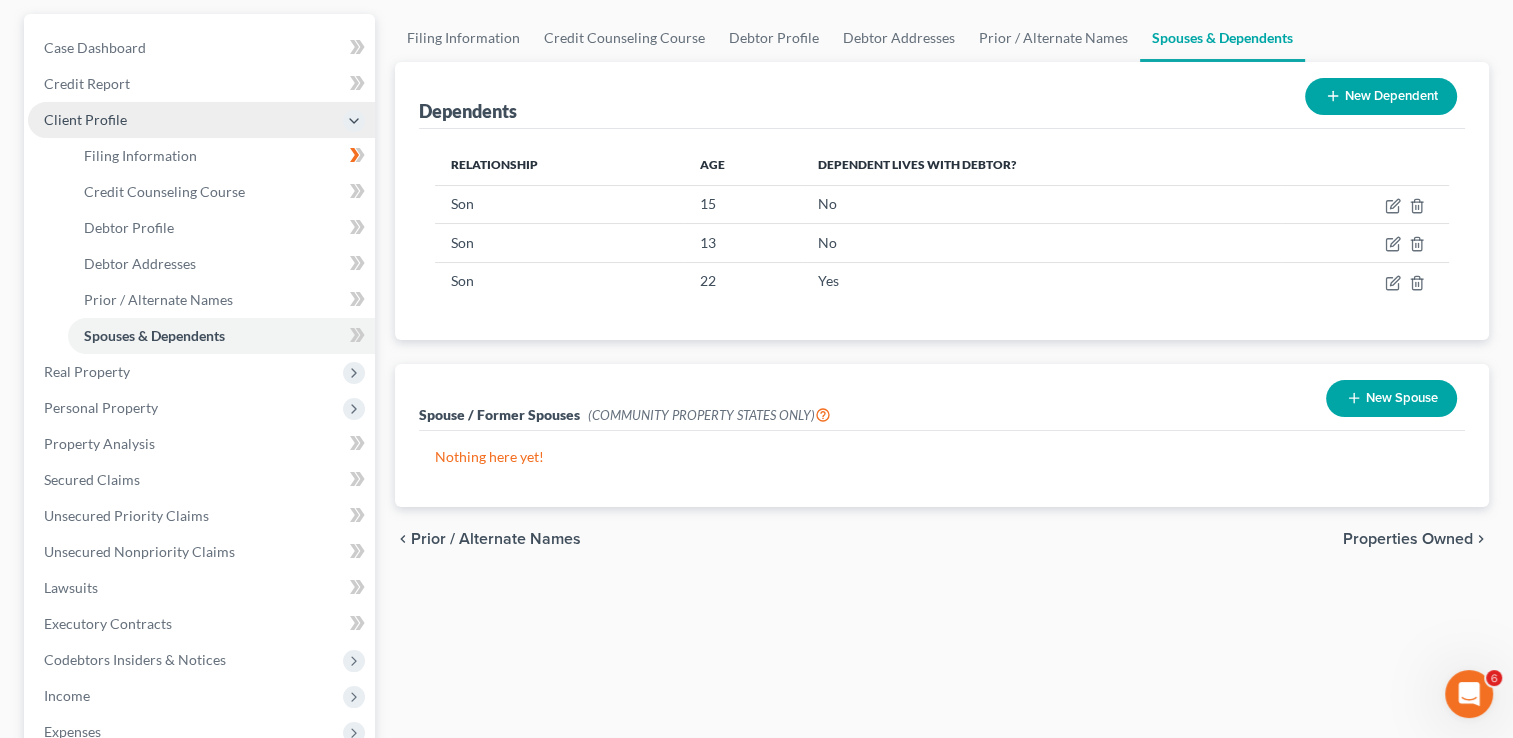click on "New Dependent" at bounding box center (1381, 96) 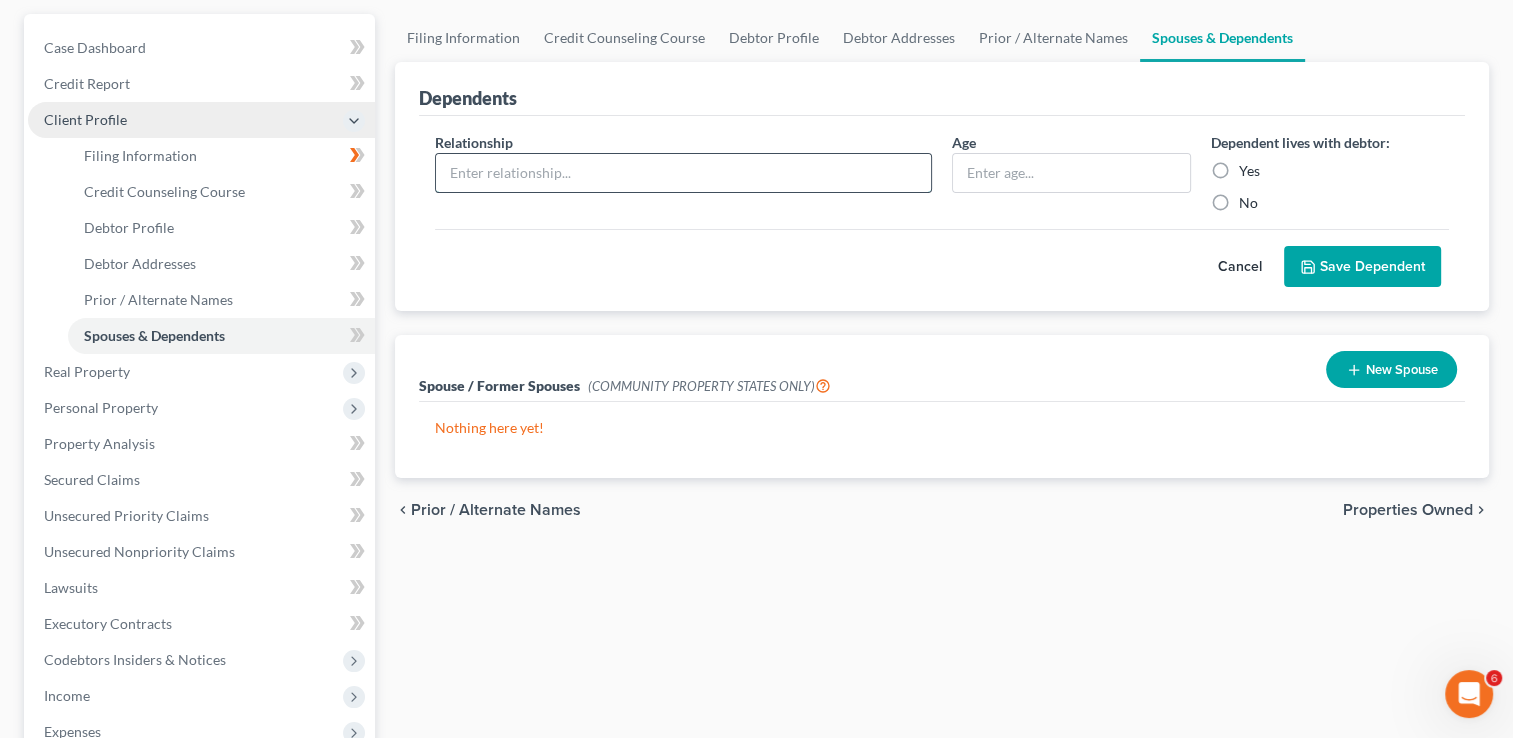click at bounding box center (683, 173) 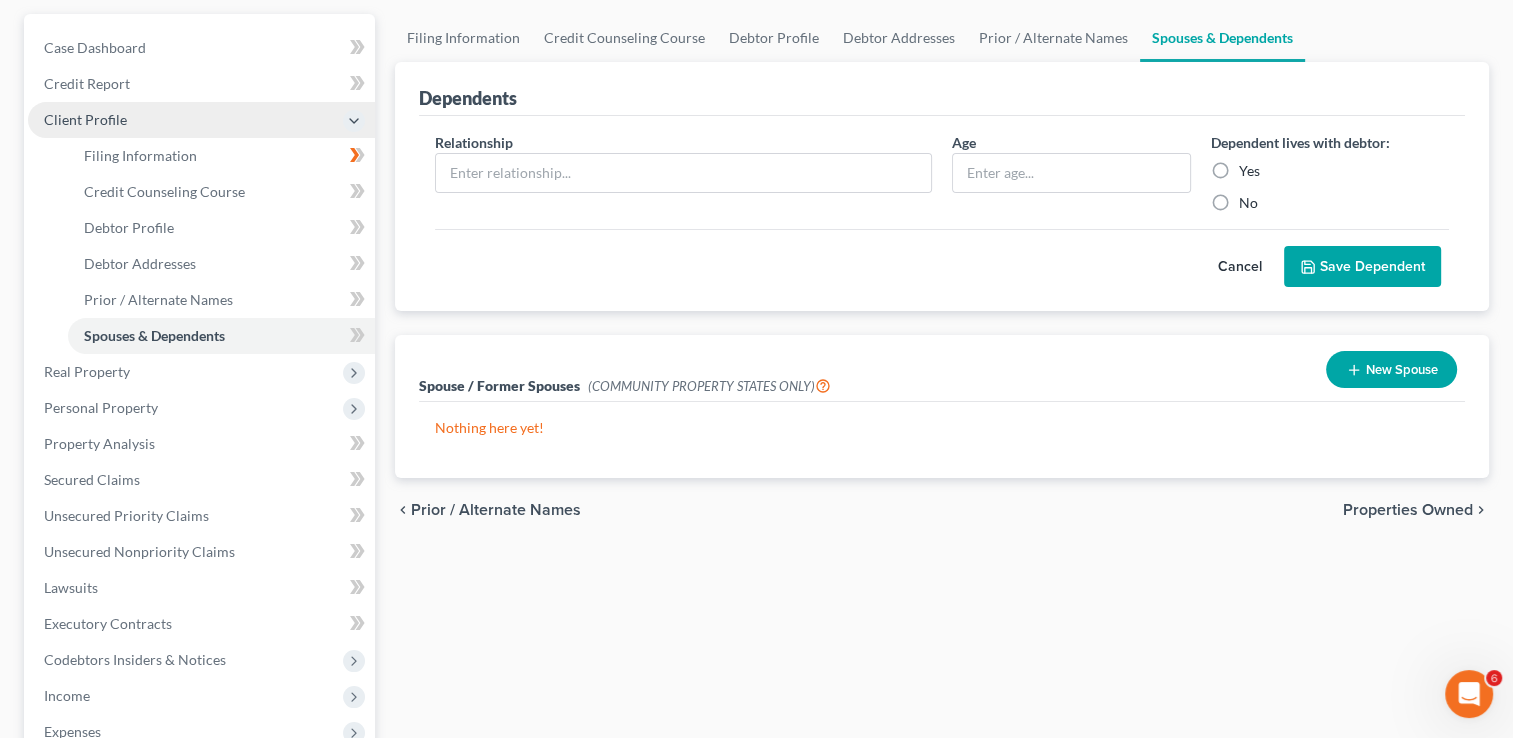 click on "Cancel" at bounding box center [1240, 267] 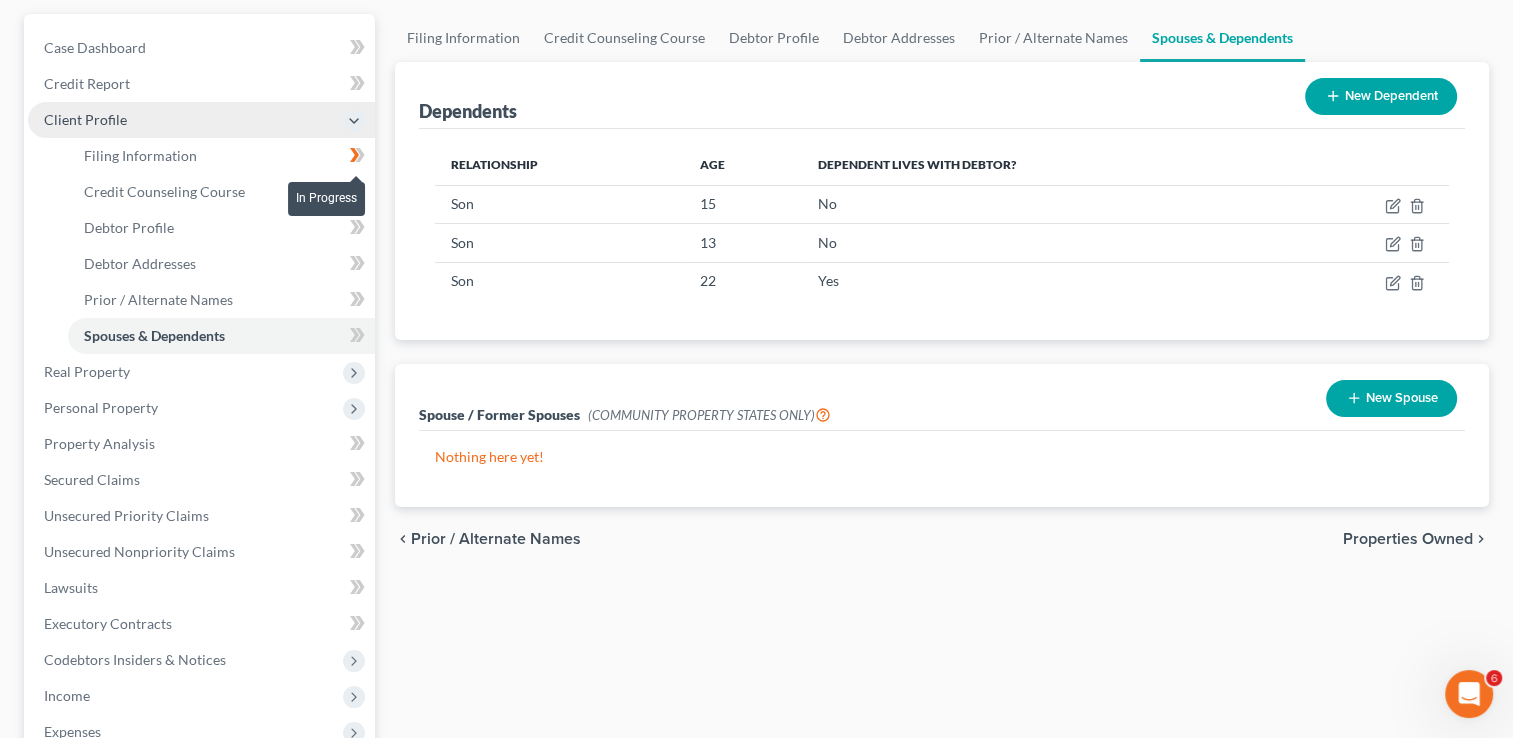 click at bounding box center (357, 158) 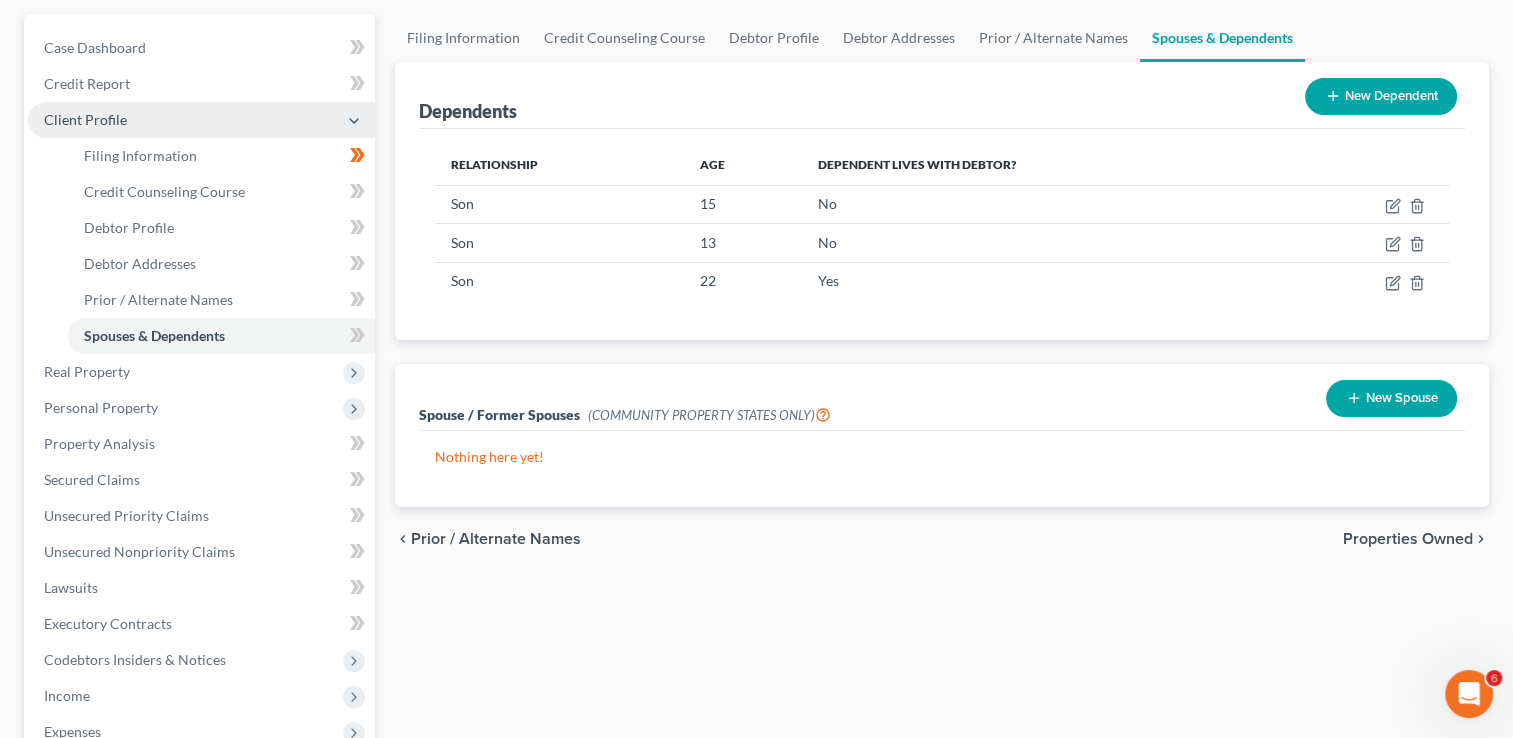 click on "Properties Owned" at bounding box center (1408, 539) 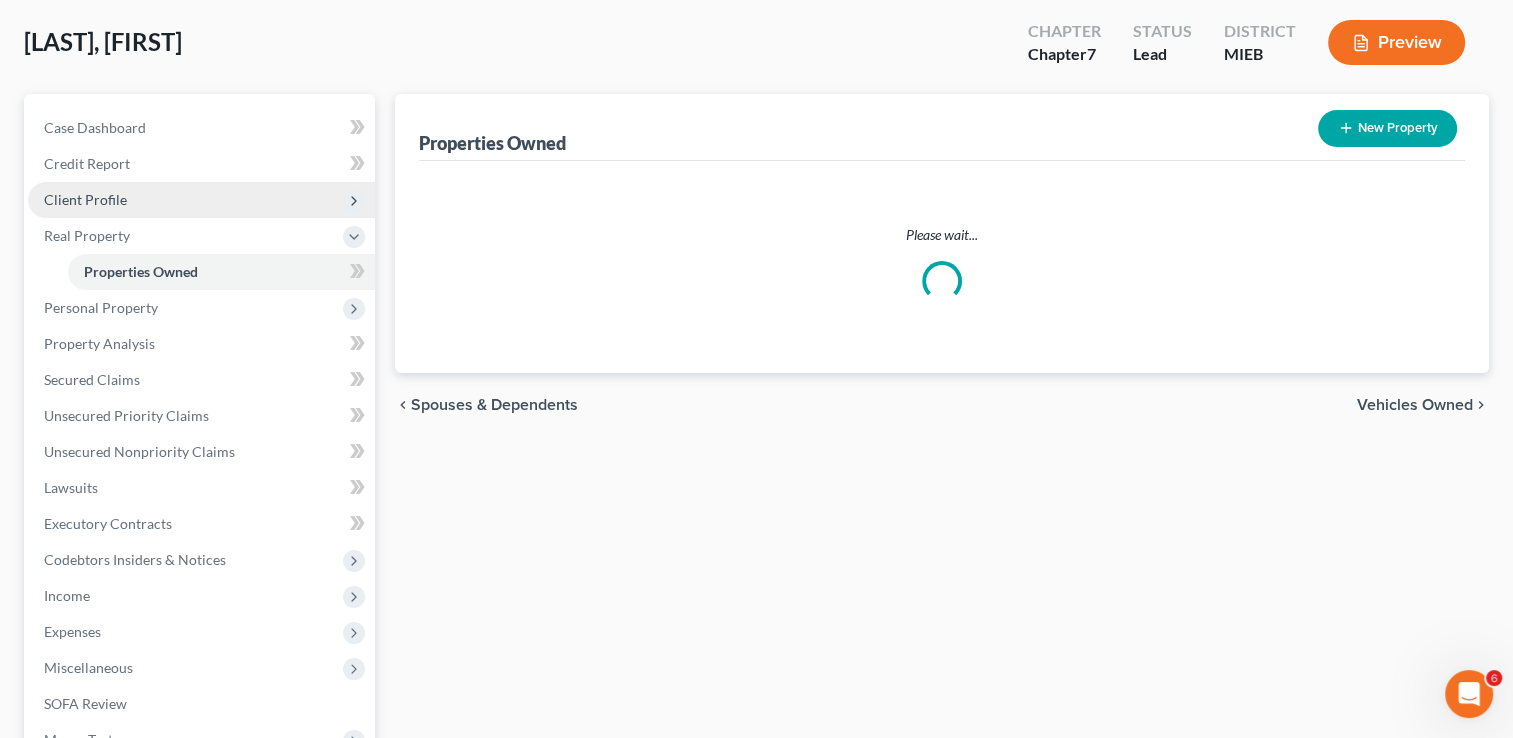 scroll, scrollTop: 0, scrollLeft: 0, axis: both 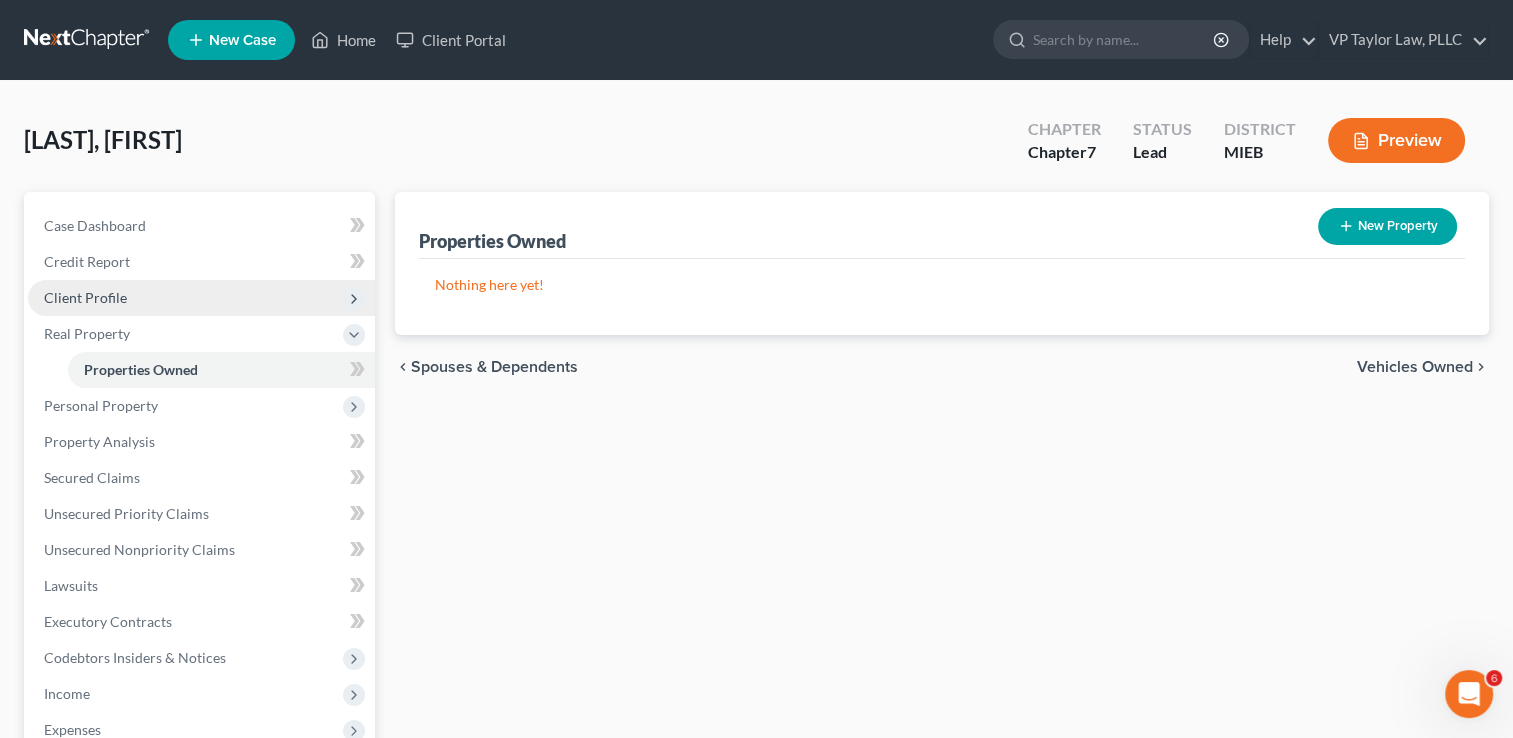 click on "New Property" at bounding box center (1387, 226) 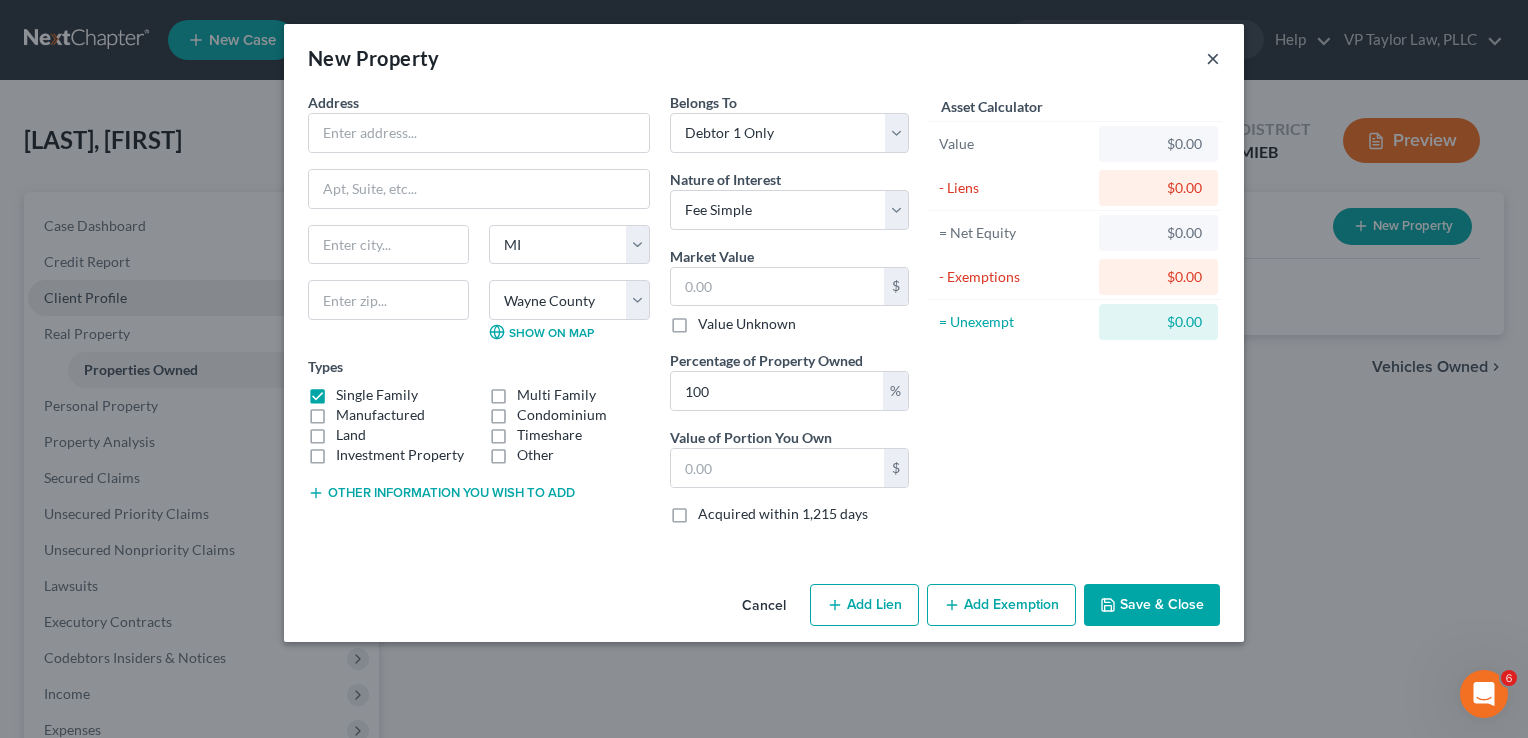 click on "×" at bounding box center (1213, 58) 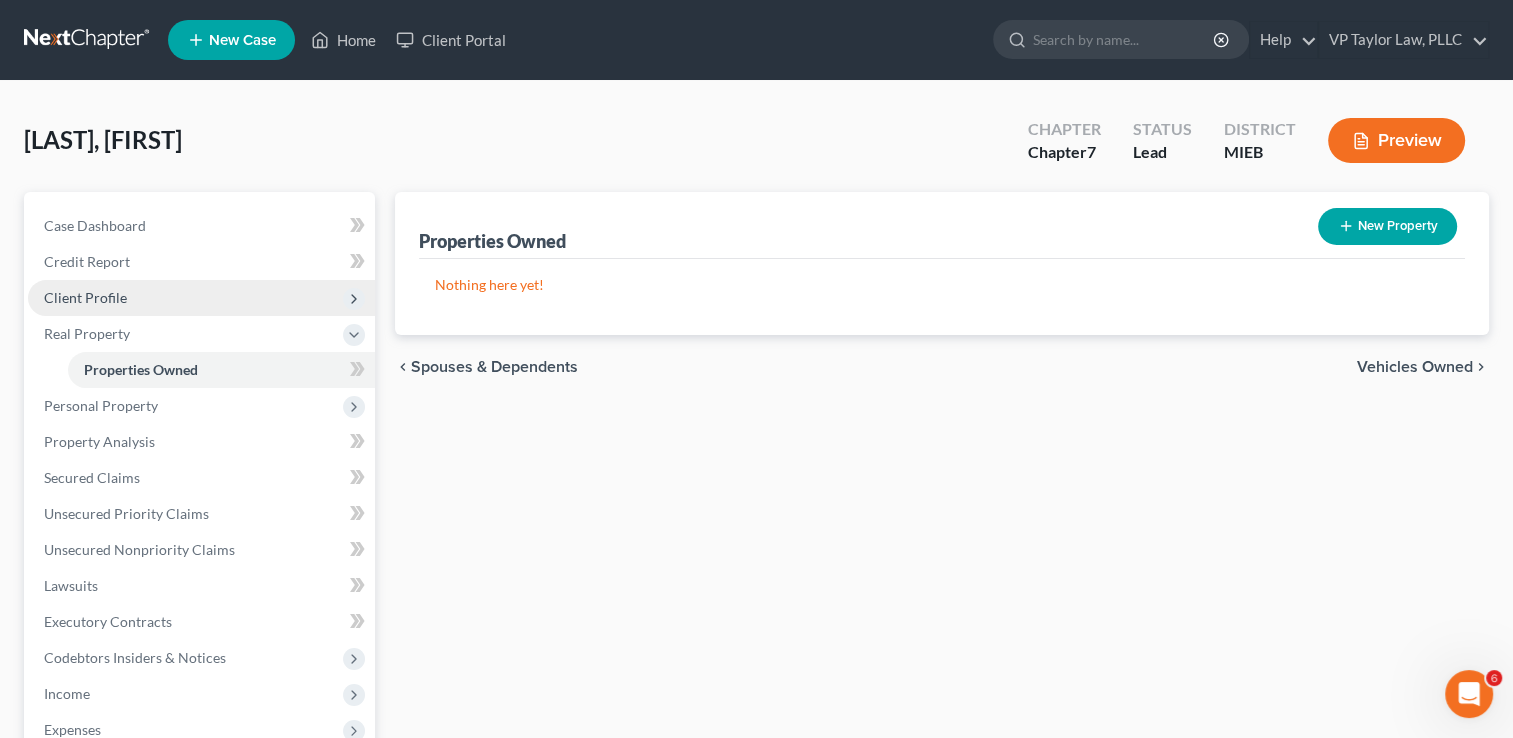 click on "Vehicles Owned" at bounding box center (1415, 367) 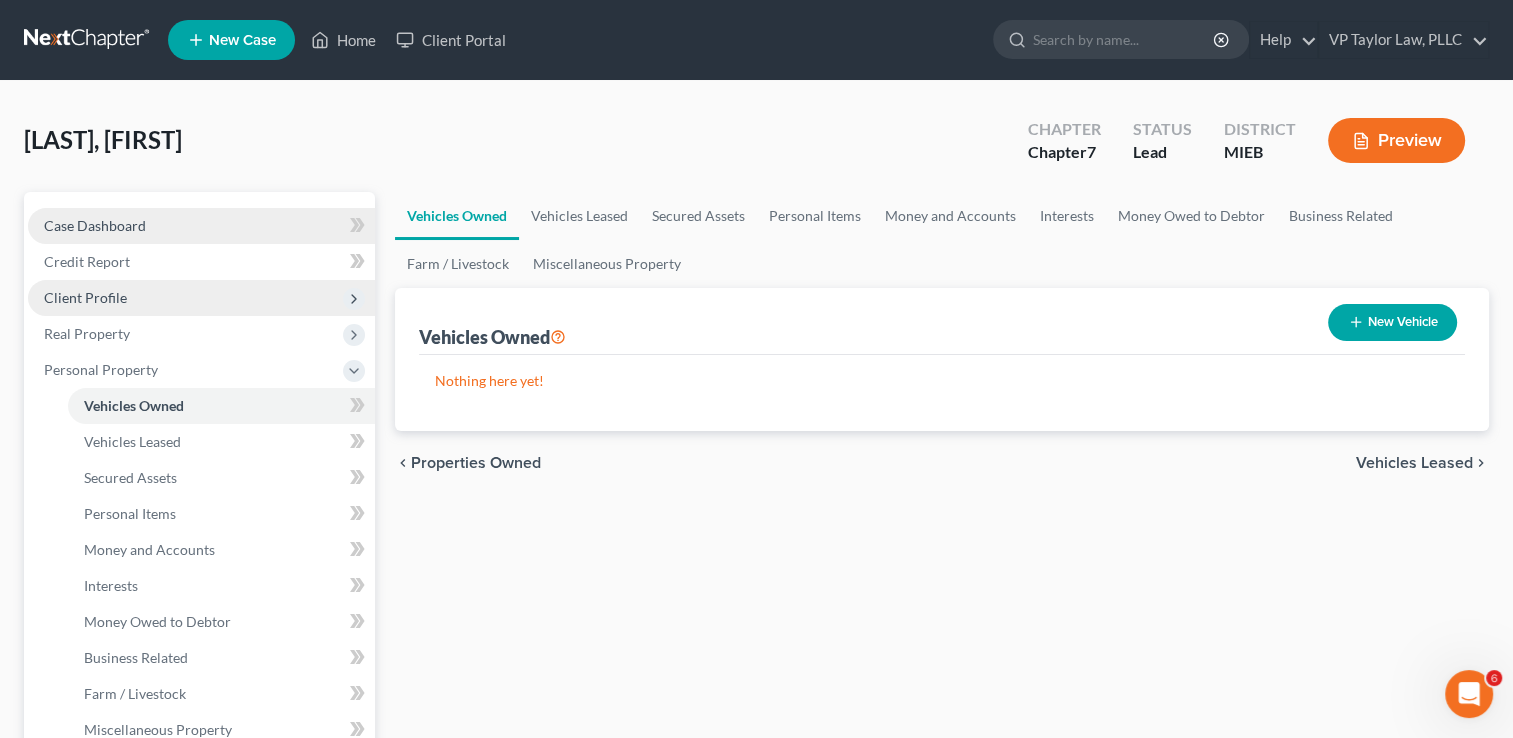 click on "Case Dashboard" at bounding box center (201, 226) 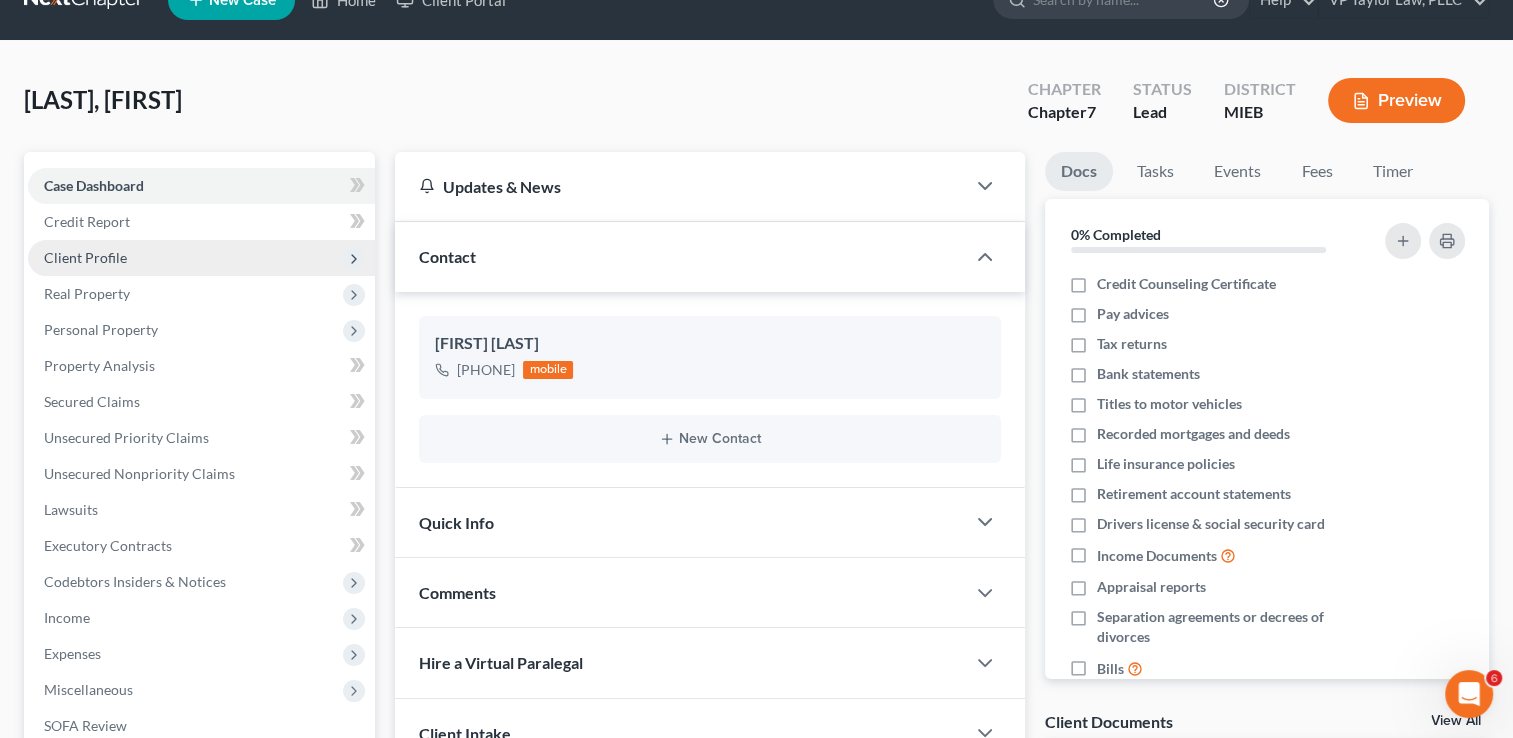 scroll, scrollTop: 80, scrollLeft: 0, axis: vertical 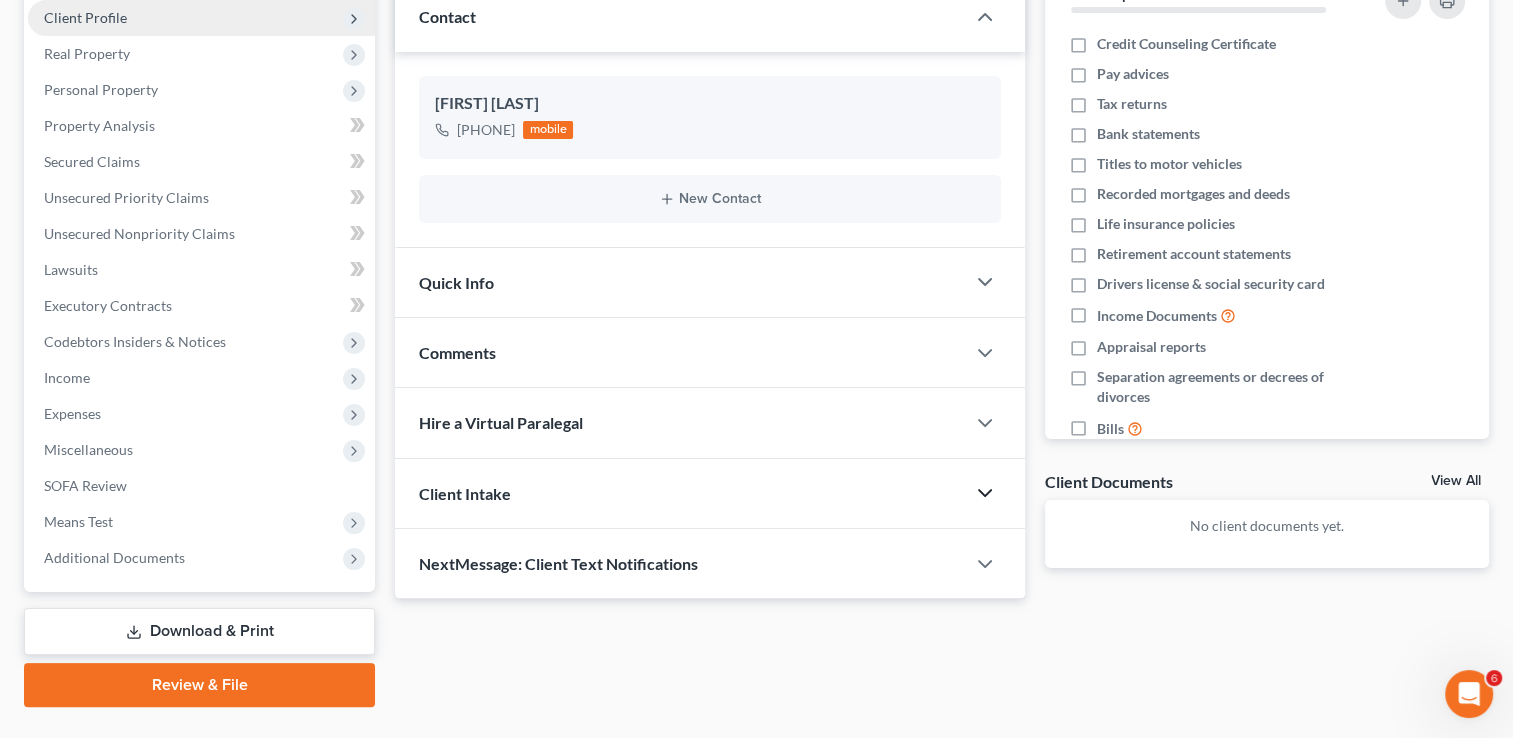 click 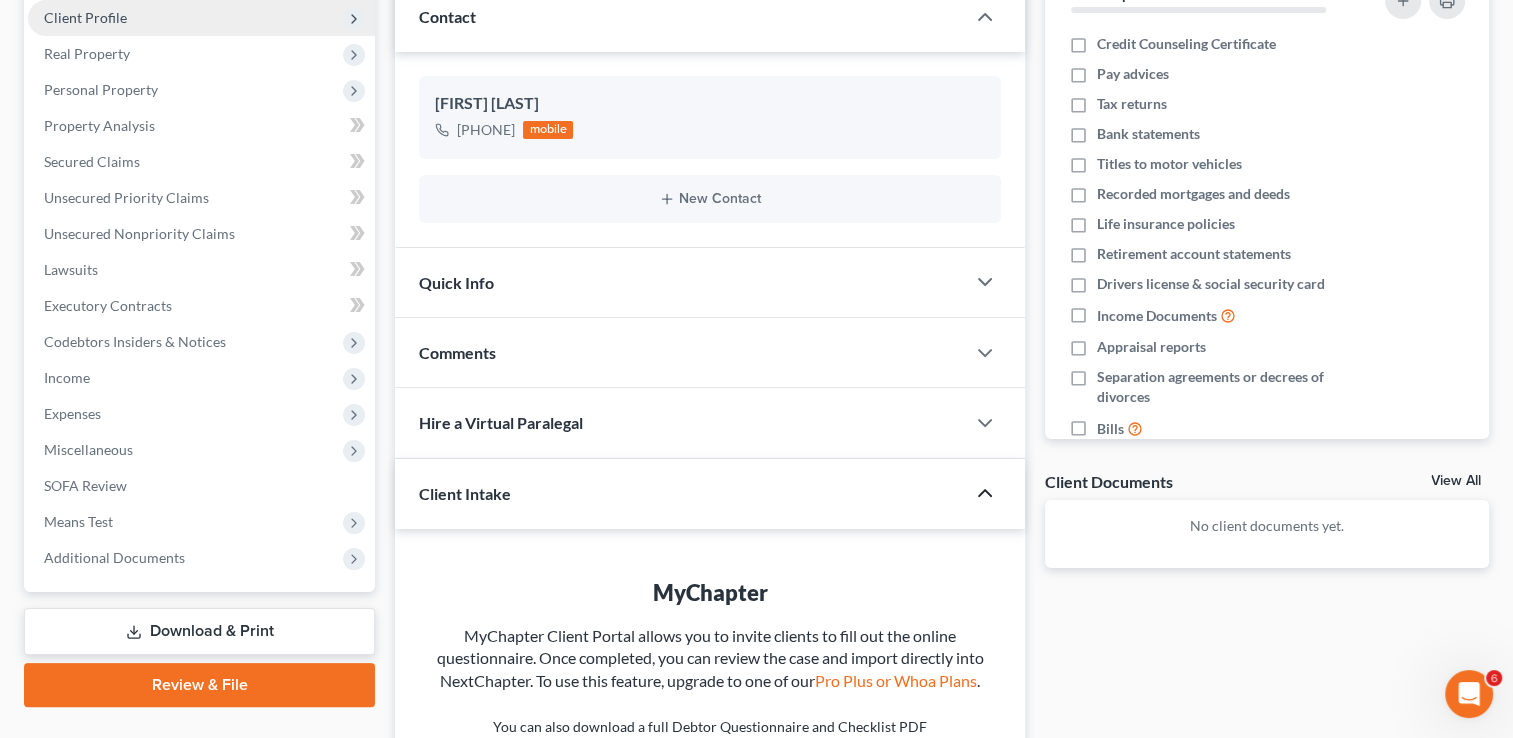 scroll, scrollTop: 9, scrollLeft: 0, axis: vertical 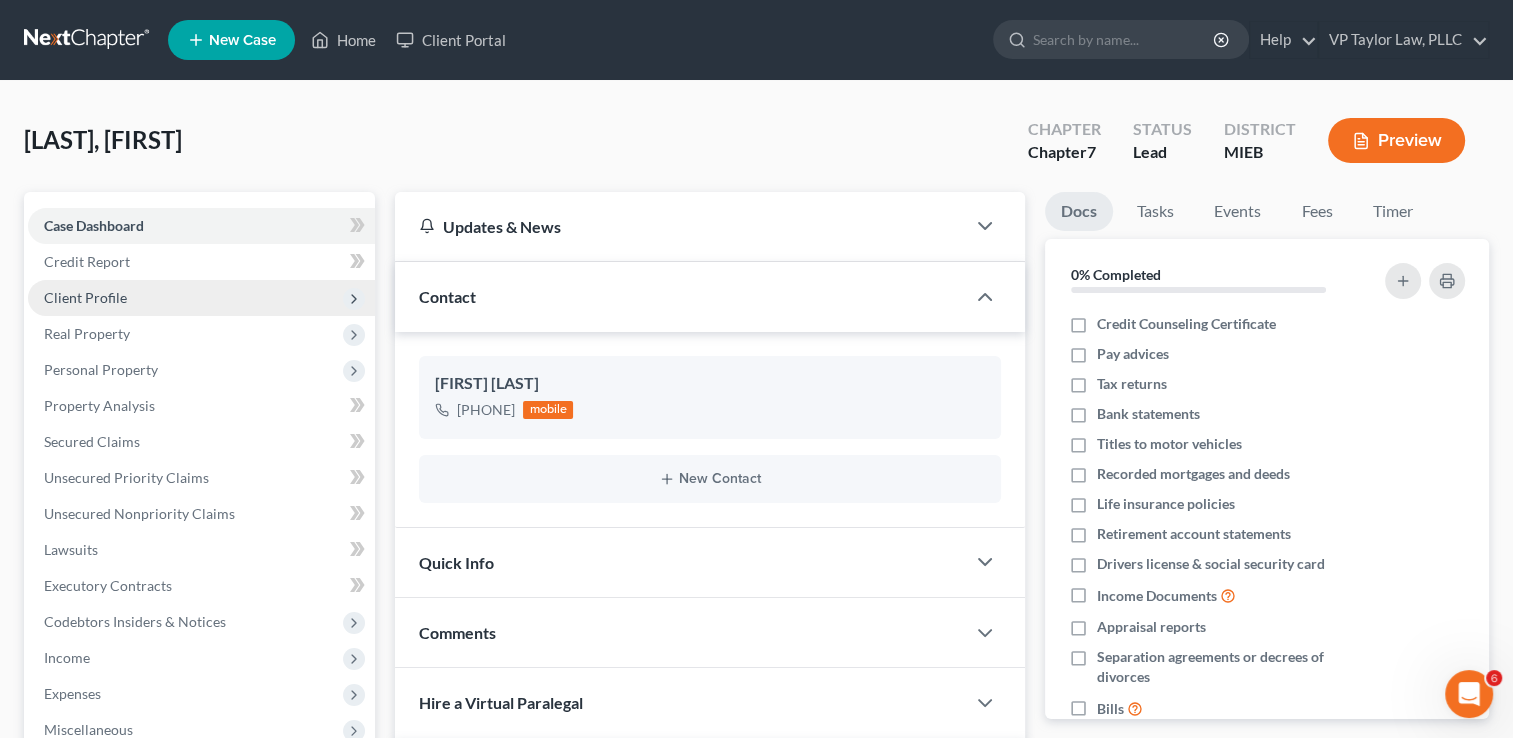 click on "Client Profile" at bounding box center [201, 298] 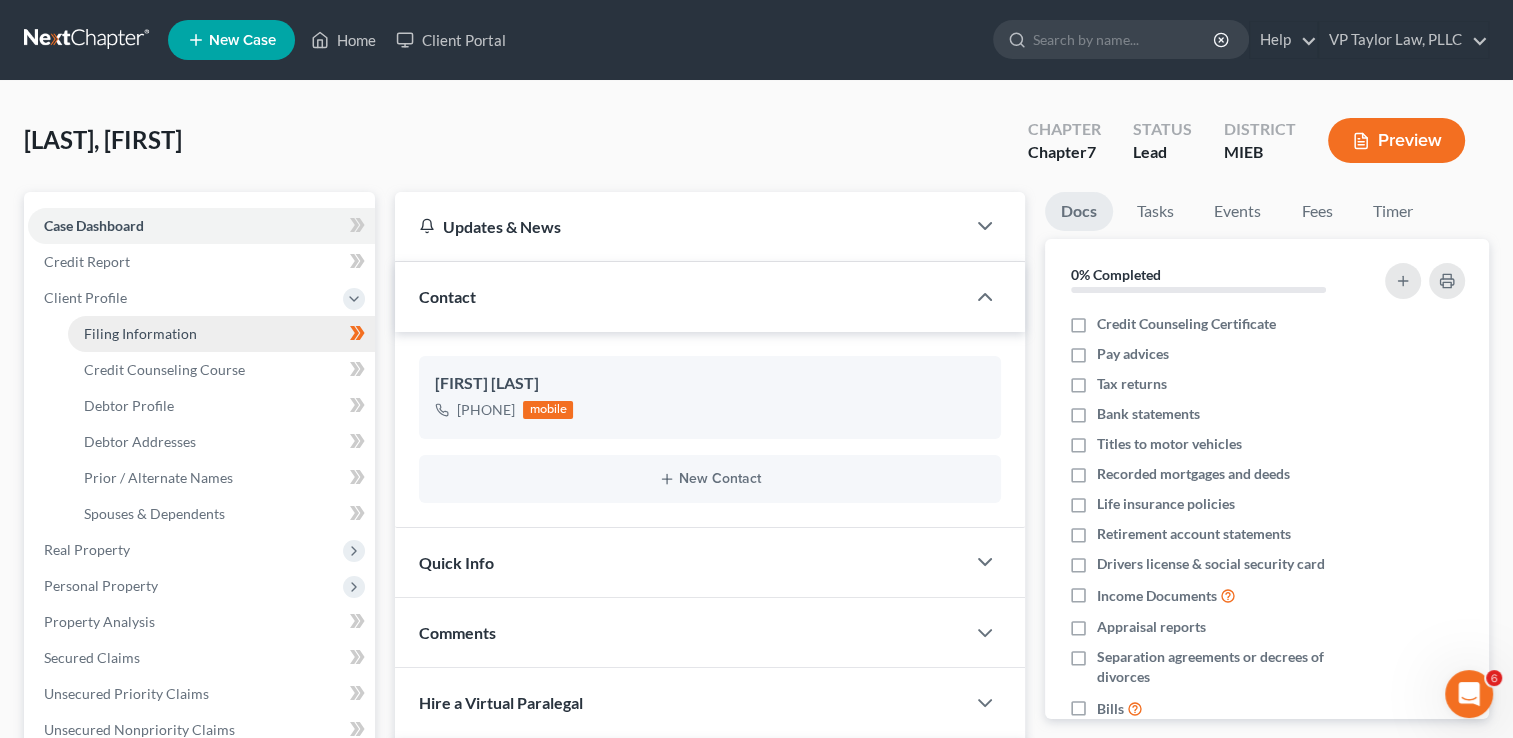 click on "Filing Information" at bounding box center (140, 333) 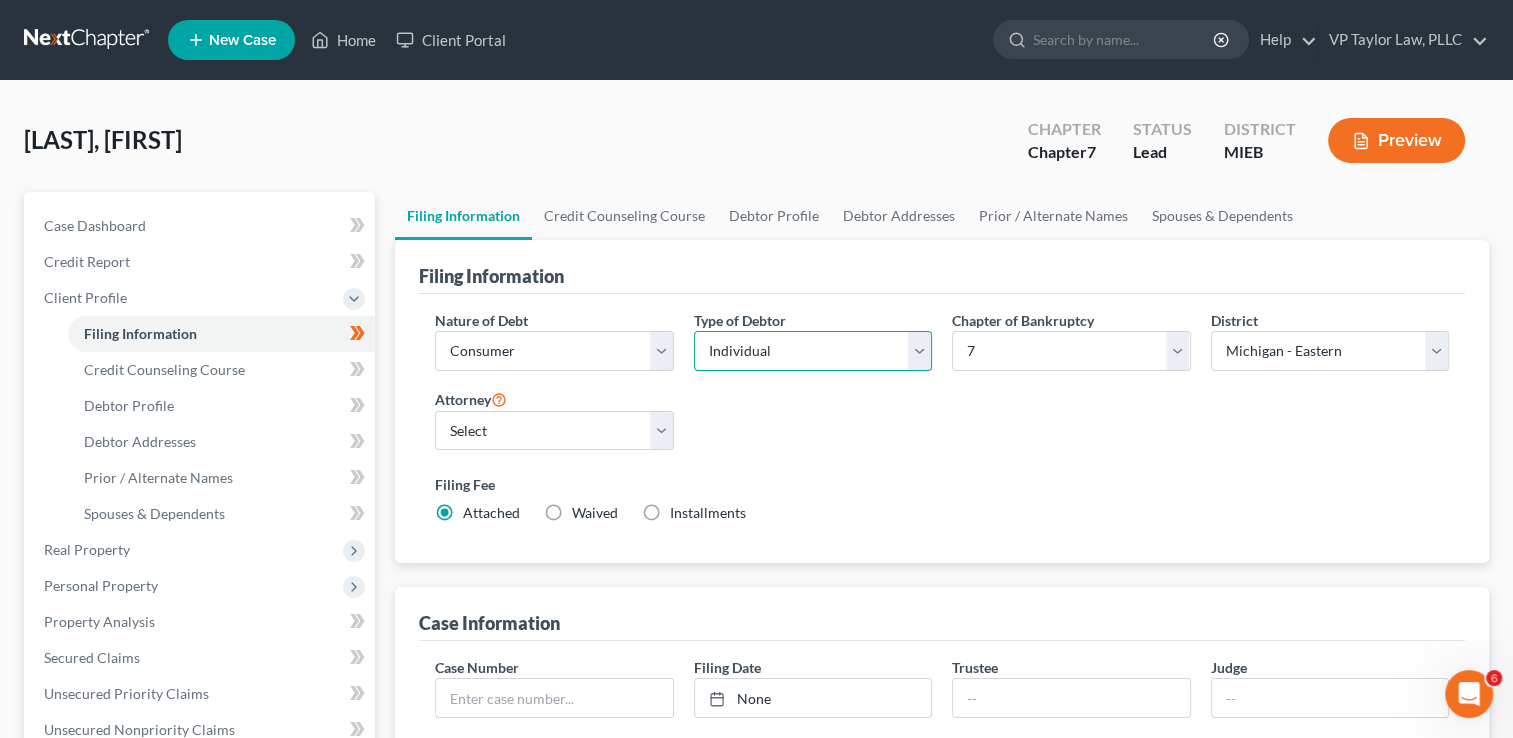 click on "Select Individual Joint" at bounding box center [813, 351] 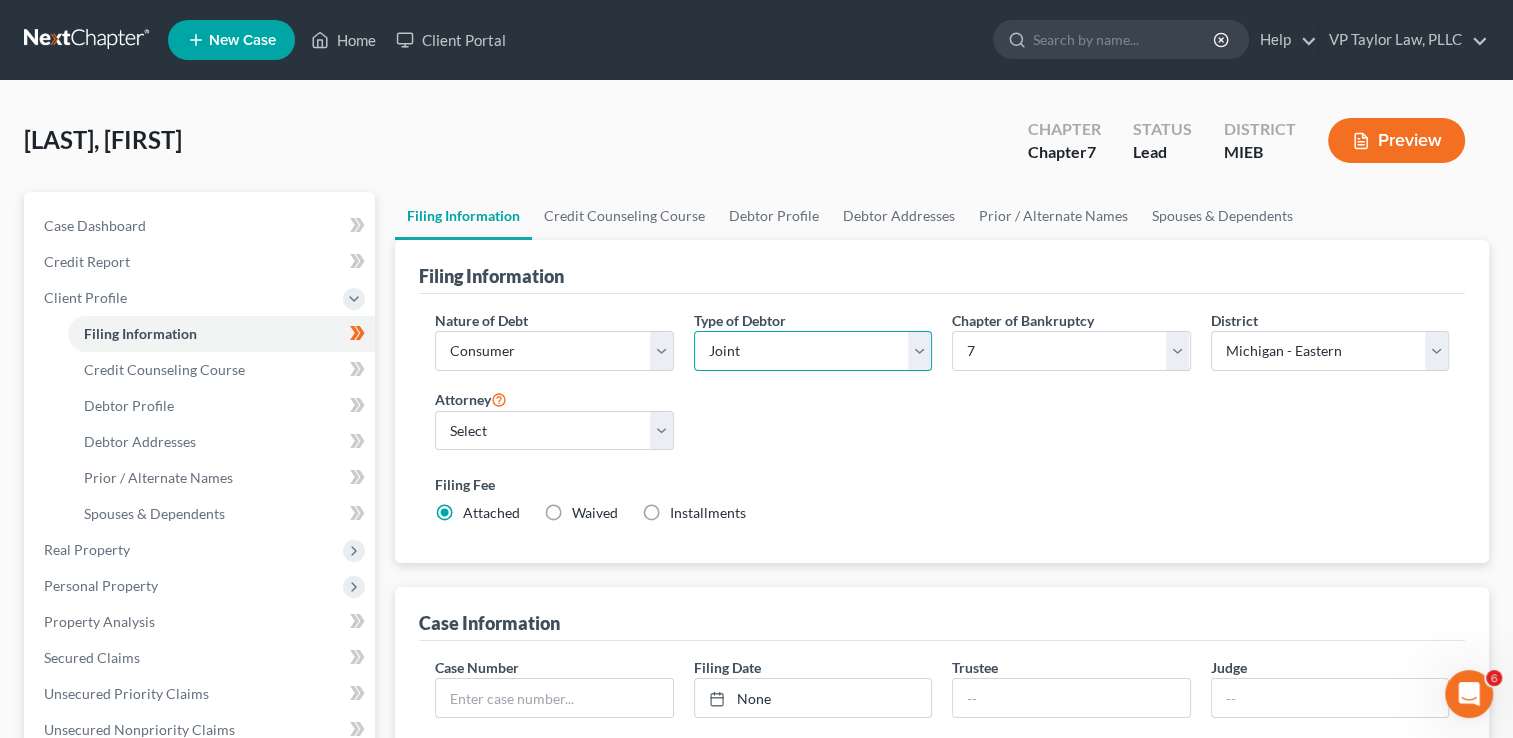 click on "Select Individual Joint" at bounding box center [813, 351] 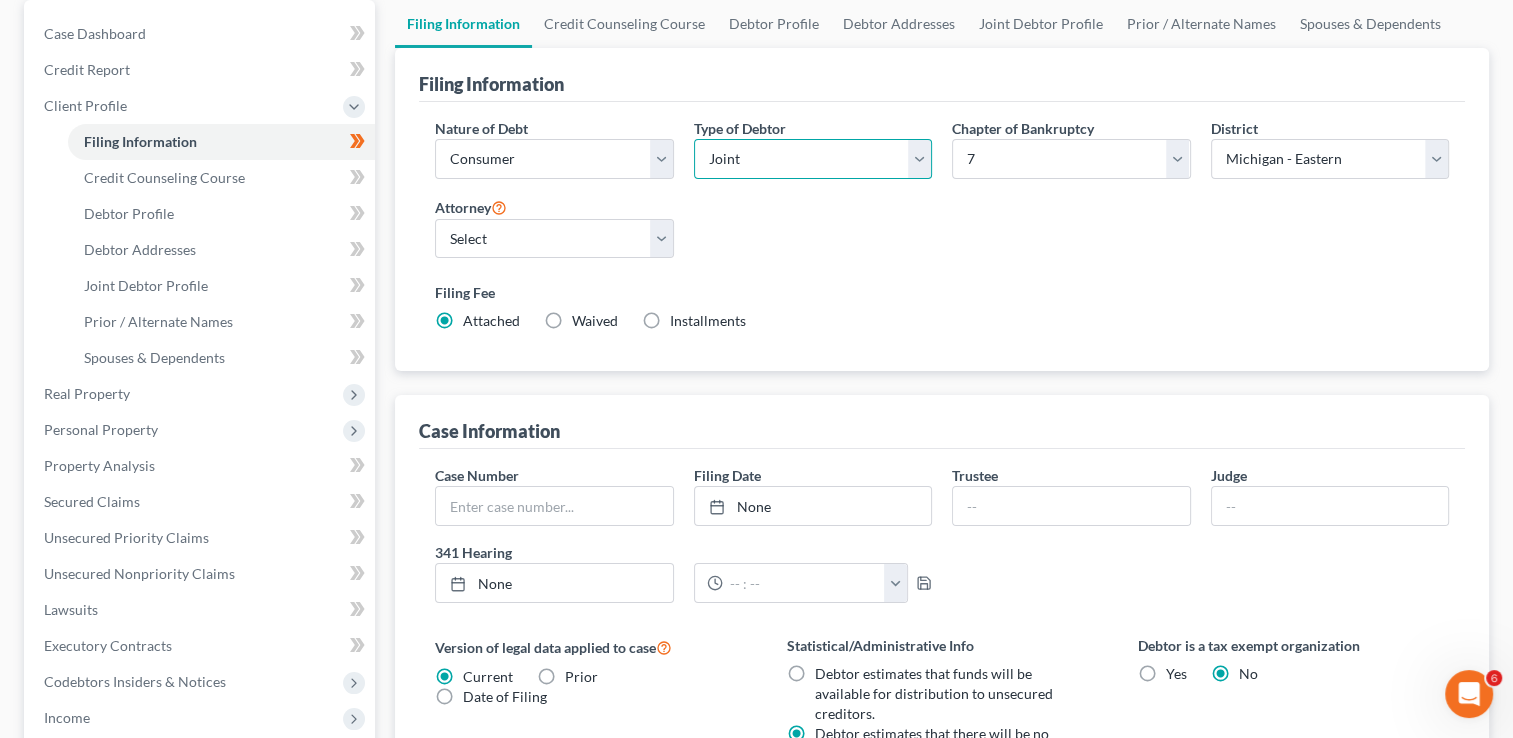 scroll, scrollTop: 200, scrollLeft: 0, axis: vertical 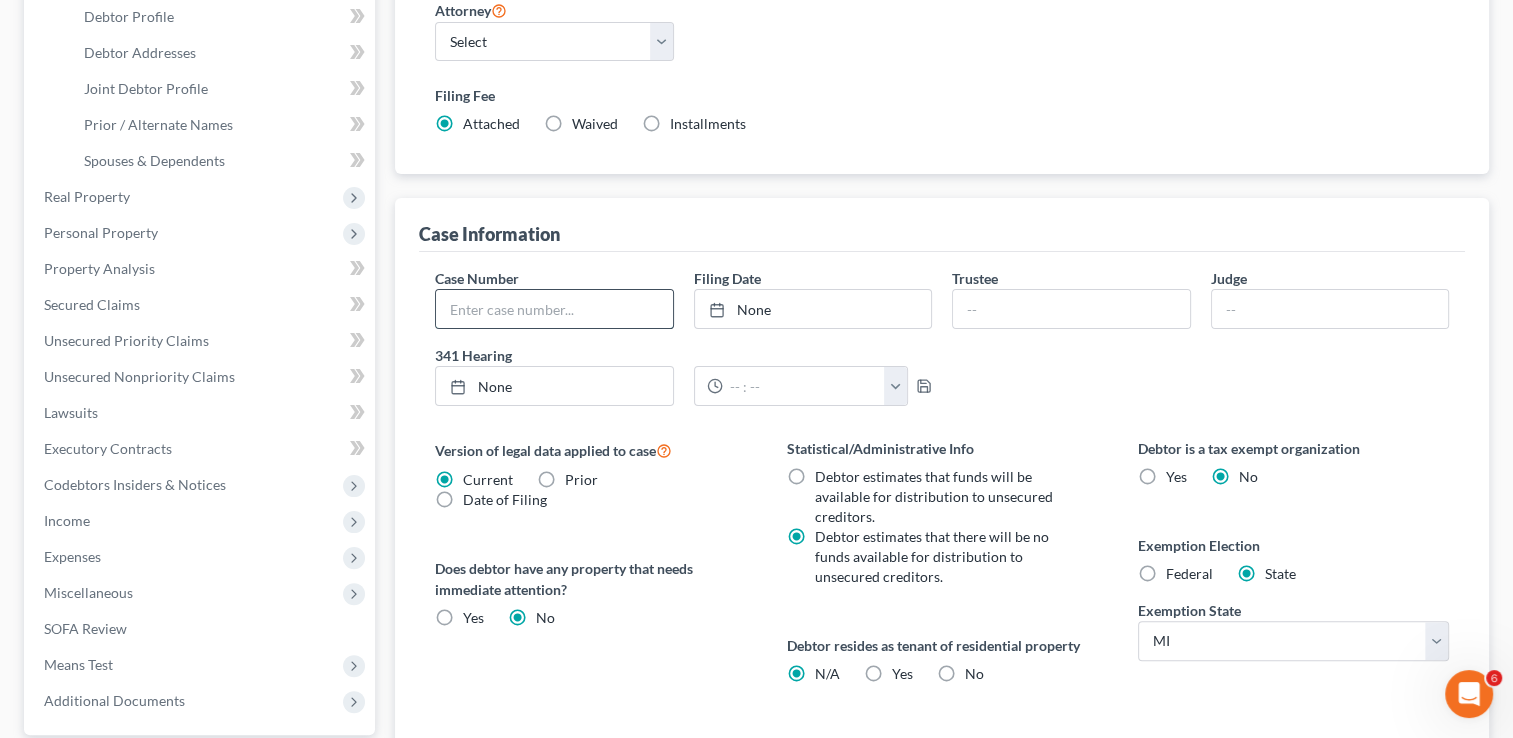click at bounding box center [554, 309] 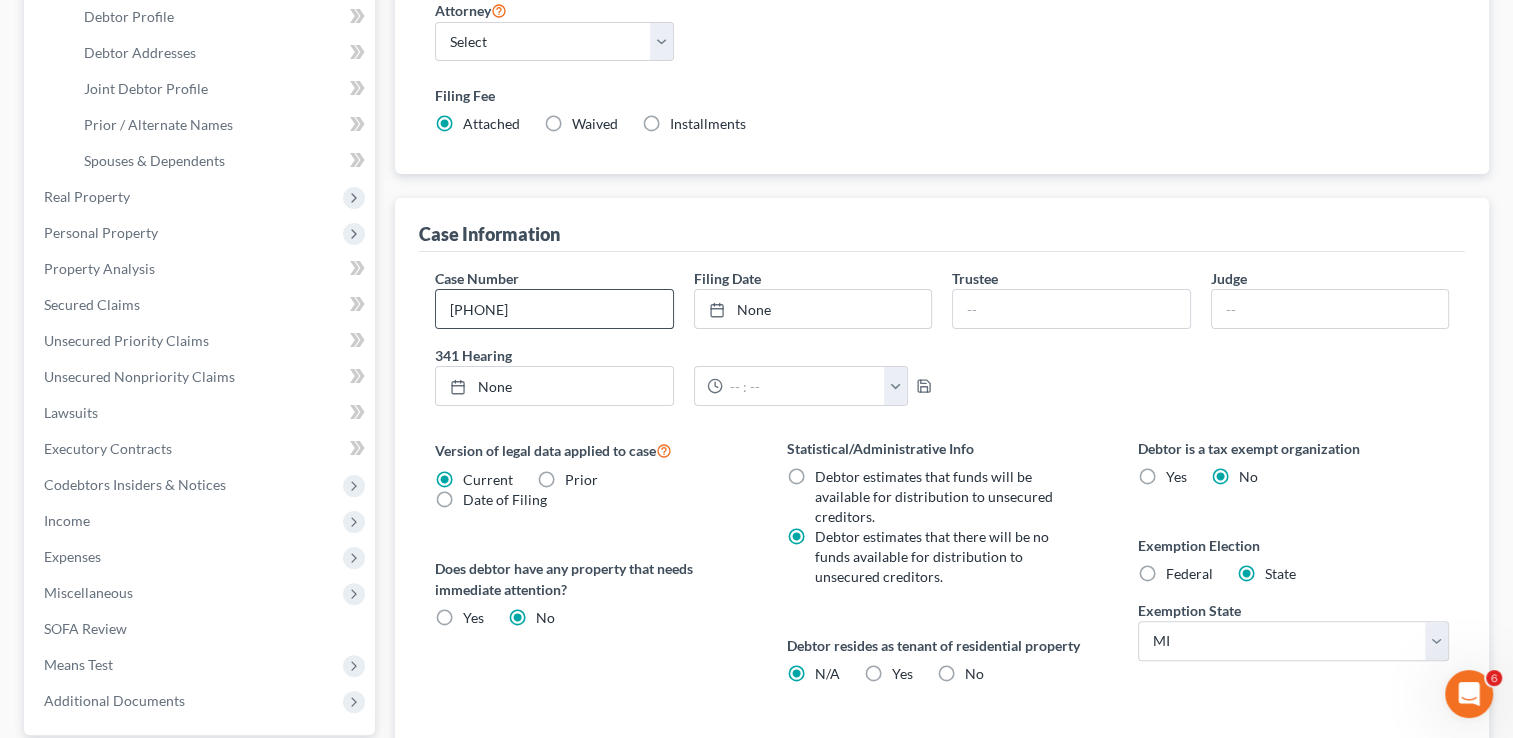 click on "[PHONE]" at bounding box center [554, 309] 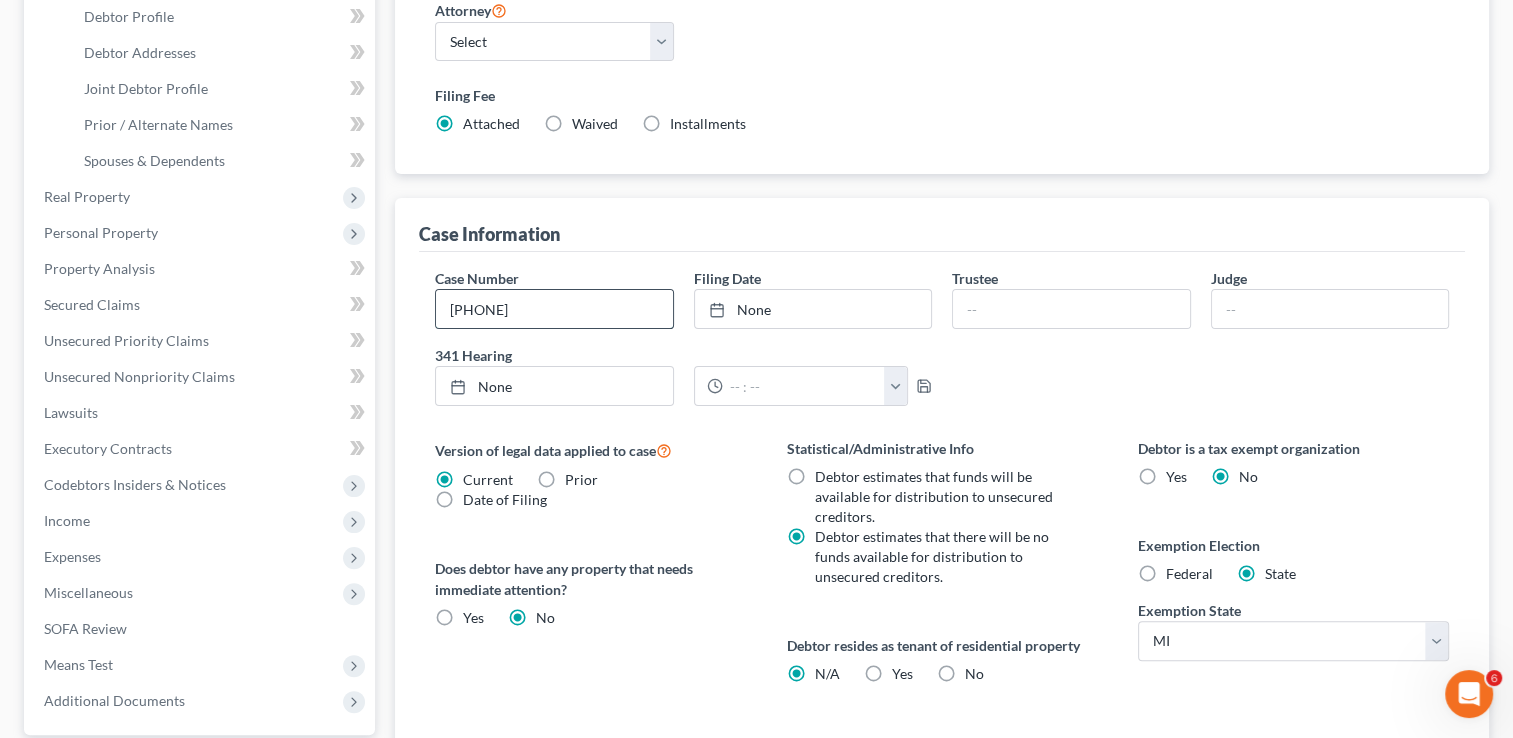 click on "[PHONE]" at bounding box center (554, 309) 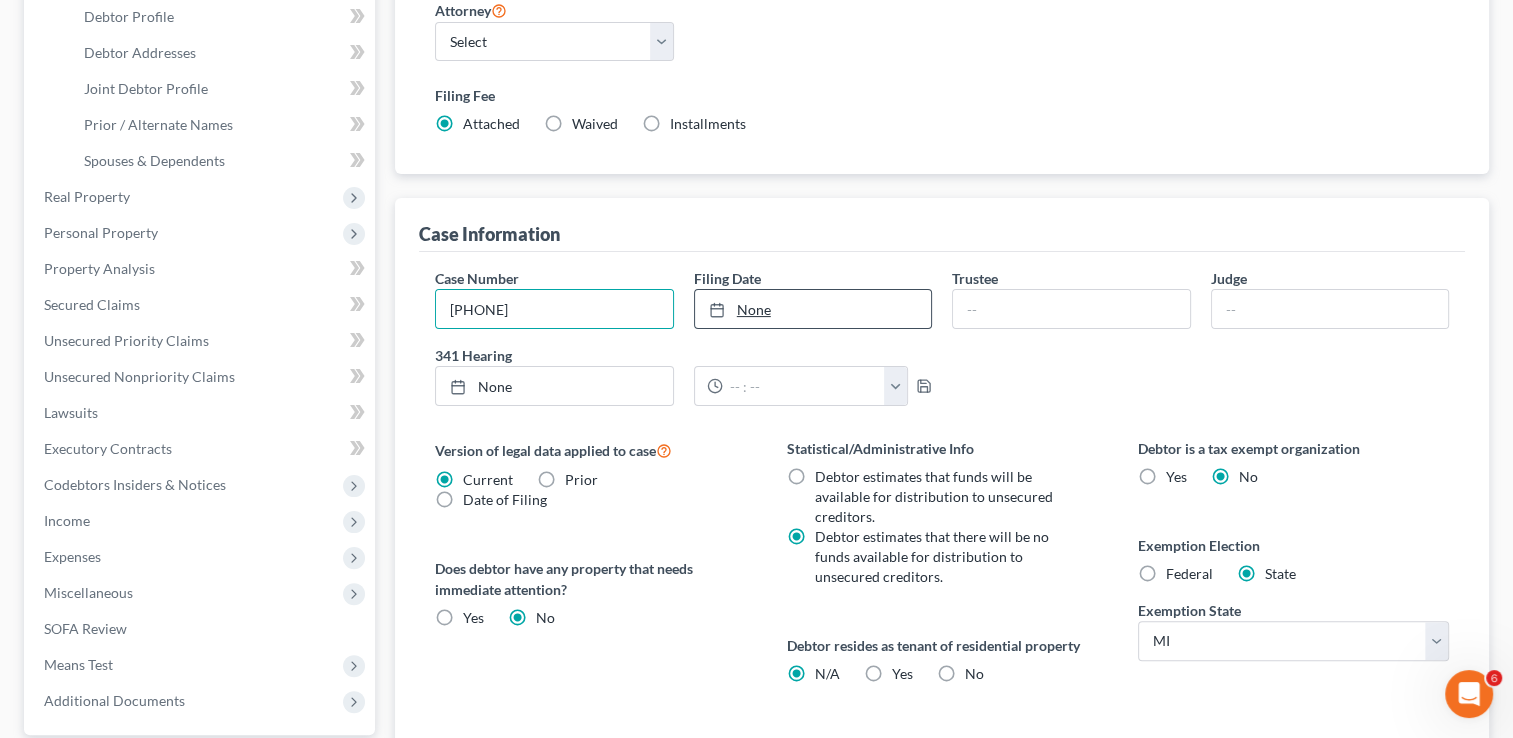 type on "[PHONE]" 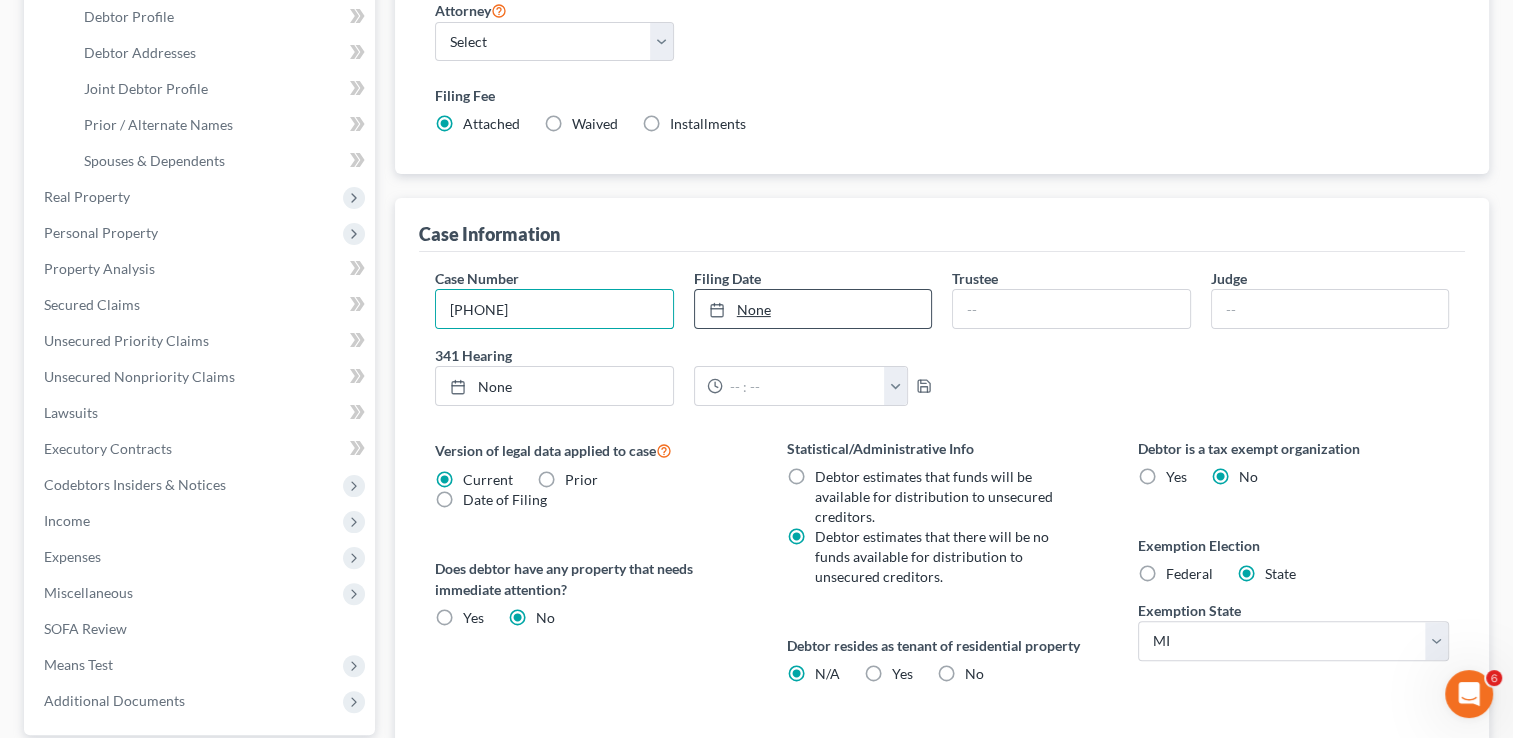 type on "8/5/2025" 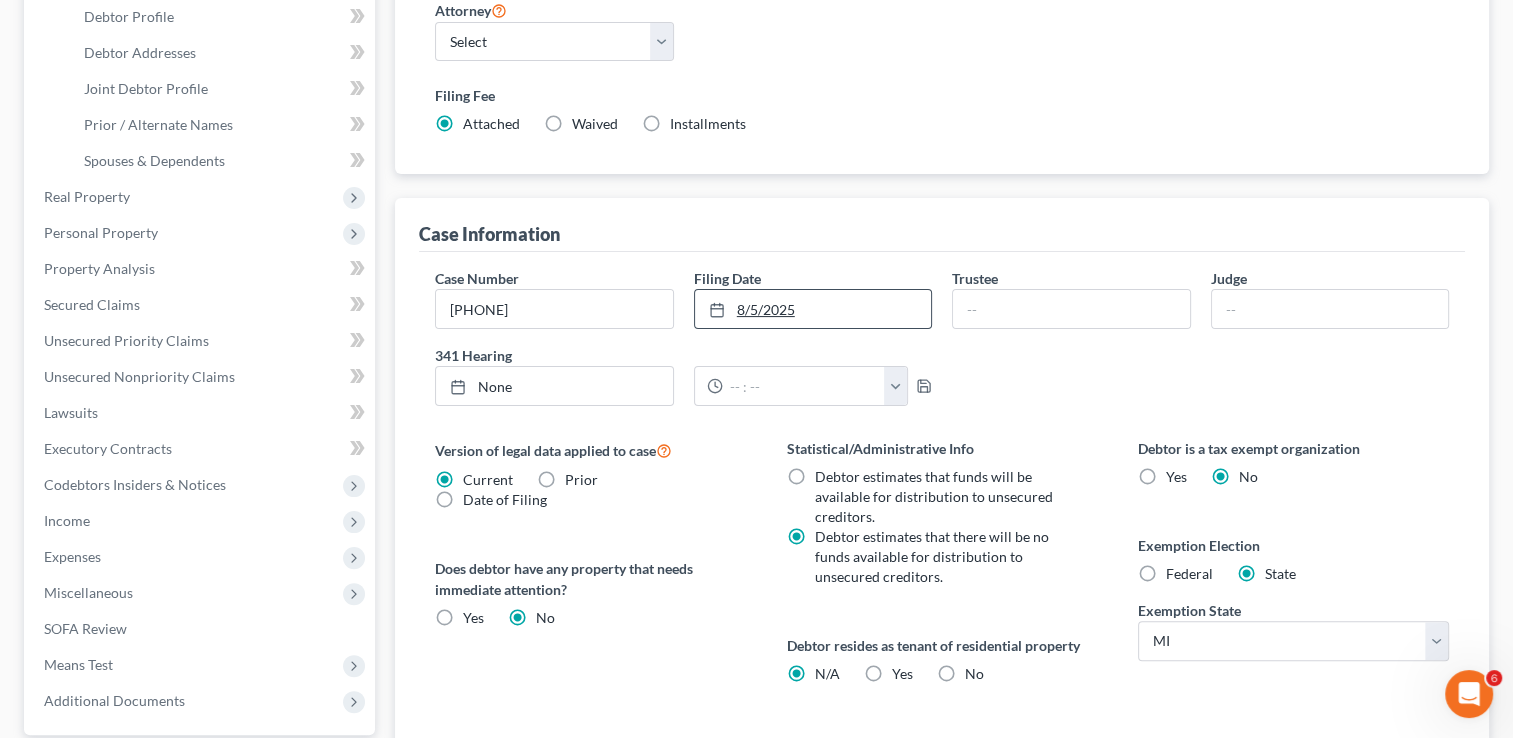 click on "8/5/2025" at bounding box center [813, 309] 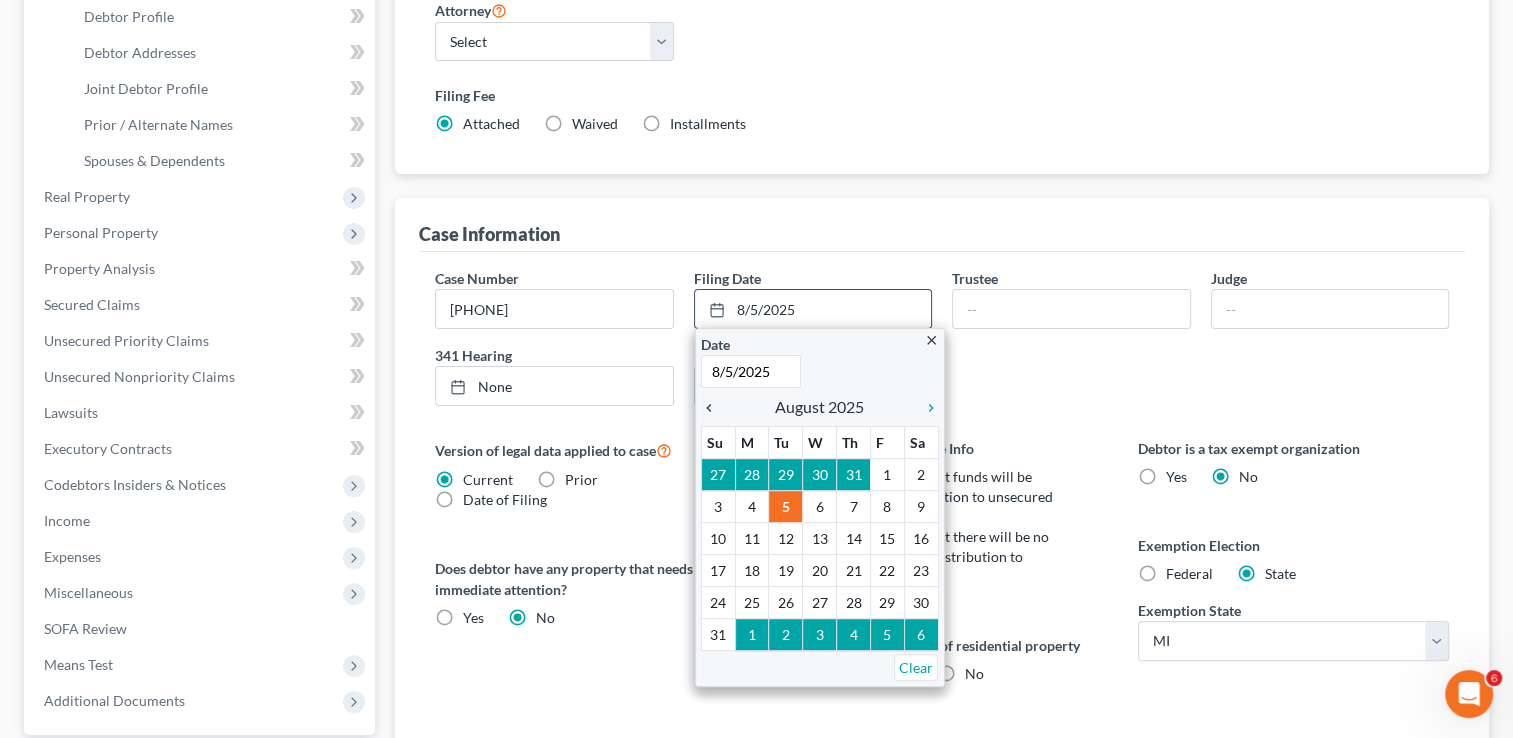 click on "chevron_left" at bounding box center (714, 408) 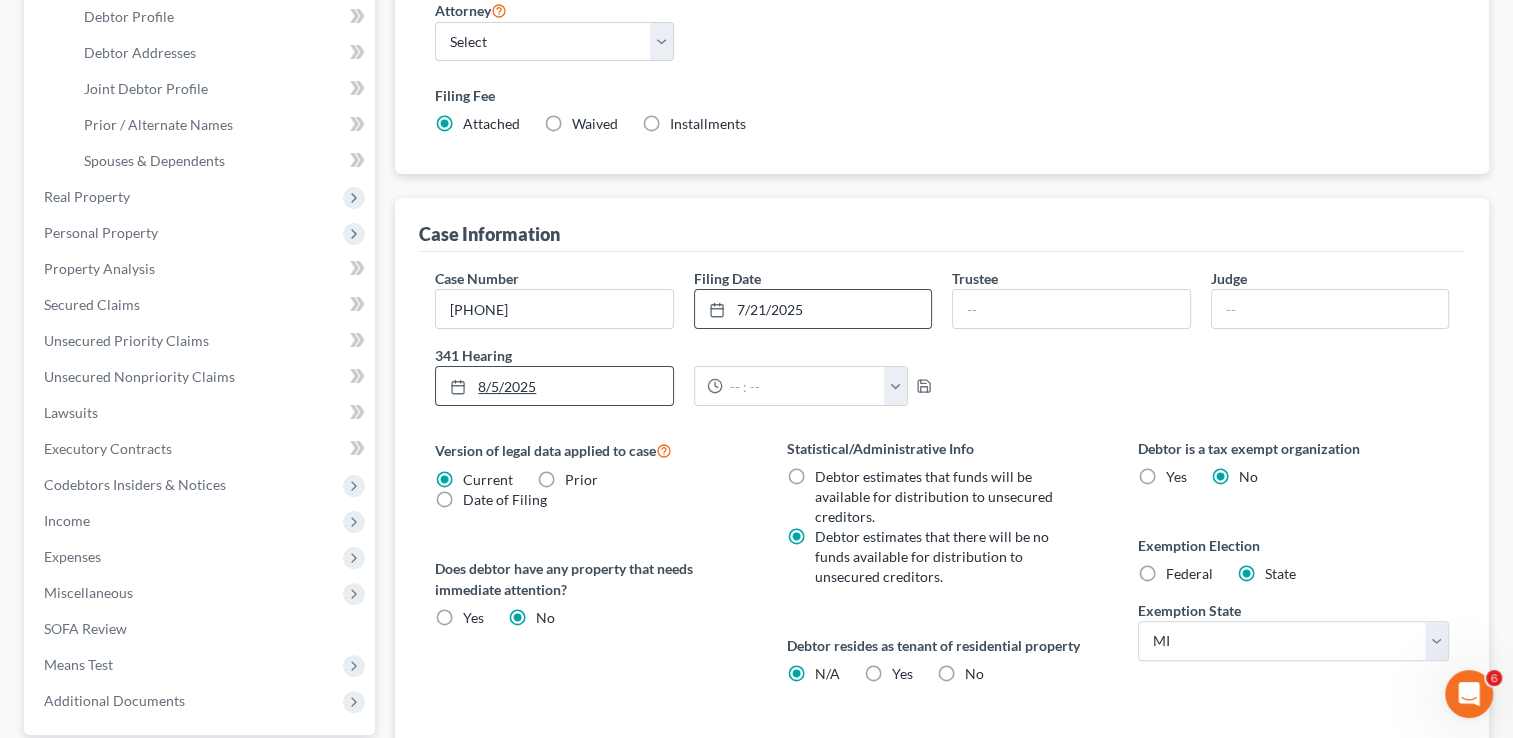 click on "8/5/2025" at bounding box center (554, 386) 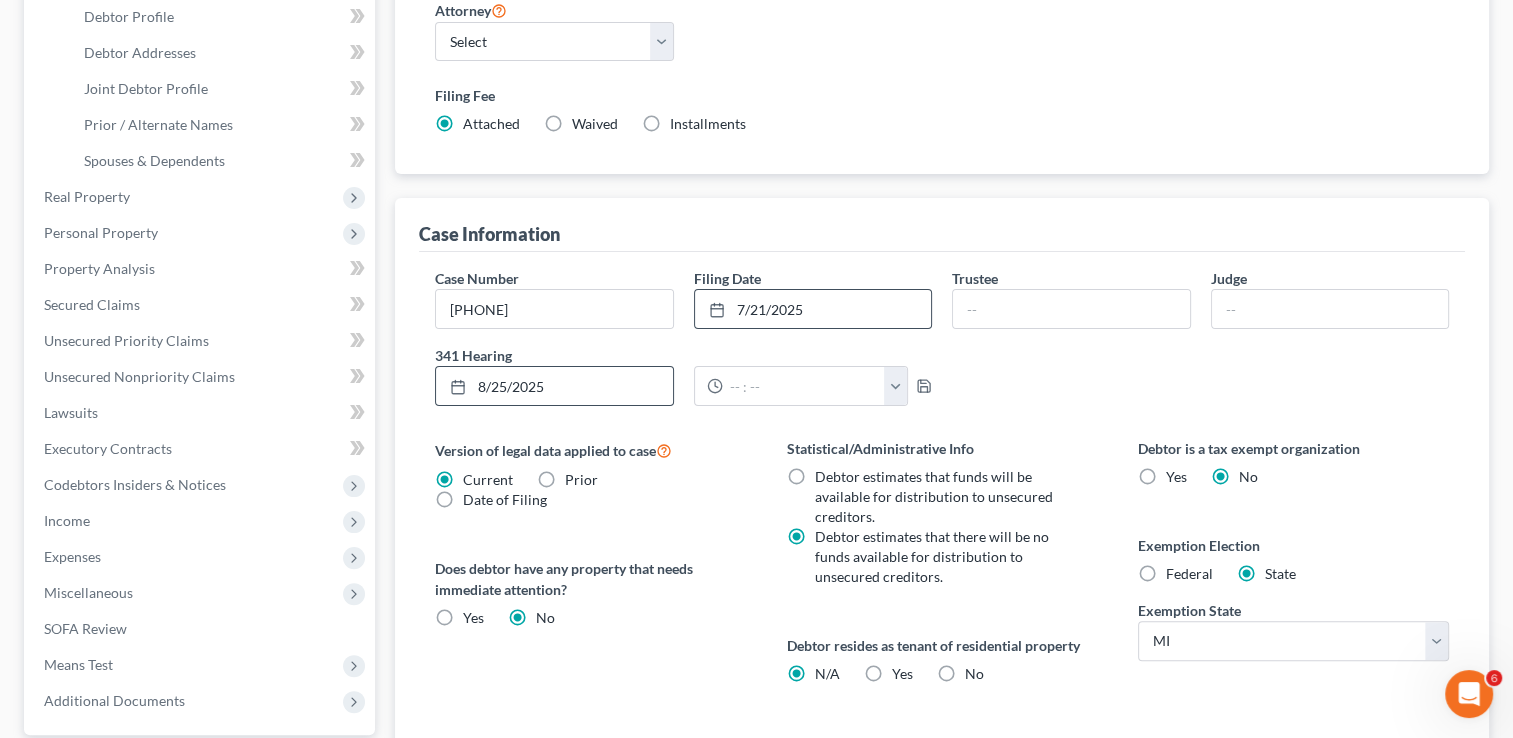 click on "Date of Filing" at bounding box center [505, 500] 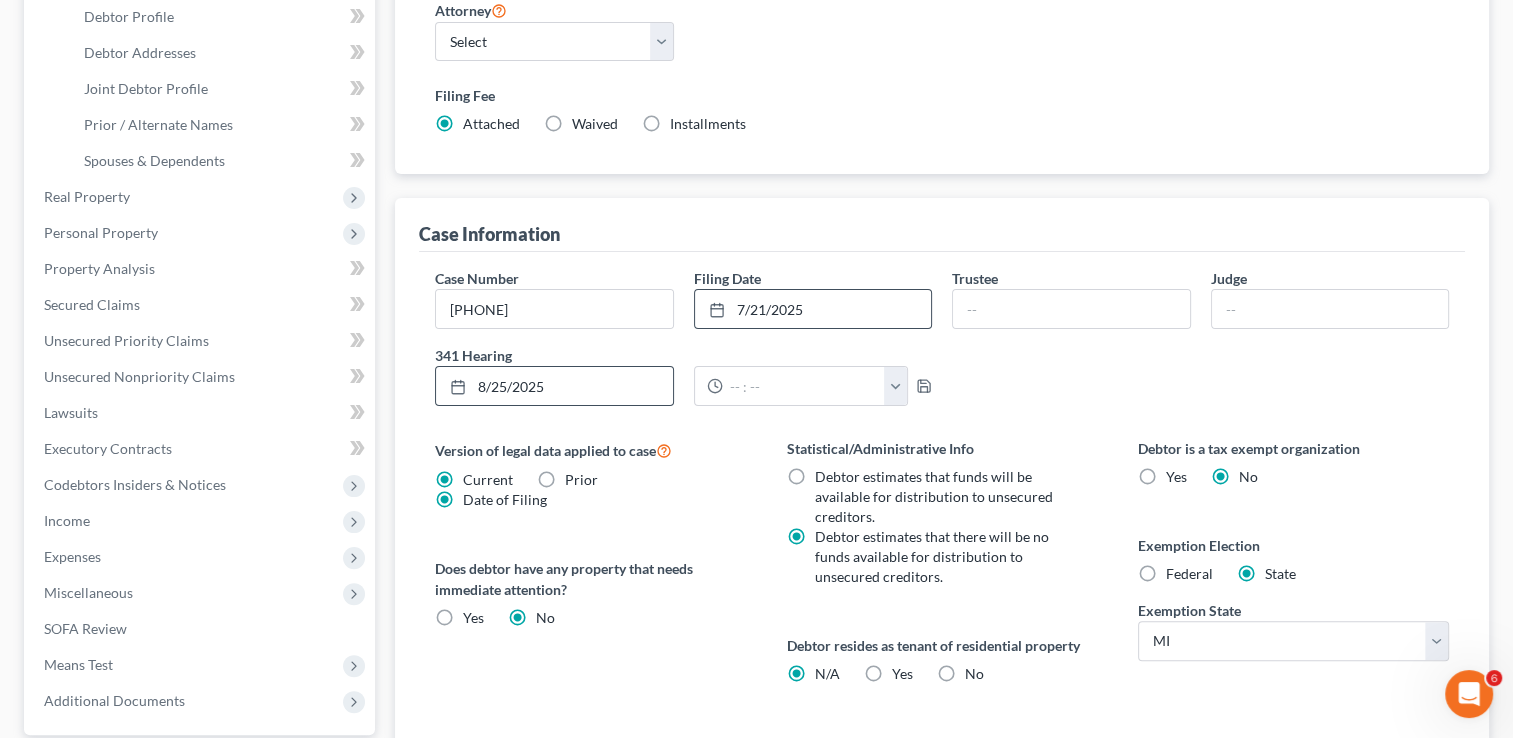 radio on "false" 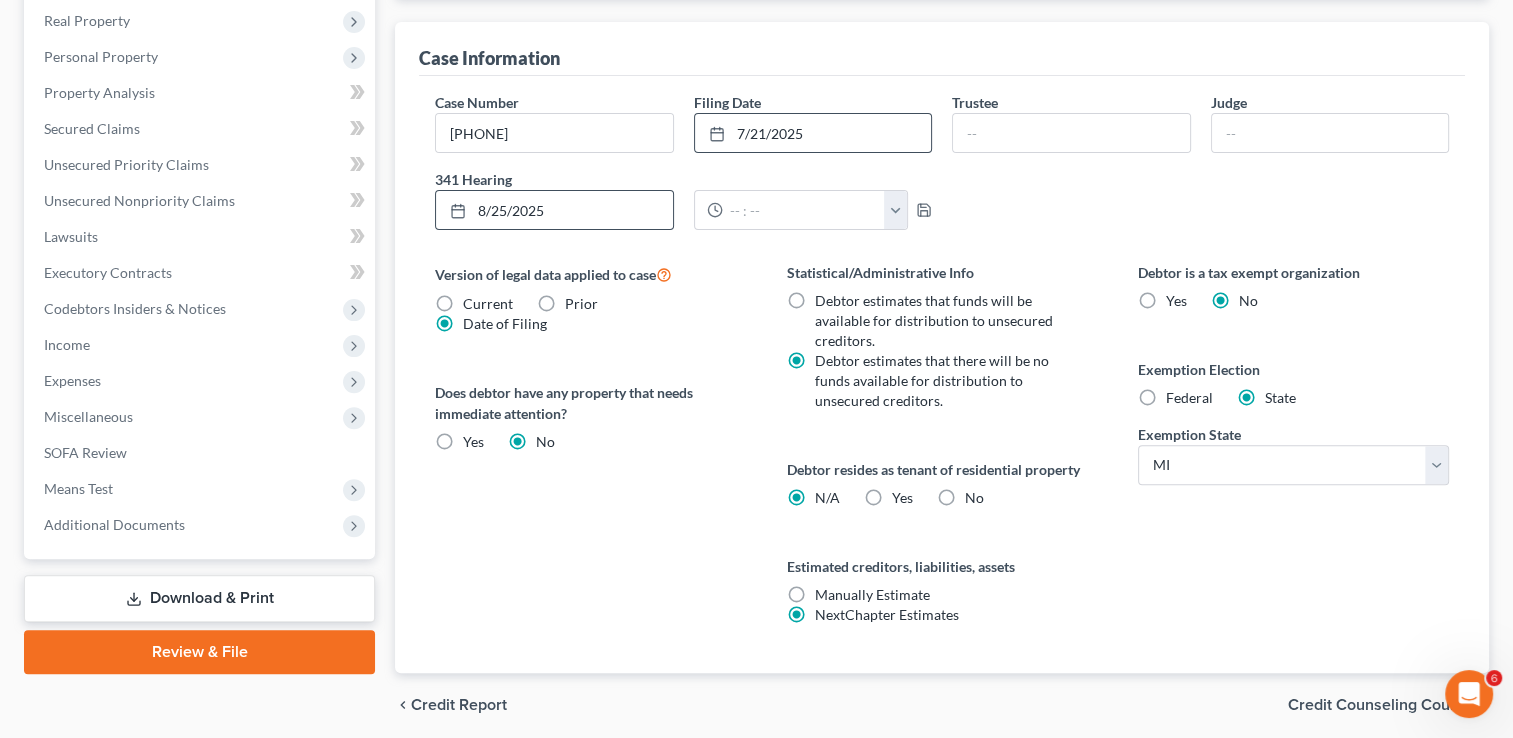 scroll, scrollTop: 572, scrollLeft: 0, axis: vertical 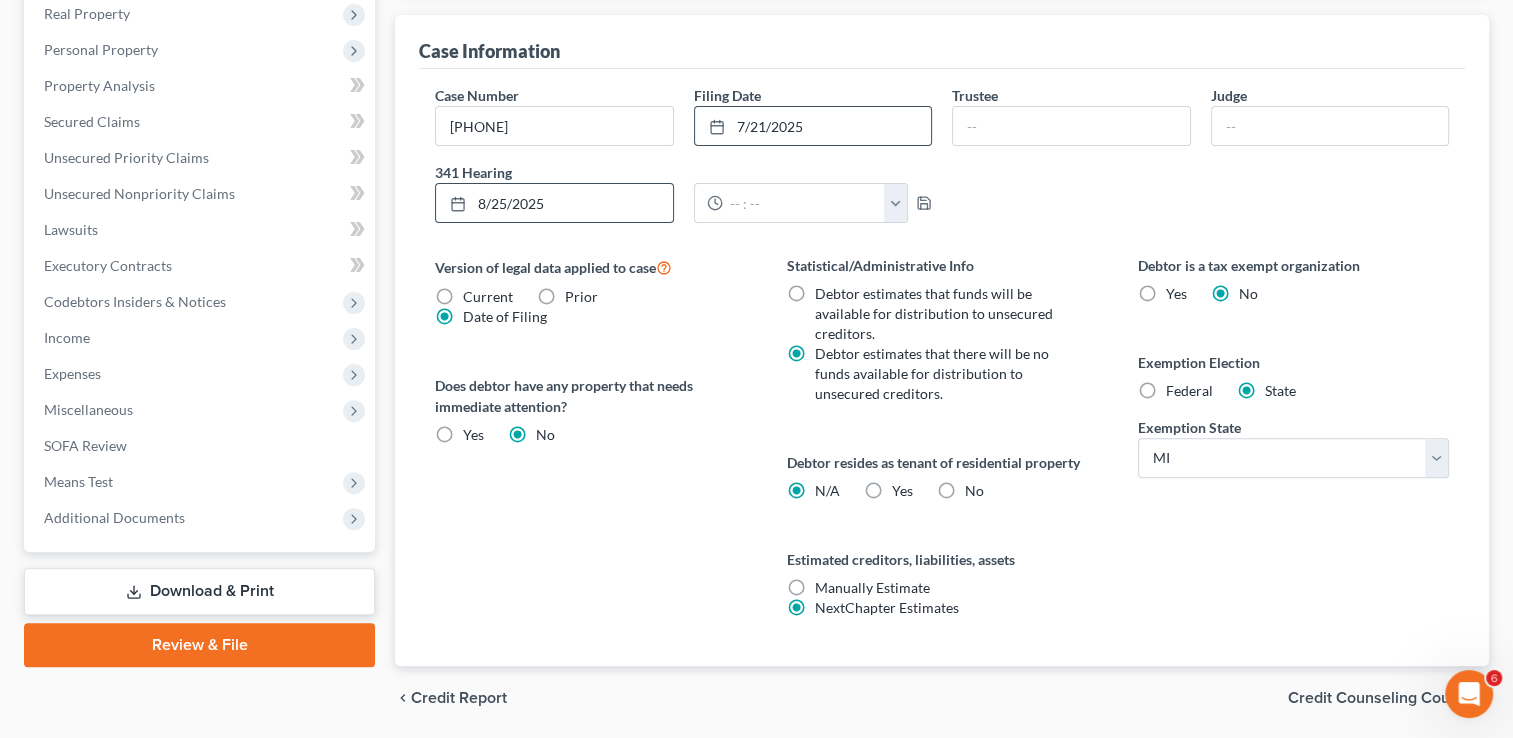 click on "Yes Yes" at bounding box center (902, 491) 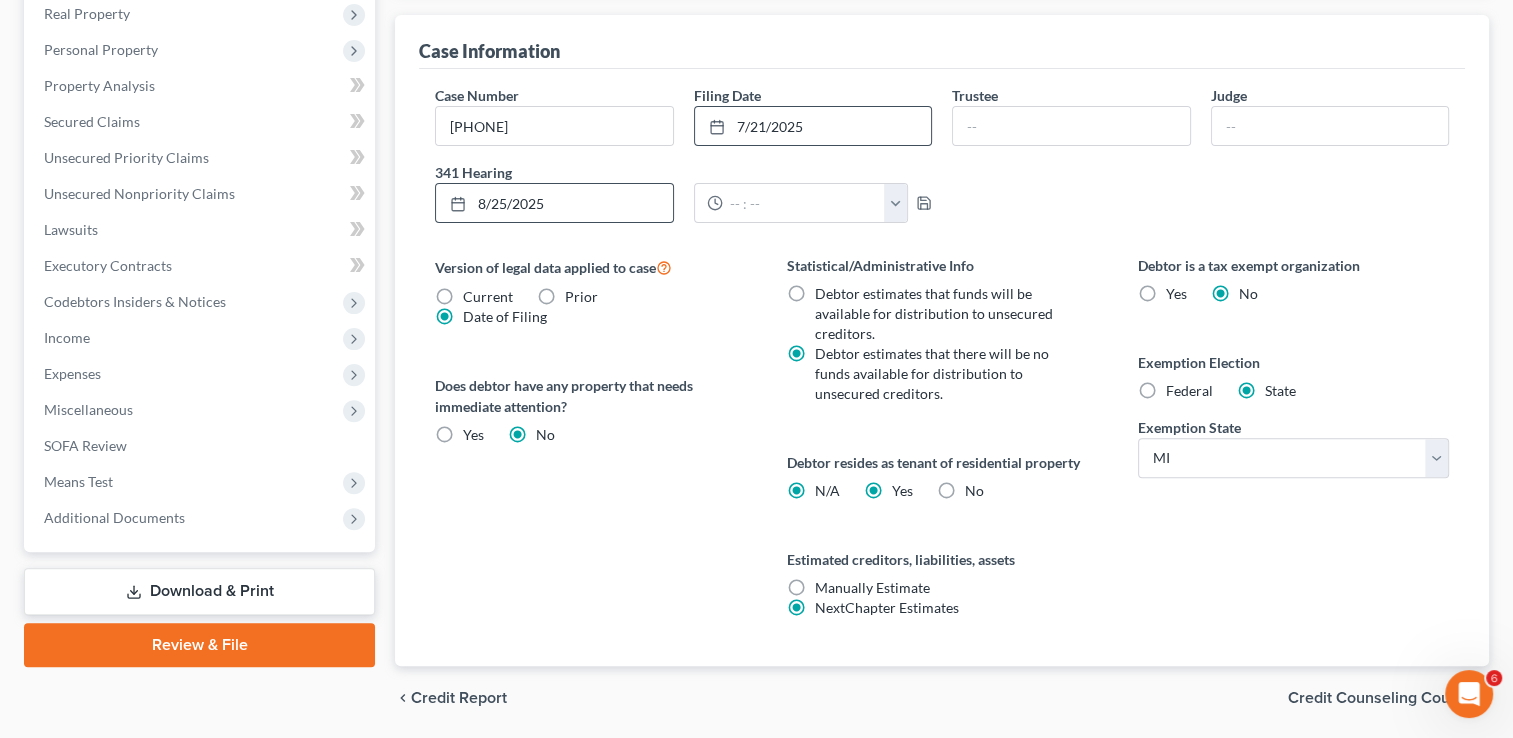 radio on "false" 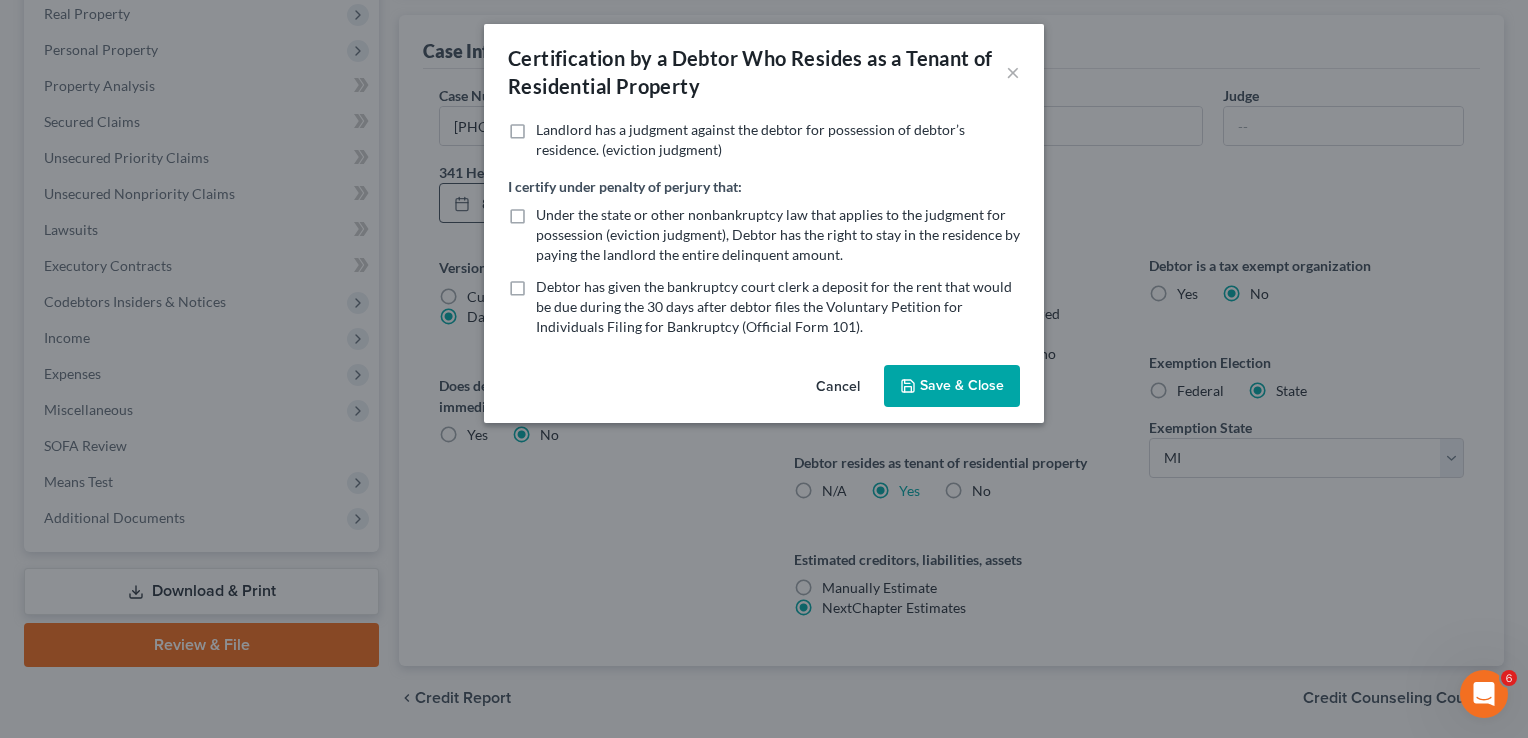 click on "Save & Close" at bounding box center [952, 386] 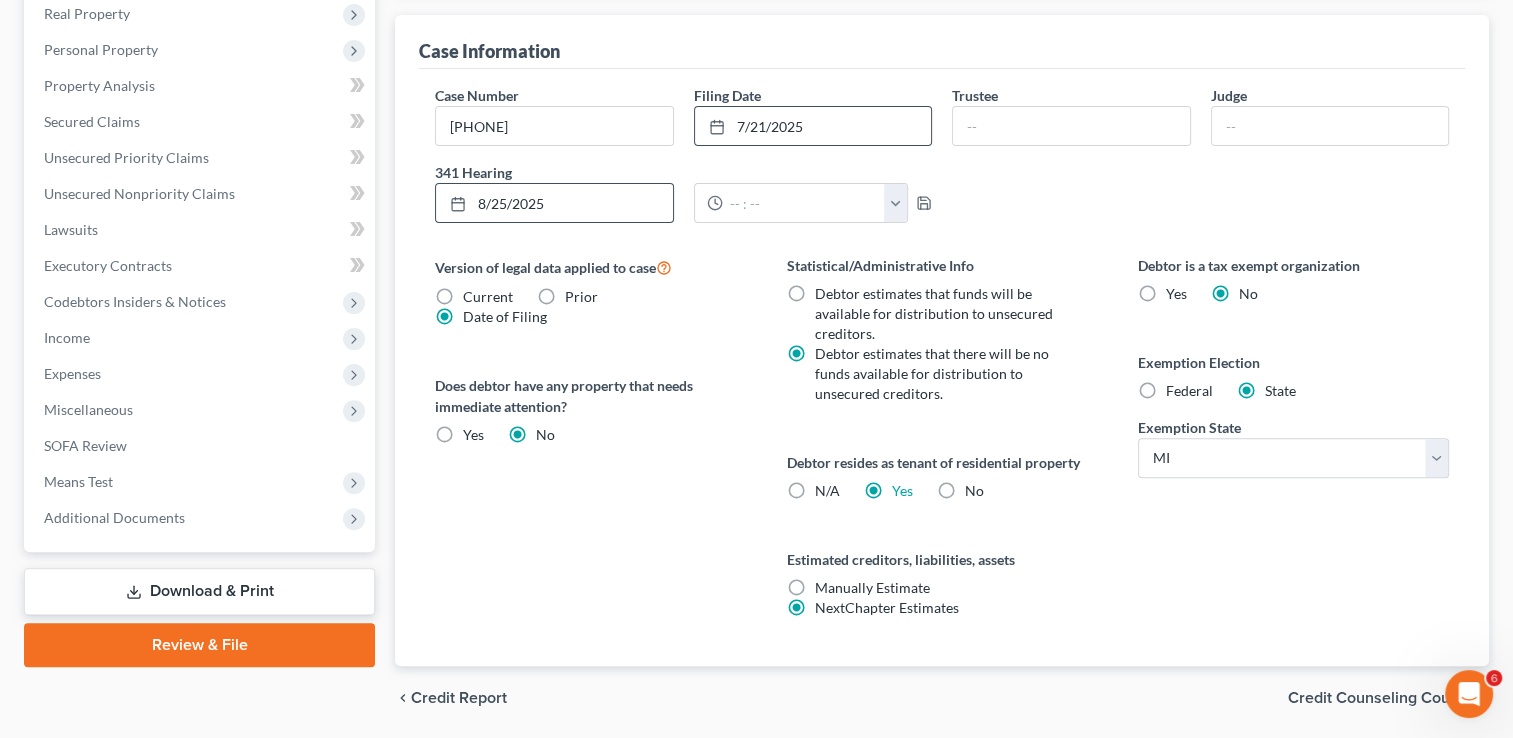 click on "Federal" at bounding box center [1189, 391] 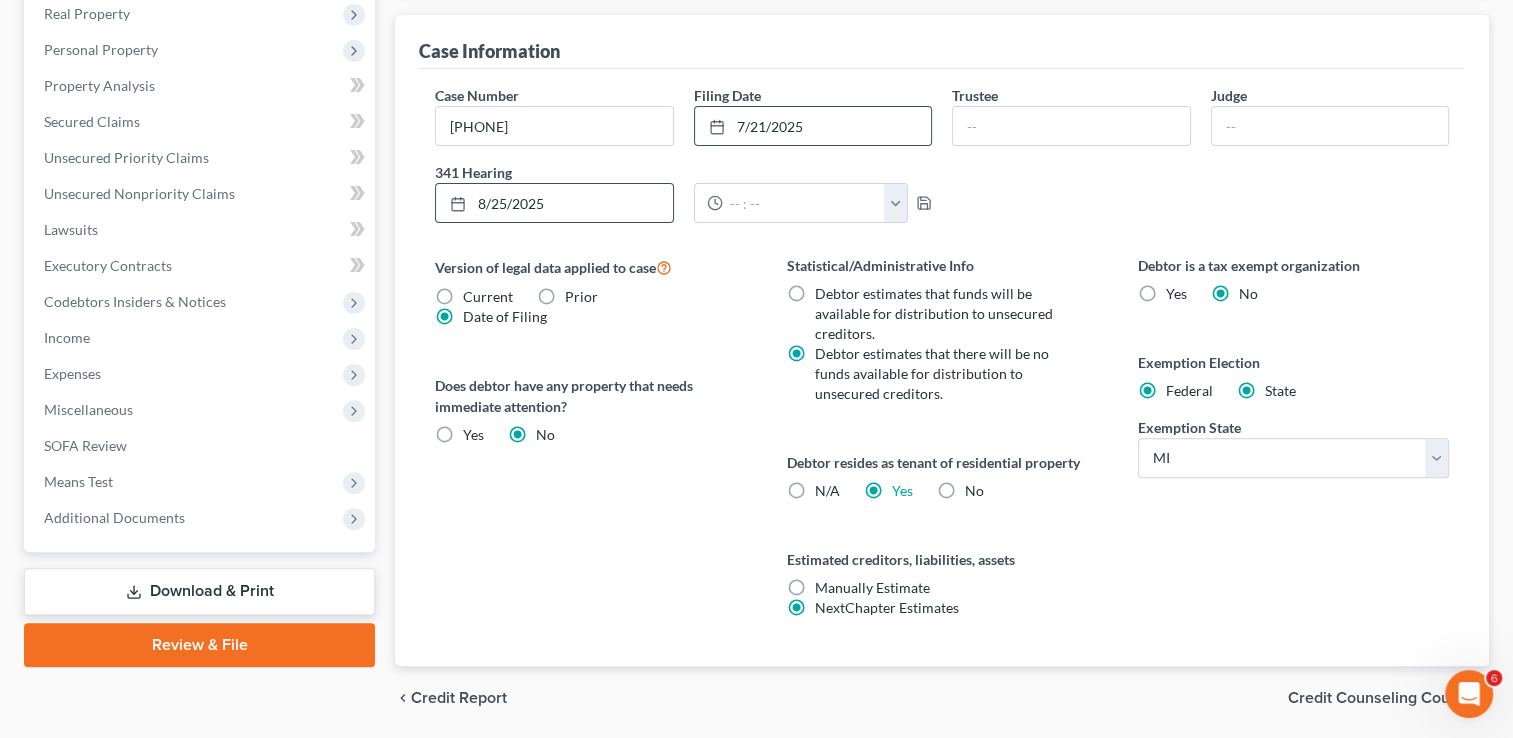 radio on "false" 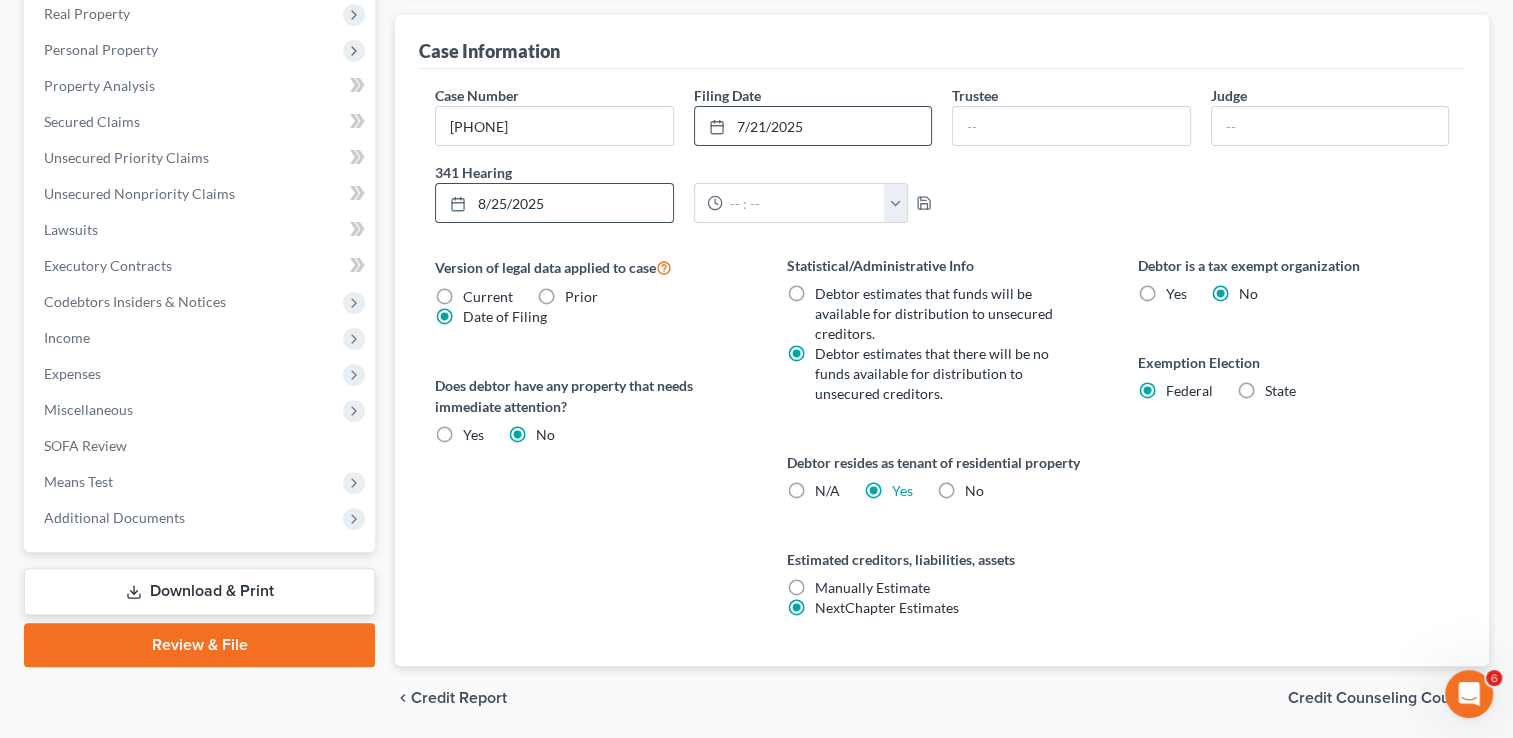 scroll, scrollTop: 636, scrollLeft: 0, axis: vertical 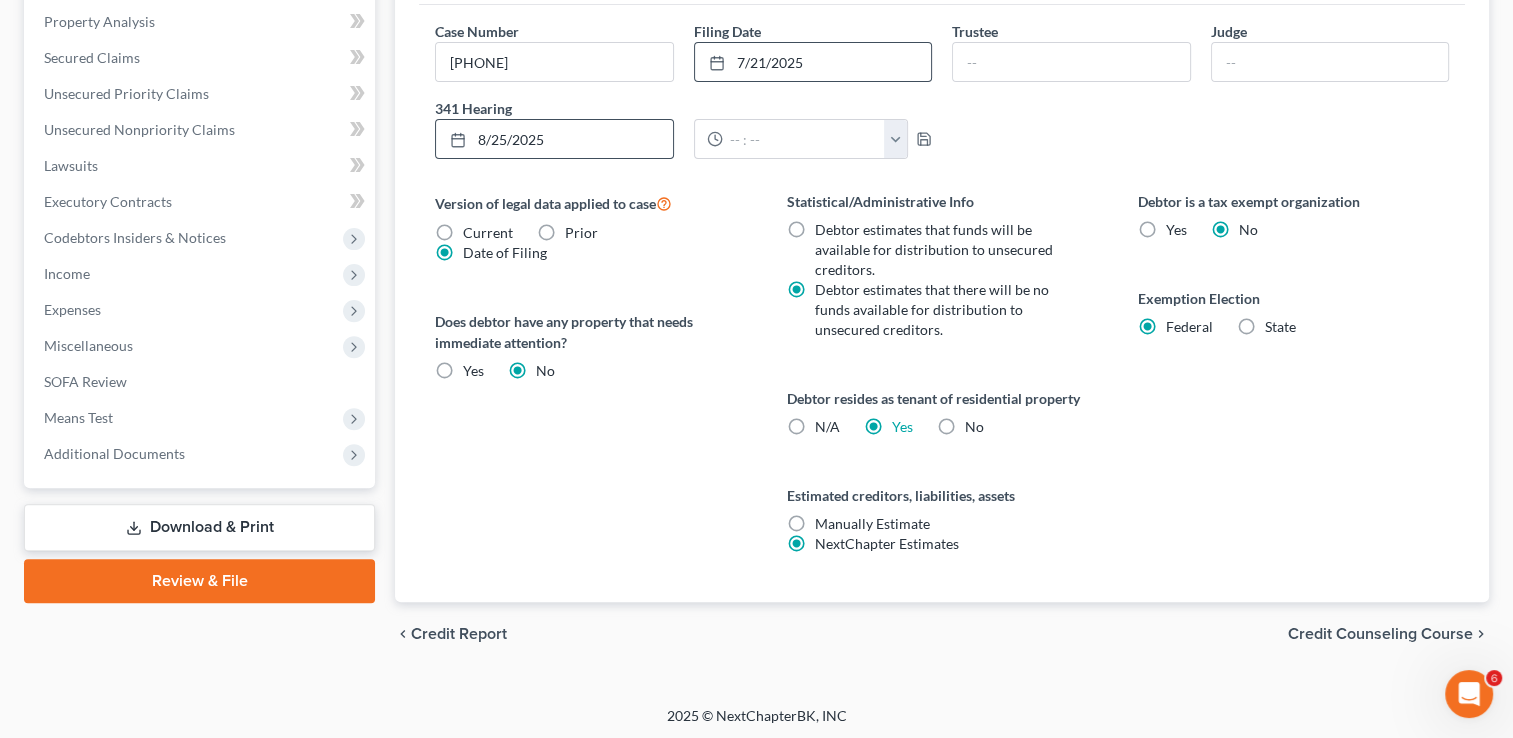 click on "Credit Counseling Course" at bounding box center (1380, 634) 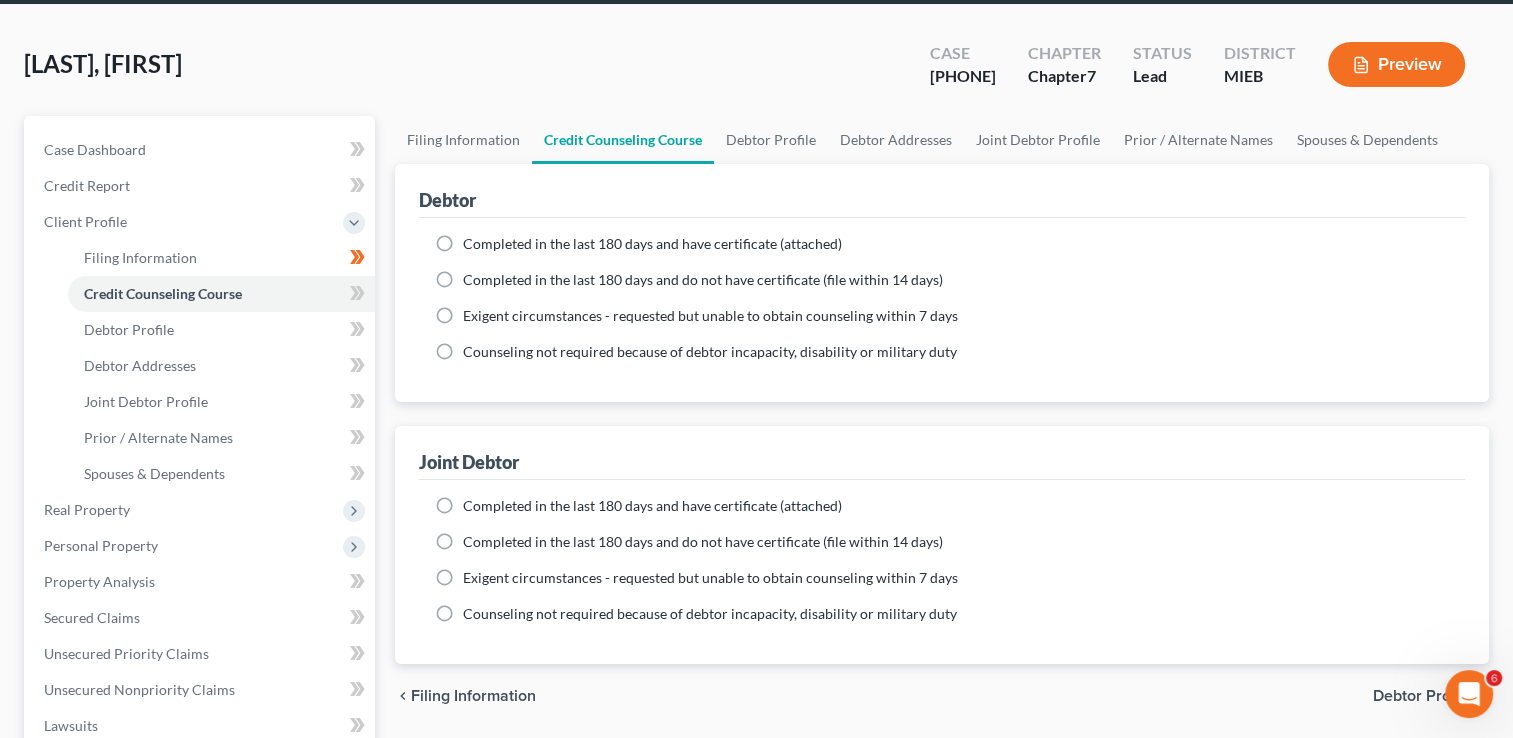 scroll, scrollTop: 0, scrollLeft: 0, axis: both 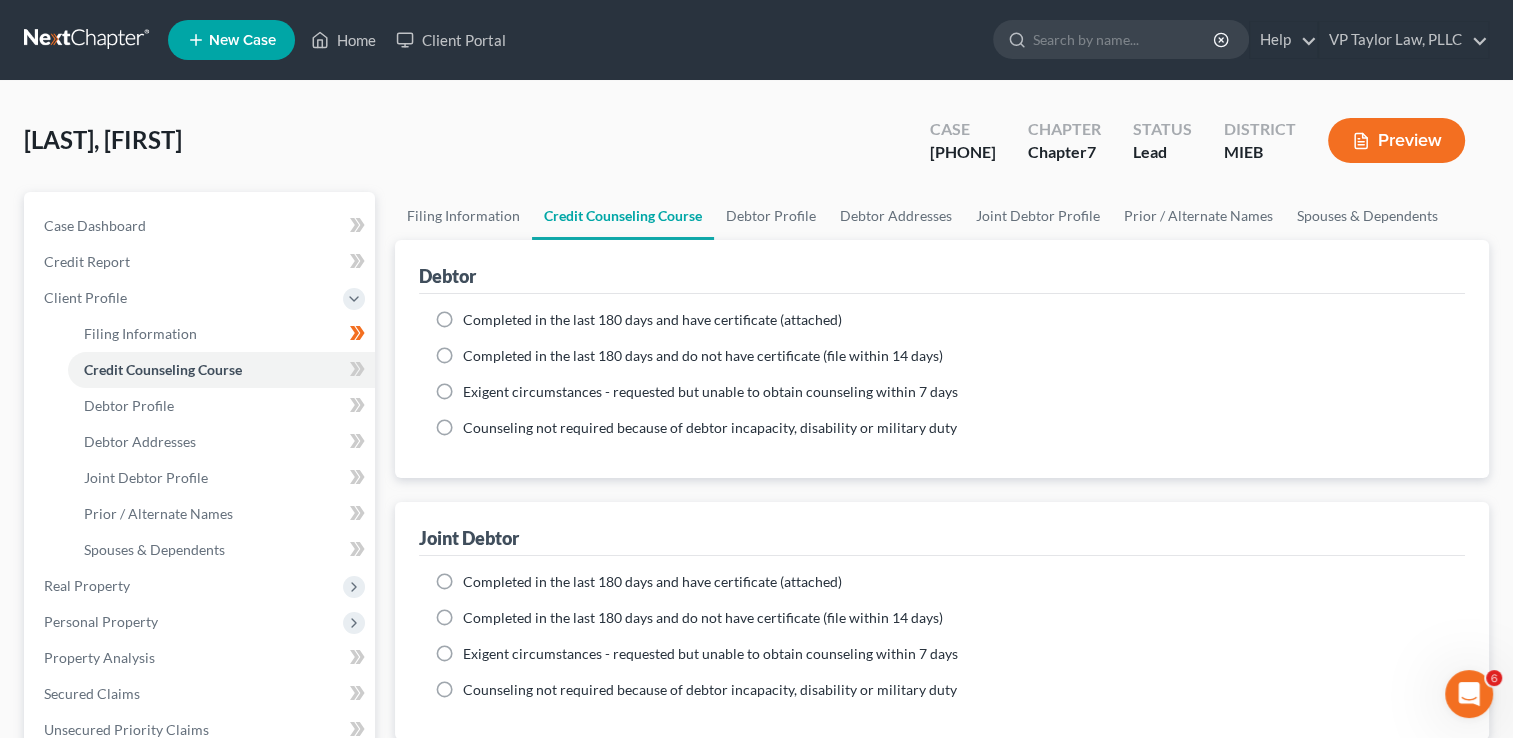 click on "Completed in the last 180 days and have certificate (attached)" at bounding box center [652, 320] 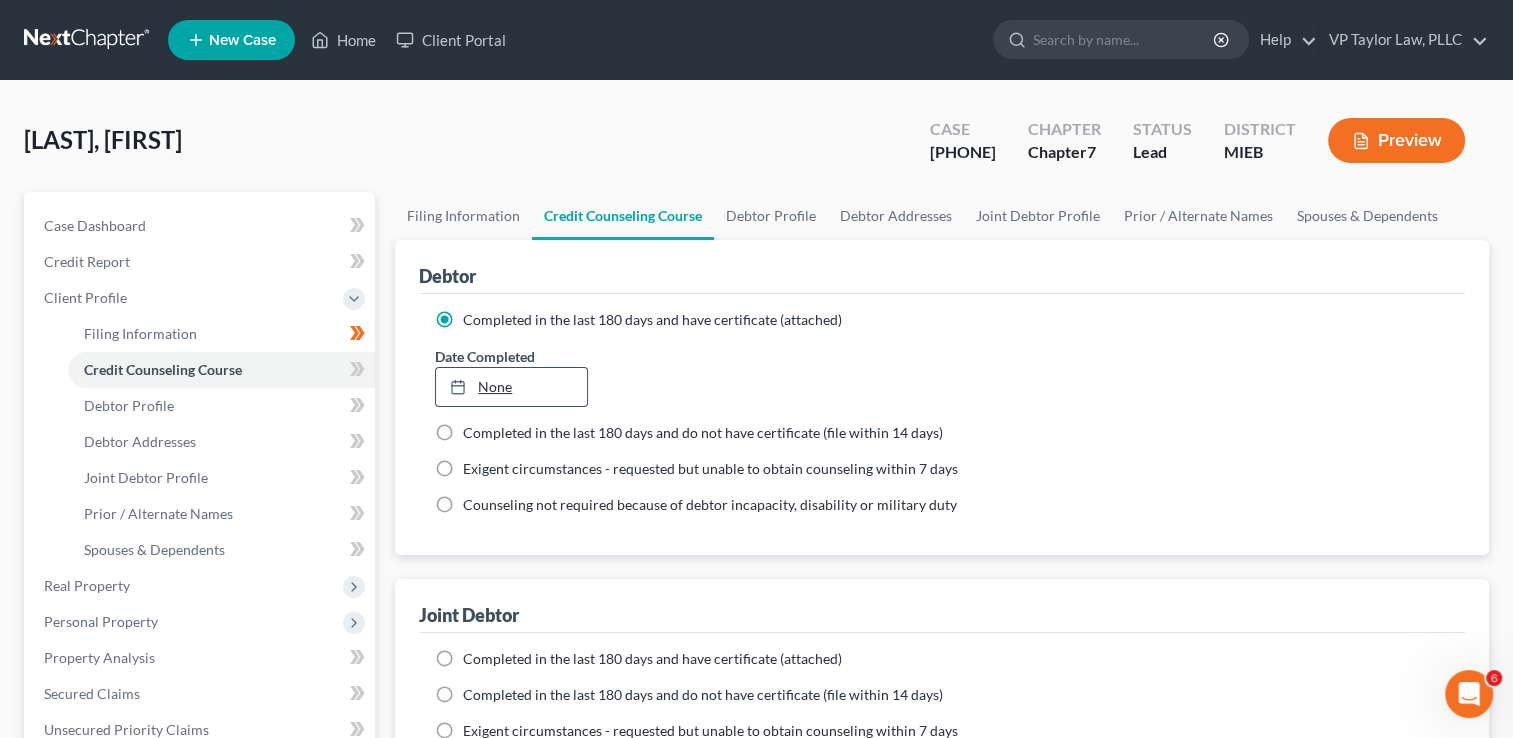 click on "None" at bounding box center [511, 387] 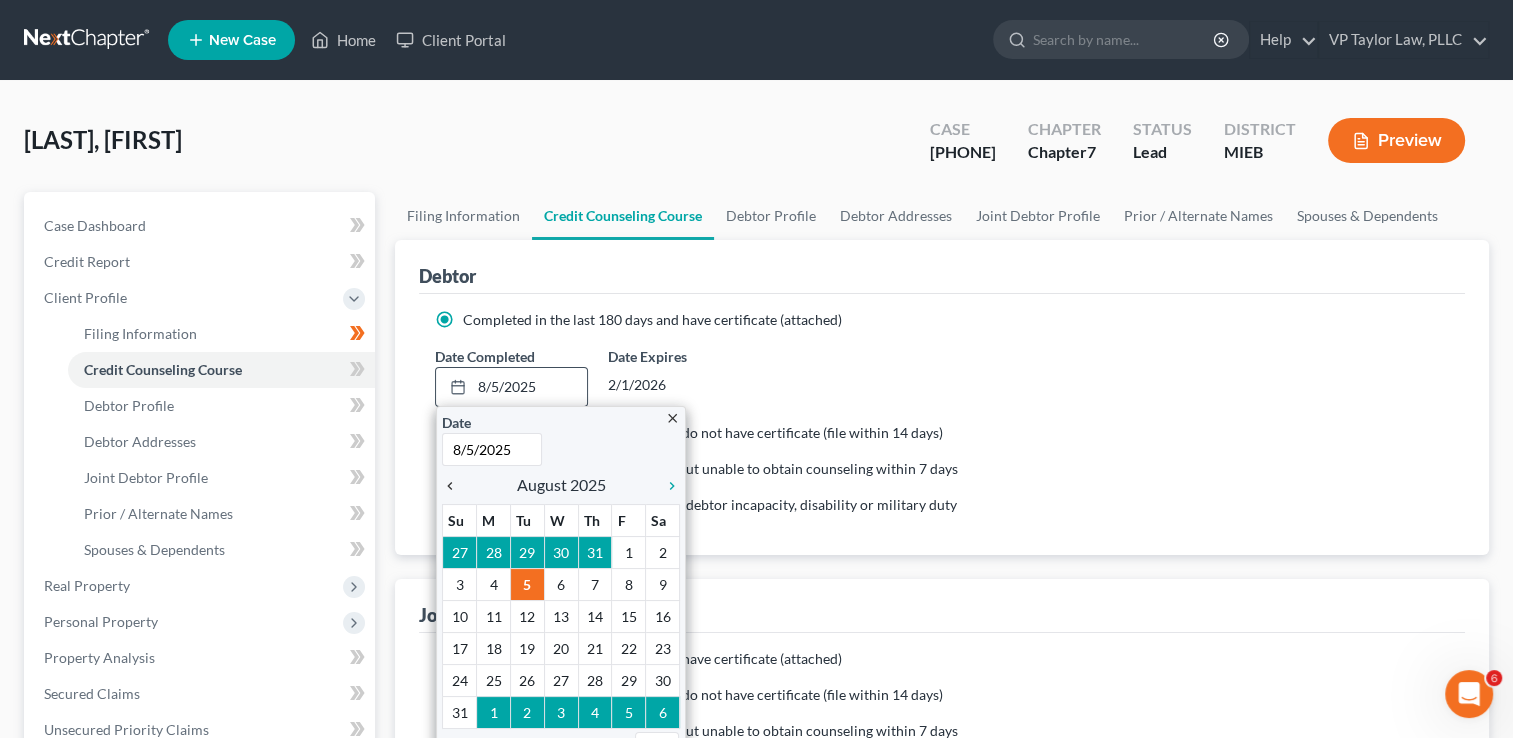 click on "chevron_left" at bounding box center [455, 486] 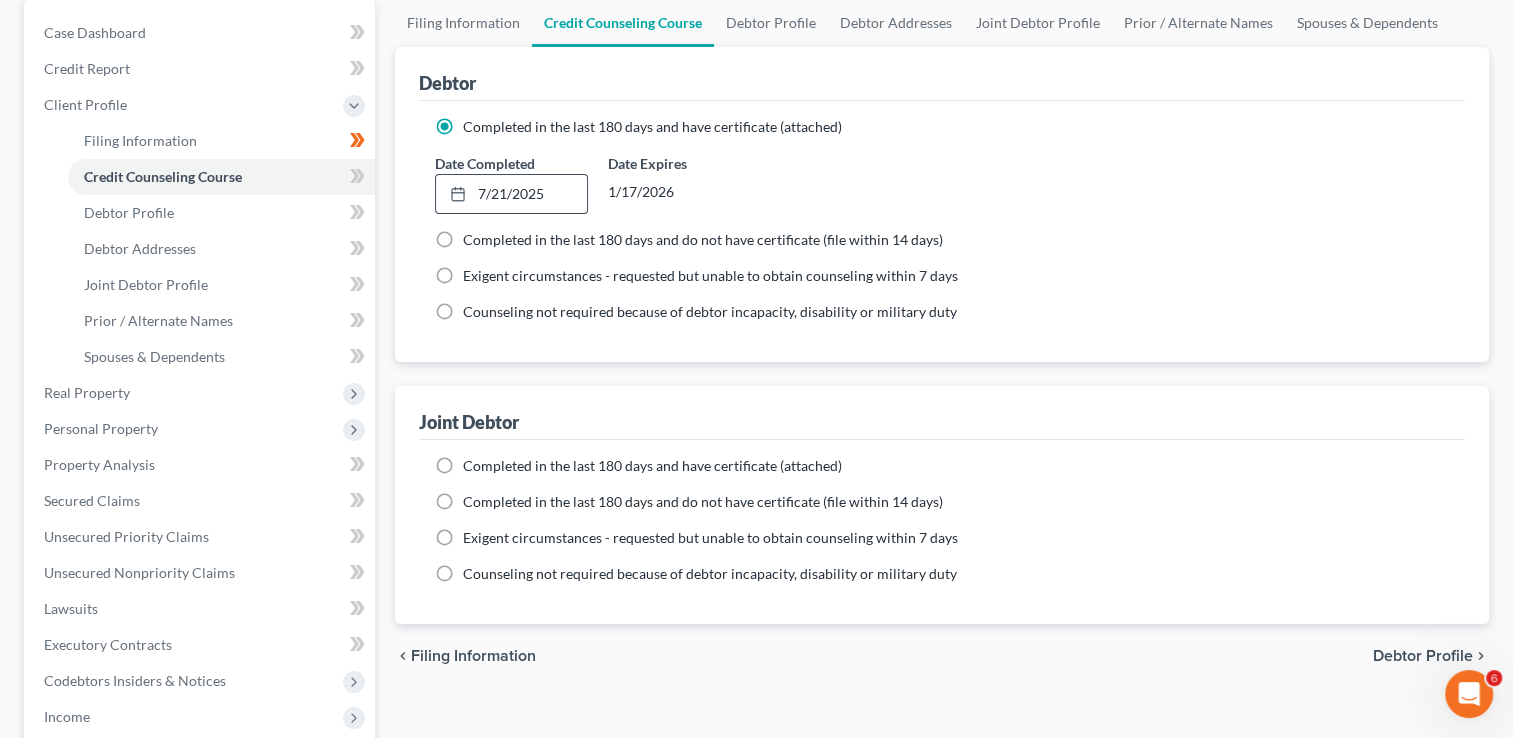 scroll, scrollTop: 224, scrollLeft: 0, axis: vertical 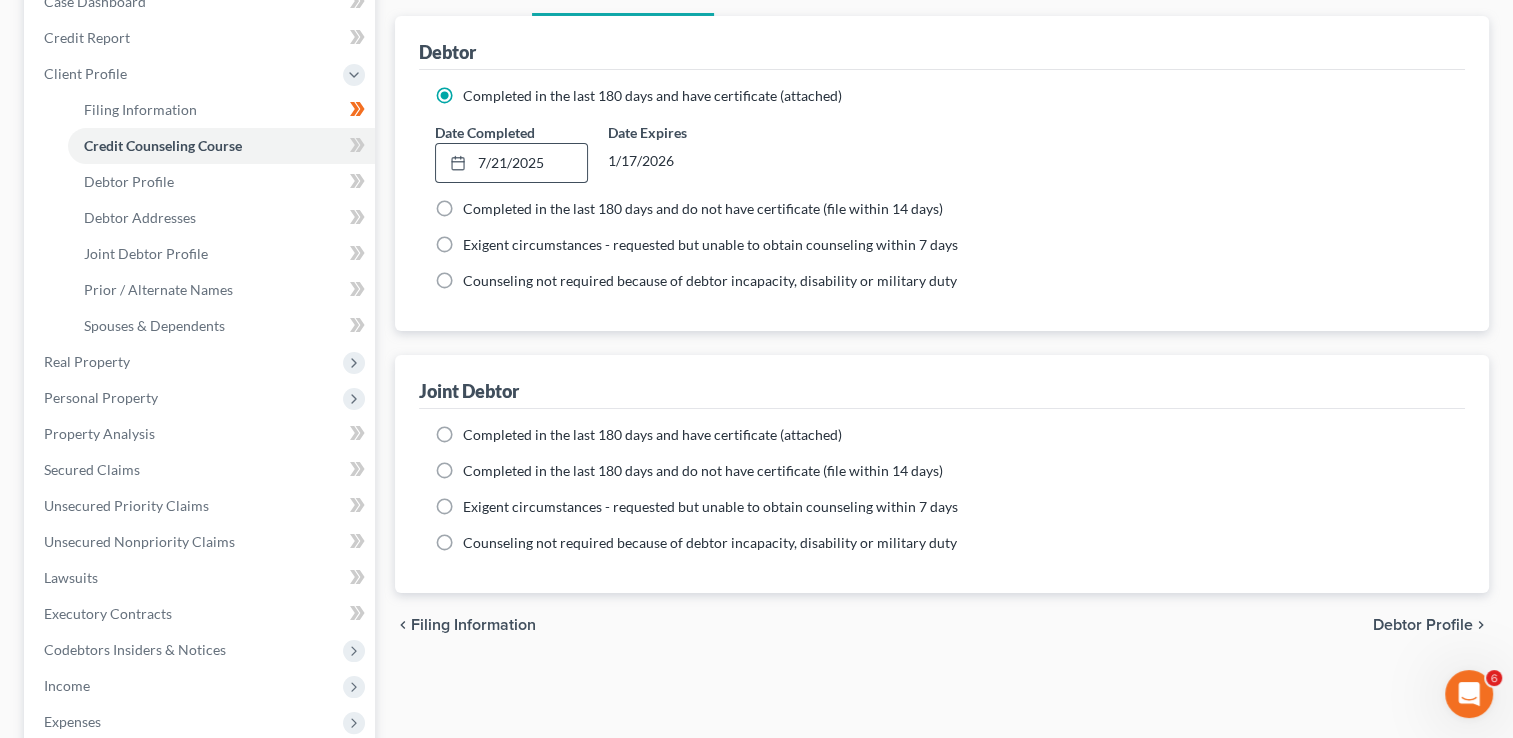 click on "Completed in the last 180 days and have certificate (attached)" at bounding box center (652, 435) 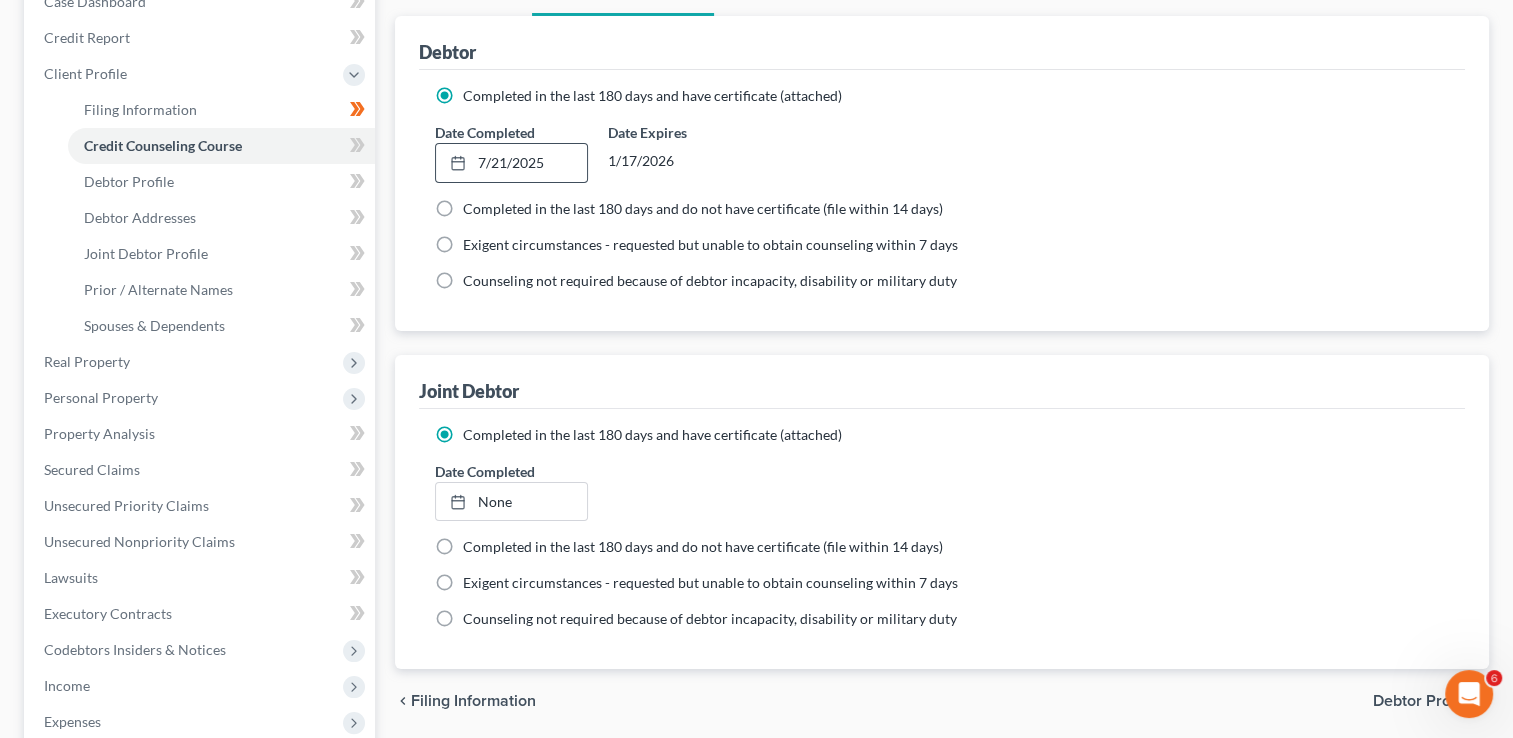 click on "Completed in the last 180 days and do not have certificate (file within 14 days)" at bounding box center [703, 547] 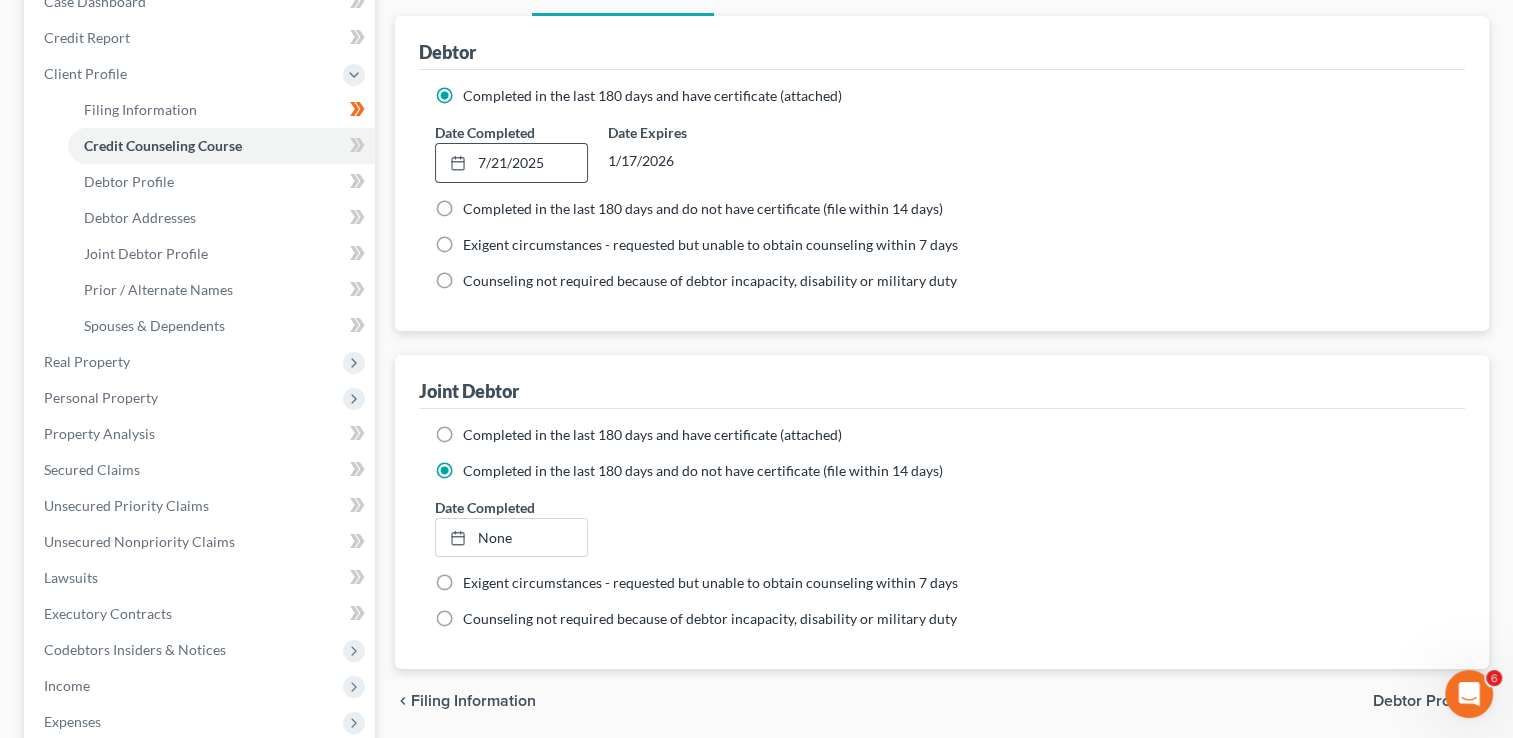 click on "Completed in the last 180 days and have certificate (attached)" at bounding box center (652, 435) 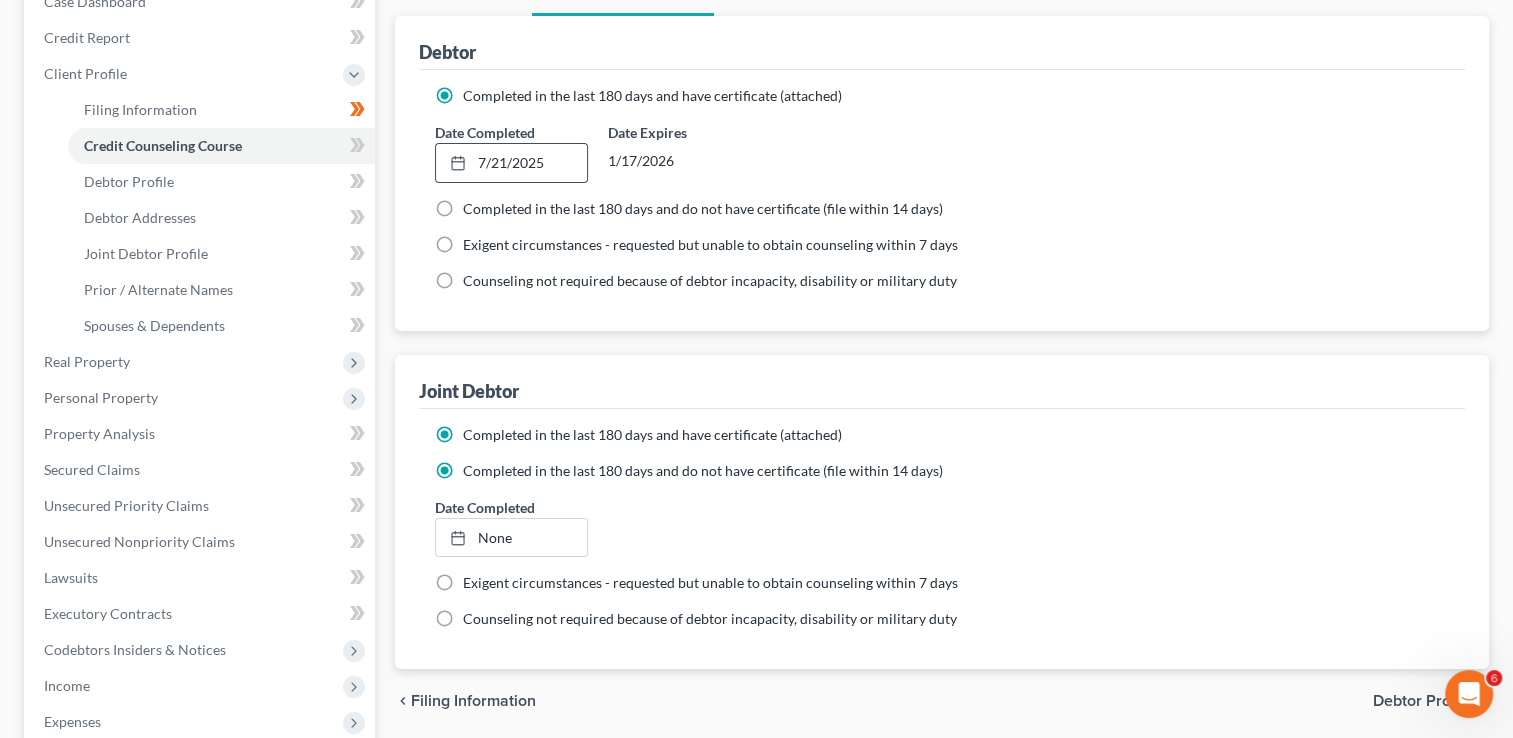 radio on "false" 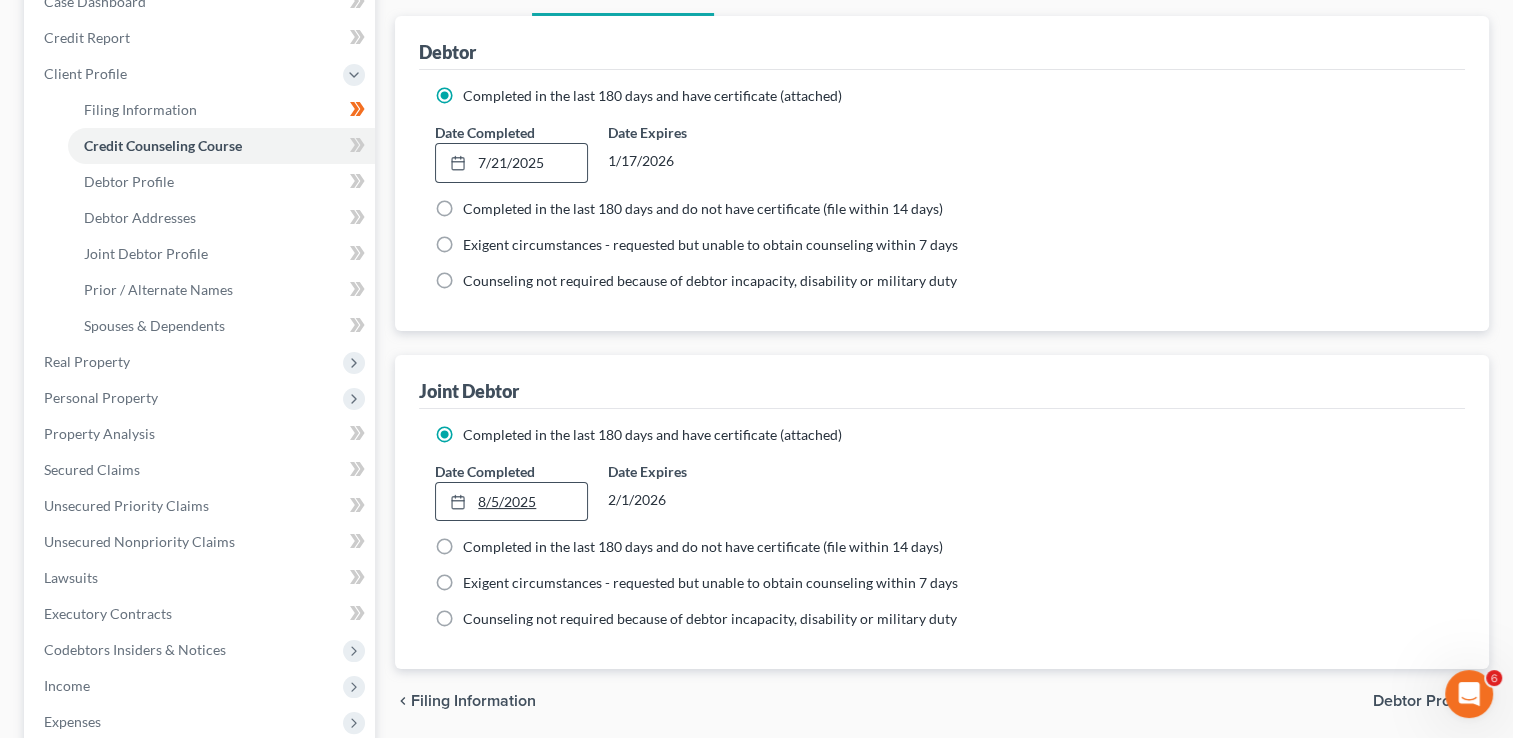 click on "8/5/2025" at bounding box center [511, 502] 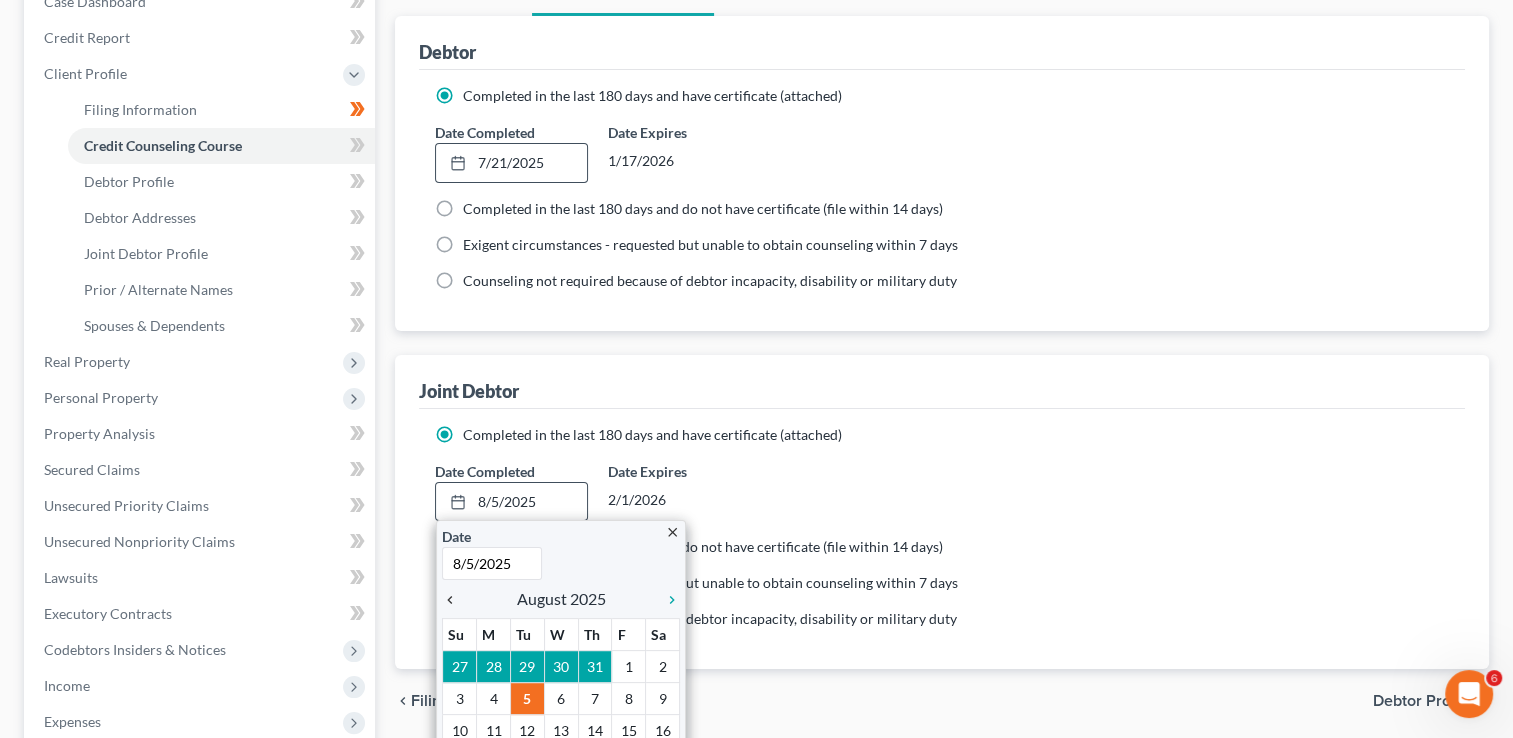 click on "chevron_left" at bounding box center [455, 600] 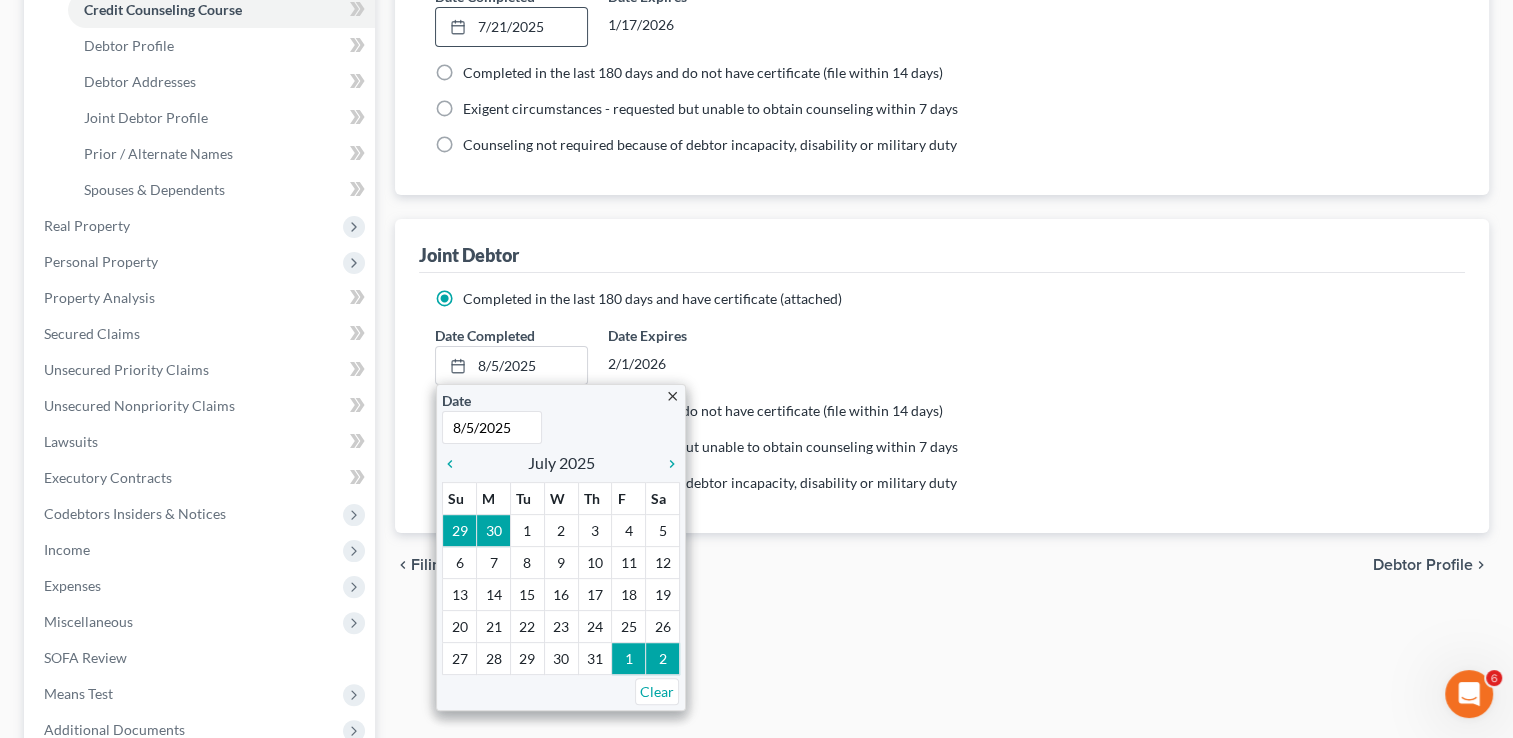 scroll, scrollTop: 391, scrollLeft: 0, axis: vertical 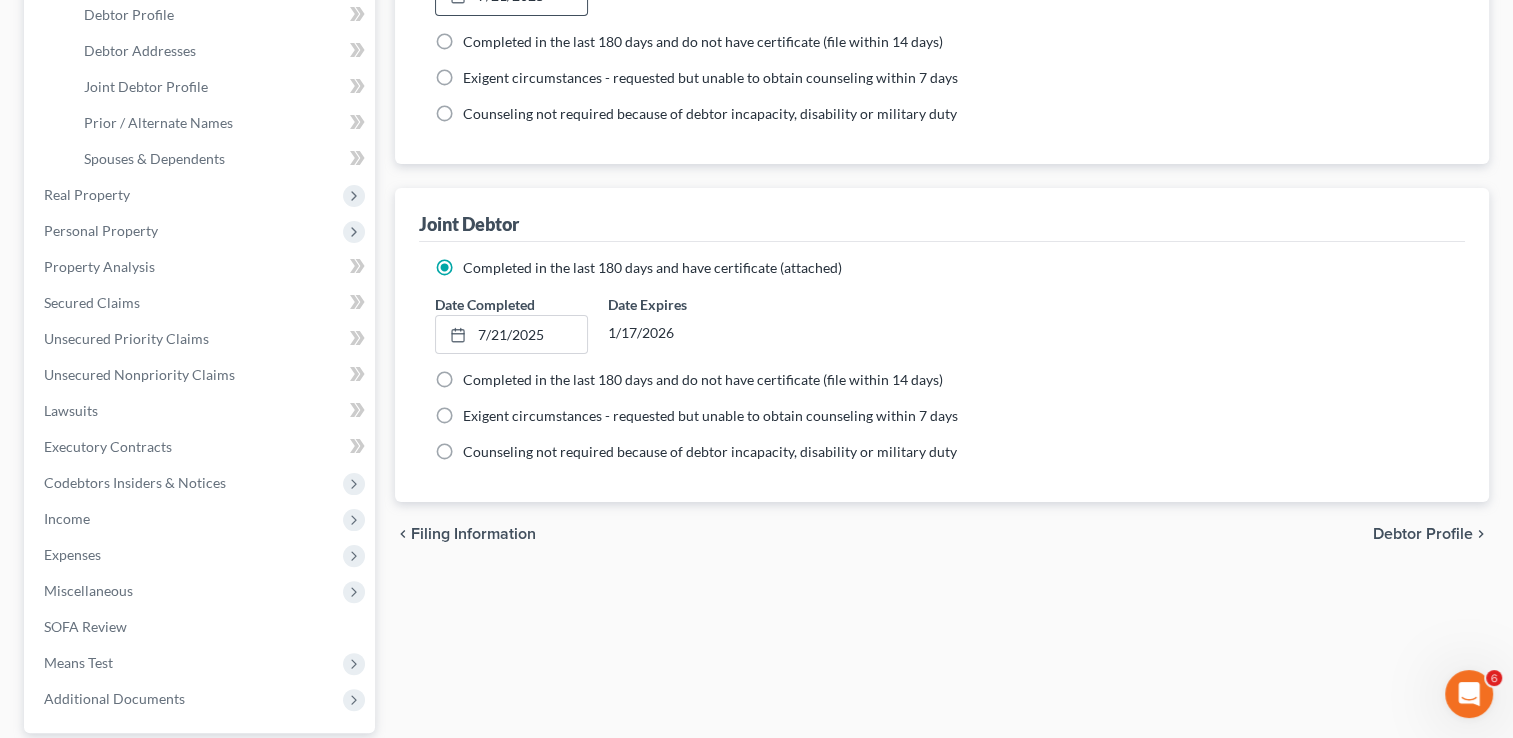 click on "Debtor Profile" at bounding box center [1423, 534] 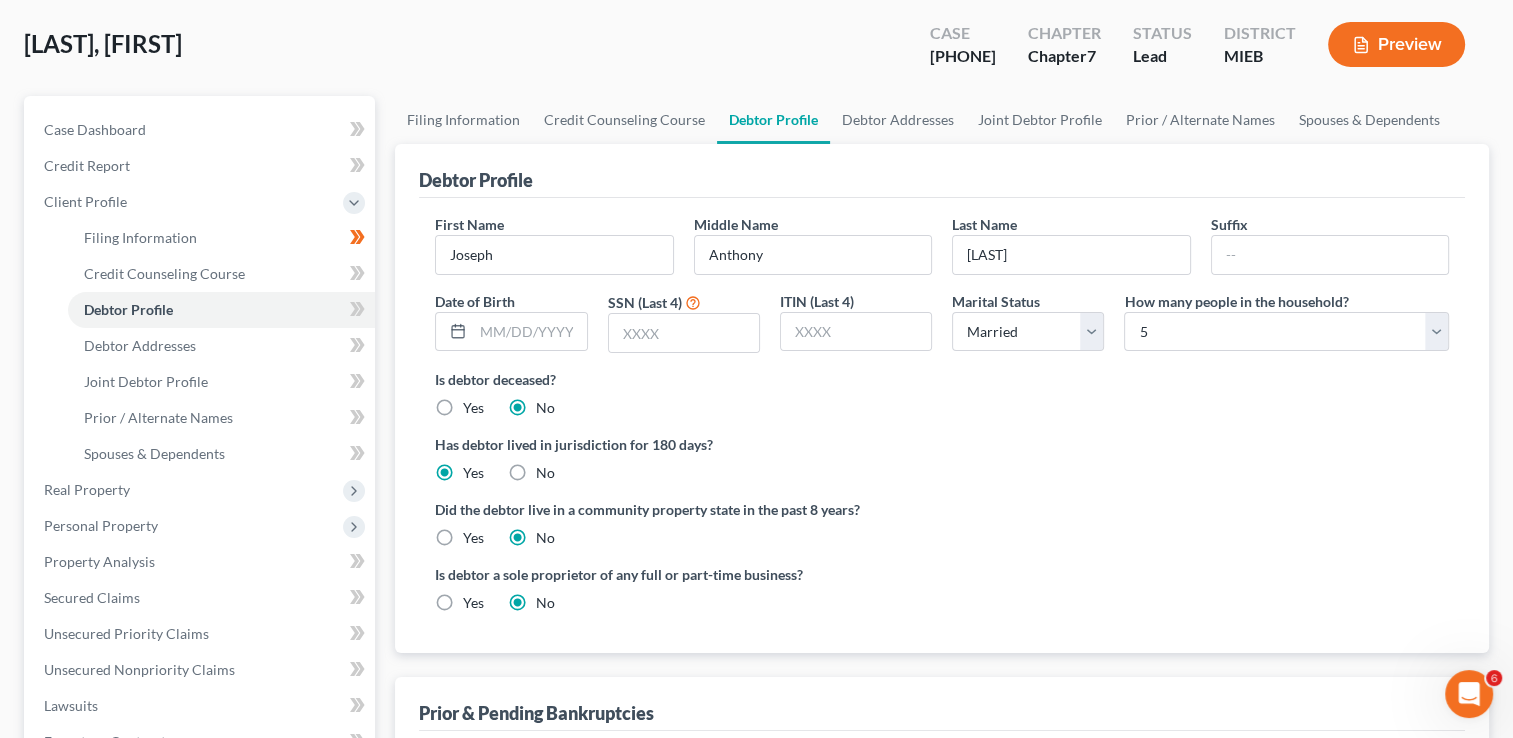 scroll, scrollTop: 86, scrollLeft: 0, axis: vertical 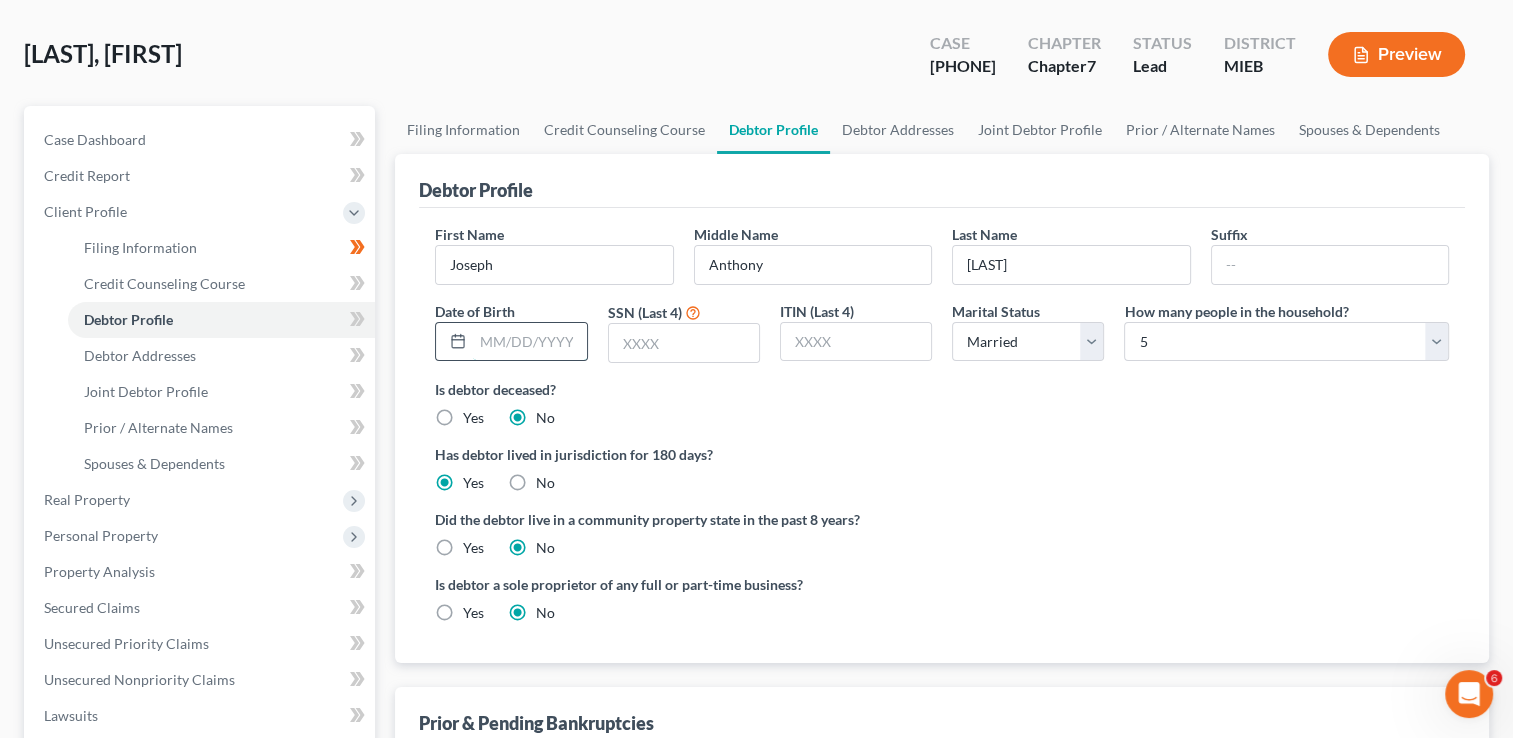 click at bounding box center [529, 342] 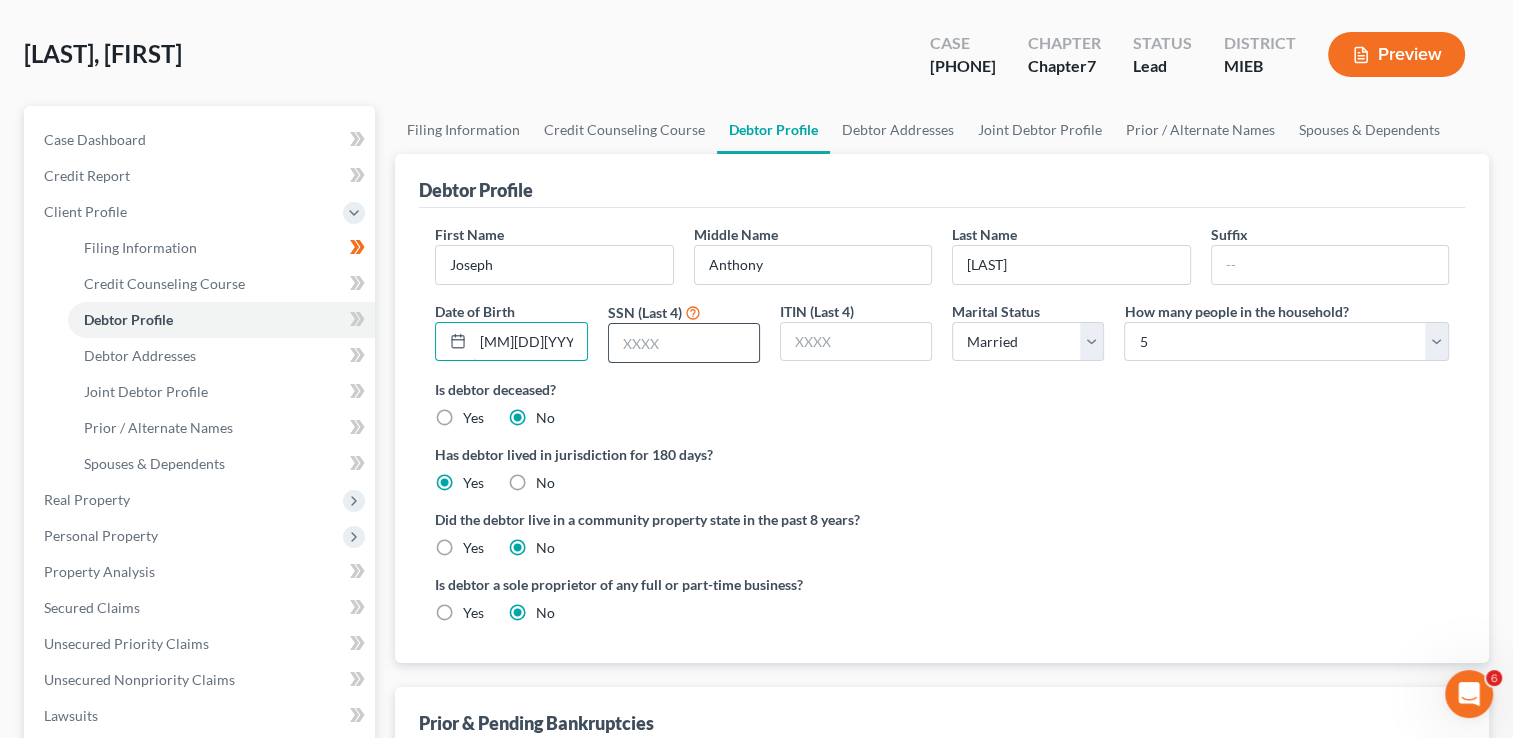 type on "[MM][DD][YYYY]" 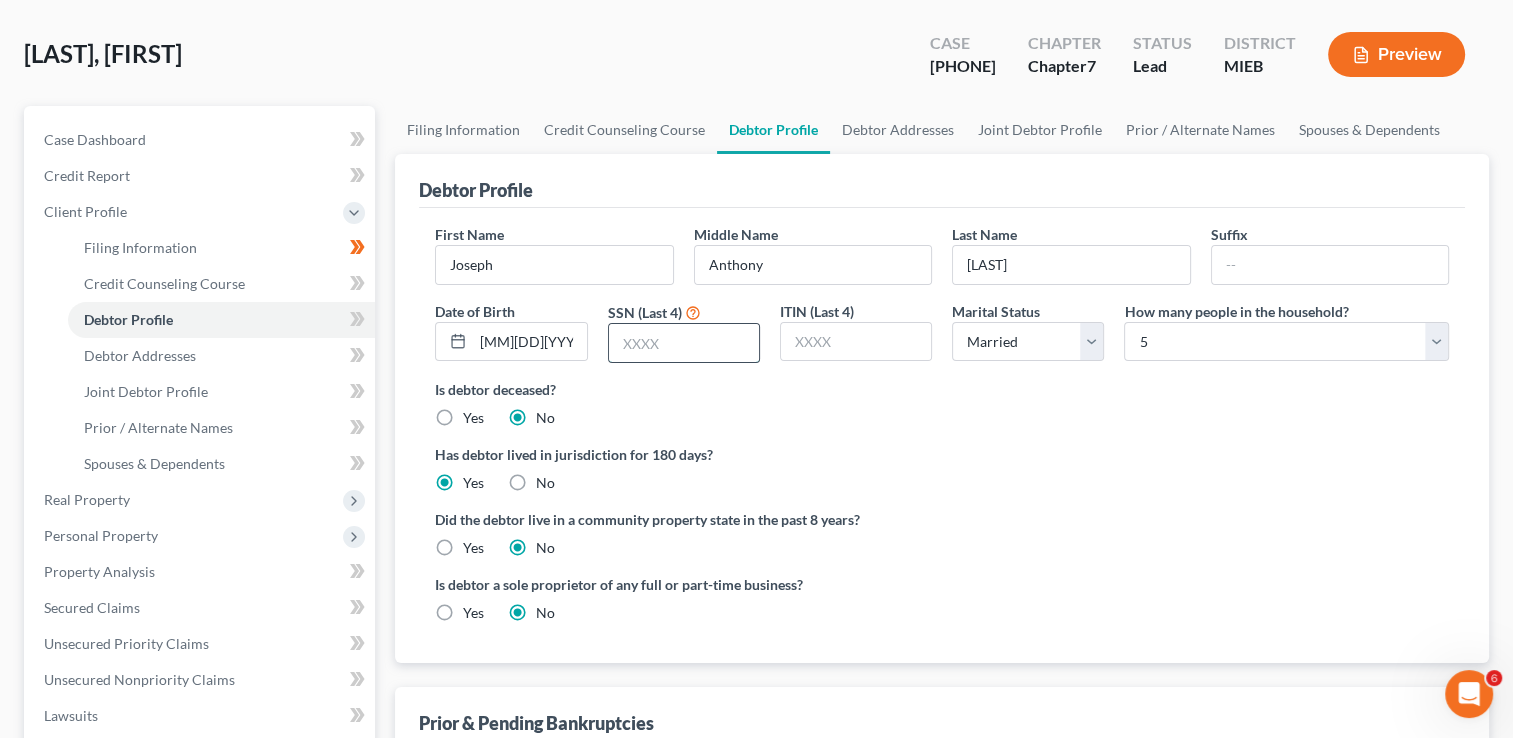 click at bounding box center [684, 343] 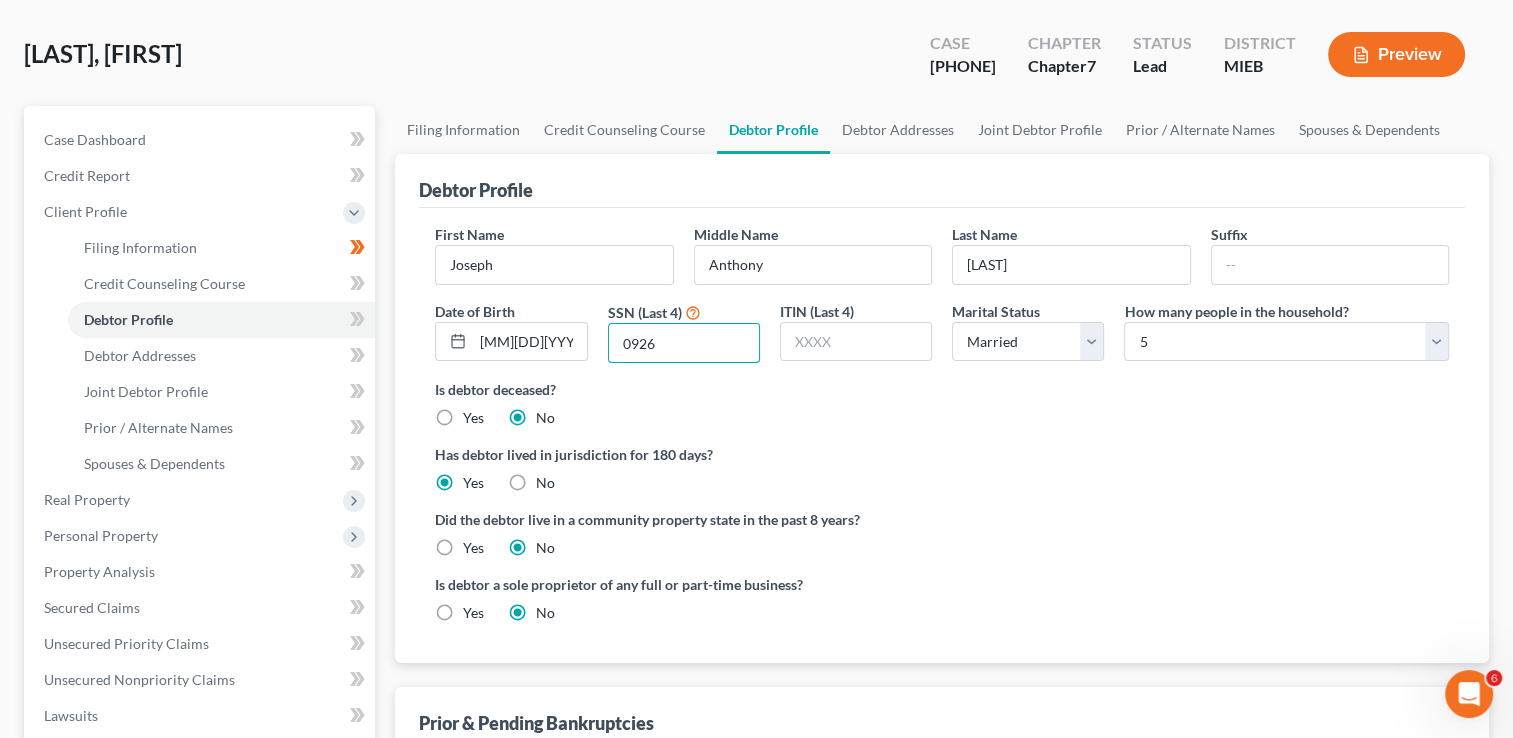 type on "0926" 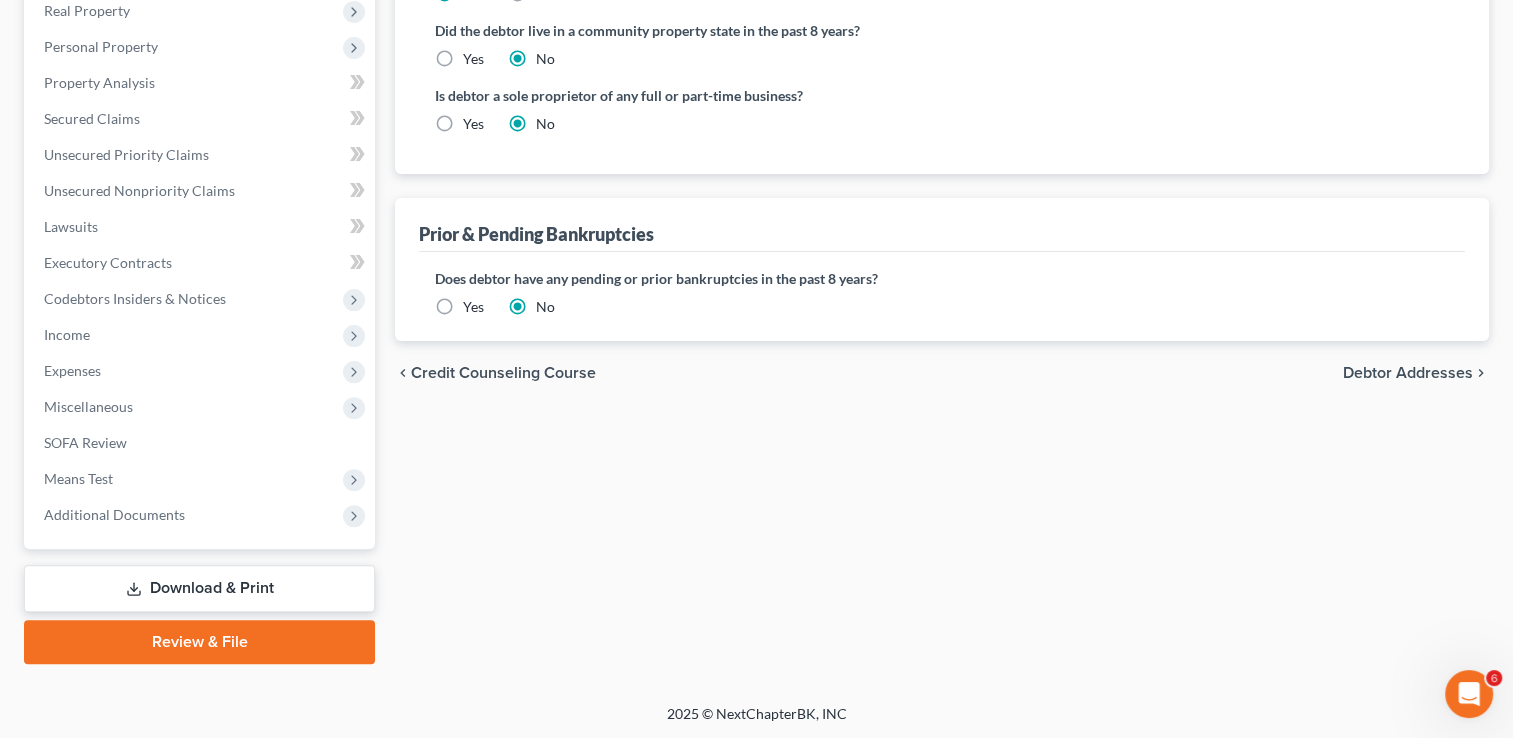 click on "Debtor Addresses" at bounding box center [1408, 373] 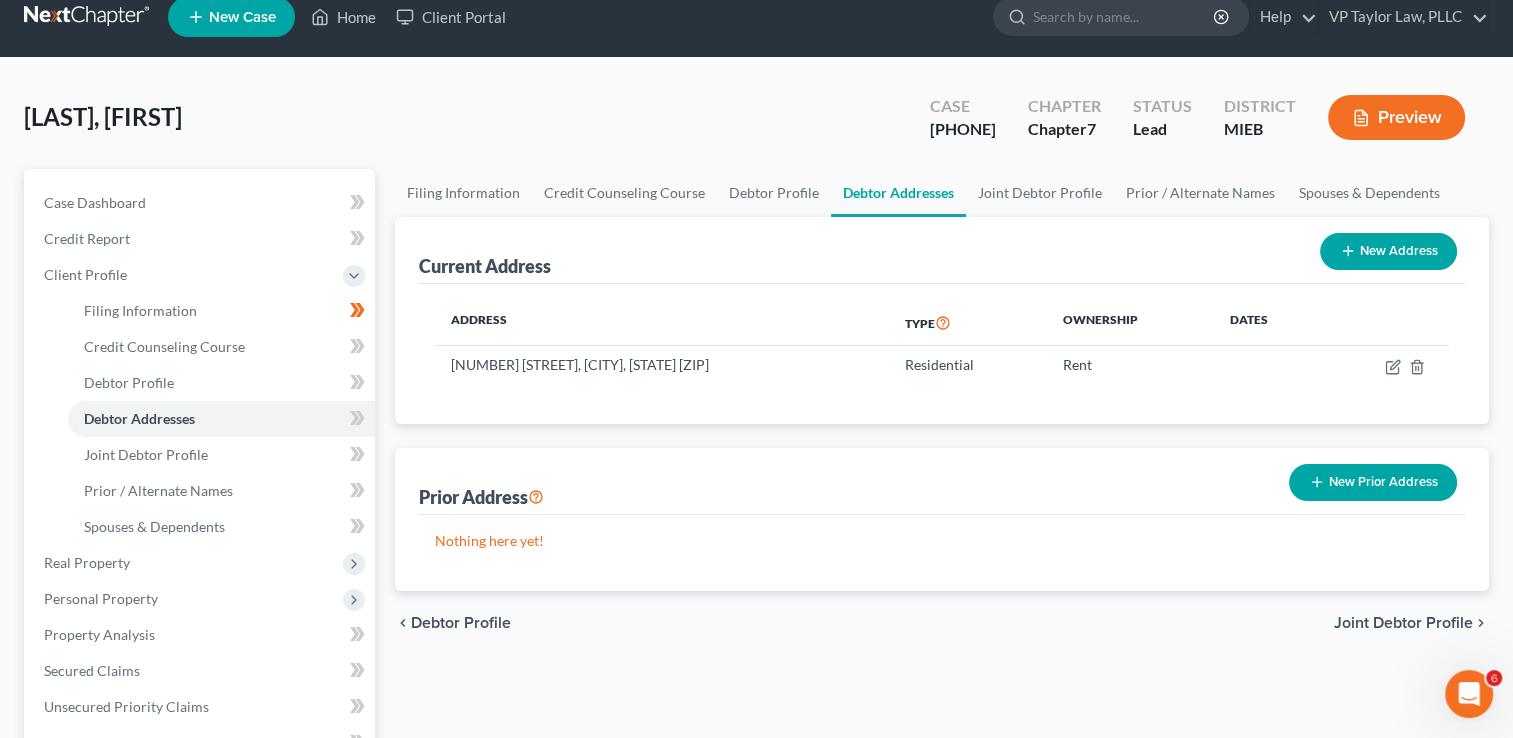 scroll, scrollTop: 0, scrollLeft: 0, axis: both 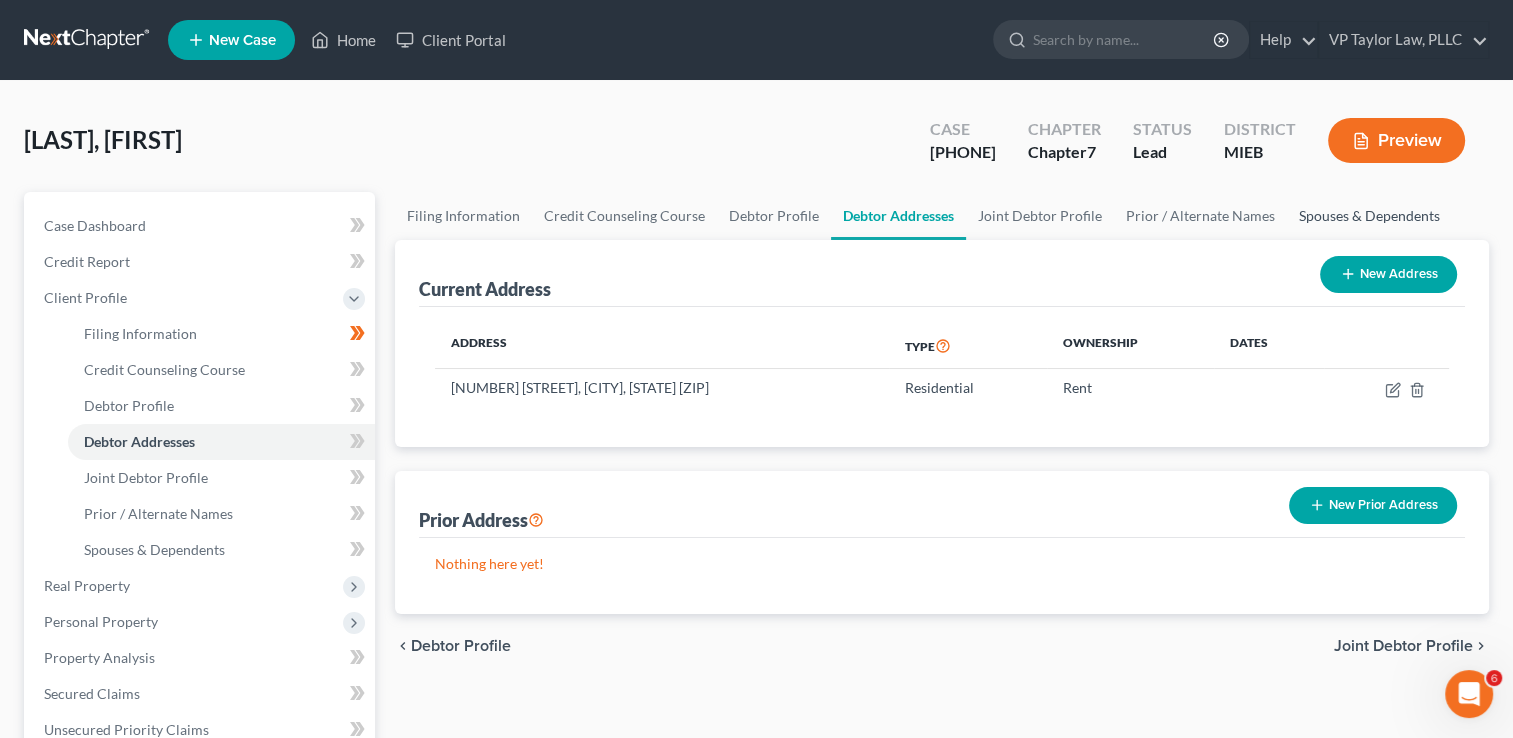 click on "Spouses & Dependents" at bounding box center (1369, 216) 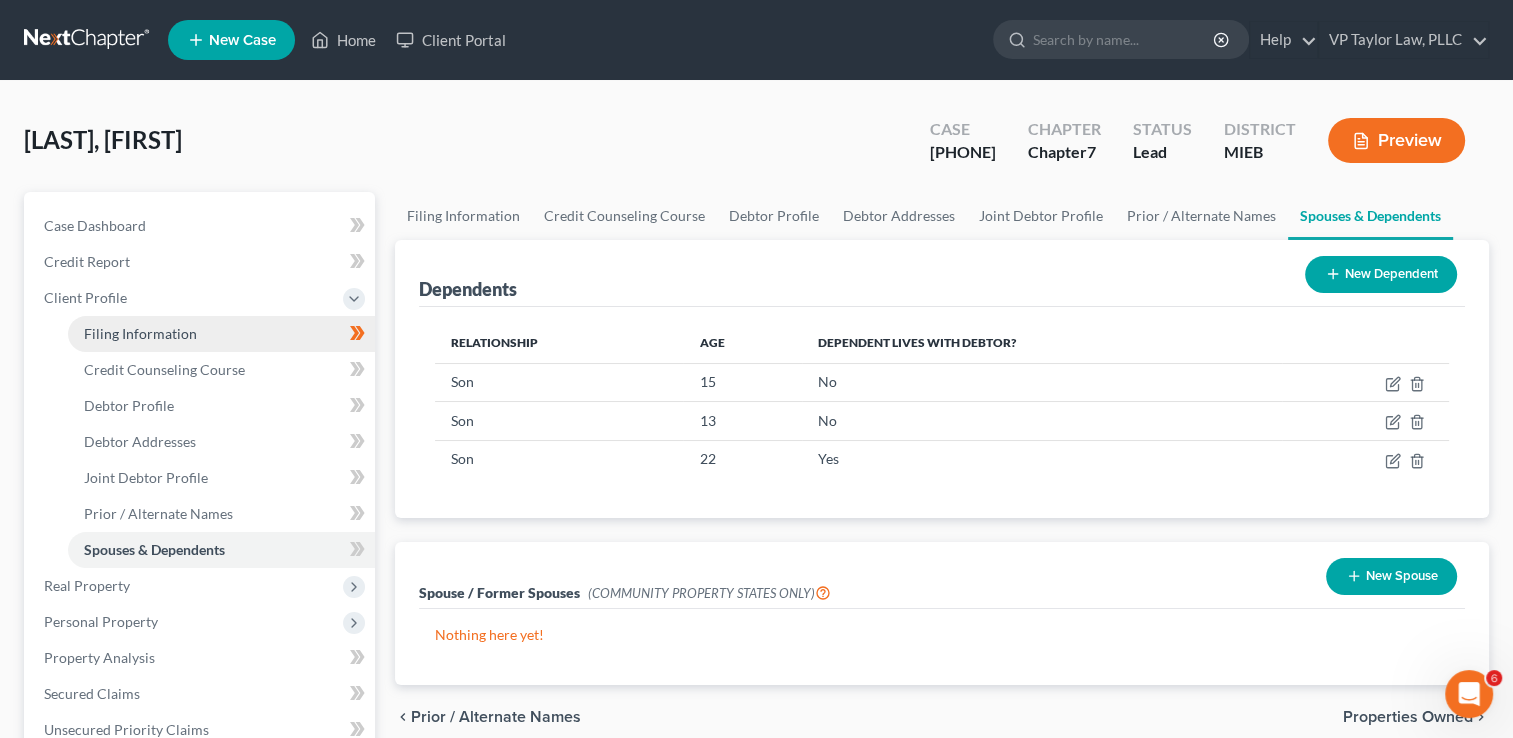 click on "Filing Information" at bounding box center [221, 334] 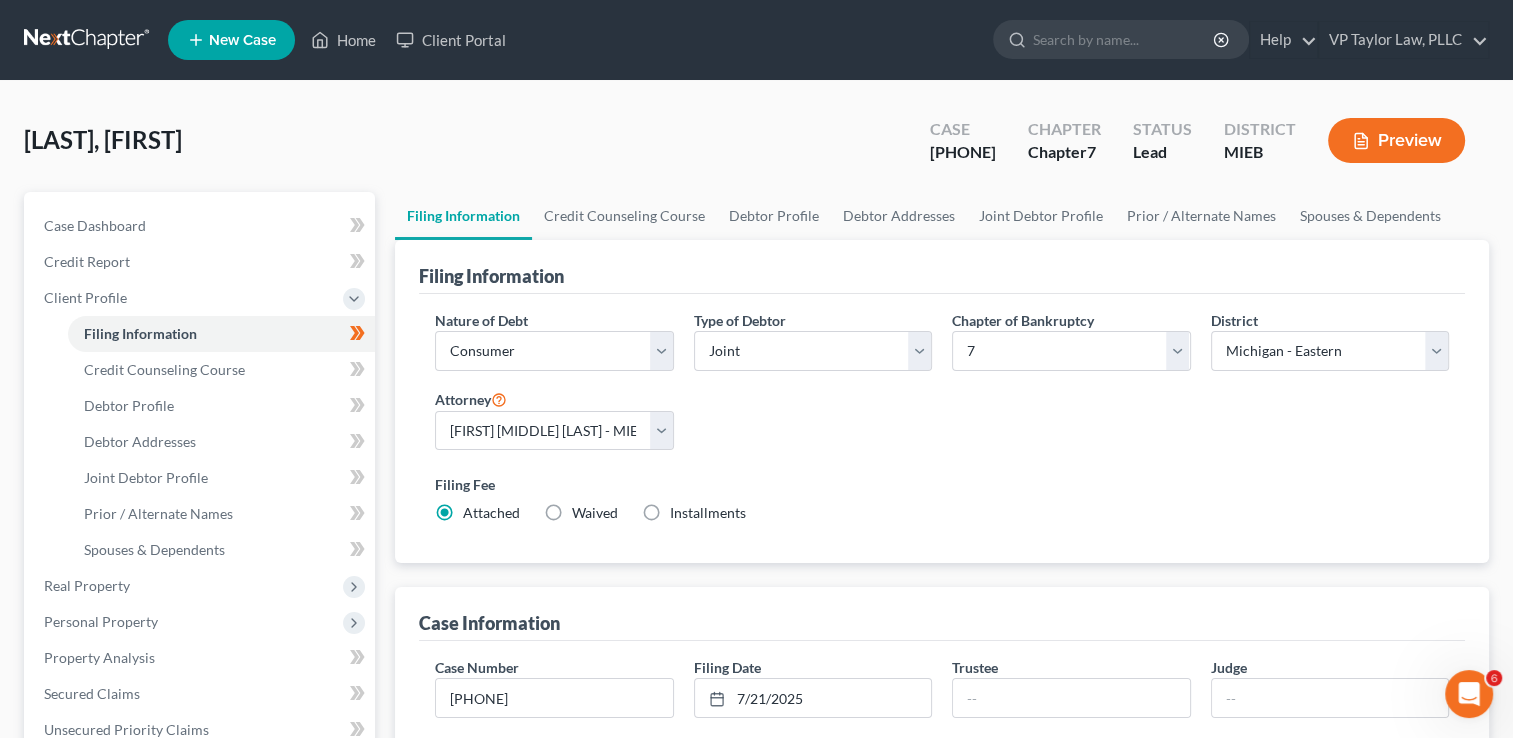 scroll, scrollTop: 636, scrollLeft: 0, axis: vertical 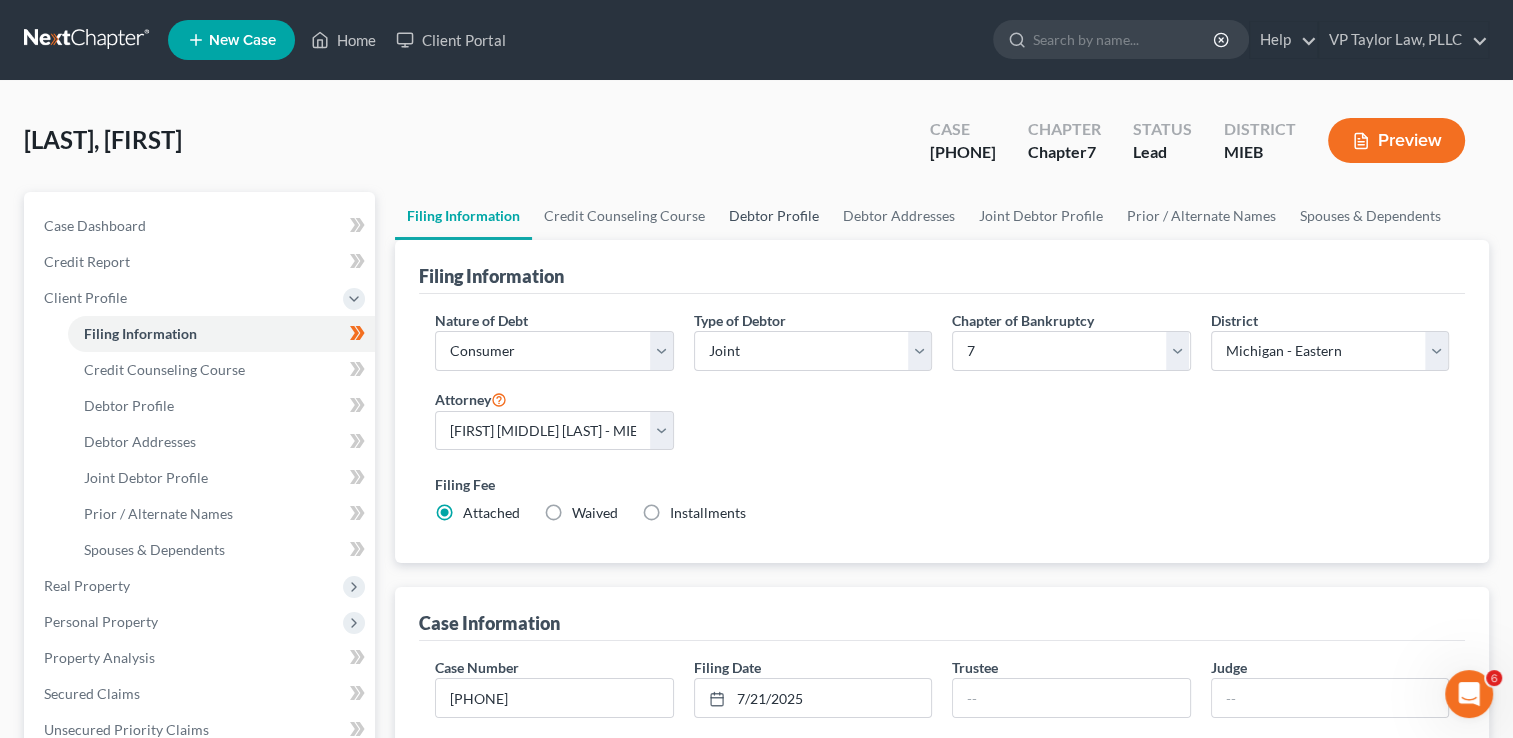 click on "Debtor Profile" at bounding box center (774, 216) 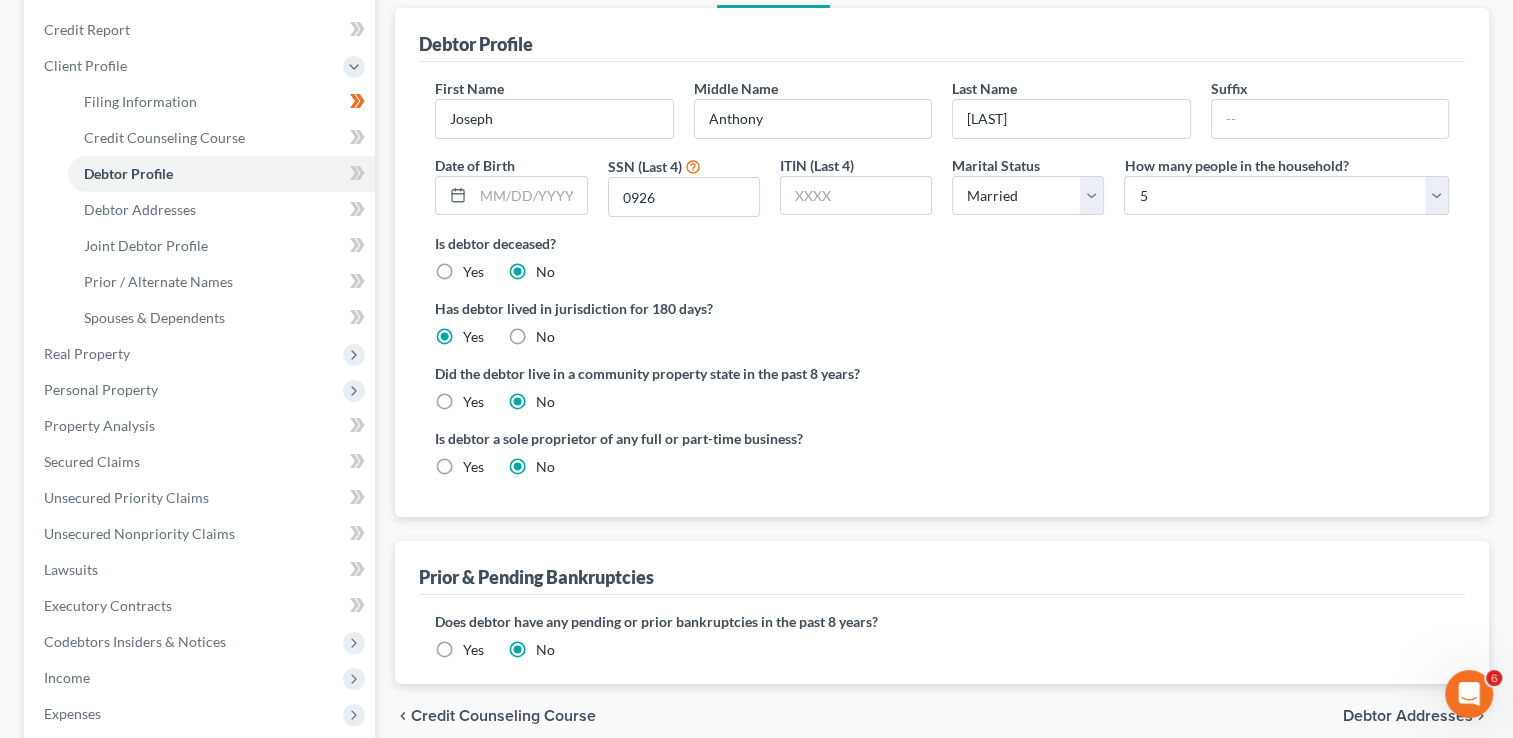 scroll, scrollTop: 240, scrollLeft: 0, axis: vertical 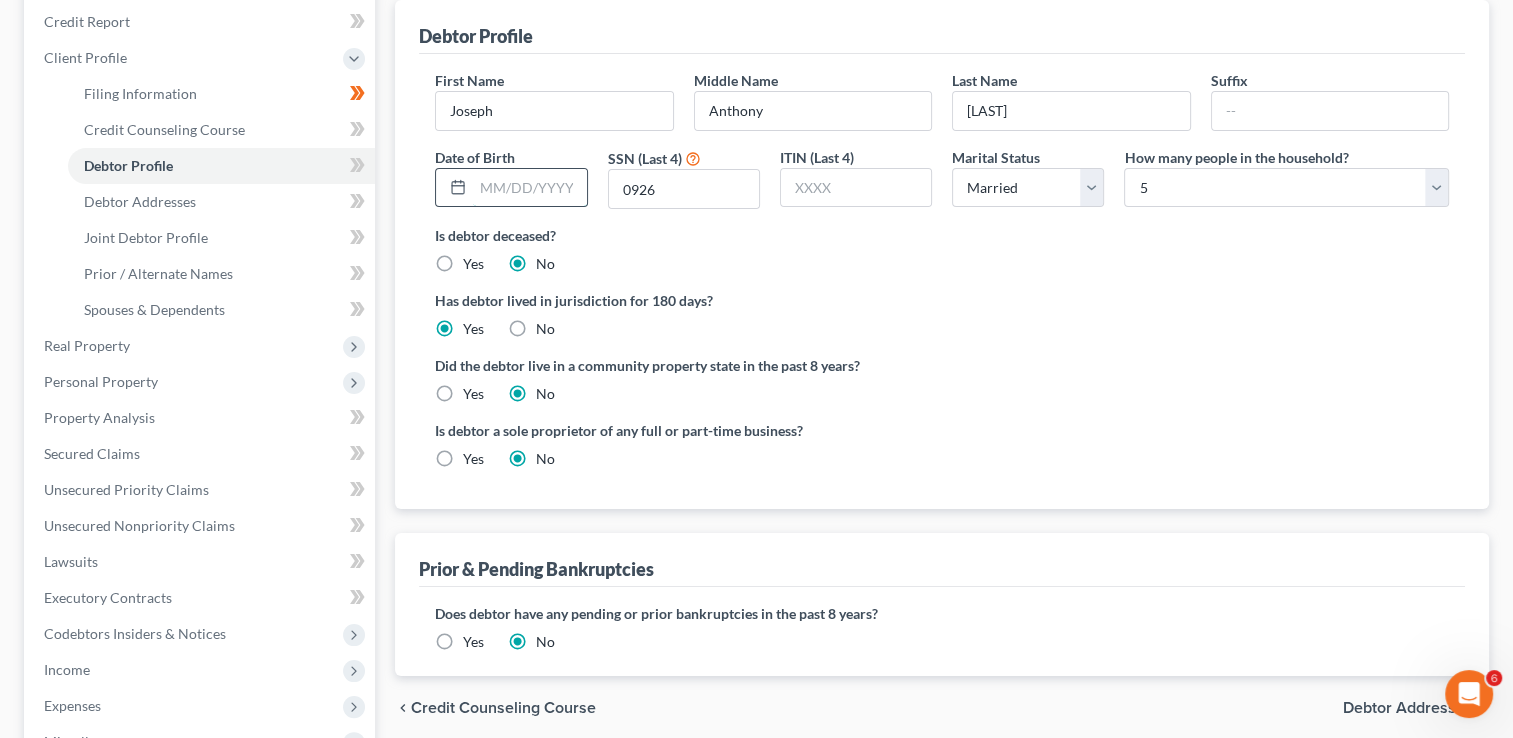 click at bounding box center [529, 188] 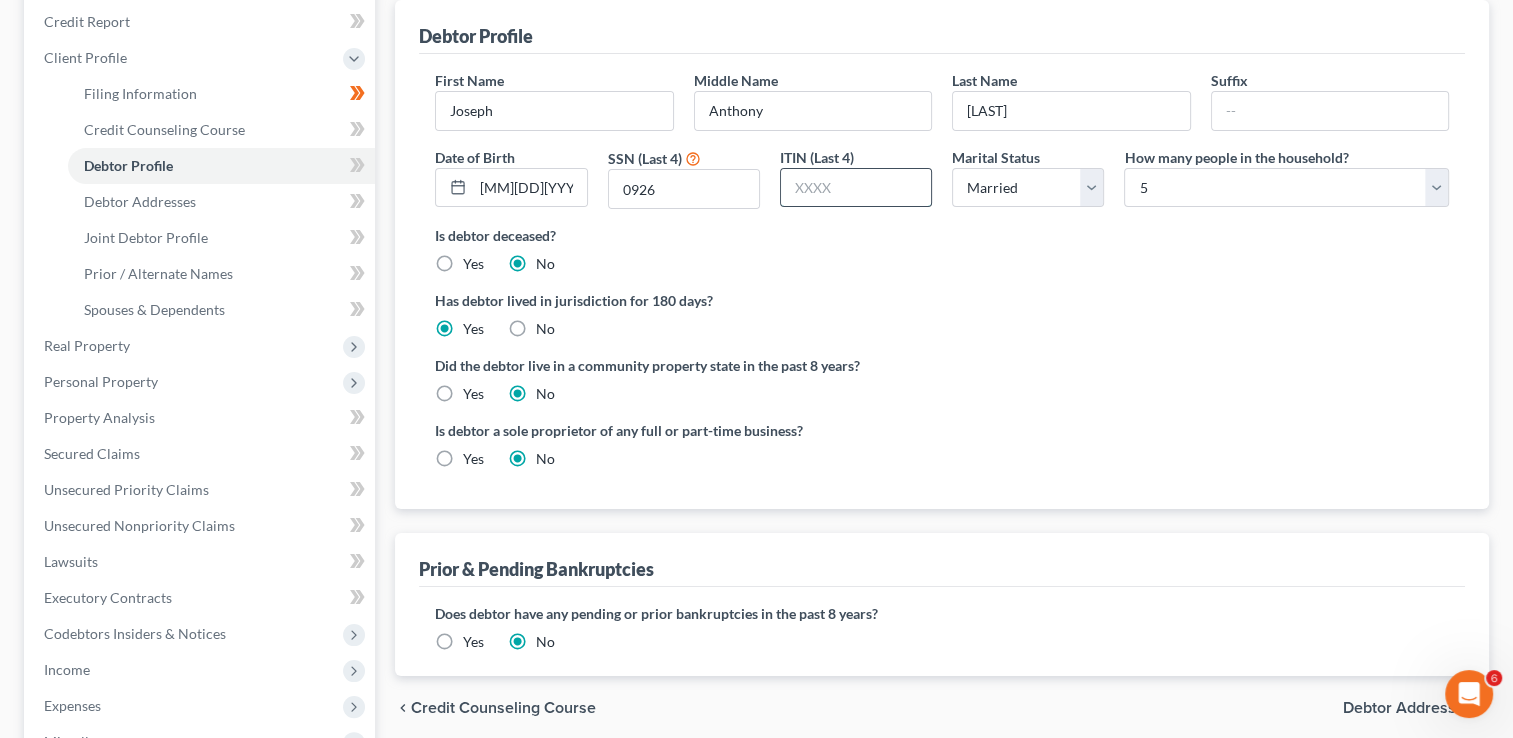 click at bounding box center [856, 188] 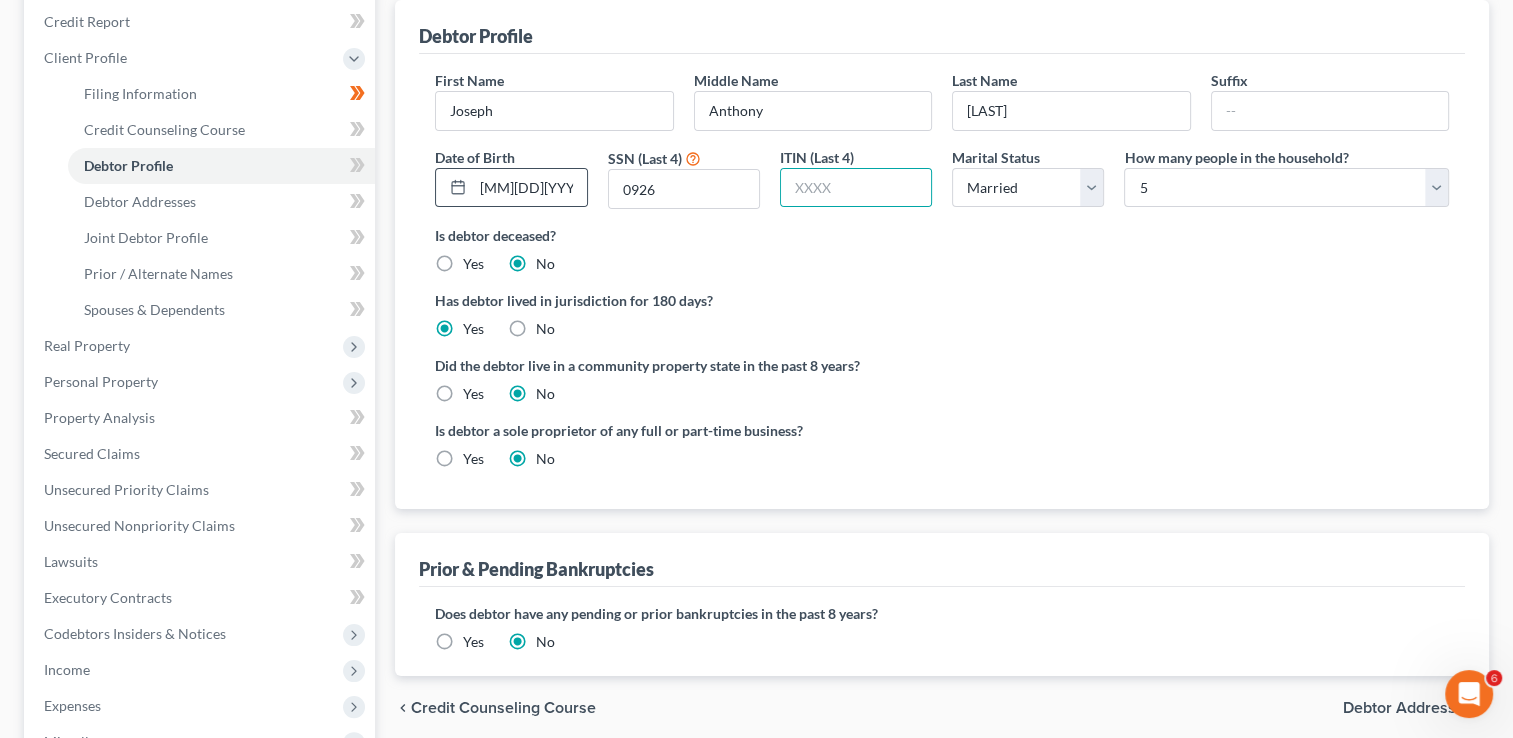 click 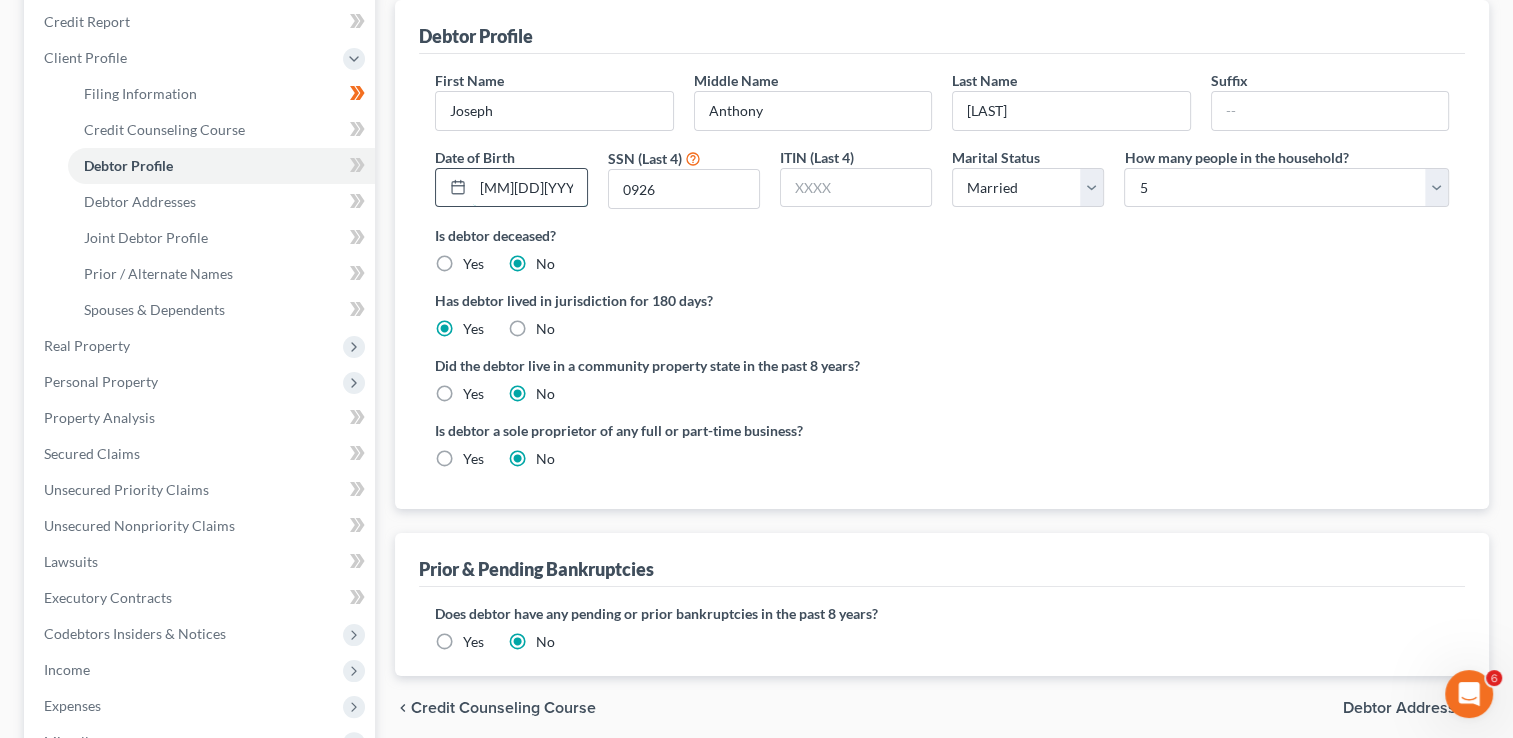 click on "[MM][DD][YYYY]" at bounding box center [529, 188] 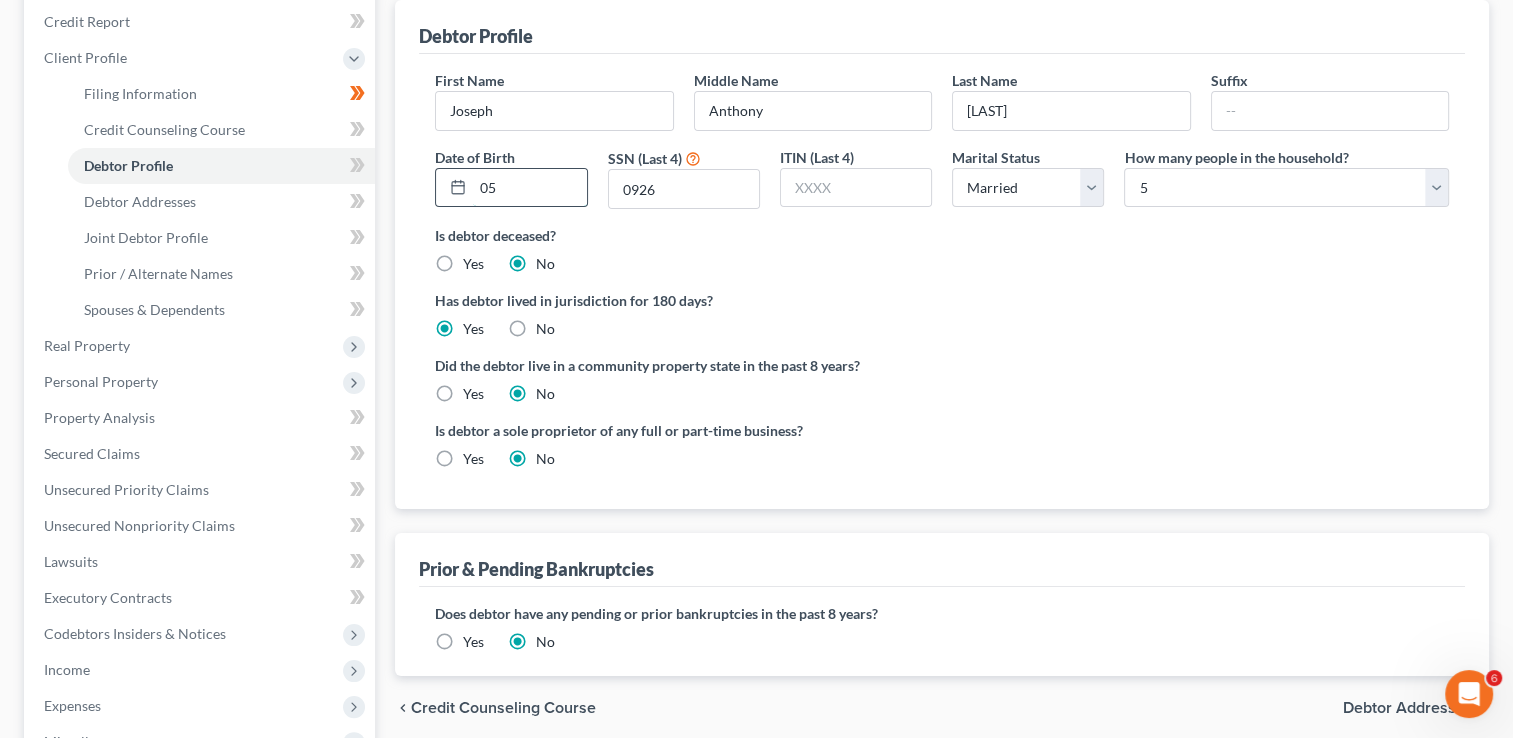 type on "0" 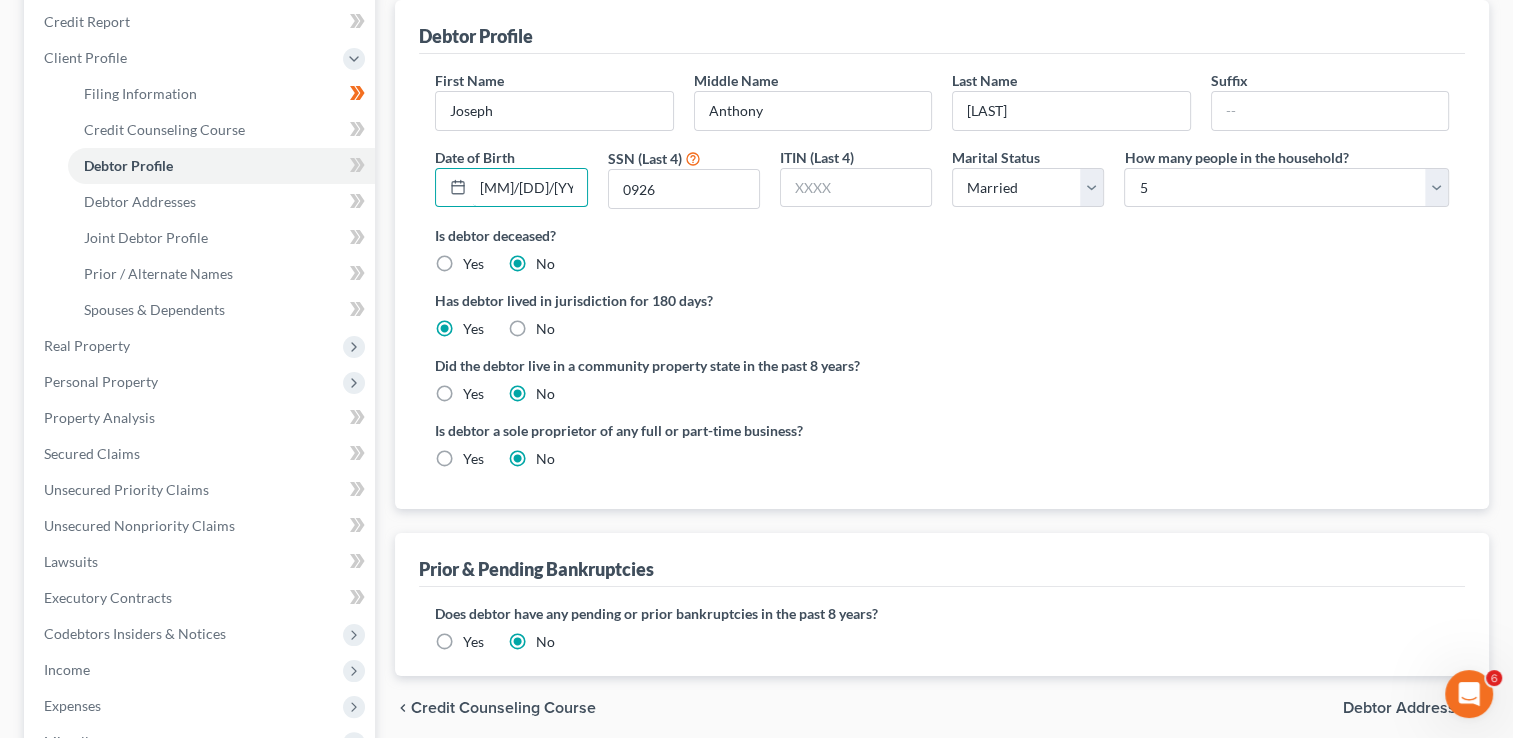 scroll, scrollTop: 575, scrollLeft: 0, axis: vertical 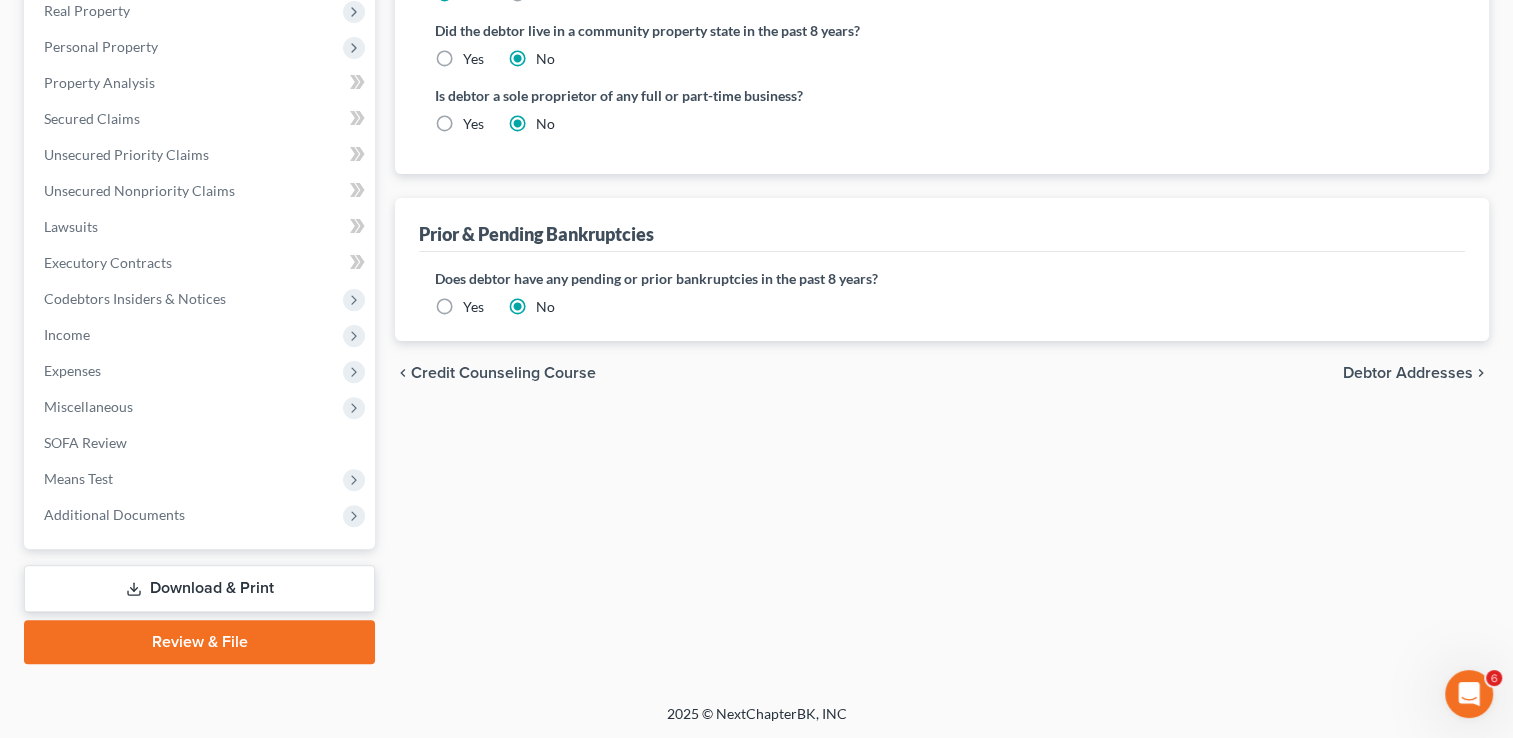 type on "[MM]/[DD]/[YYYY]" 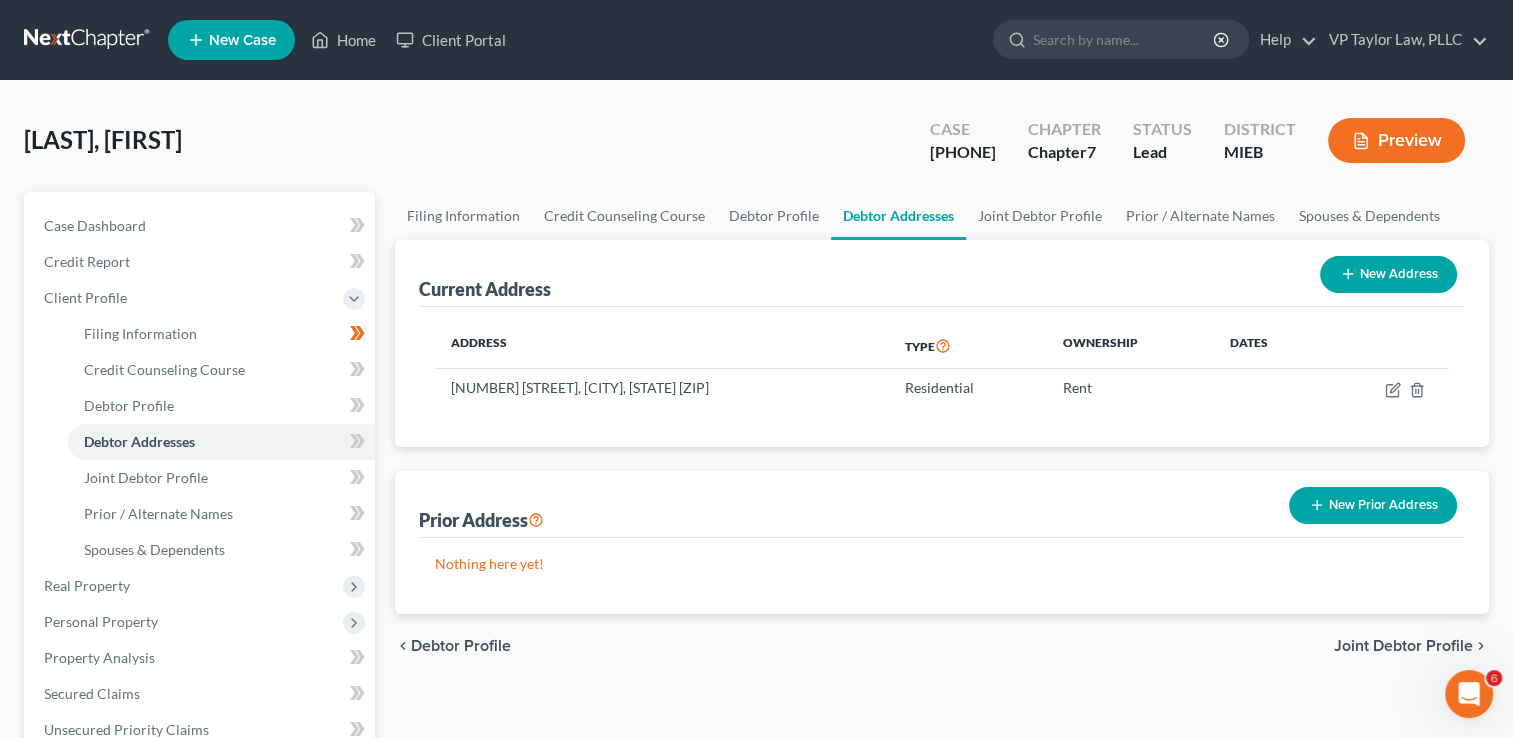 scroll, scrollTop: 0, scrollLeft: 0, axis: both 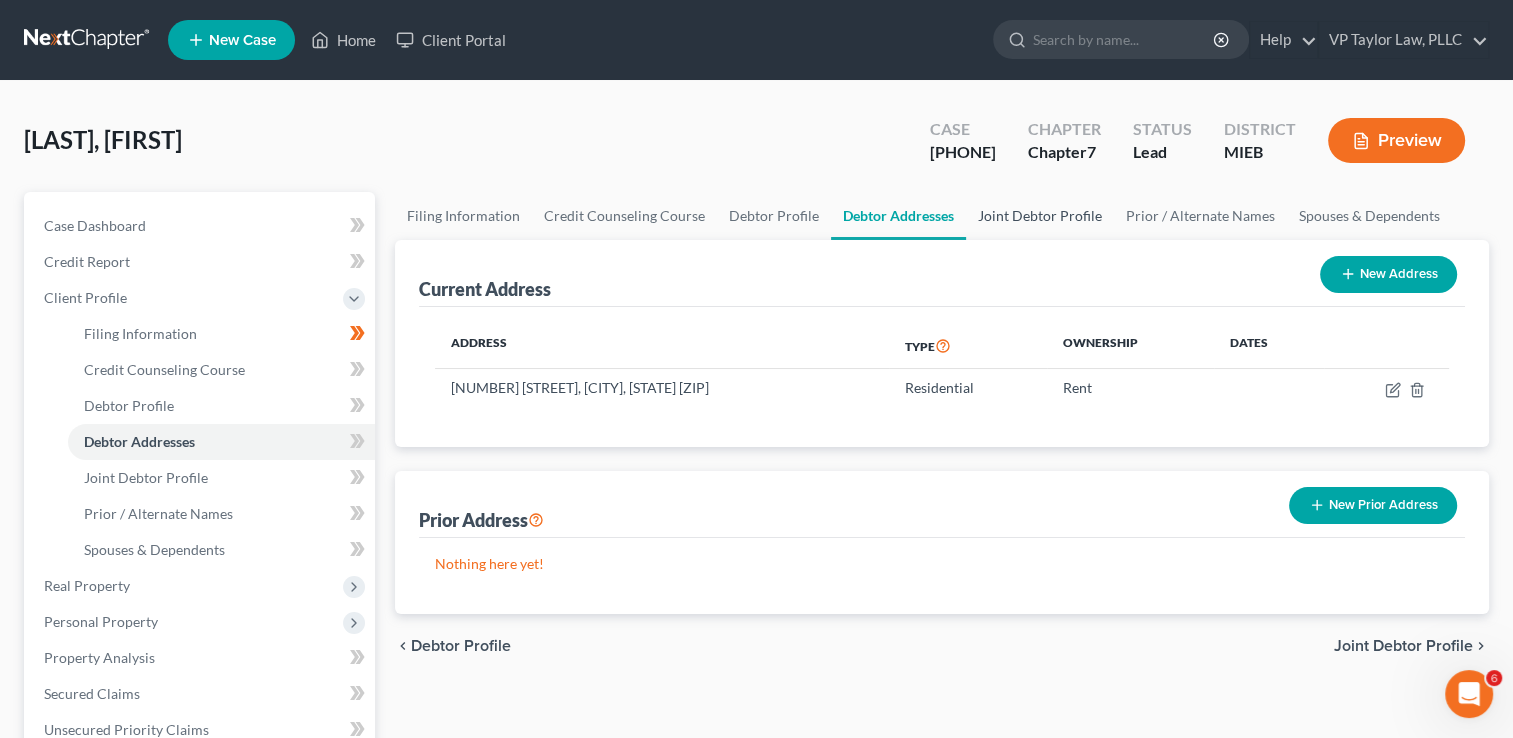 click on "Joint Debtor Profile" at bounding box center (1040, 216) 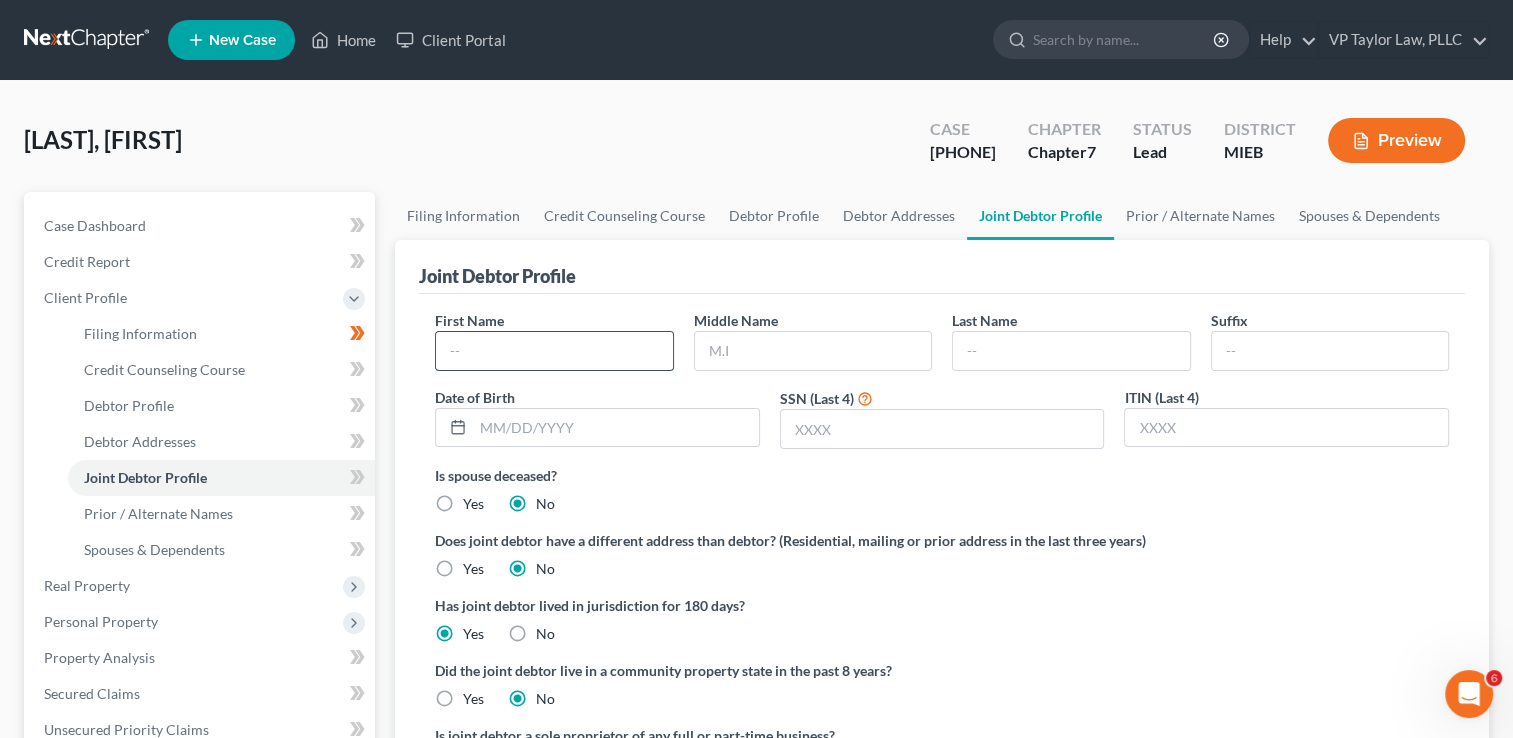 click at bounding box center [554, 351] 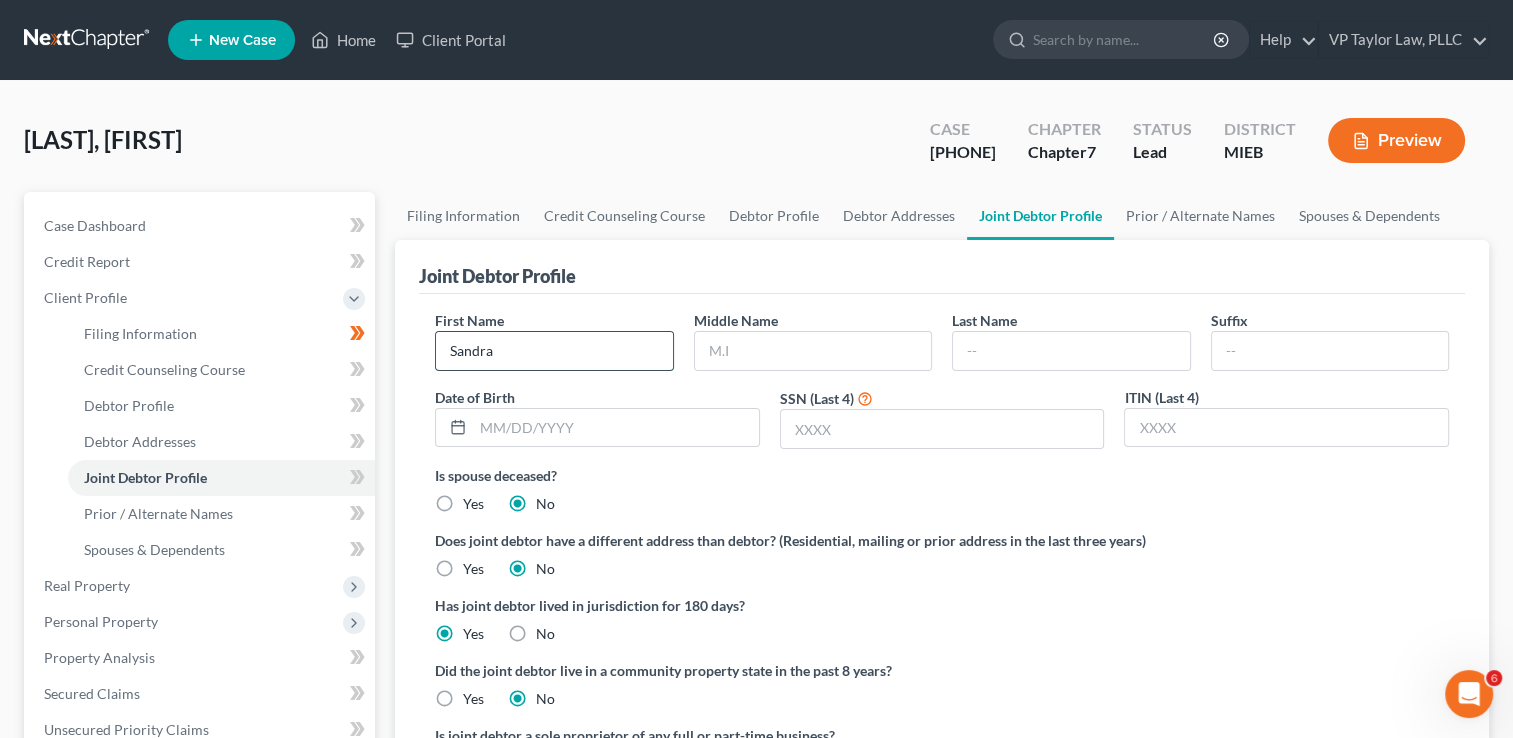 type on "Sandra" 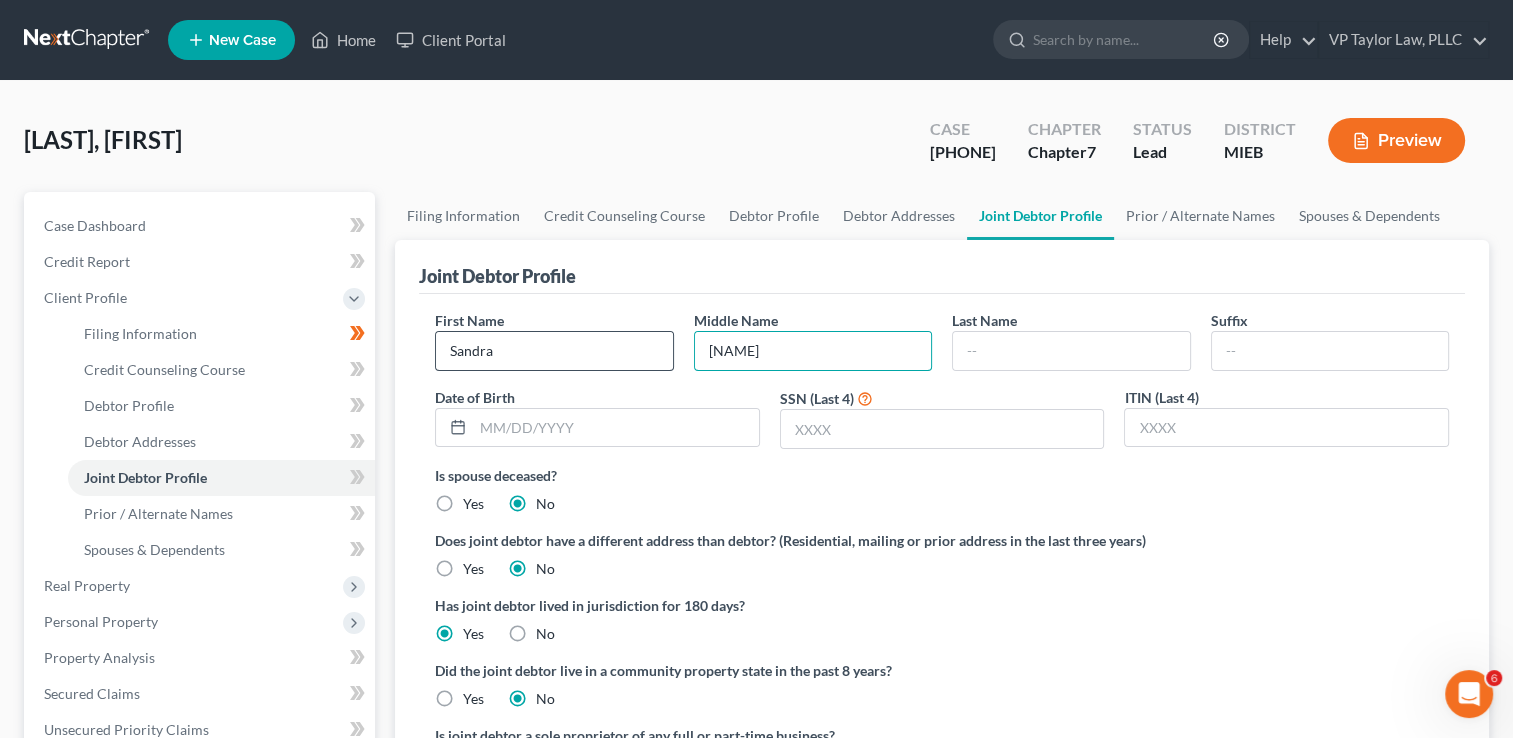 type on "[NAME]" 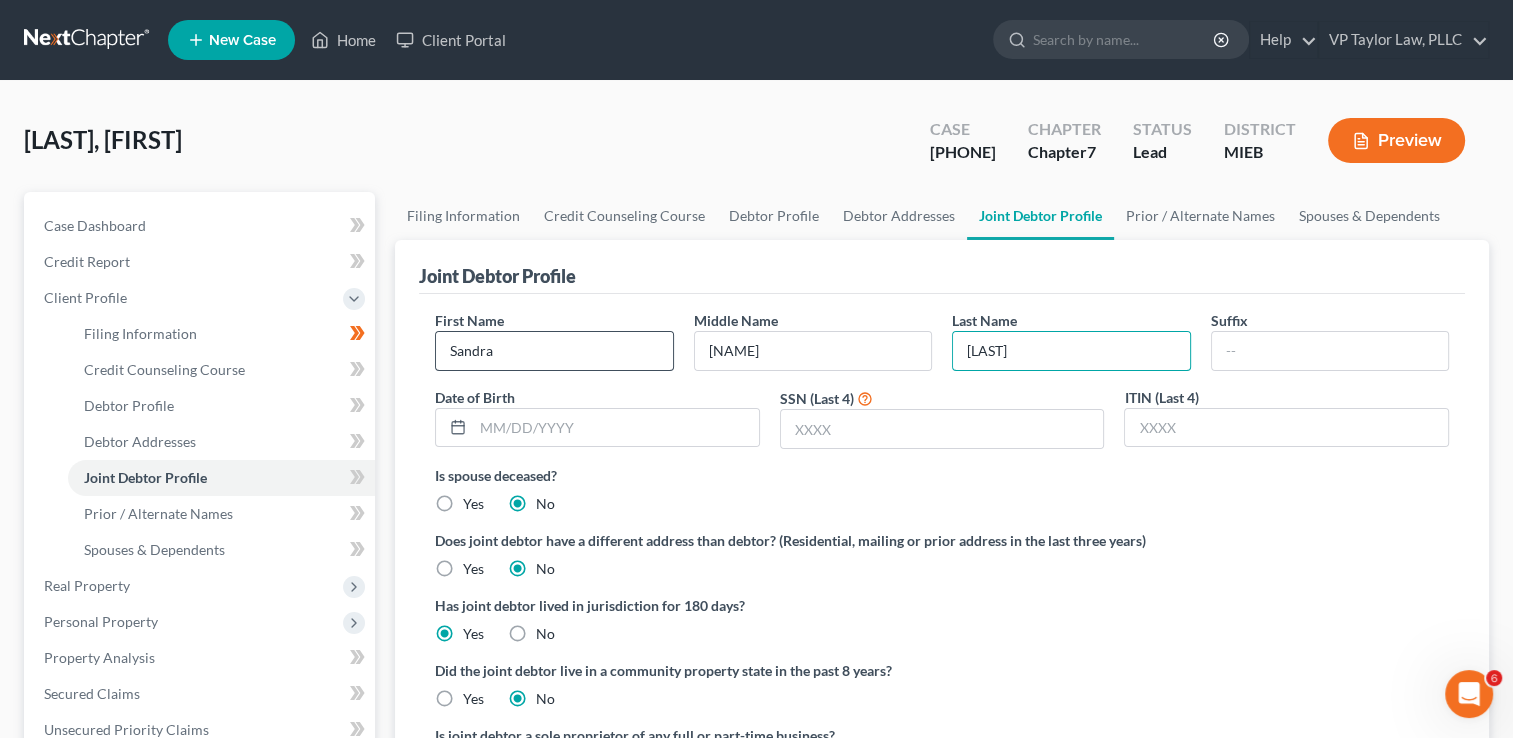 type on "[LAST]" 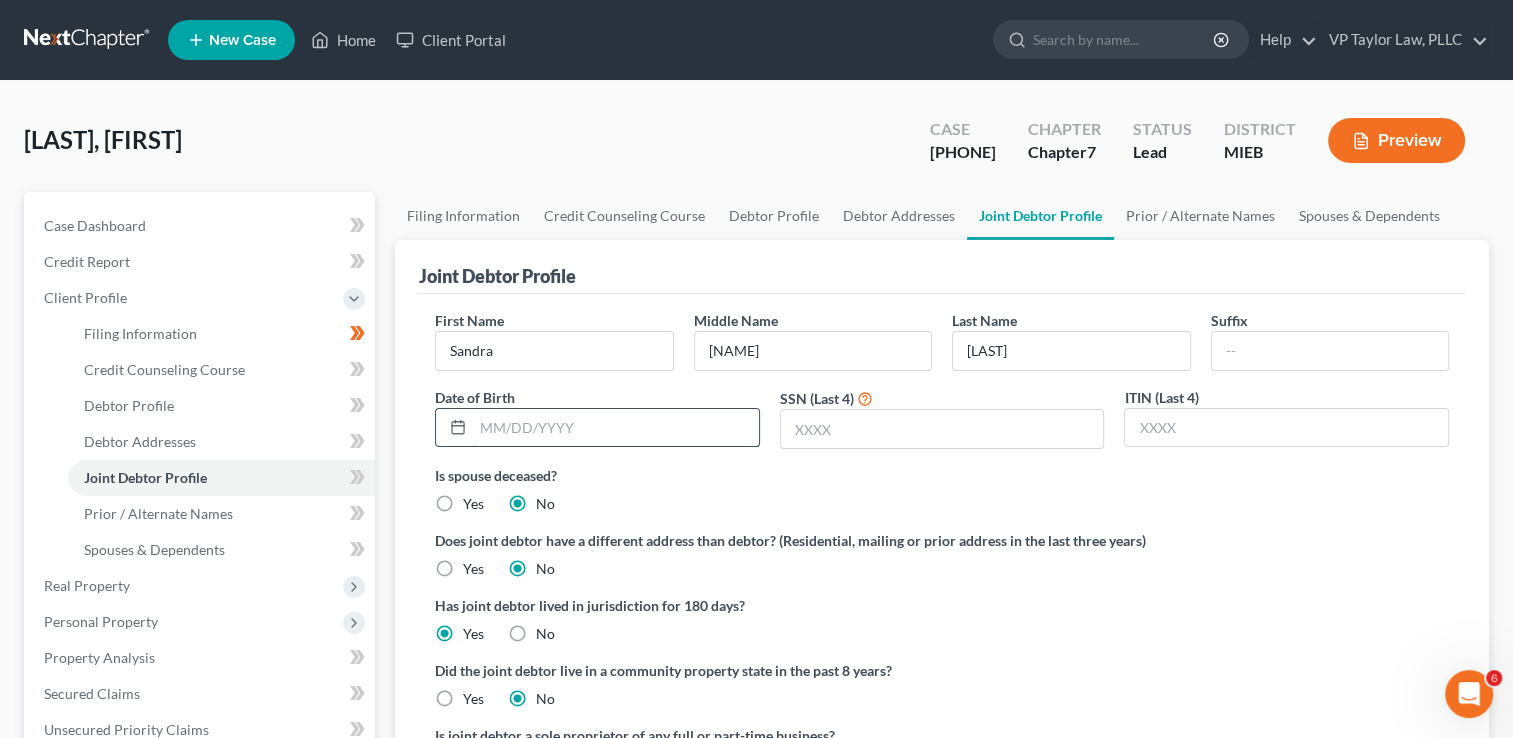 click at bounding box center (616, 428) 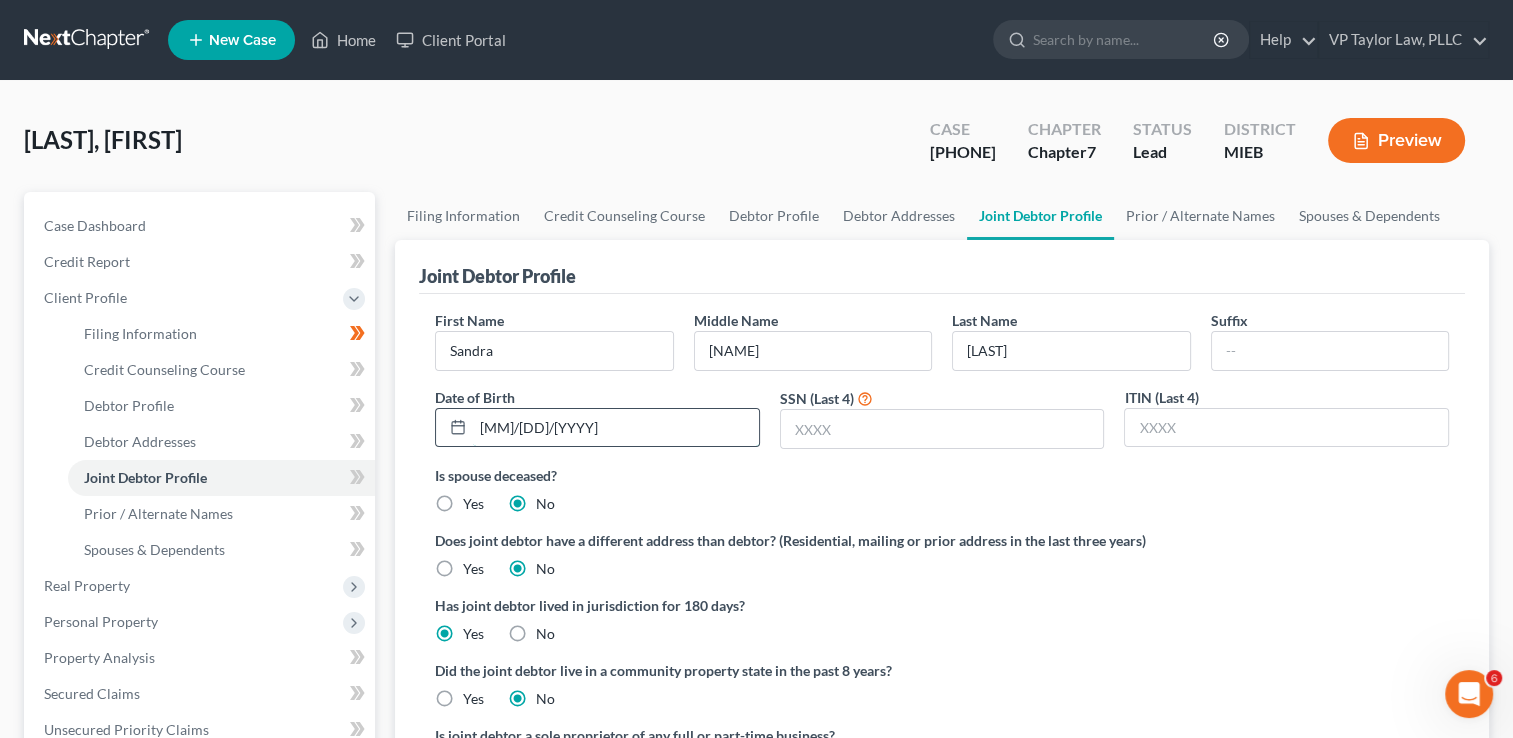 type on "[MM]/[DD]/[YYYY]" 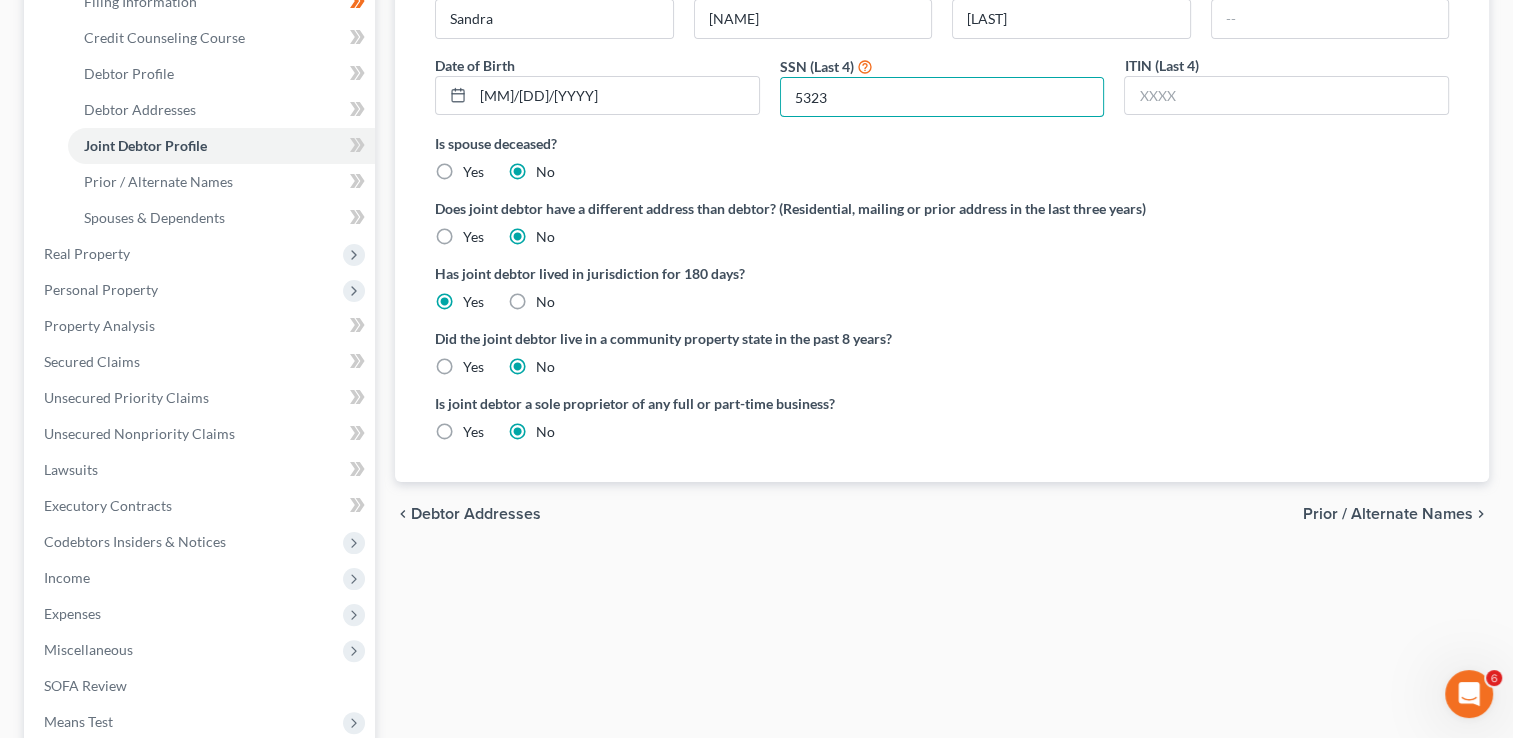 scroll, scrollTop: 332, scrollLeft: 0, axis: vertical 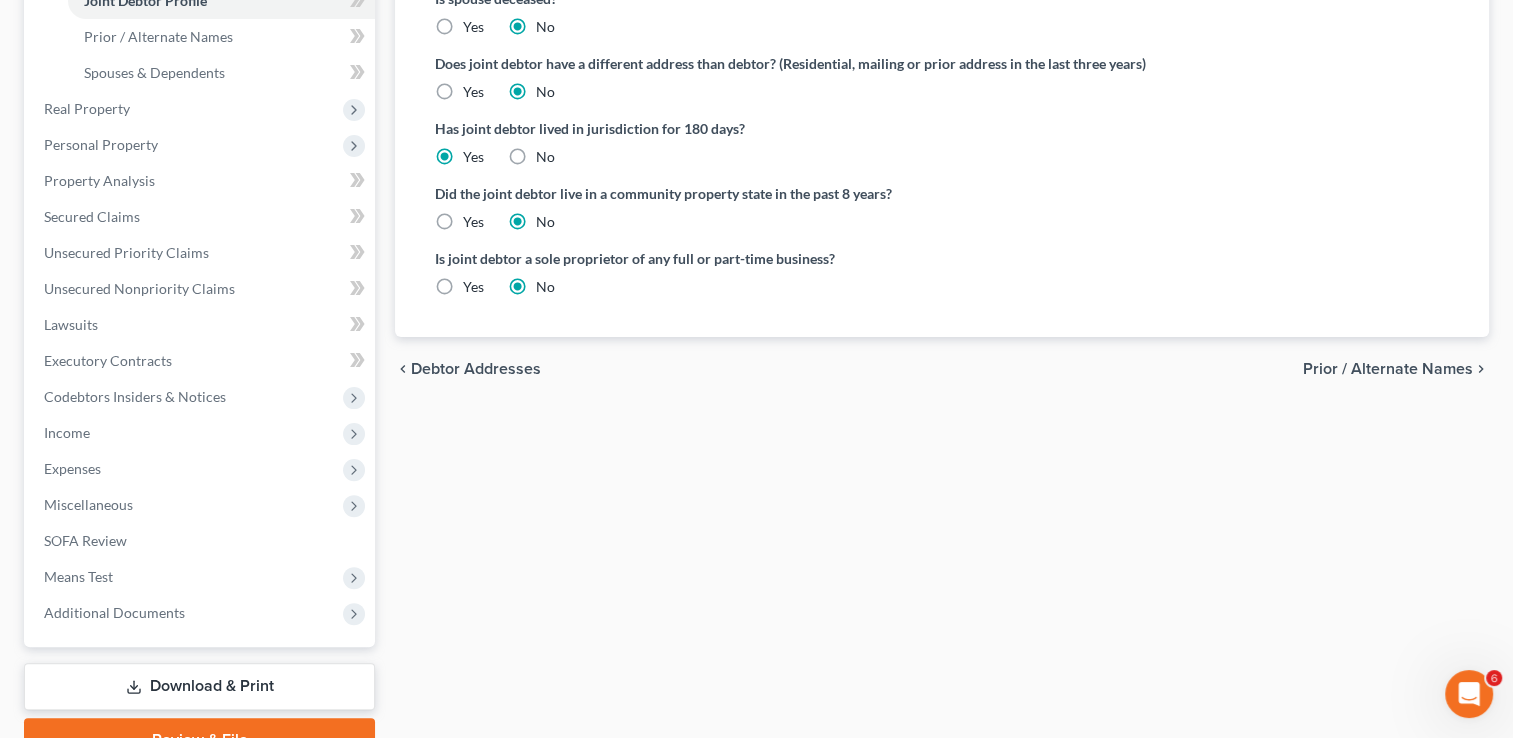type on "5323" 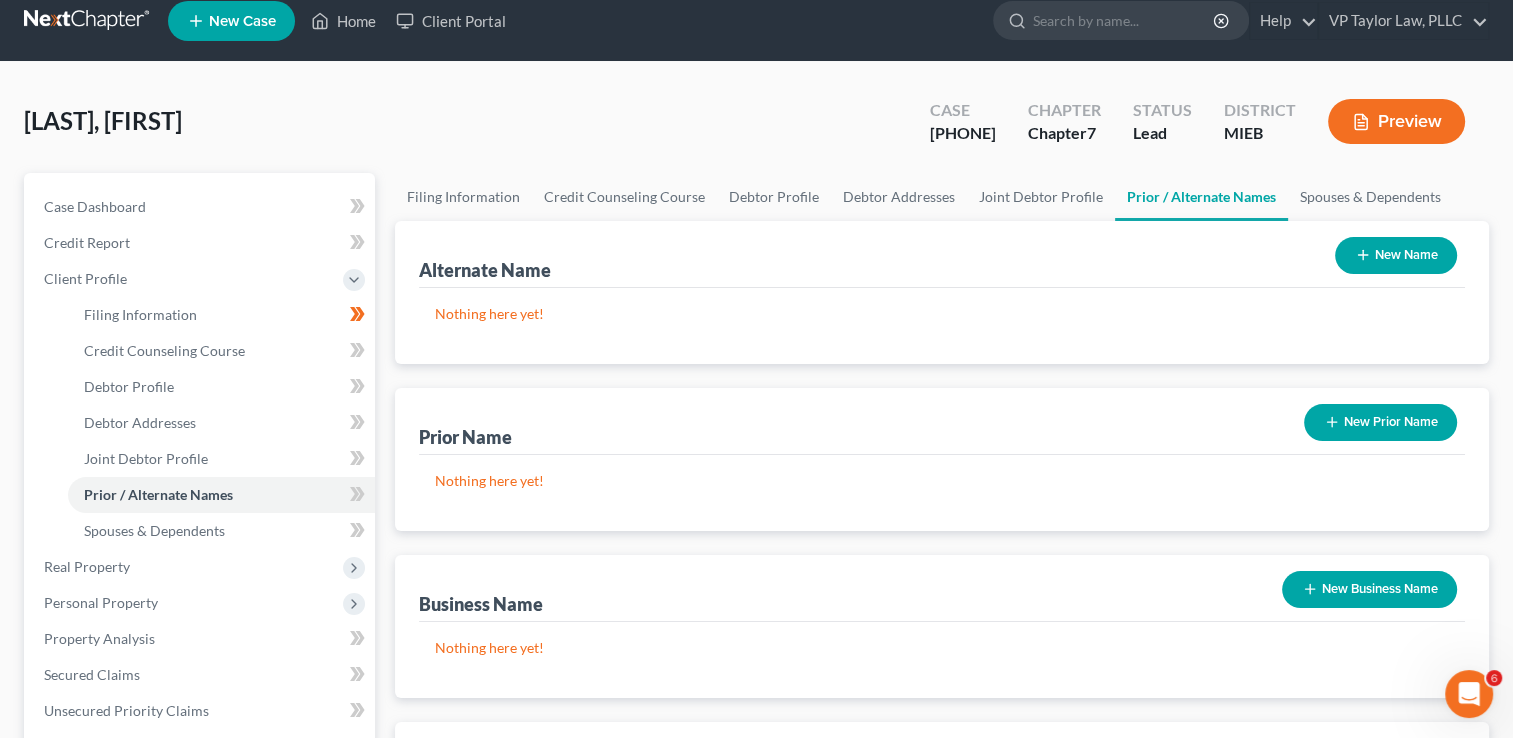 scroll, scrollTop: 0, scrollLeft: 0, axis: both 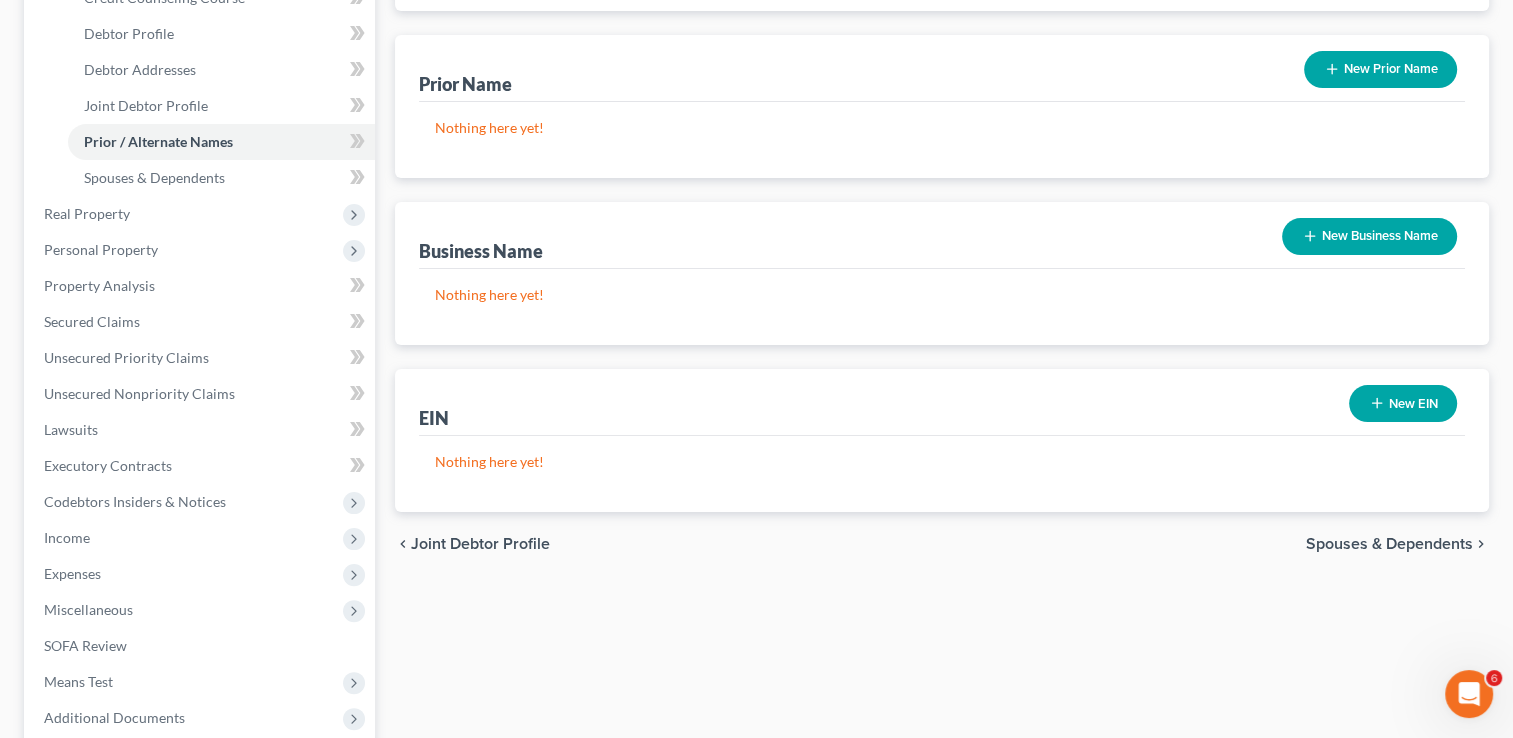 click on "Spouses & Dependents" at bounding box center [1389, 544] 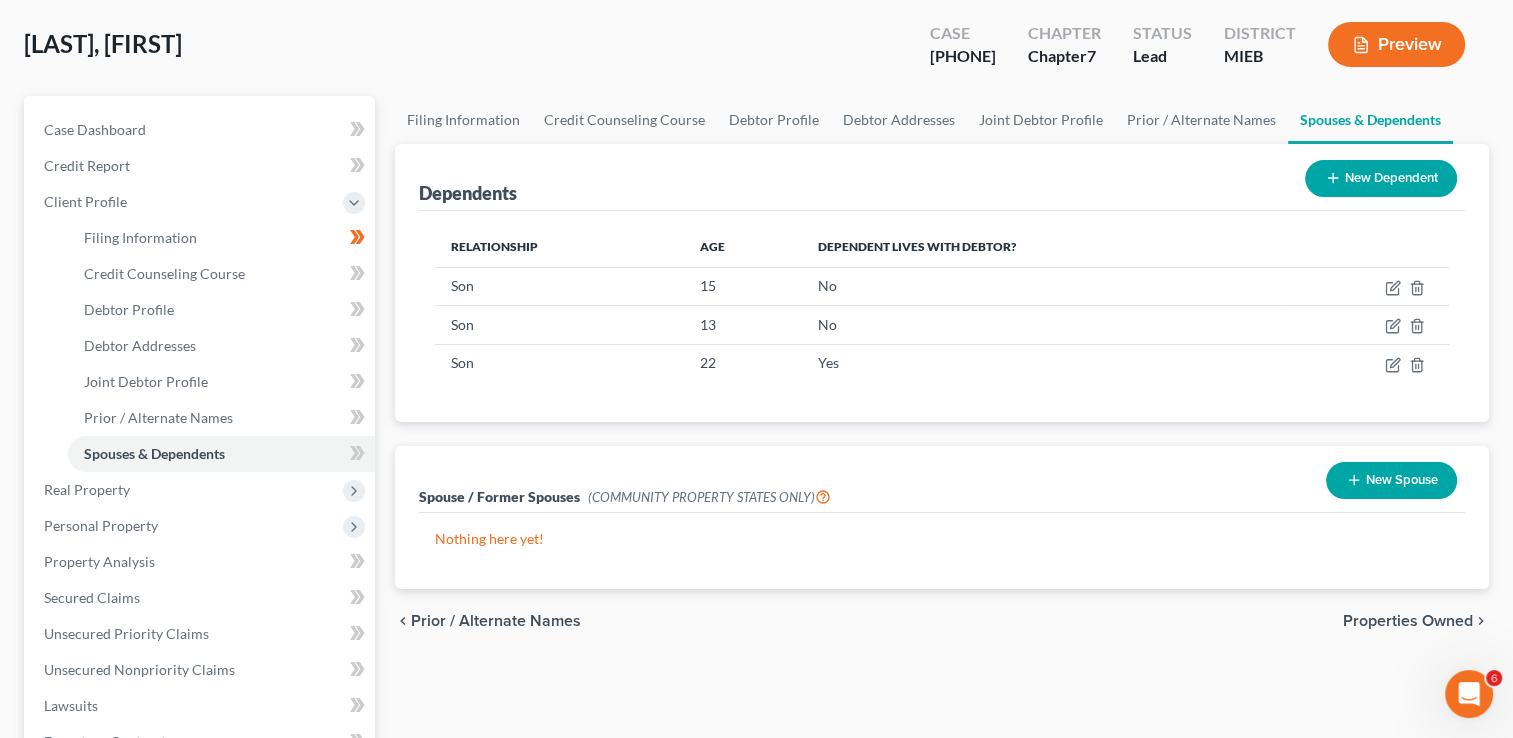 scroll, scrollTop: 0, scrollLeft: 0, axis: both 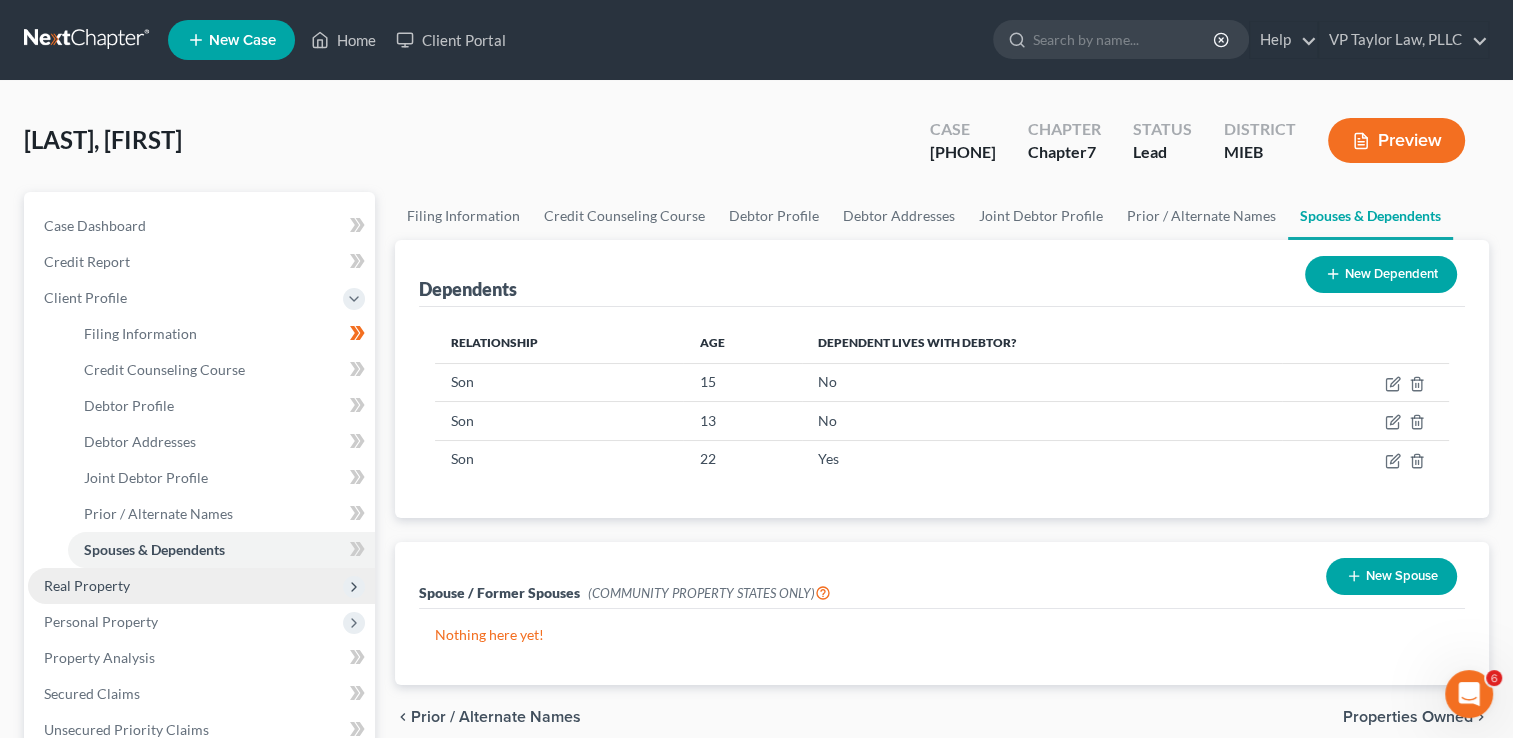 click on "Real Property" at bounding box center [201, 586] 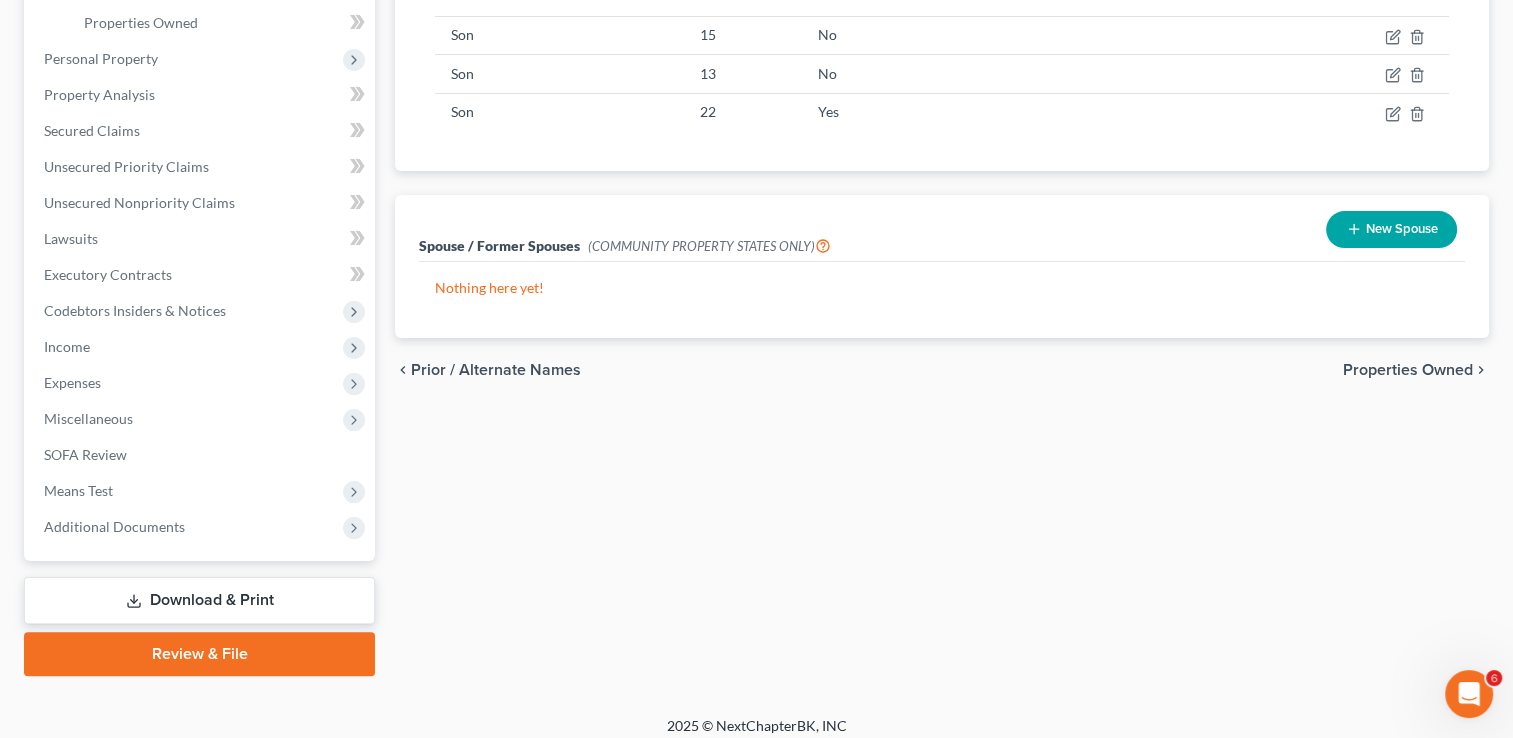 scroll, scrollTop: 353, scrollLeft: 0, axis: vertical 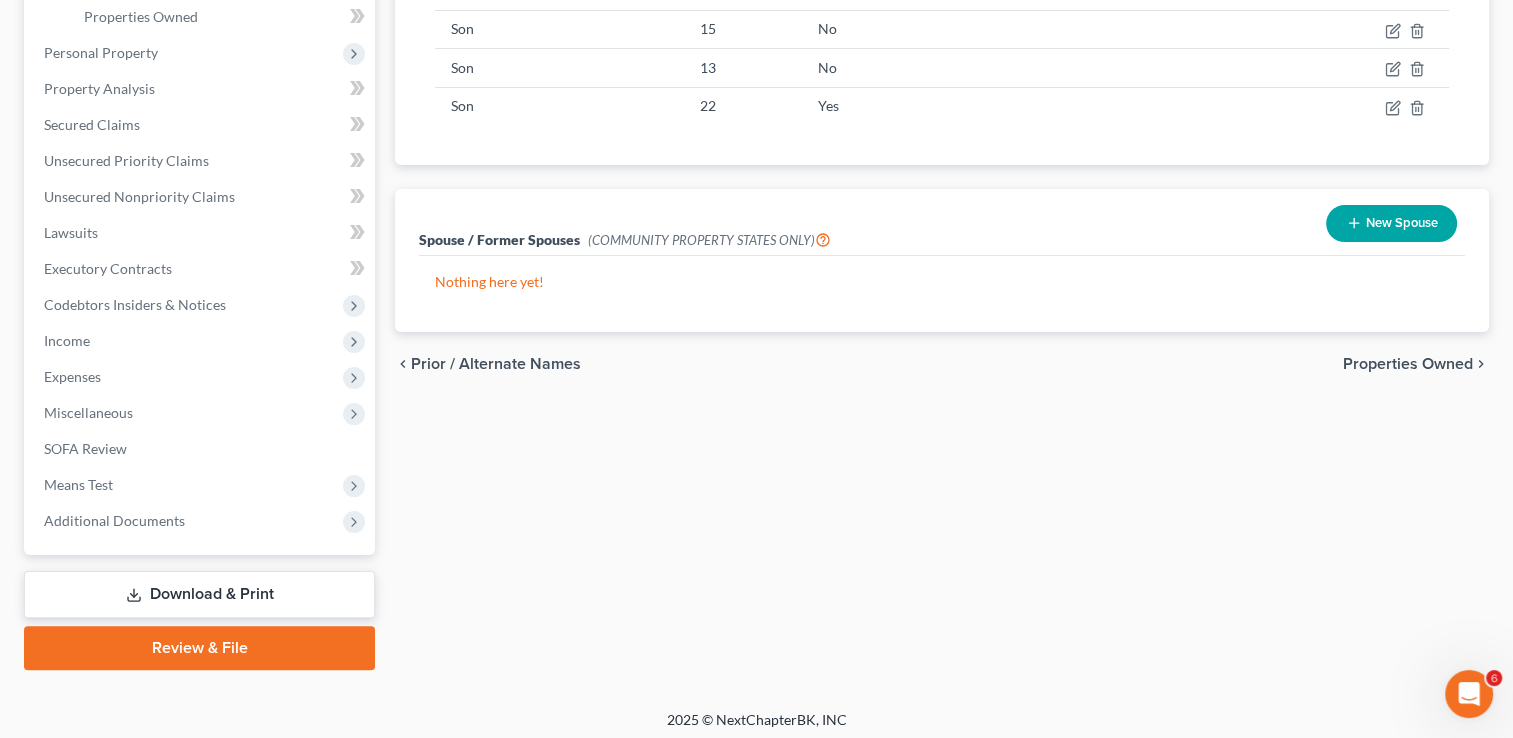 click on "Properties Owned" at bounding box center [1408, 364] 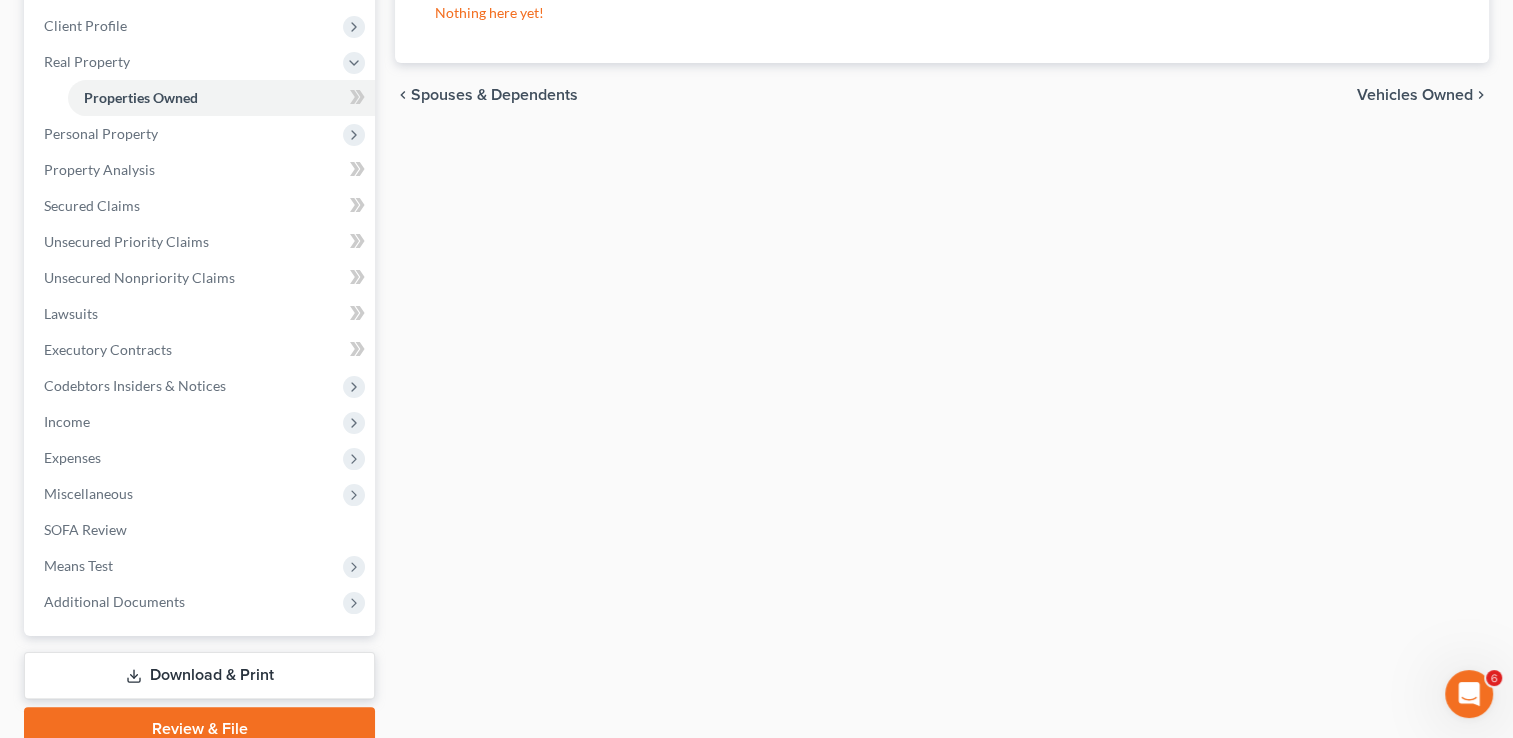 scroll, scrollTop: 0, scrollLeft: 0, axis: both 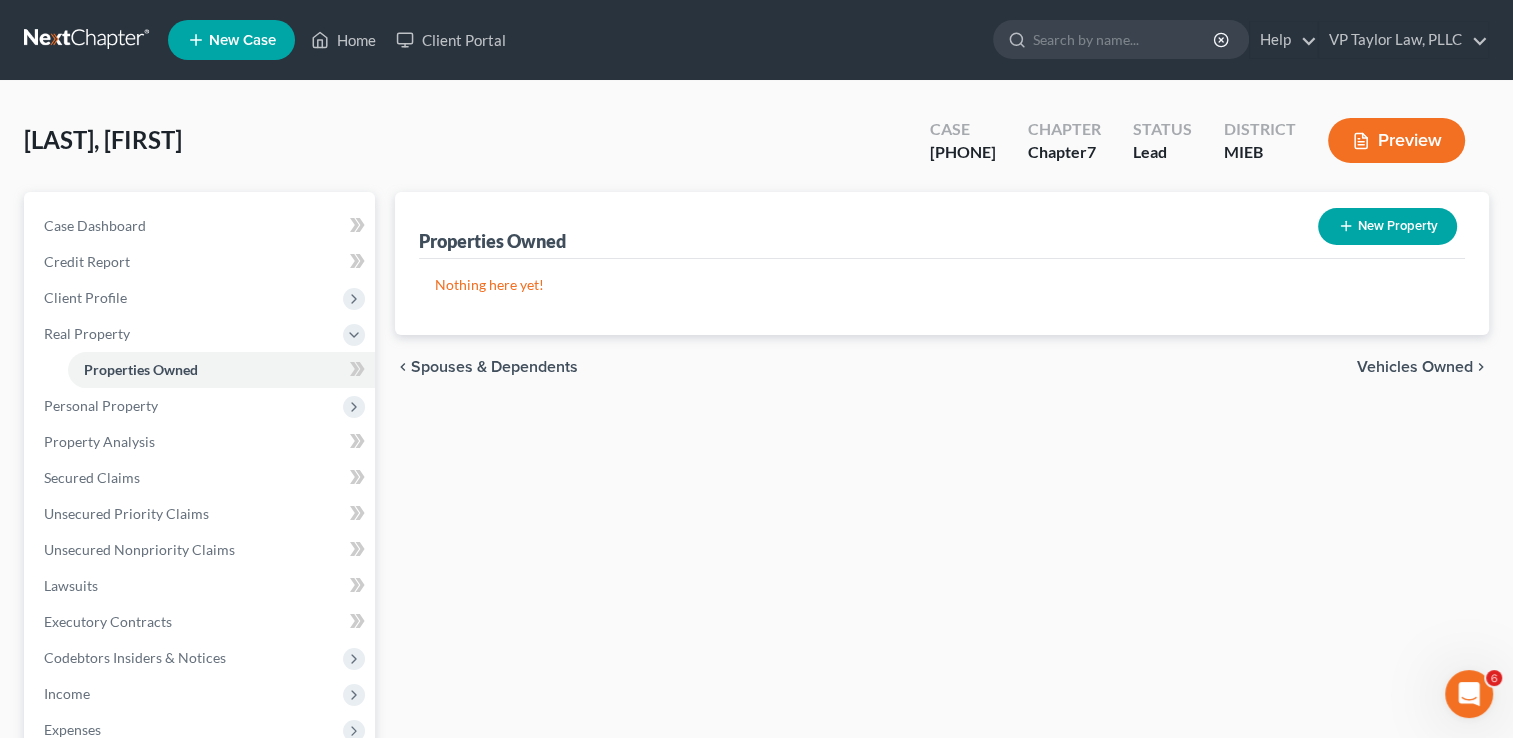 click on "Vehicles Owned" at bounding box center (1415, 367) 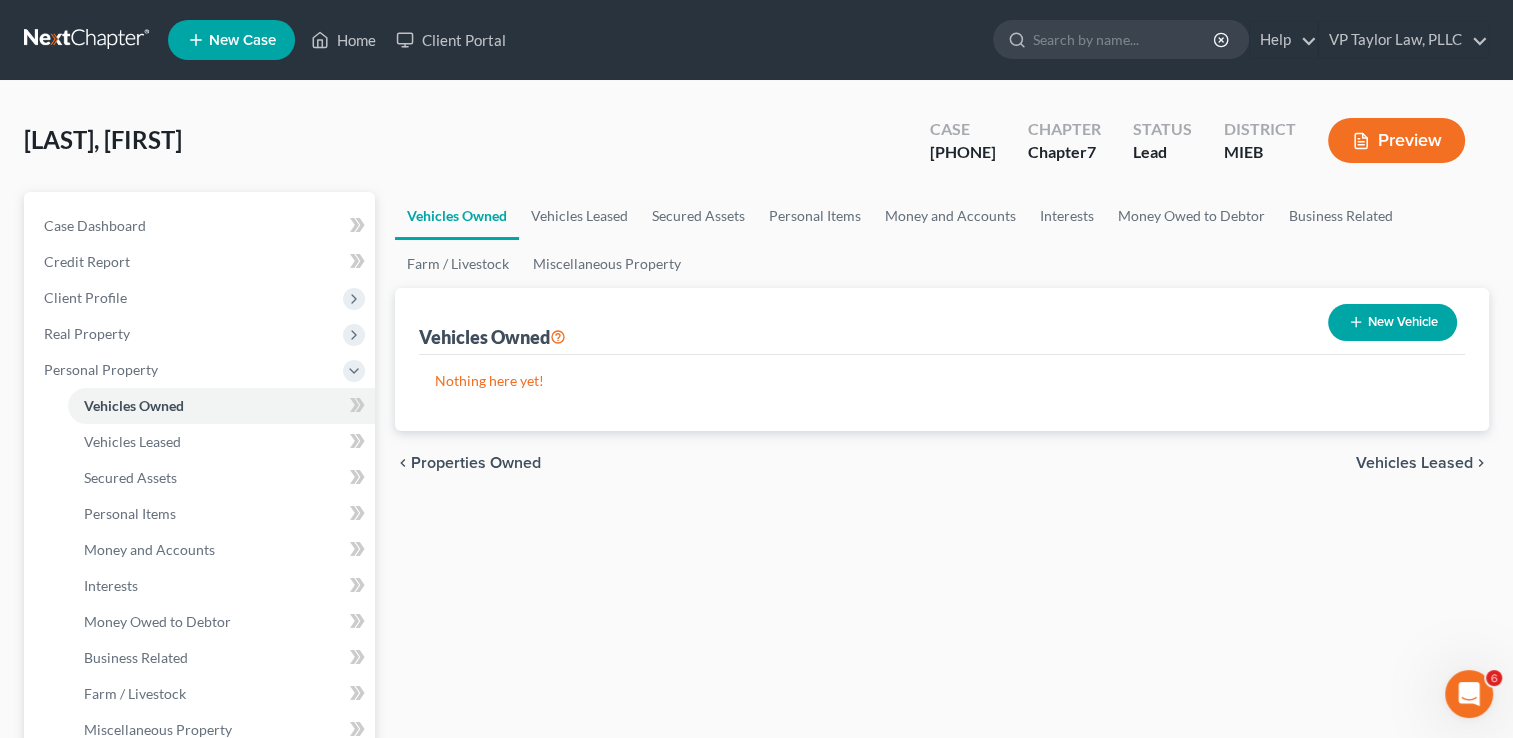 click on "New Vehicle" at bounding box center [1392, 322] 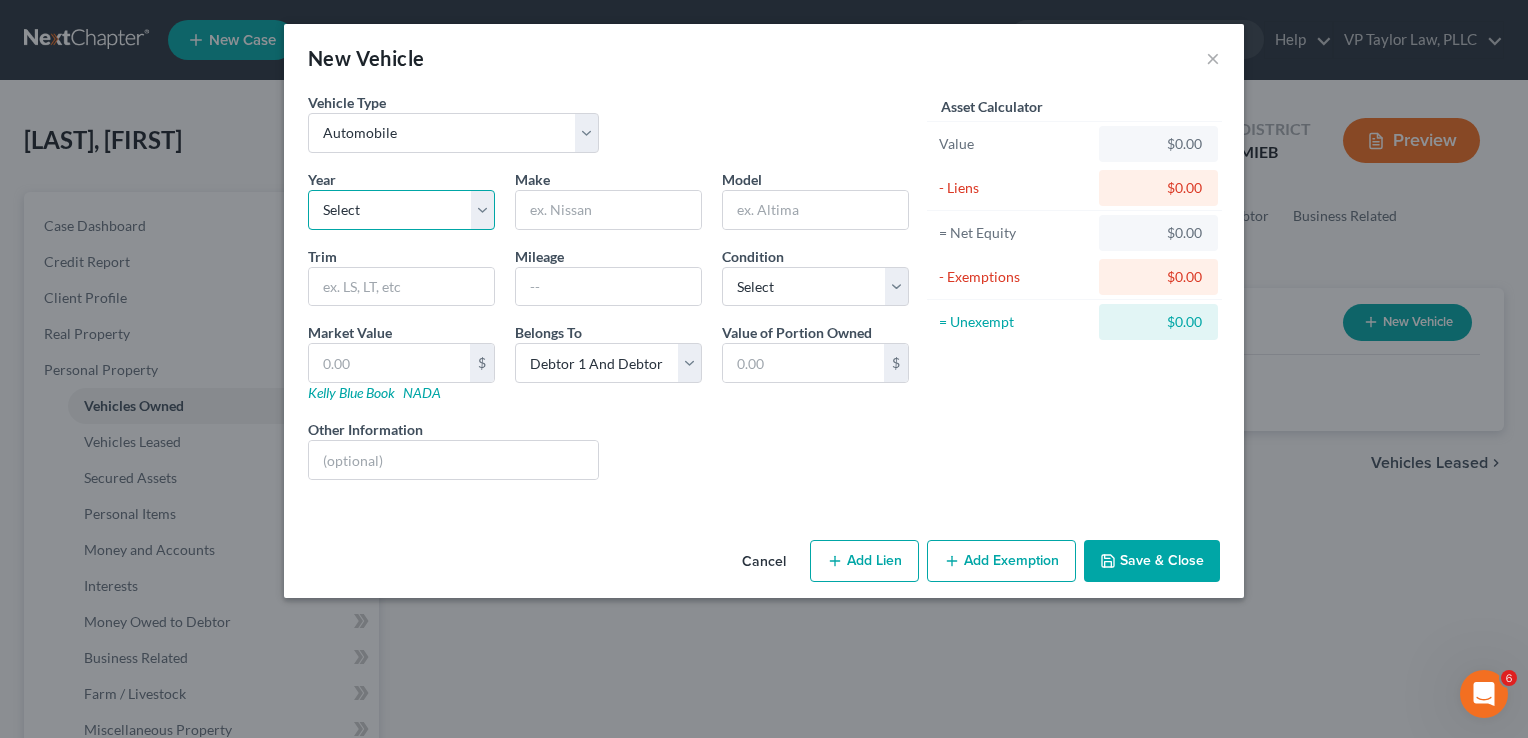 click on "Select 2026 2025 2024 2023 2022 2021 2020 2019 2018 2017 2016 2015 2014 2013 2012 2011 2010 2009 2008 2007 2006 2005 2004 2003 2002 2001 2000 1999 1998 1997 1996 1995 1994 1993 1992 1991 1990 1989 1988 1987 1986 1985 1984 1983 1982 1981 1980 1979 1978 1977 1976 1975 1974 1973 1972 1971 1970 1969 1968 1967 1966 1965 1964 1963 1962 1961 1960 1959 1958 1957 1956 1955 1954 1953 1952 1951 1950 1949 1948 1947 1946 1945 1944 1943 1942 1941 1940 1939 1938 1937 1936 1935 1934 1933 1932 1931 1930 1929 1928 1927 1926 1925 1924 1923 1922 1921 1920 1919 1918 1917 1916 1915 1914 1913 1912 1911 1910 1909 1908 1907 1906 1905 1904 1903 1902 1901" at bounding box center (401, 210) 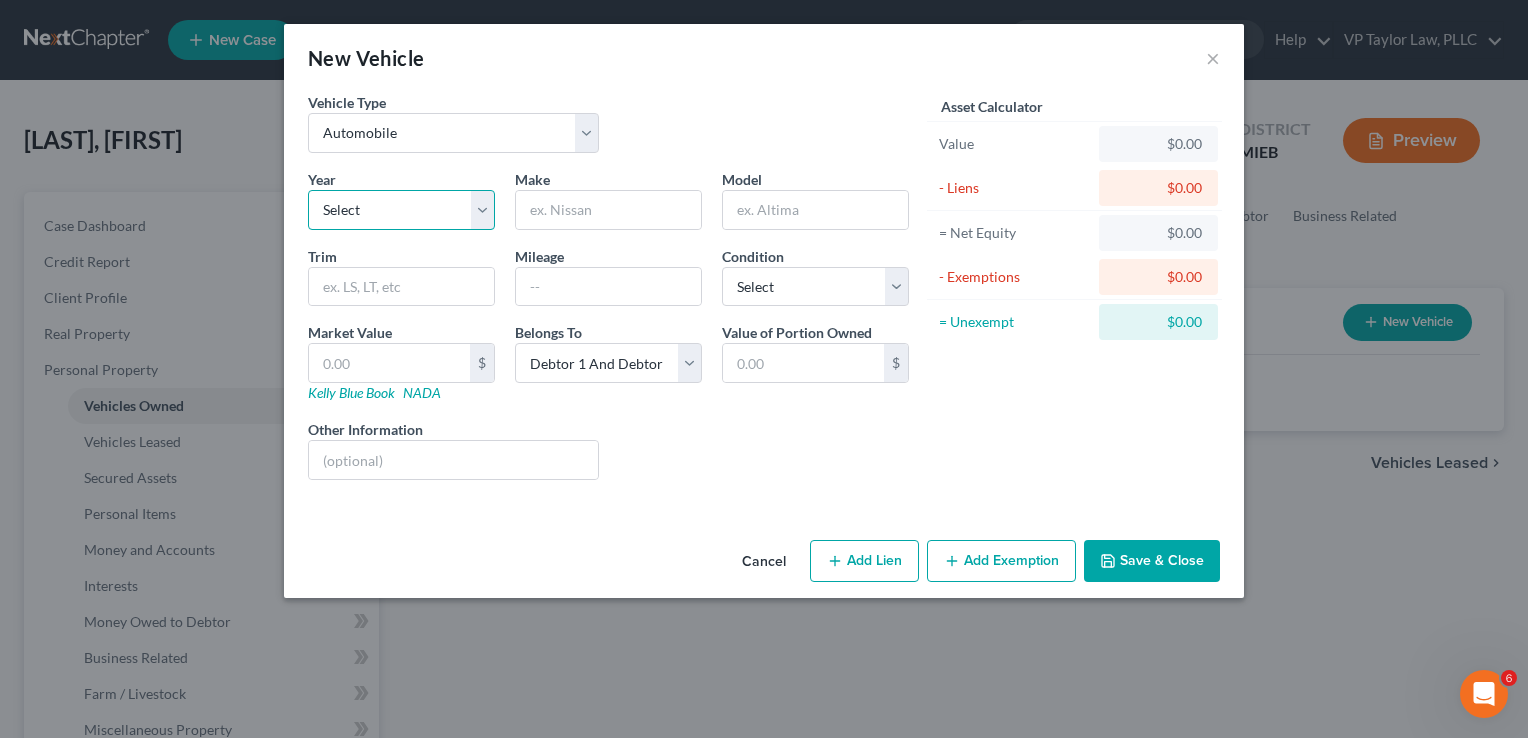 select on "8" 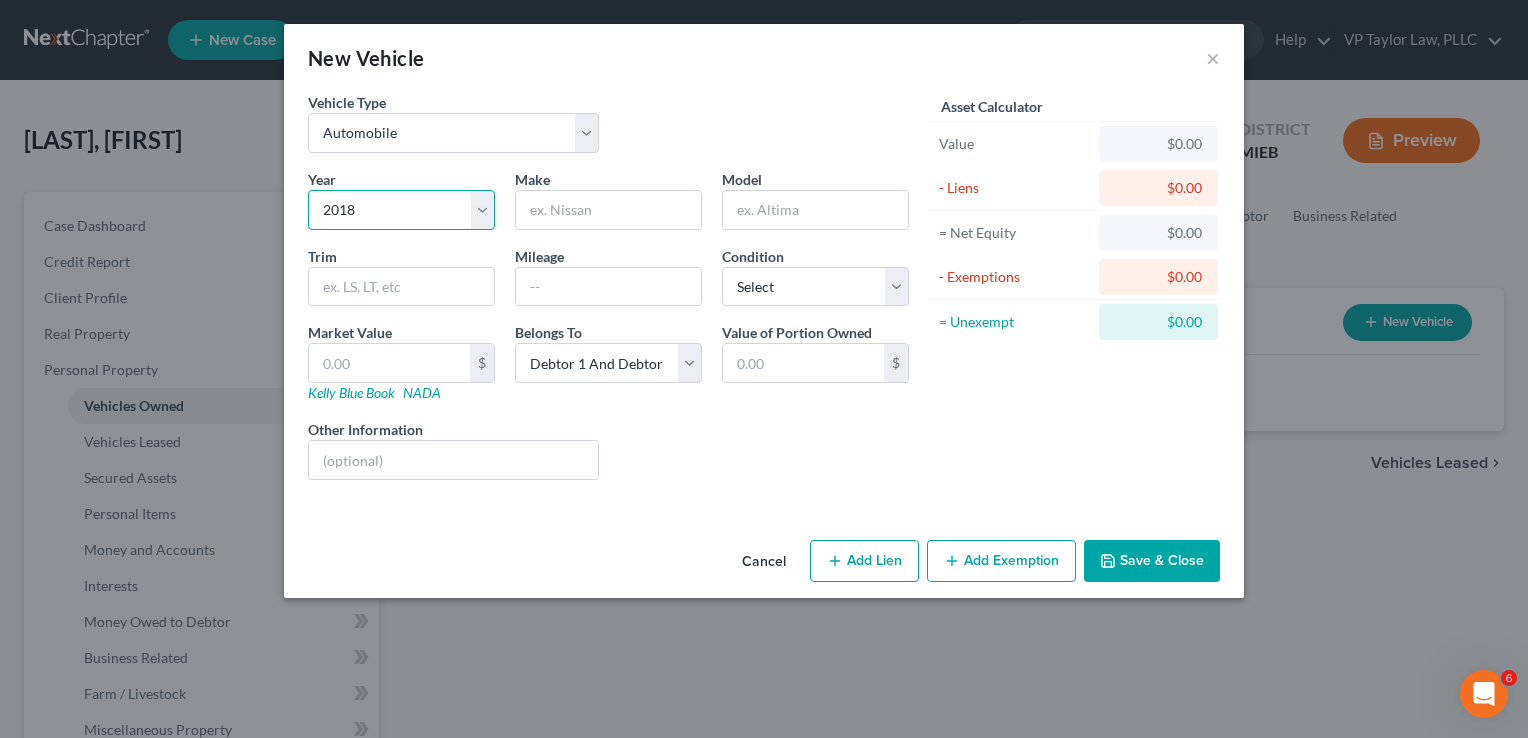 click on "Select 2026 2025 2024 2023 2022 2021 2020 2019 2018 2017 2016 2015 2014 2013 2012 2011 2010 2009 2008 2007 2006 2005 2004 2003 2002 2001 2000 1999 1998 1997 1996 1995 1994 1993 1992 1991 1990 1989 1988 1987 1986 1985 1984 1983 1982 1981 1980 1979 1978 1977 1976 1975 1974 1973 1972 1971 1970 1969 1968 1967 1966 1965 1964 1963 1962 1961 1960 1959 1958 1957 1956 1955 1954 1953 1952 1951 1950 1949 1948 1947 1946 1945 1944 1943 1942 1941 1940 1939 1938 1937 1936 1935 1934 1933 1932 1931 1930 1929 1928 1927 1926 1925 1924 1923 1922 1921 1920 1919 1918 1917 1916 1915 1914 1913 1912 1911 1910 1909 1908 1907 1906 1905 1904 1903 1902 1901" at bounding box center (401, 210) 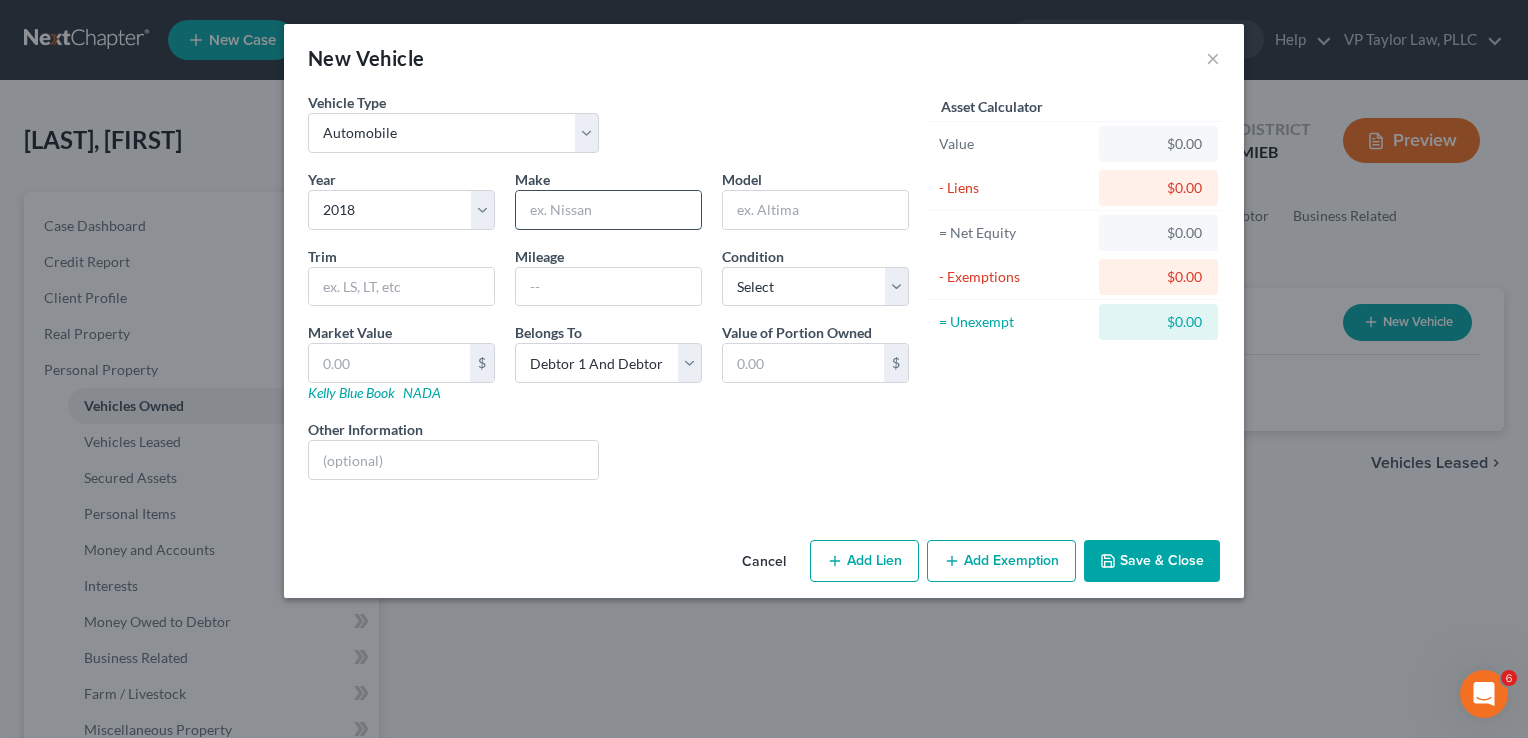 click at bounding box center (608, 210) 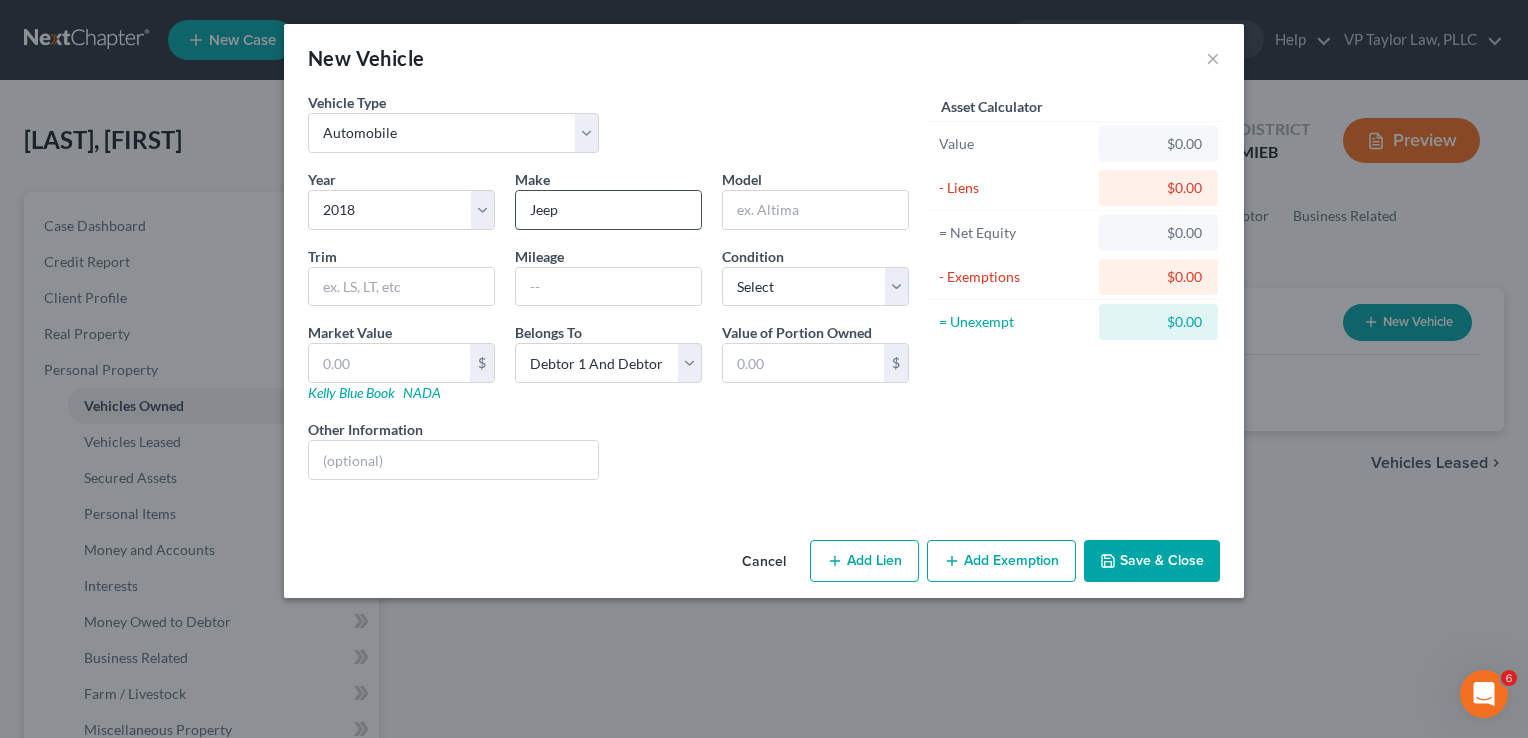 type on "Jeep" 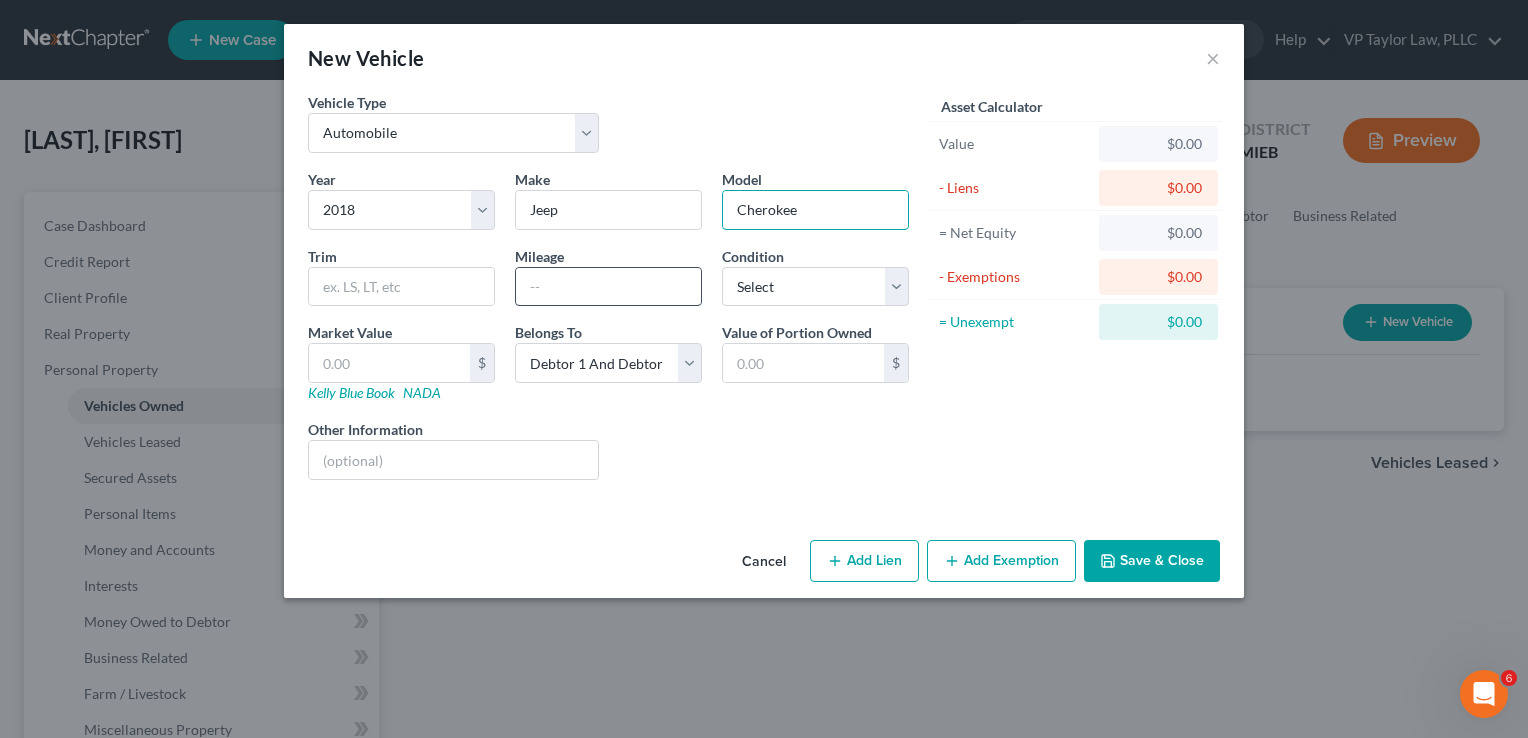 type on "Cherokee" 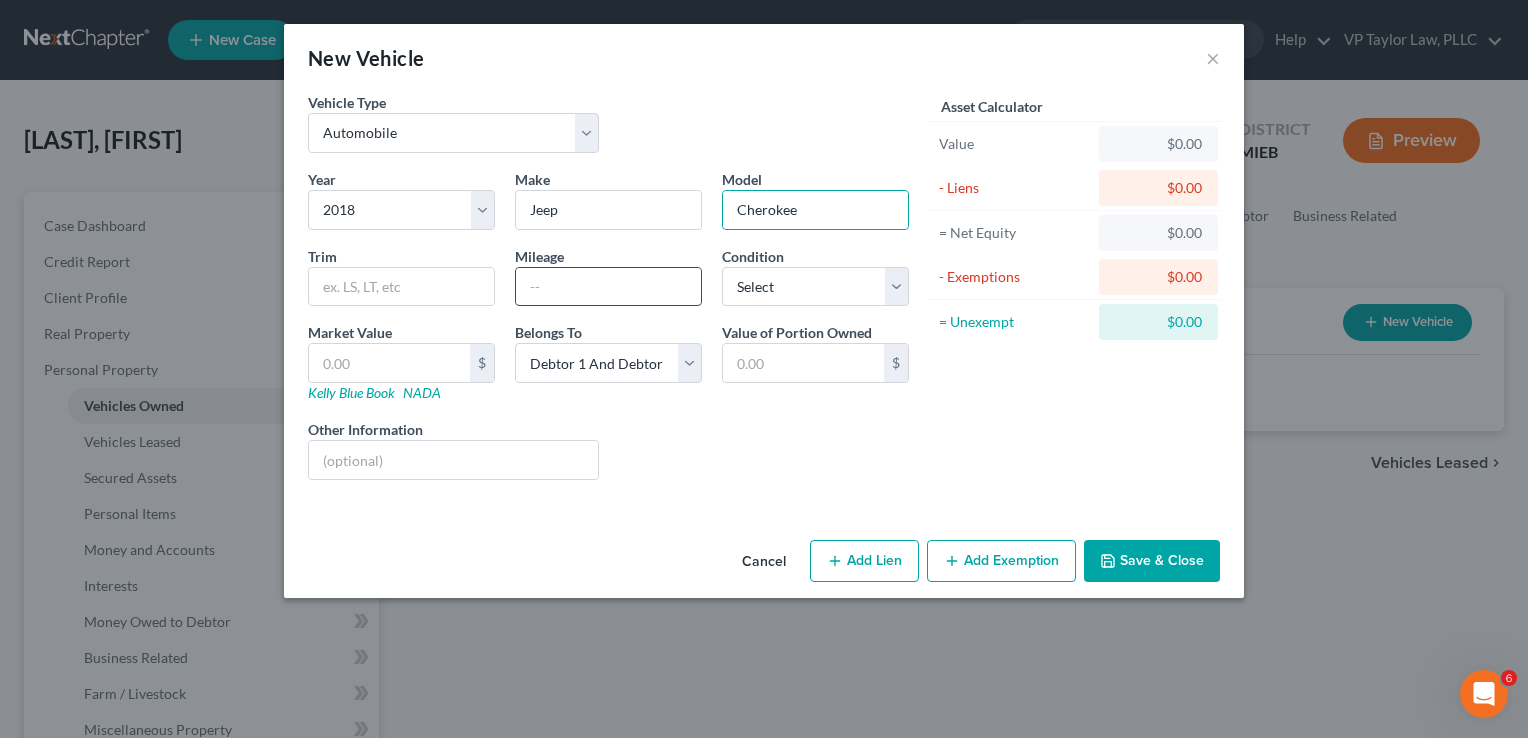 click at bounding box center (608, 287) 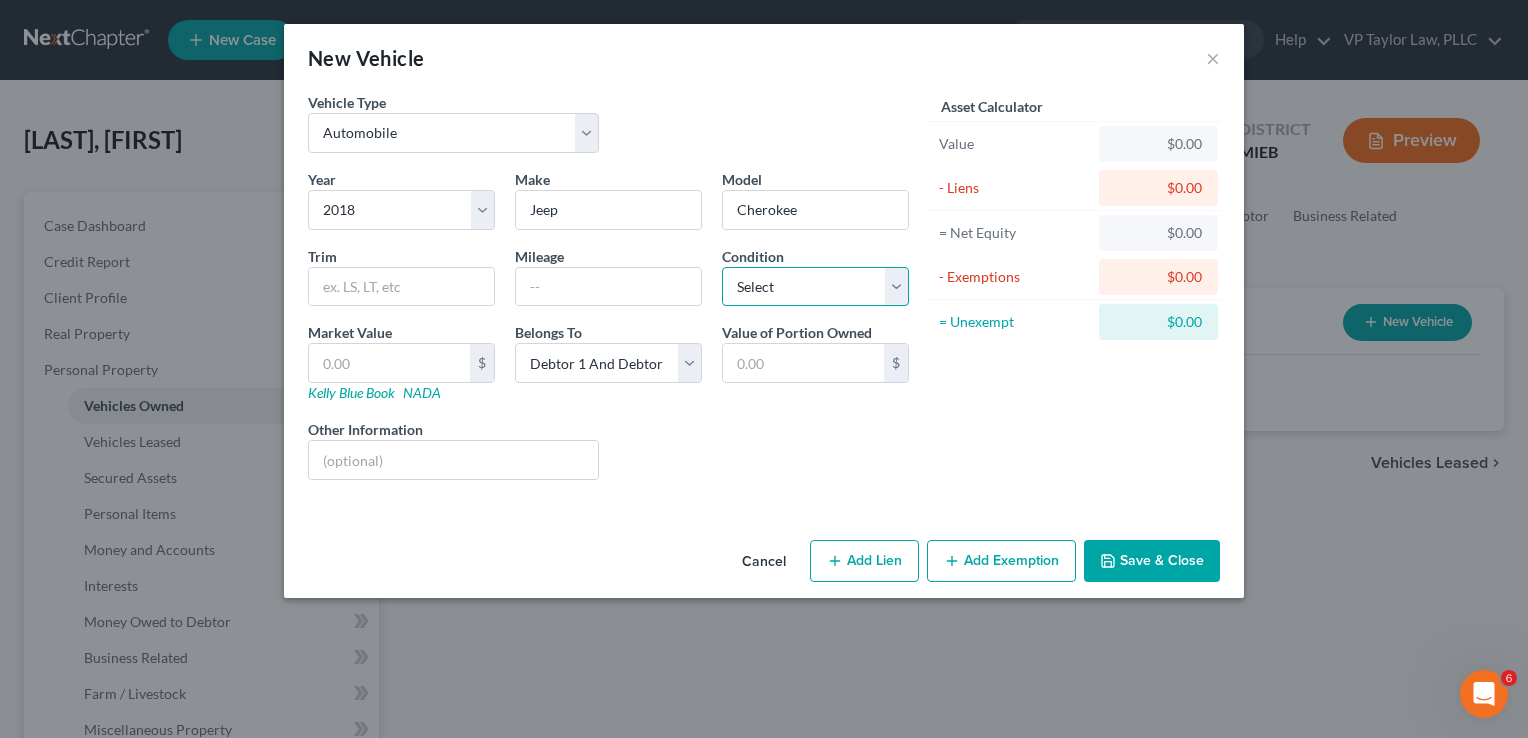 click on "Select Excellent Very Good Good Fair Poor" at bounding box center [815, 287] 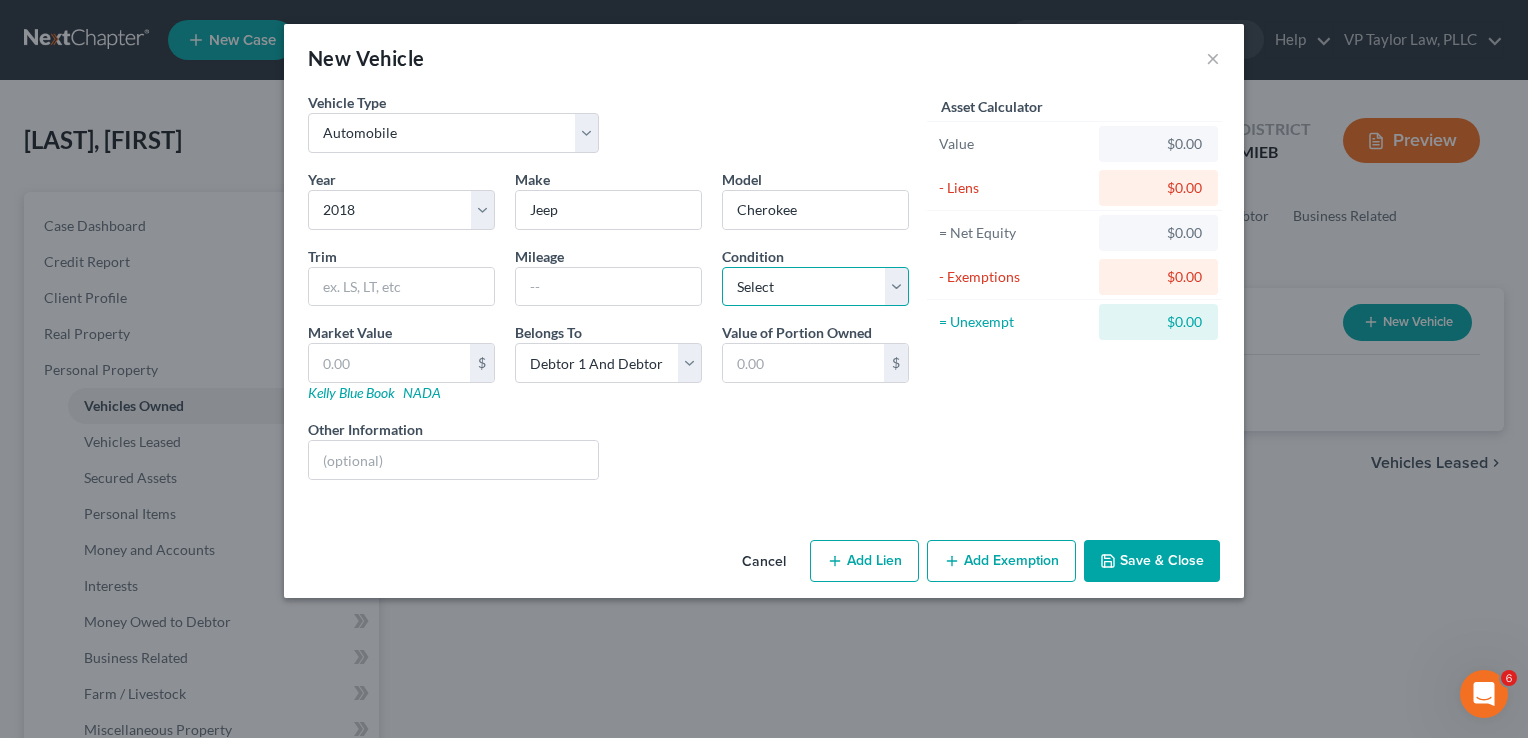 select on "2" 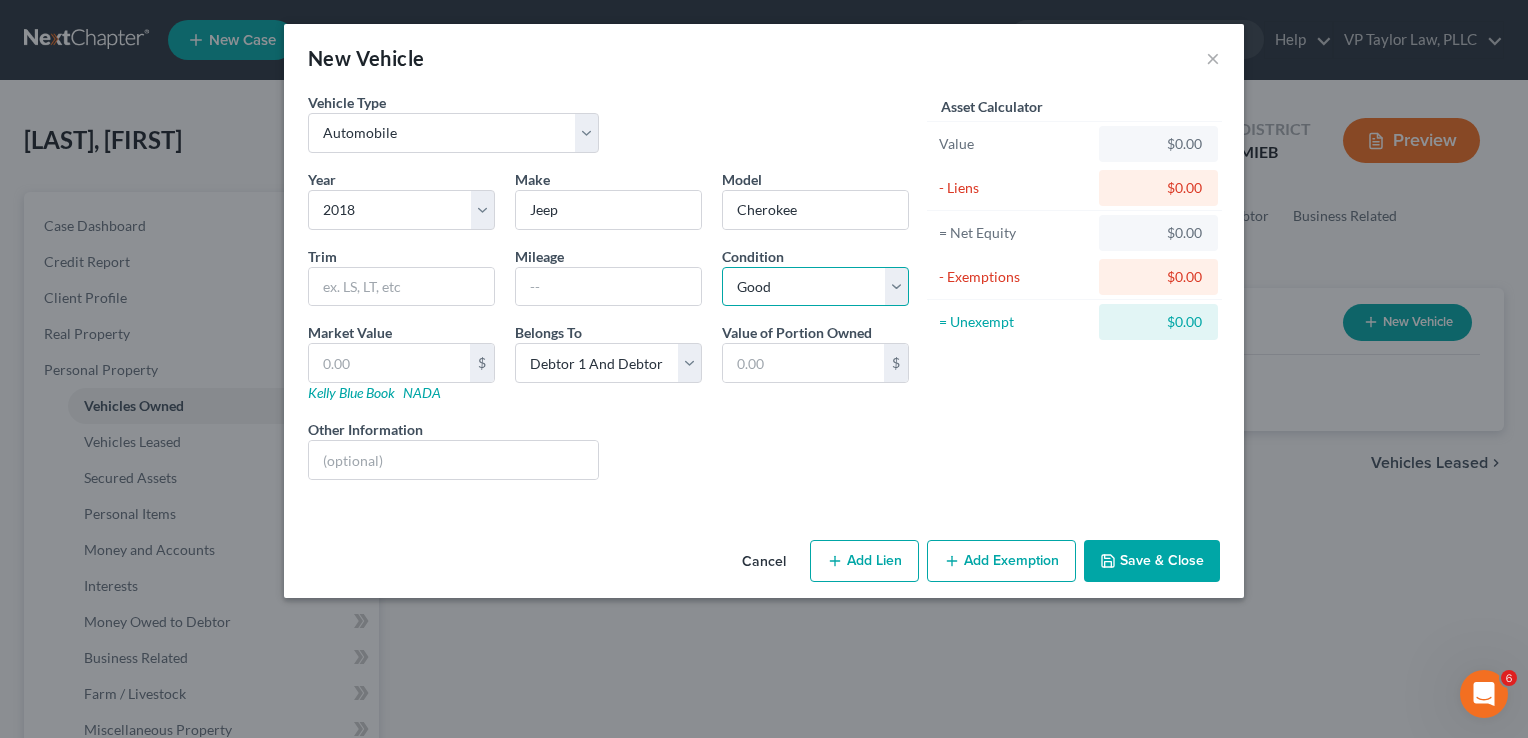 click on "Select Excellent Very Good Good Fair Poor" at bounding box center (815, 287) 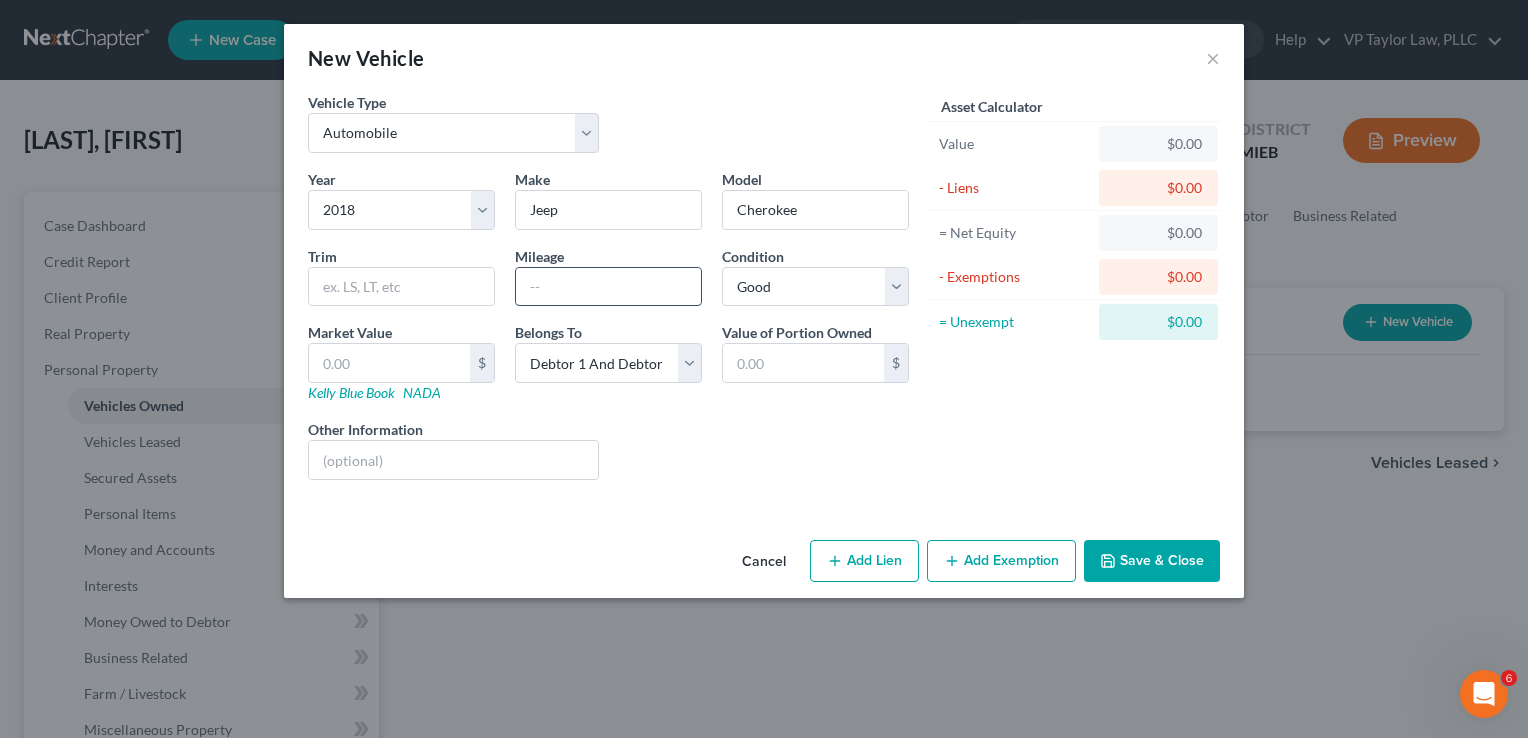 click at bounding box center (608, 287) 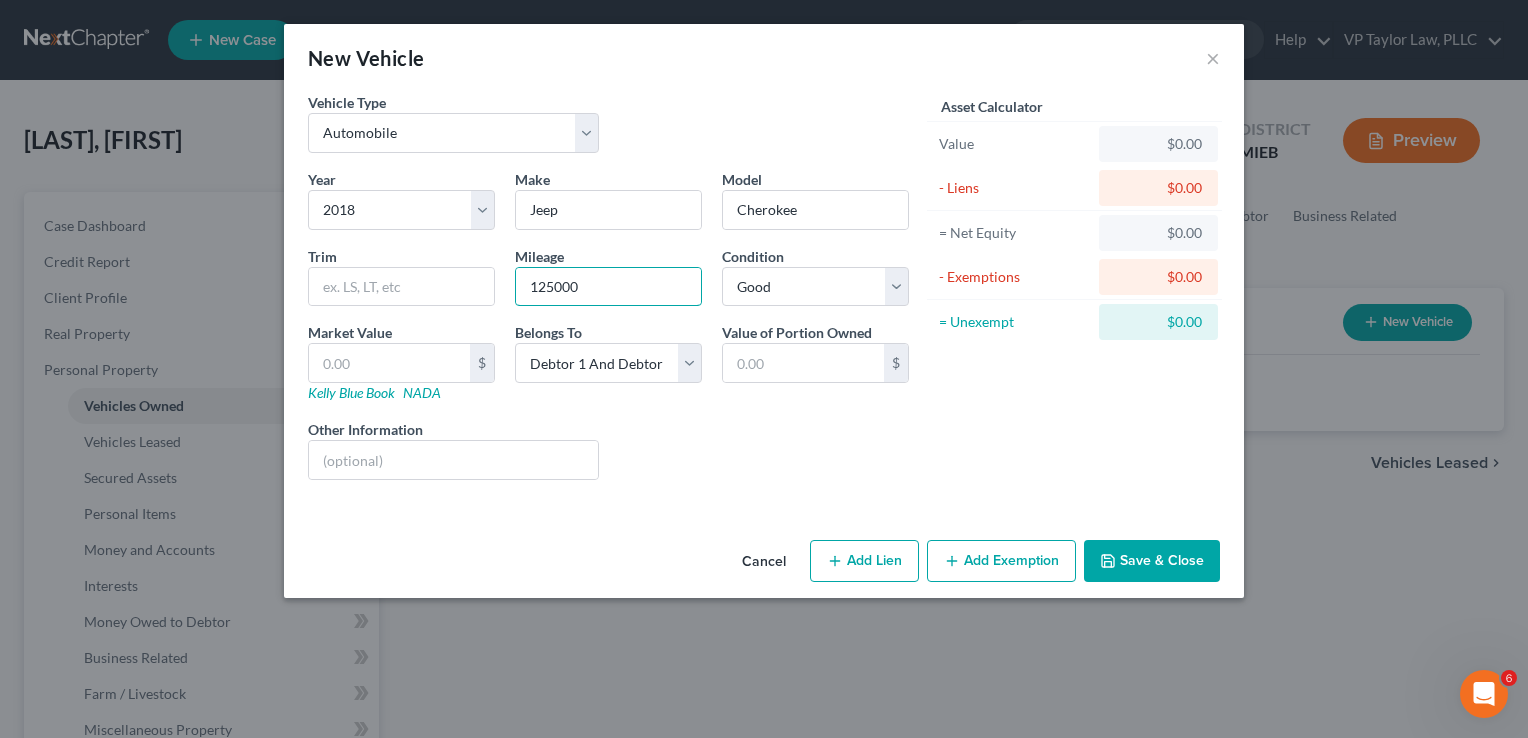 type on "125000" 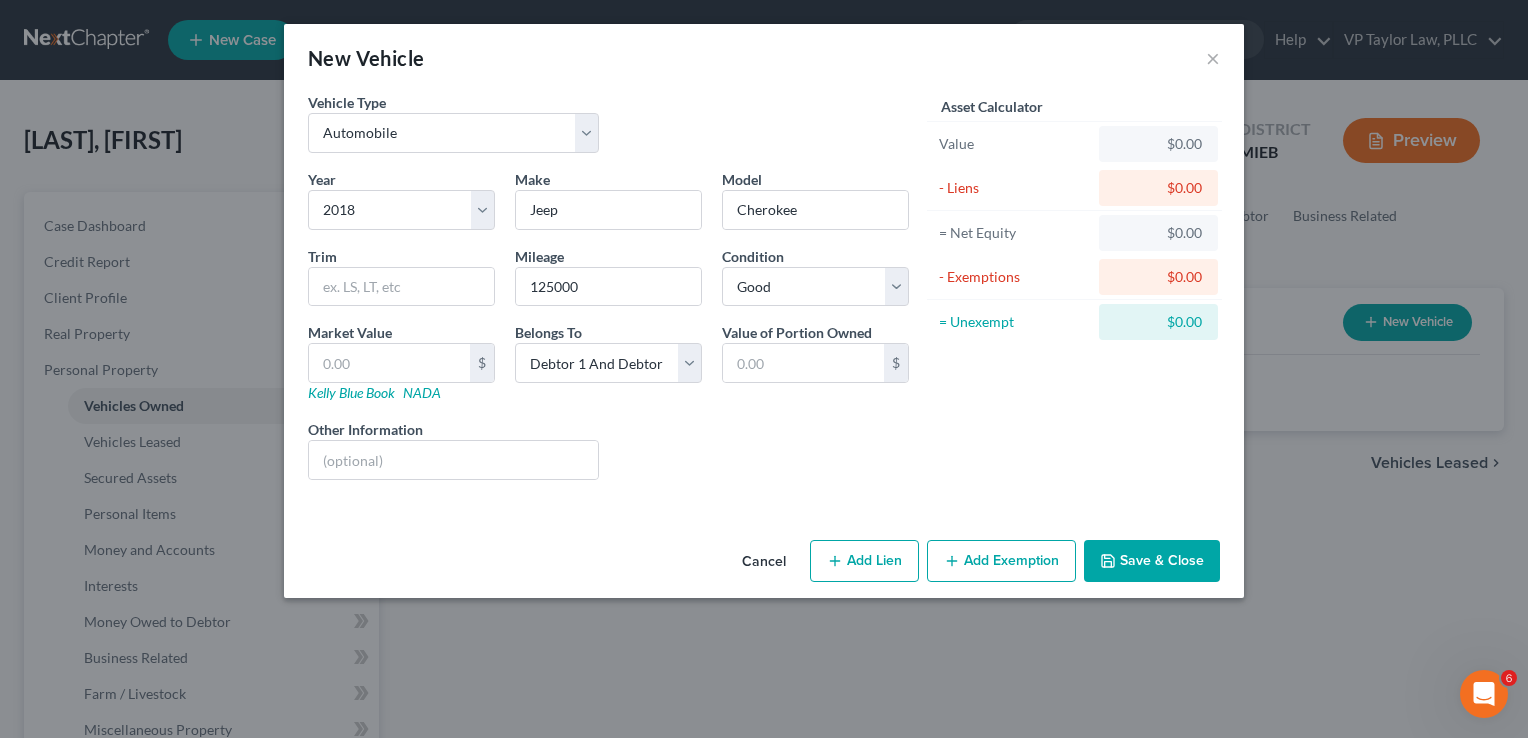 click on "Save & Close" at bounding box center [1152, 561] 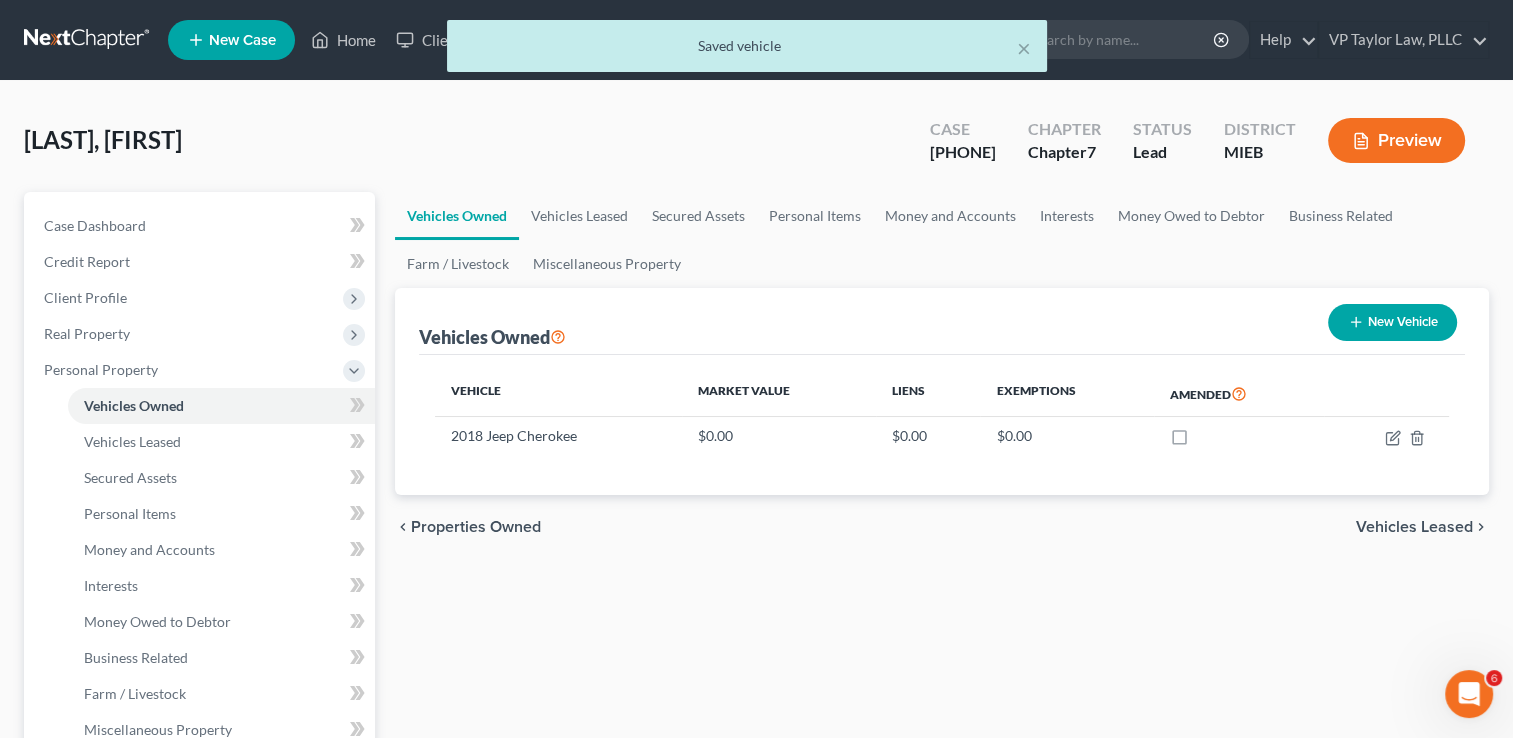click on "New Vehicle" at bounding box center (1392, 322) 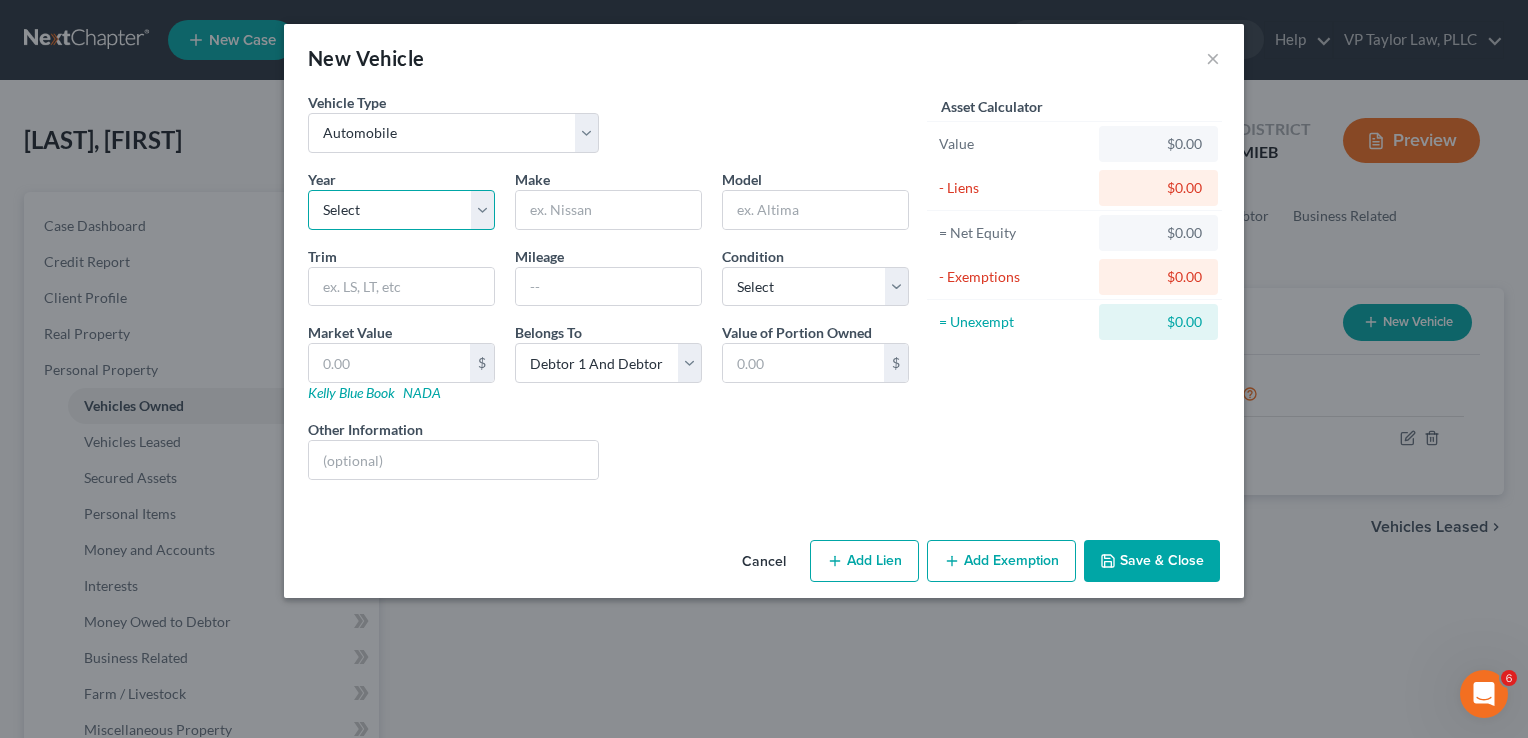 click on "Select 2026 2025 2024 2023 2022 2021 2020 2019 2018 2017 2016 2015 2014 2013 2012 2011 2010 2009 2008 2007 2006 2005 2004 2003 2002 2001 2000 1999 1998 1997 1996 1995 1994 1993 1992 1991 1990 1989 1988 1987 1986 1985 1984 1983 1982 1981 1980 1979 1978 1977 1976 1975 1974 1973 1972 1971 1970 1969 1968 1967 1966 1965 1964 1963 1962 1961 1960 1959 1958 1957 1956 1955 1954 1953 1952 1951 1950 1949 1948 1947 1946 1945 1944 1943 1942 1941 1940 1939 1938 1937 1936 1935 1934 1933 1932 1931 1930 1929 1928 1927 1926 1925 1924 1923 1922 1921 1920 1919 1918 1917 1916 1915 1914 1913 1912 1911 1910 1909 1908 1907 1906 1905 1904 1903 1902 1901" at bounding box center [401, 210] 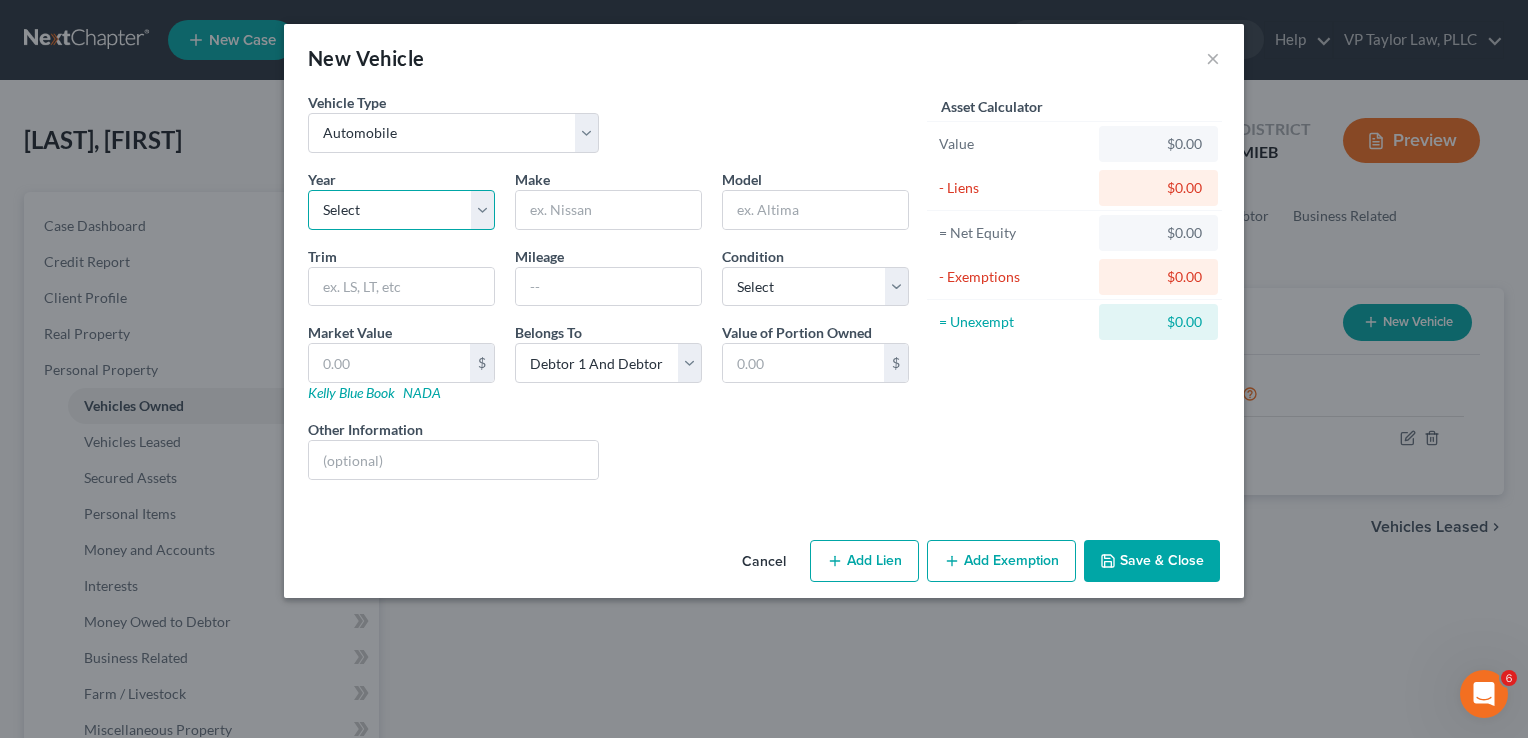 select on "4" 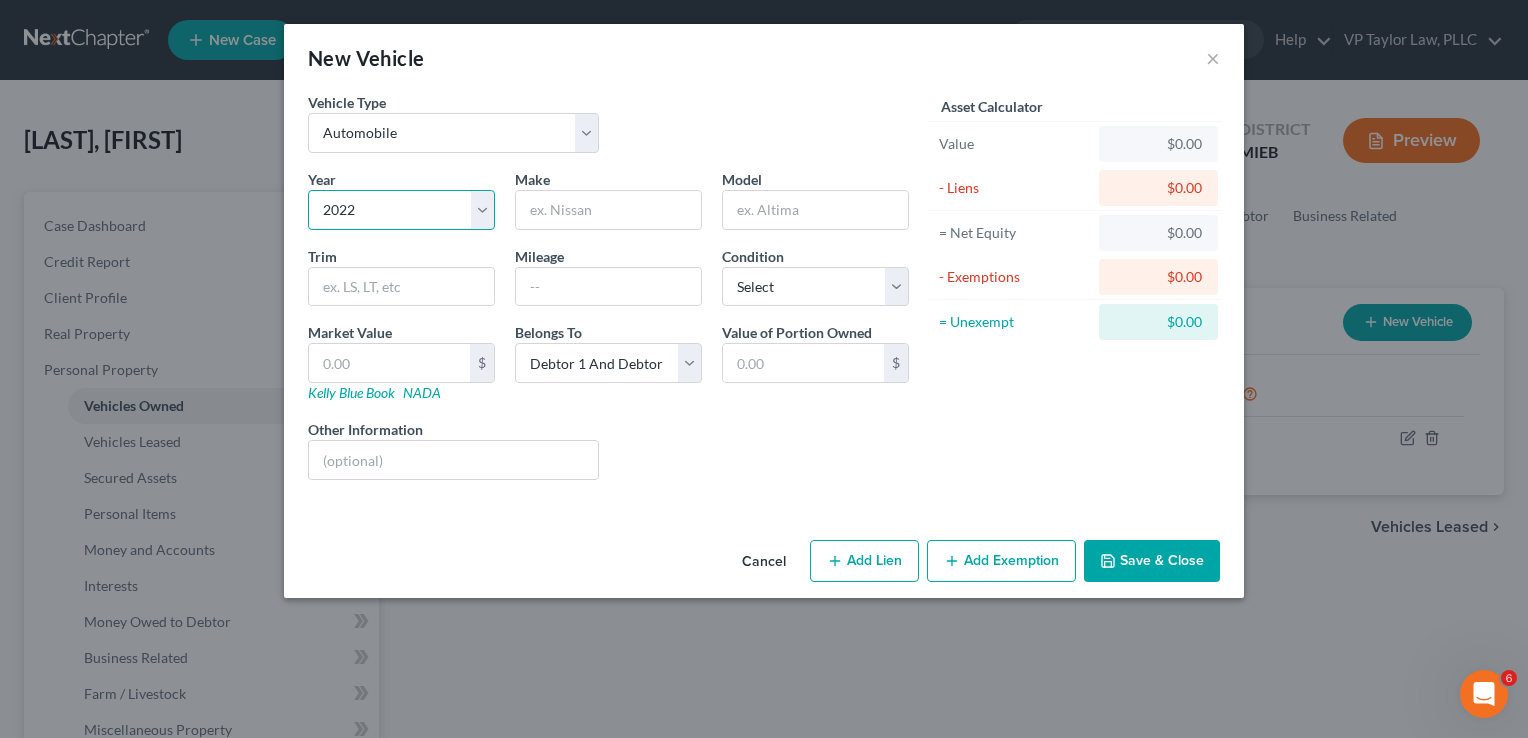 click on "Select 2026 2025 2024 2023 2022 2021 2020 2019 2018 2017 2016 2015 2014 2013 2012 2011 2010 2009 2008 2007 2006 2005 2004 2003 2002 2001 2000 1999 1998 1997 1996 1995 1994 1993 1992 1991 1990 1989 1988 1987 1986 1985 1984 1983 1982 1981 1980 1979 1978 1977 1976 1975 1974 1973 1972 1971 1970 1969 1968 1967 1966 1965 1964 1963 1962 1961 1960 1959 1958 1957 1956 1955 1954 1953 1952 1951 1950 1949 1948 1947 1946 1945 1944 1943 1942 1941 1940 1939 1938 1937 1936 1935 1934 1933 1932 1931 1930 1929 1928 1927 1926 1925 1924 1923 1922 1921 1920 1919 1918 1917 1916 1915 1914 1913 1912 1911 1910 1909 1908 1907 1906 1905 1904 1903 1902 1901" at bounding box center [401, 210] 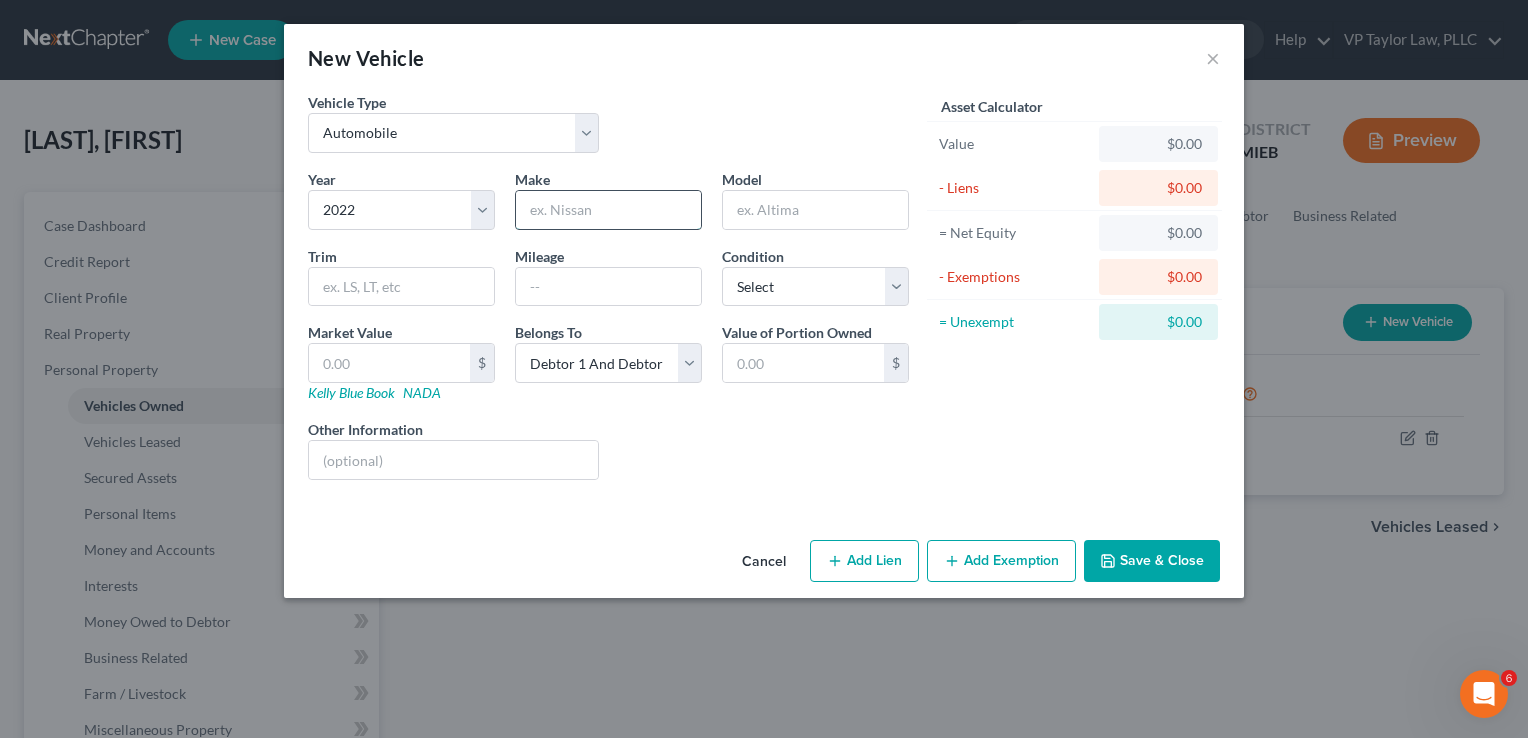 click at bounding box center [608, 210] 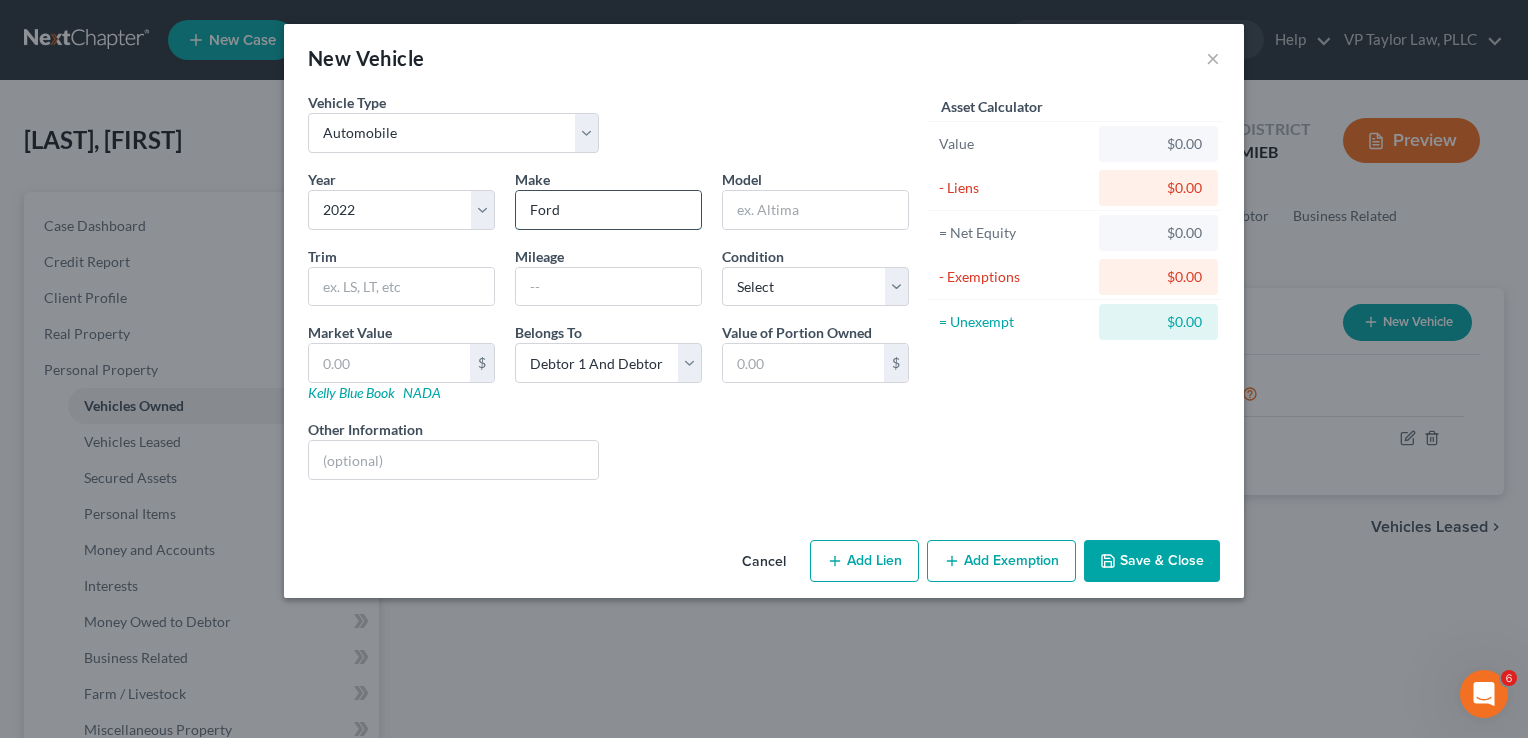 type on "Ford" 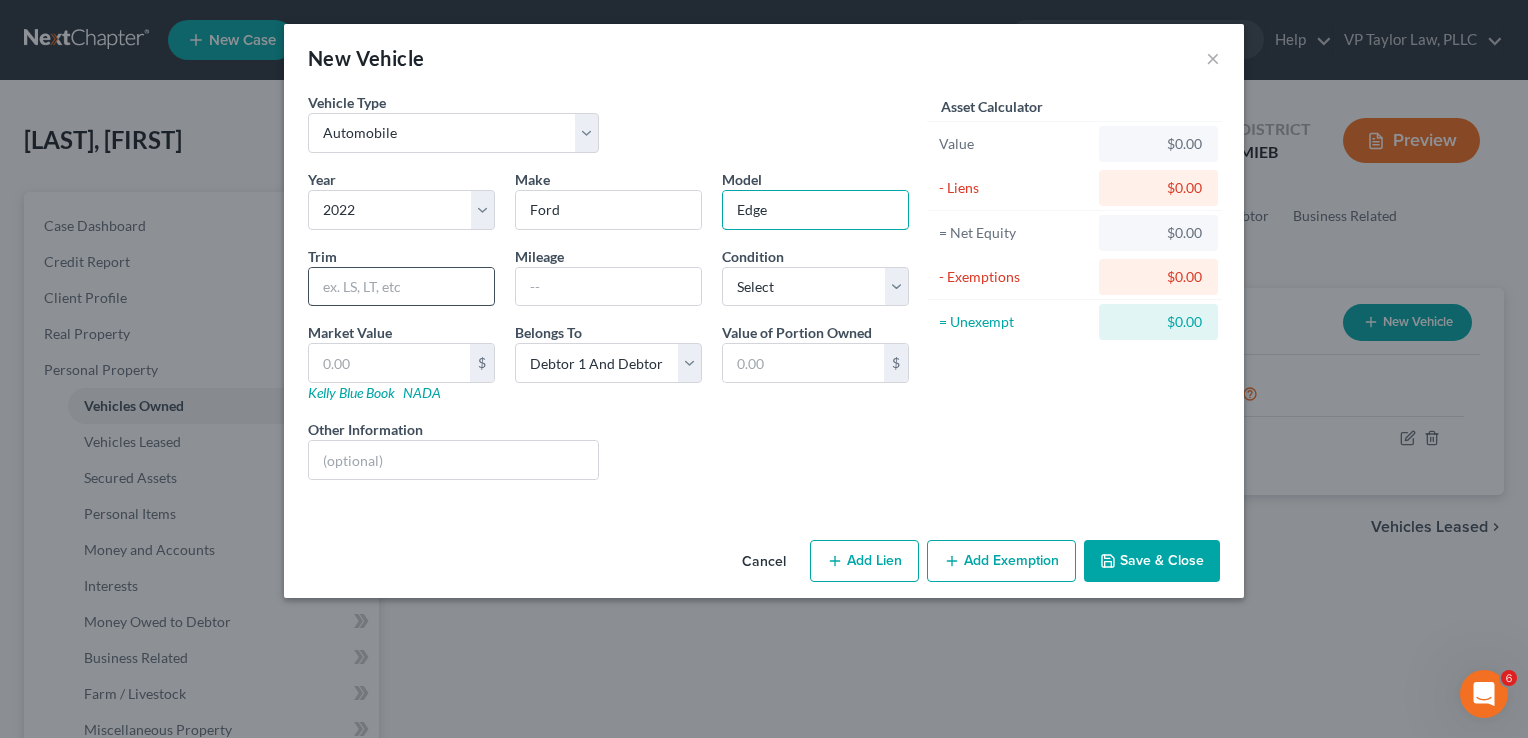 type on "Edge" 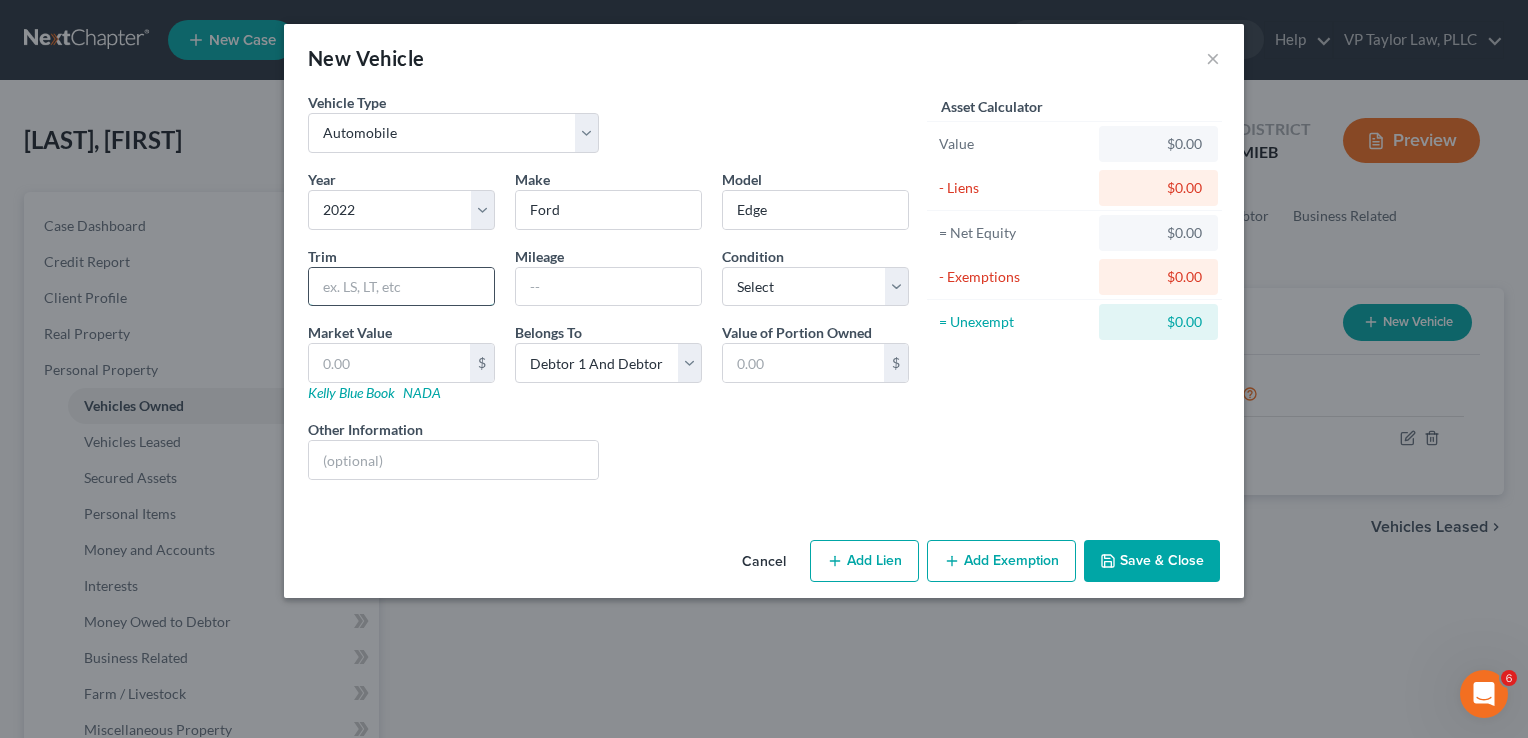 click at bounding box center [401, 287] 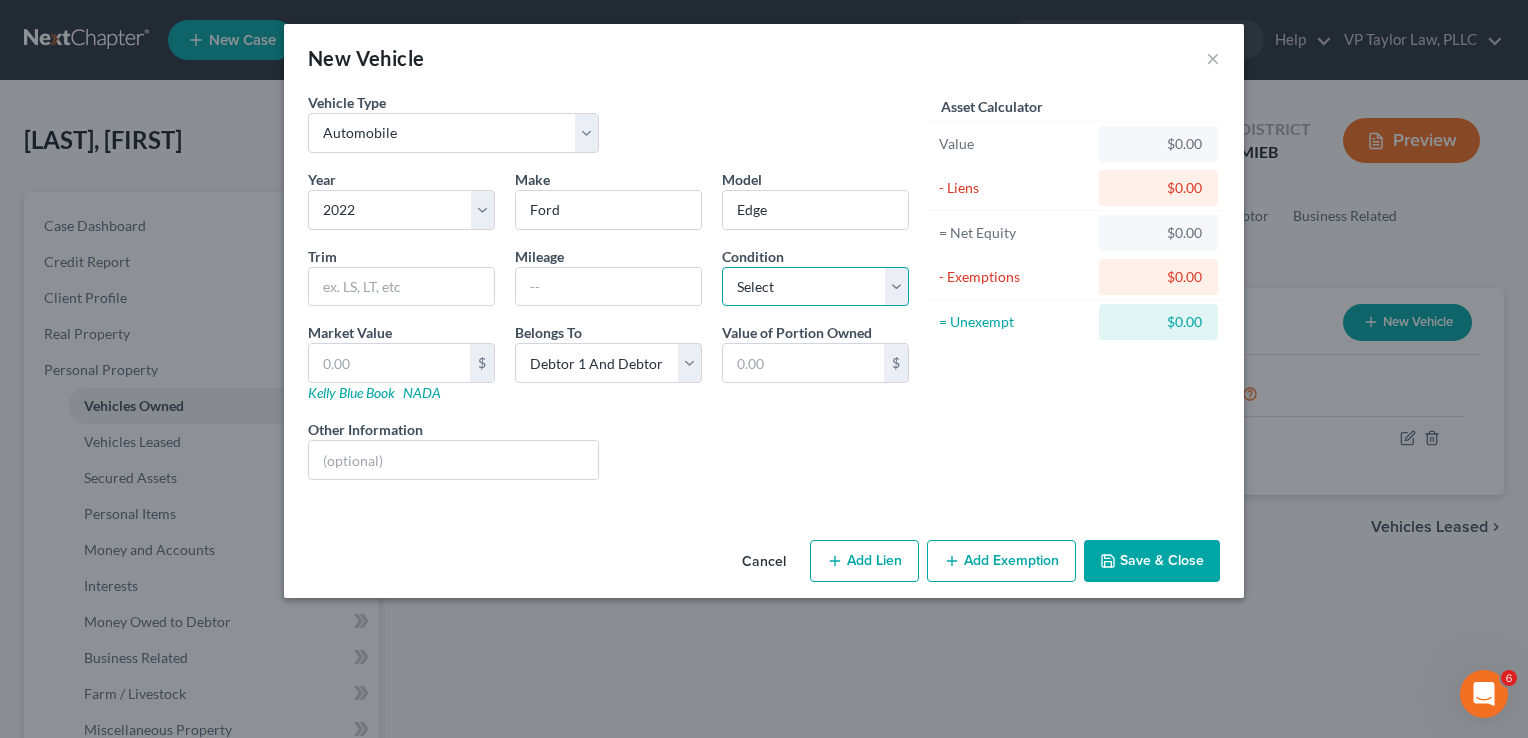 click on "Select Excellent Very Good Good Fair Poor" at bounding box center [815, 287] 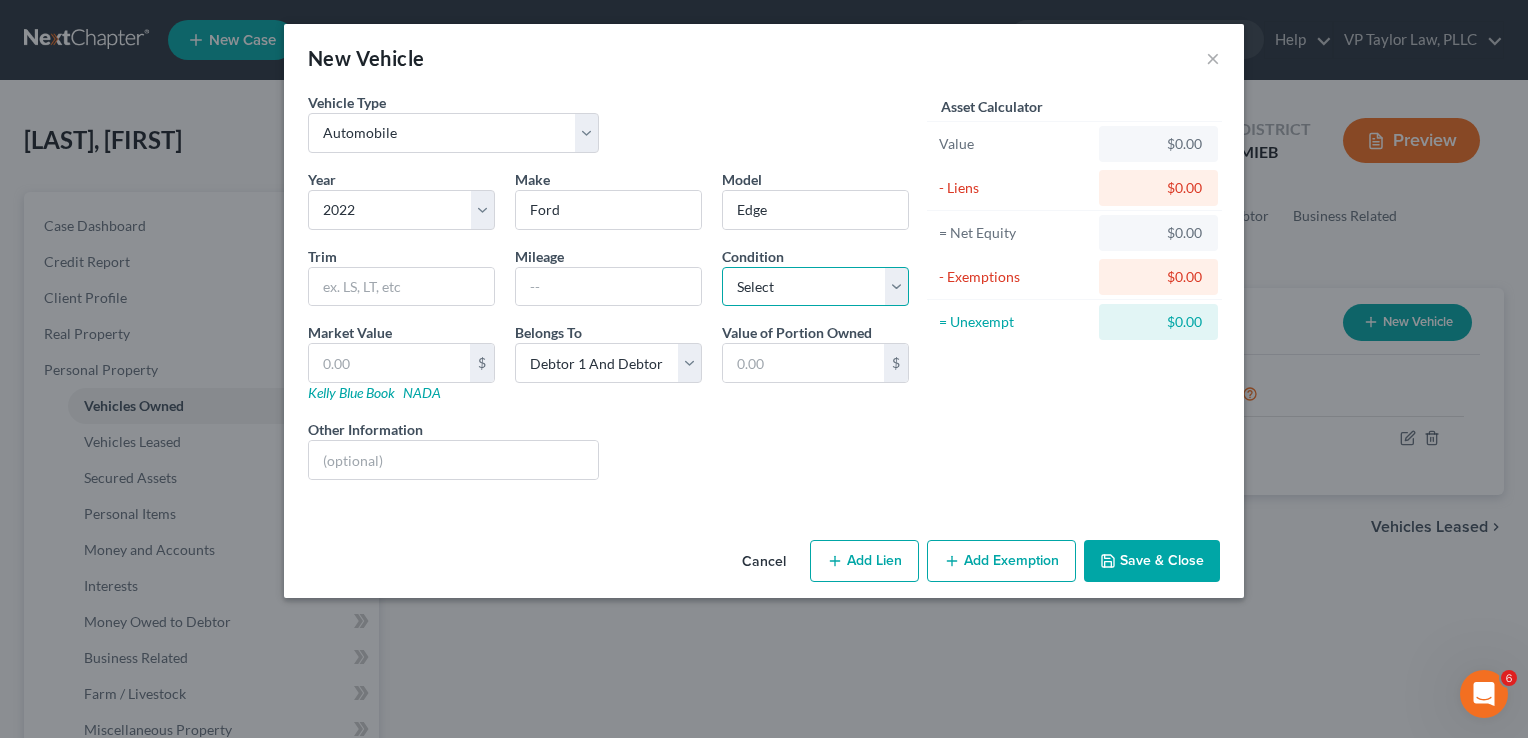 select on "2" 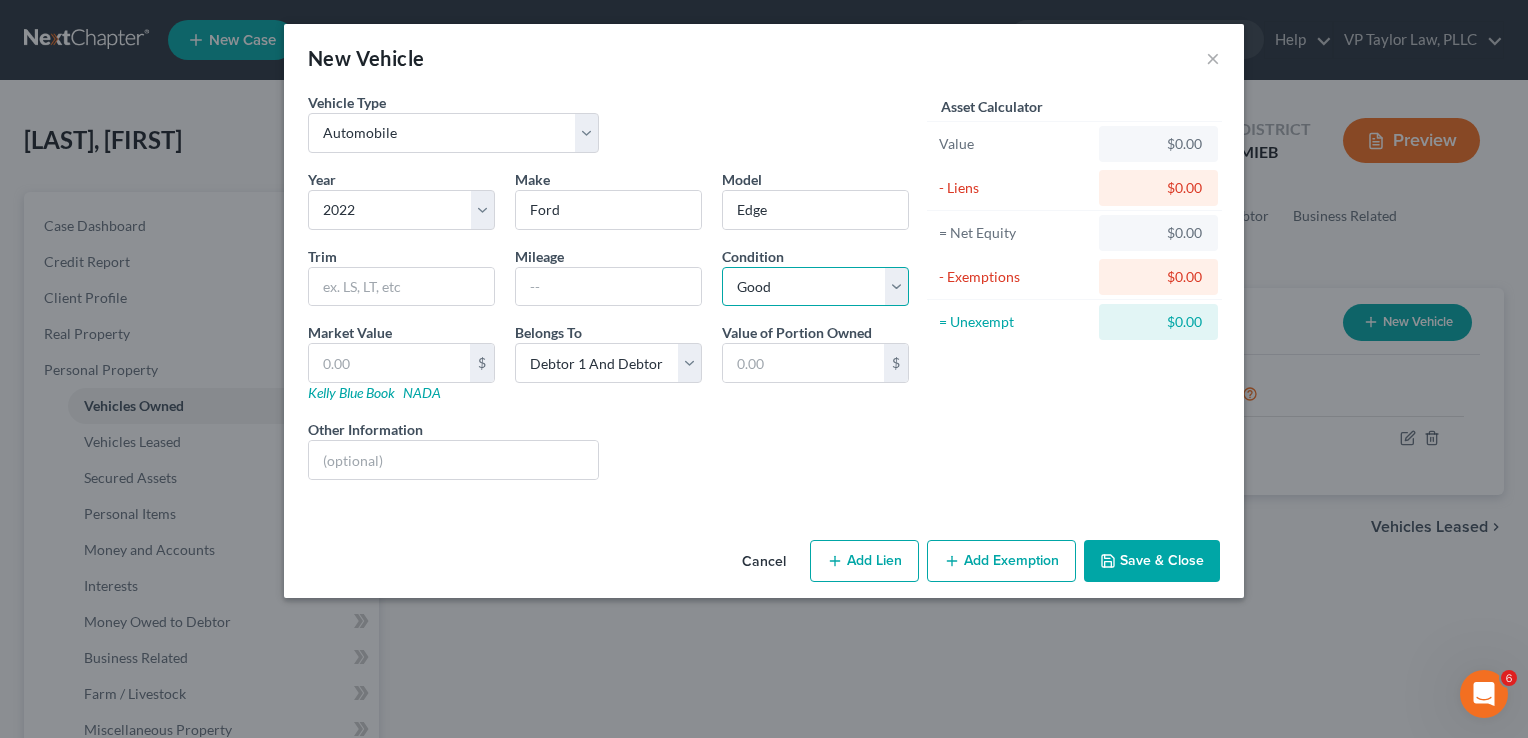 click on "Select Excellent Very Good Good Fair Poor" at bounding box center [815, 287] 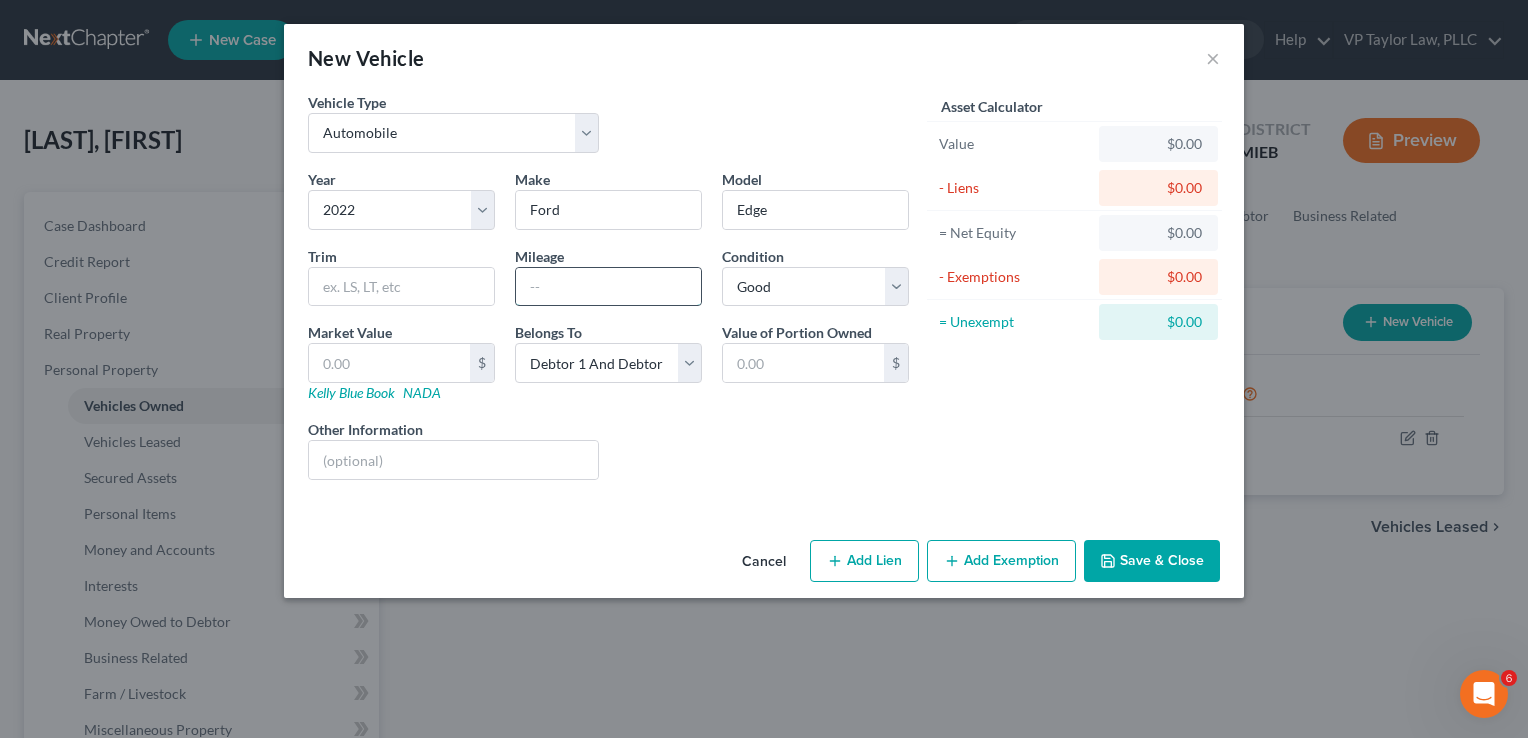 click at bounding box center [608, 287] 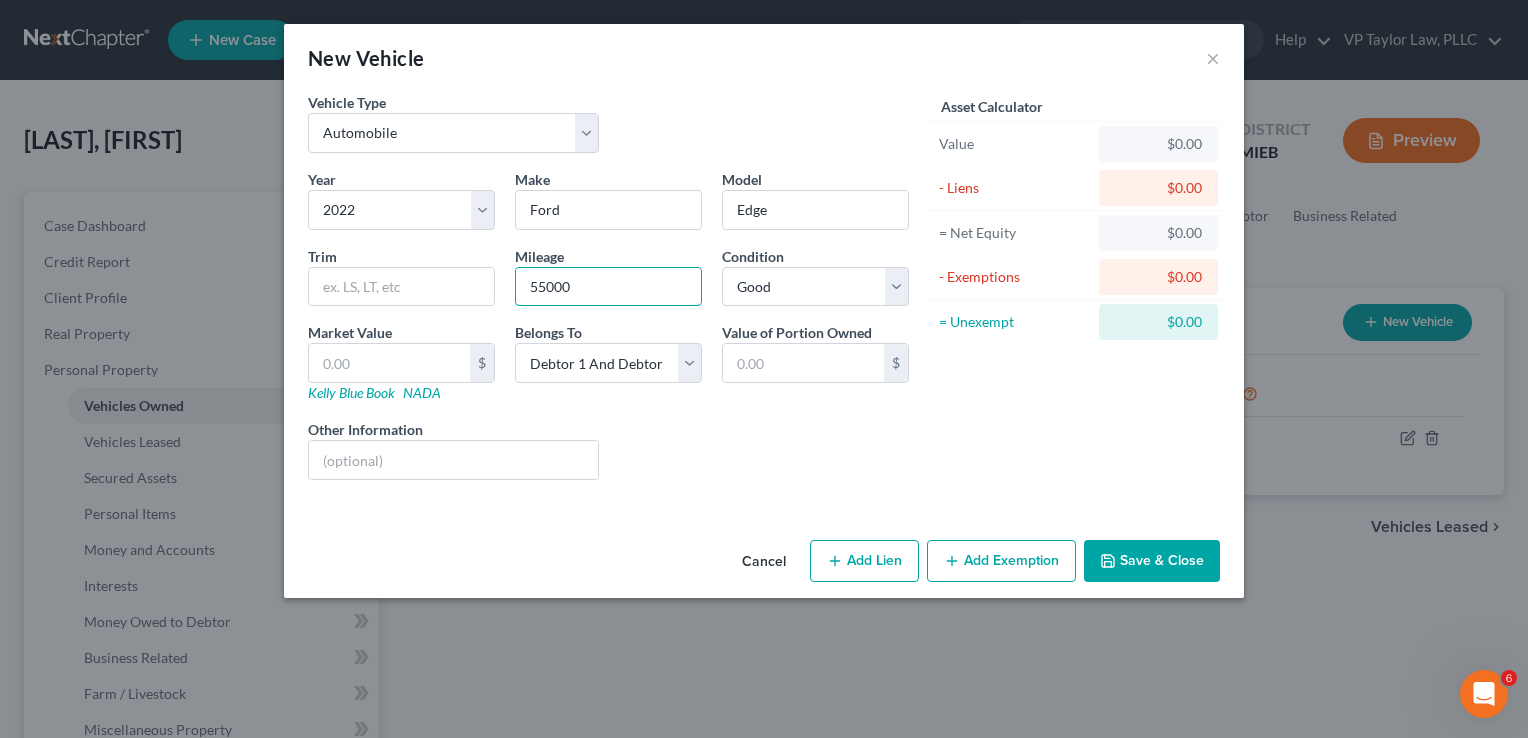 type on "55000" 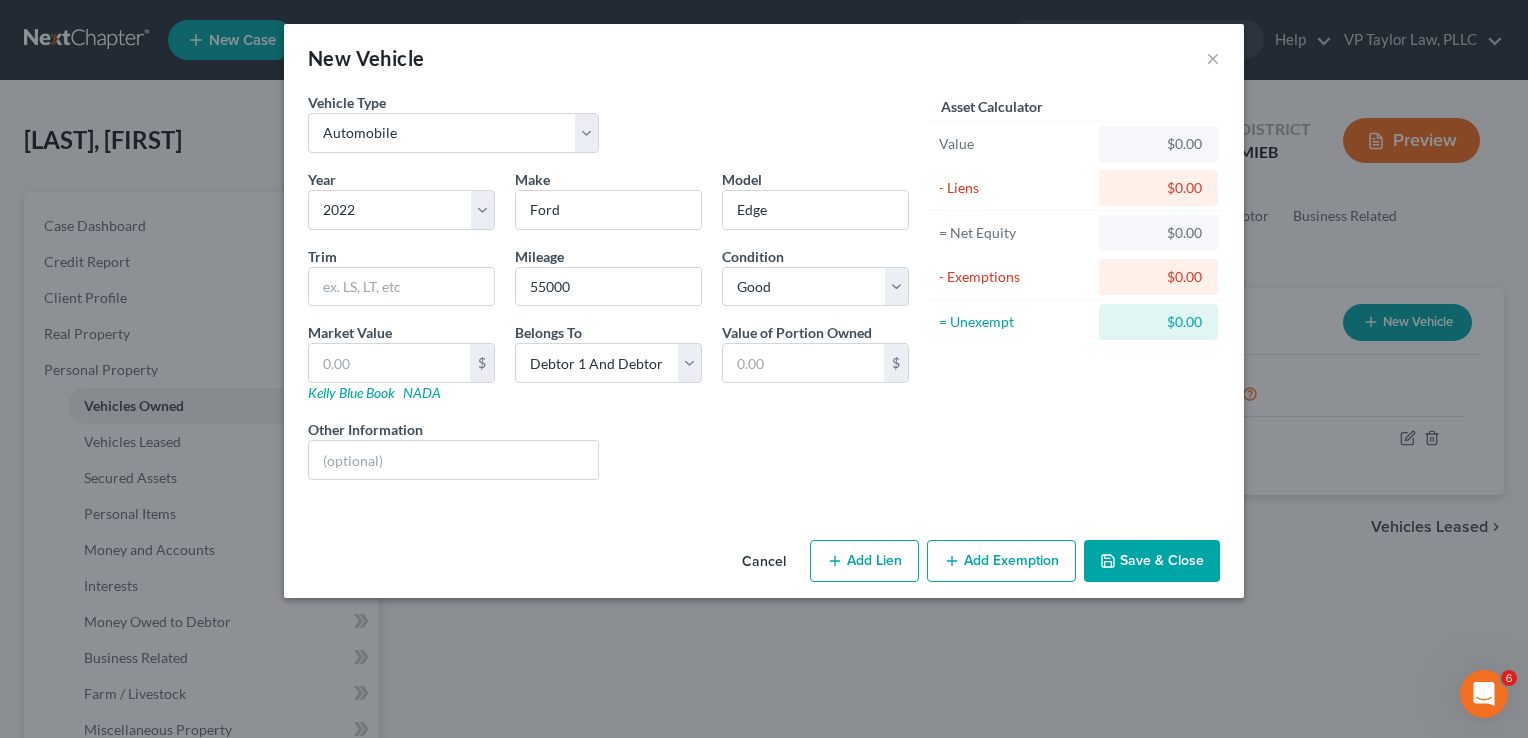 click on "Save & Close" at bounding box center [1152, 561] 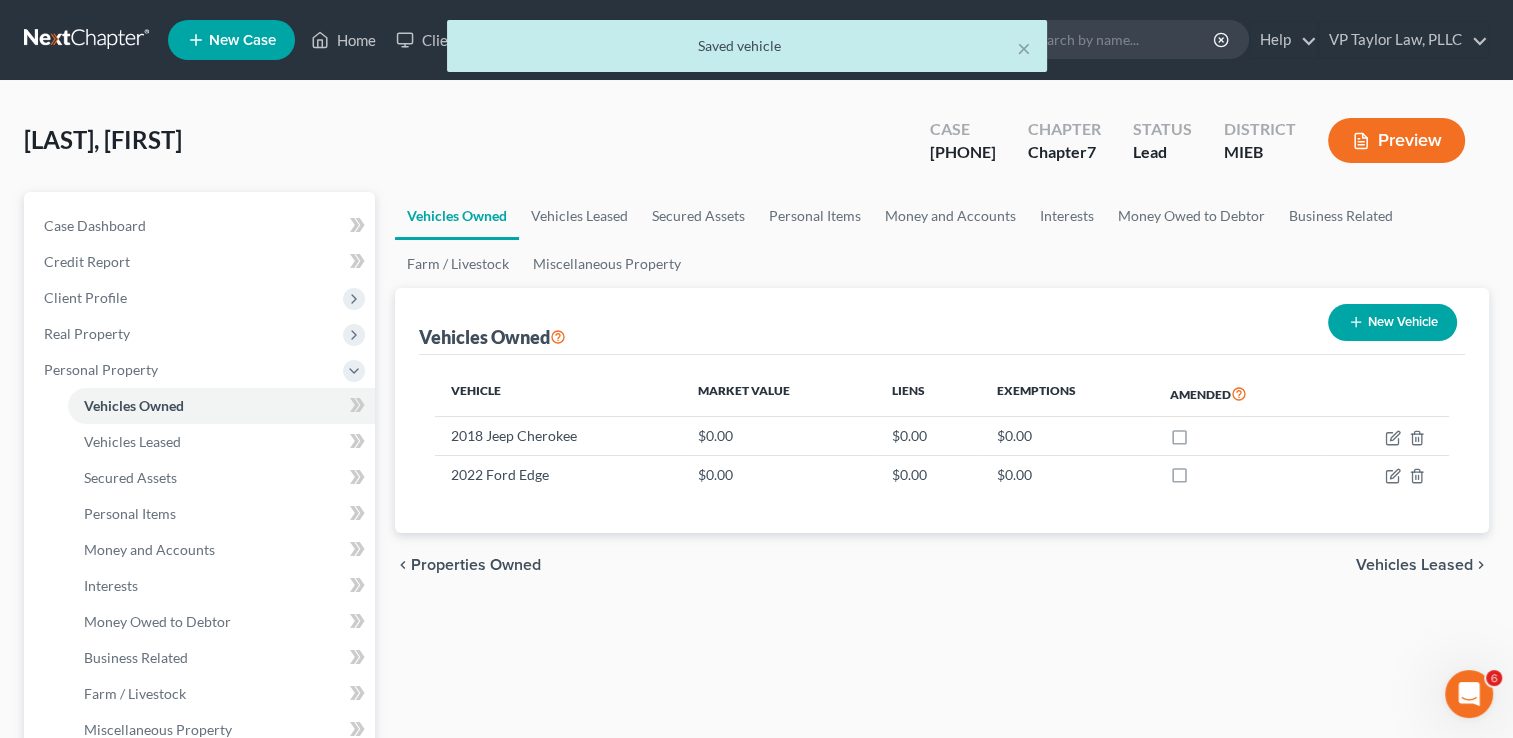 click on "Vehicles Leased" at bounding box center (1414, 565) 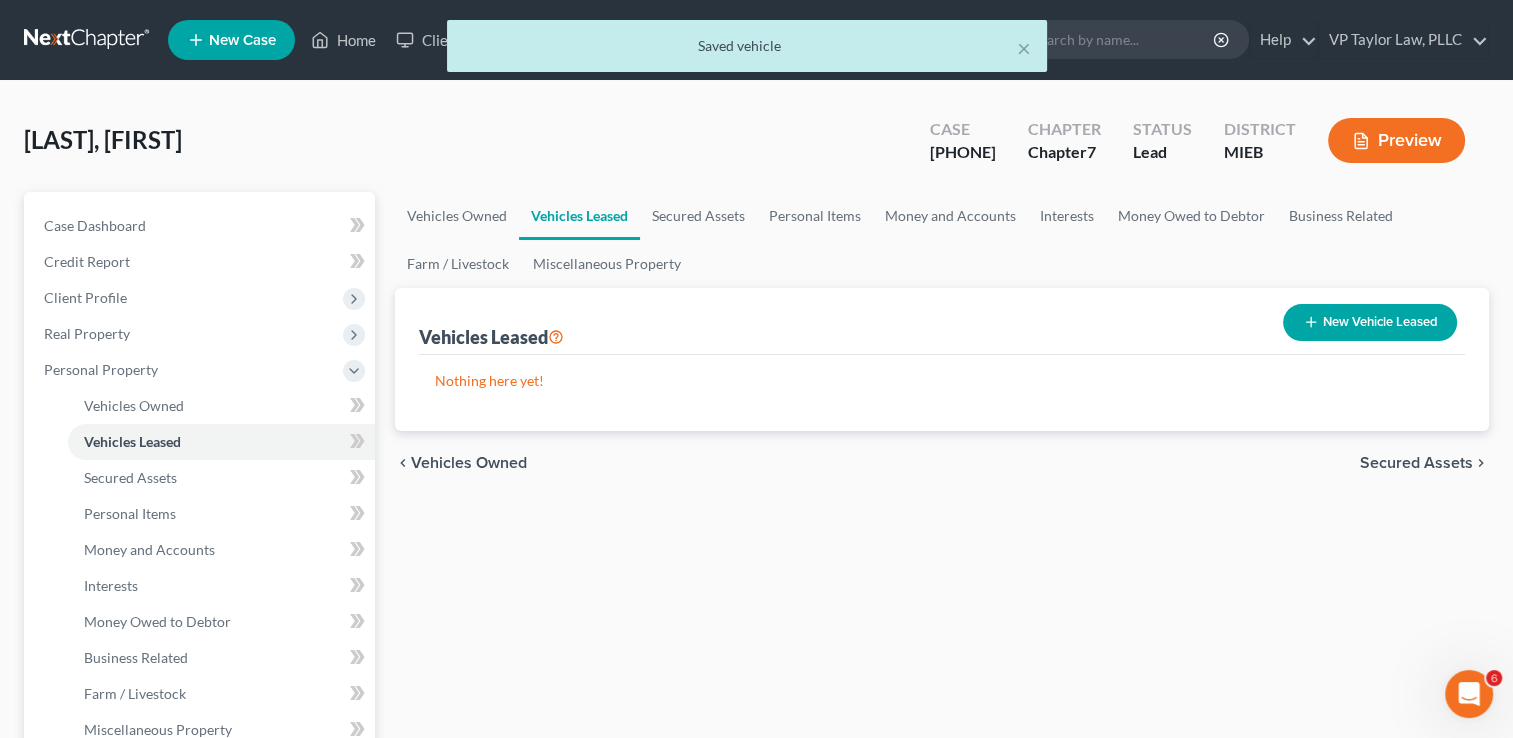 click on "Secured Assets" at bounding box center [1416, 463] 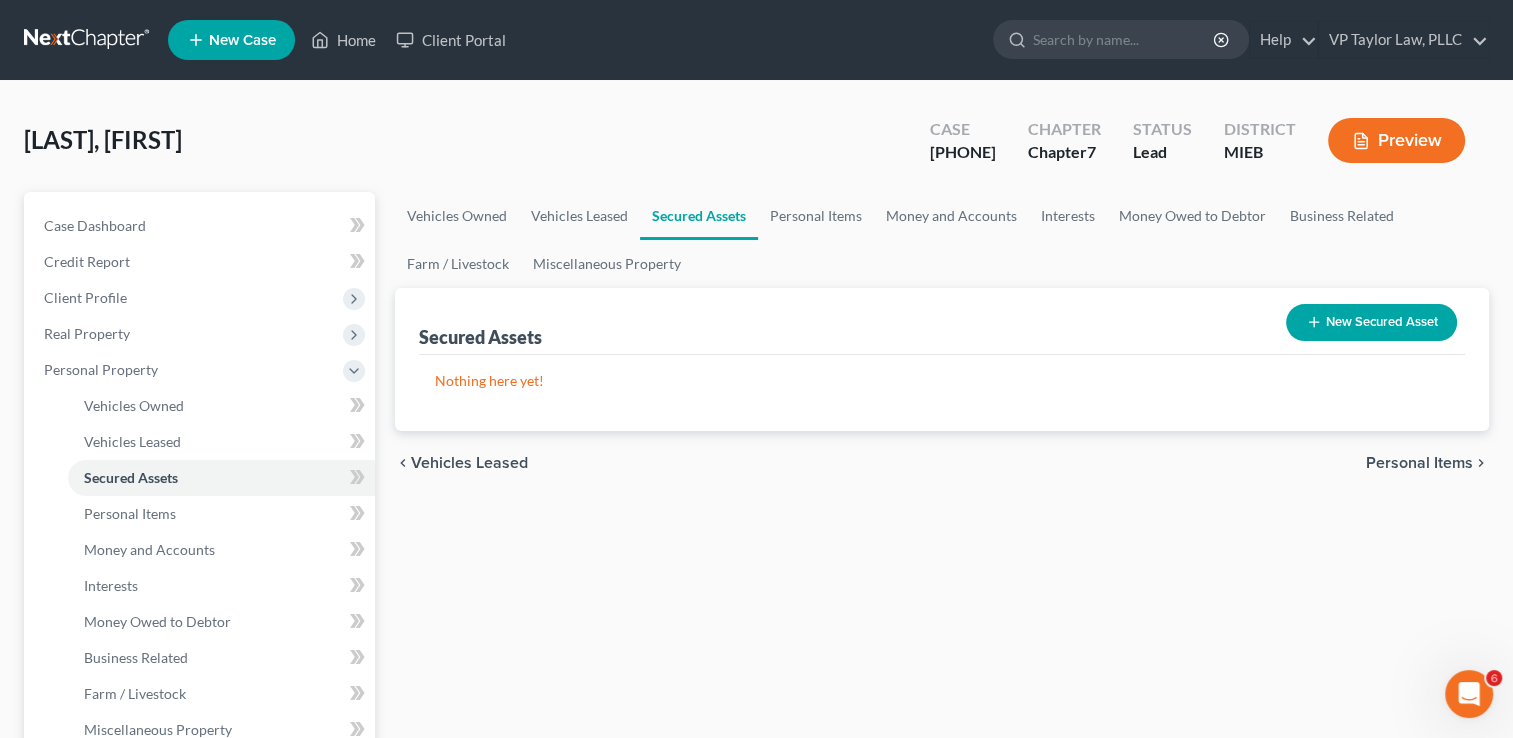 click on "New Secured Asset" at bounding box center (1371, 322) 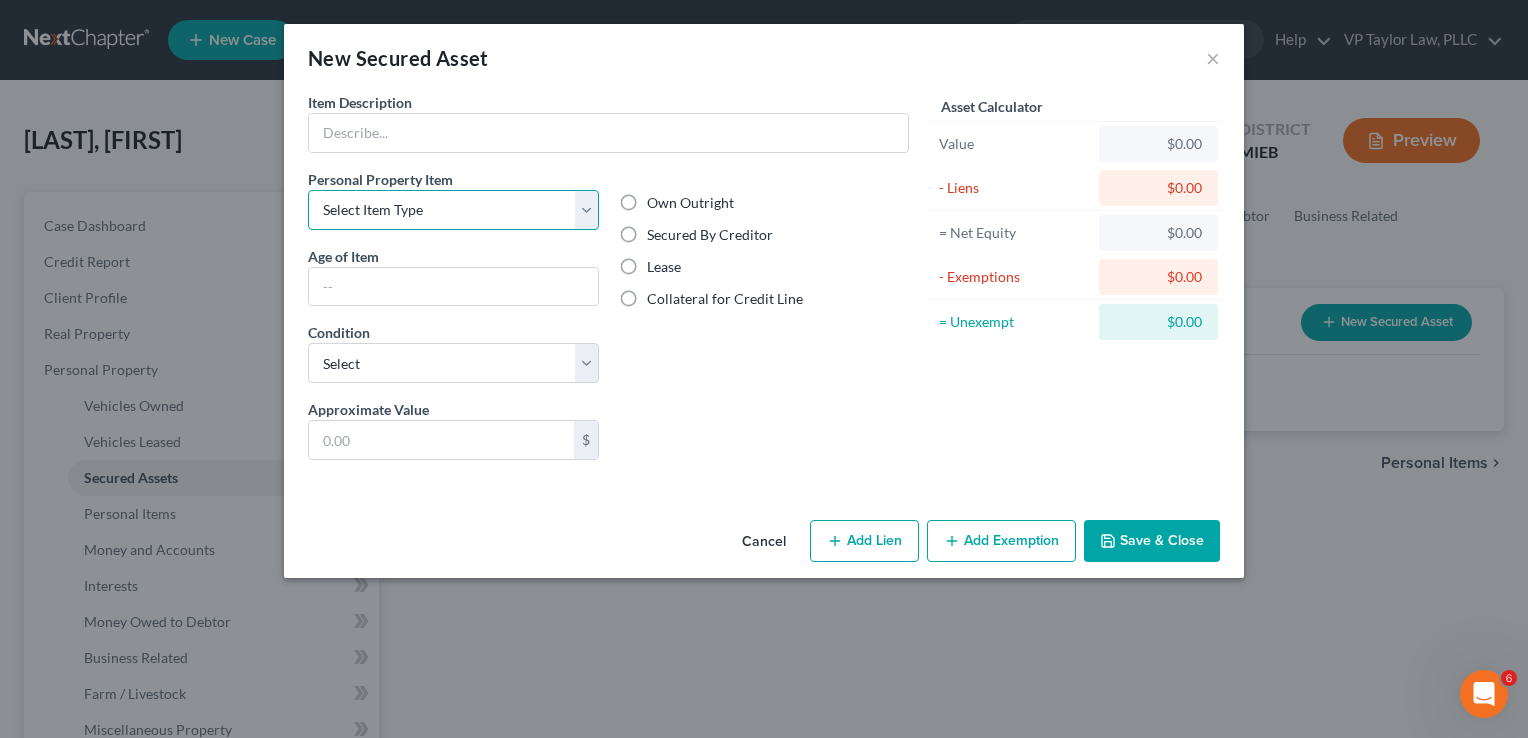 click on "Select Item Type Clothing Collectibles Of Value Electronics Firearms Household Goods Jewelry Other Pet(s) Sports & Hobby Equipment" at bounding box center [453, 210] 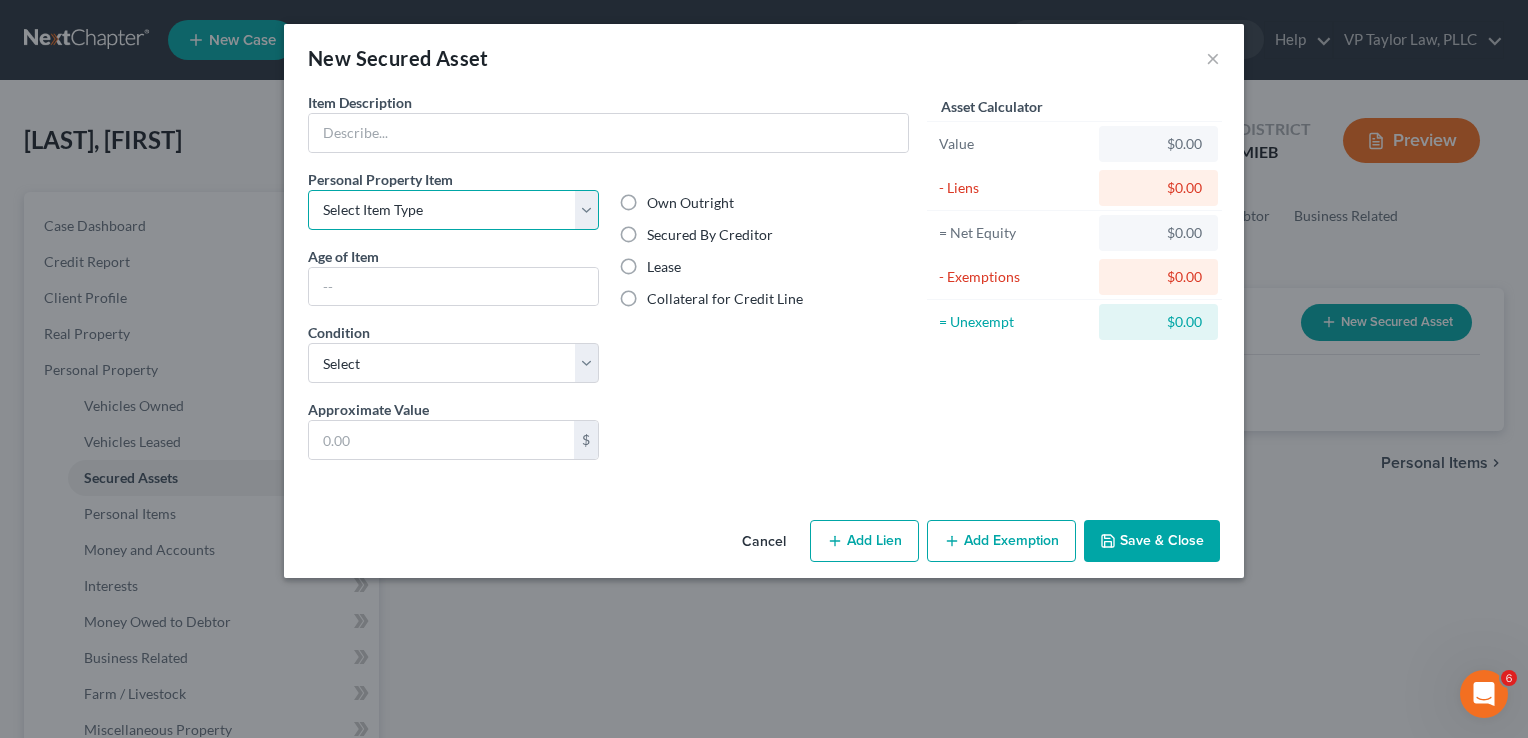 click on "Select Item Type Clothing Collectibles Of Value Electronics Firearms Household Goods Jewelry Other Pet(s) Sports & Hobby Equipment" at bounding box center [453, 210] 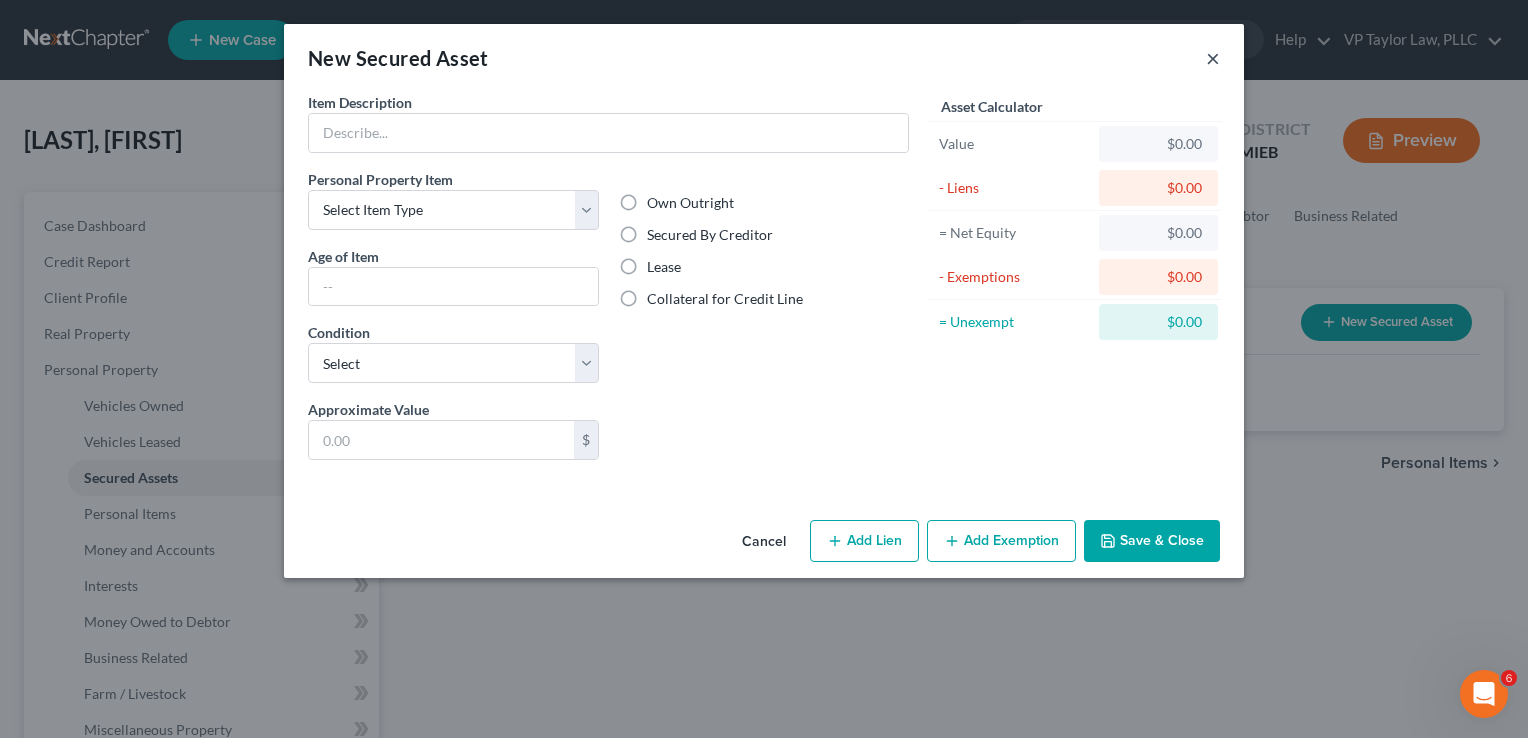 click on "×" at bounding box center [1213, 58] 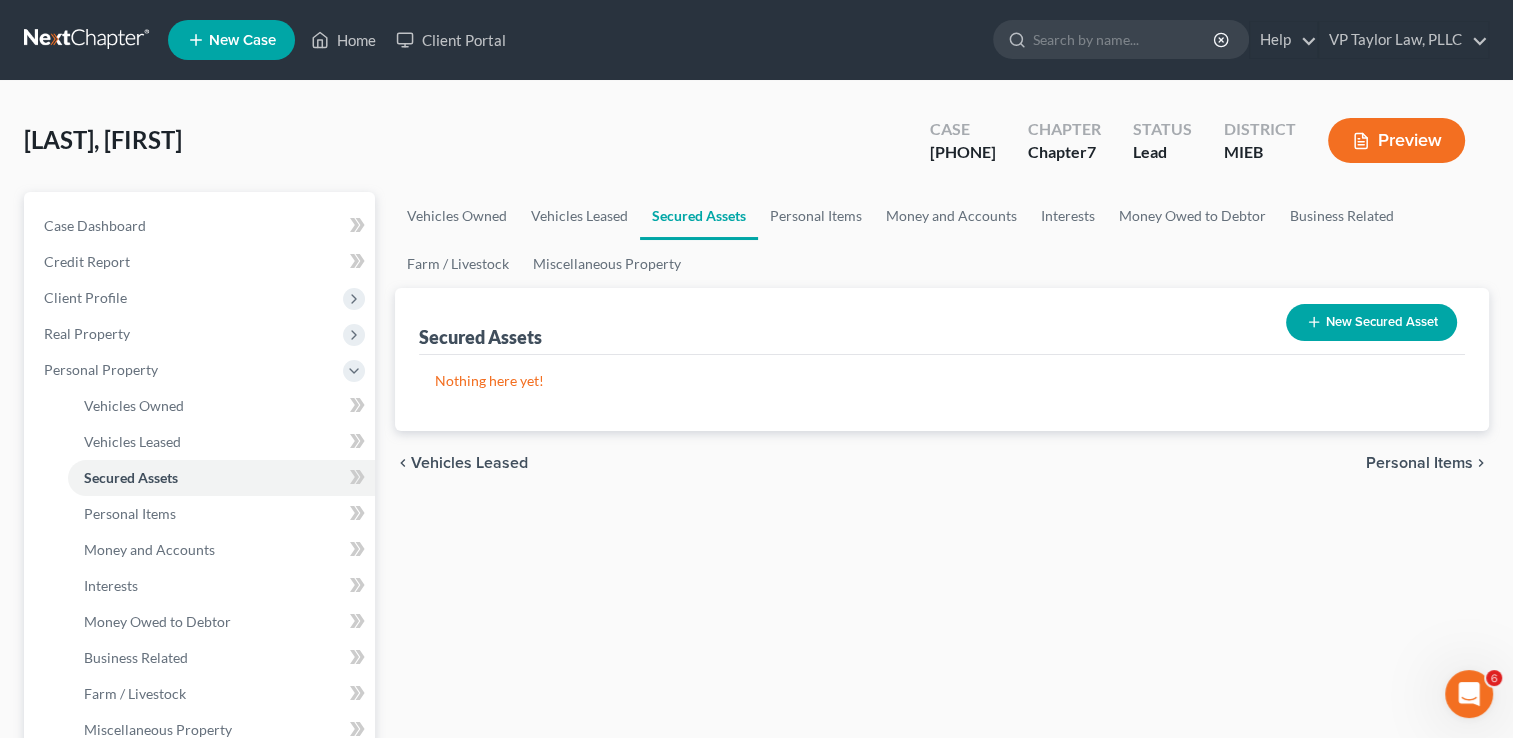click on "Personal Items" at bounding box center [1419, 463] 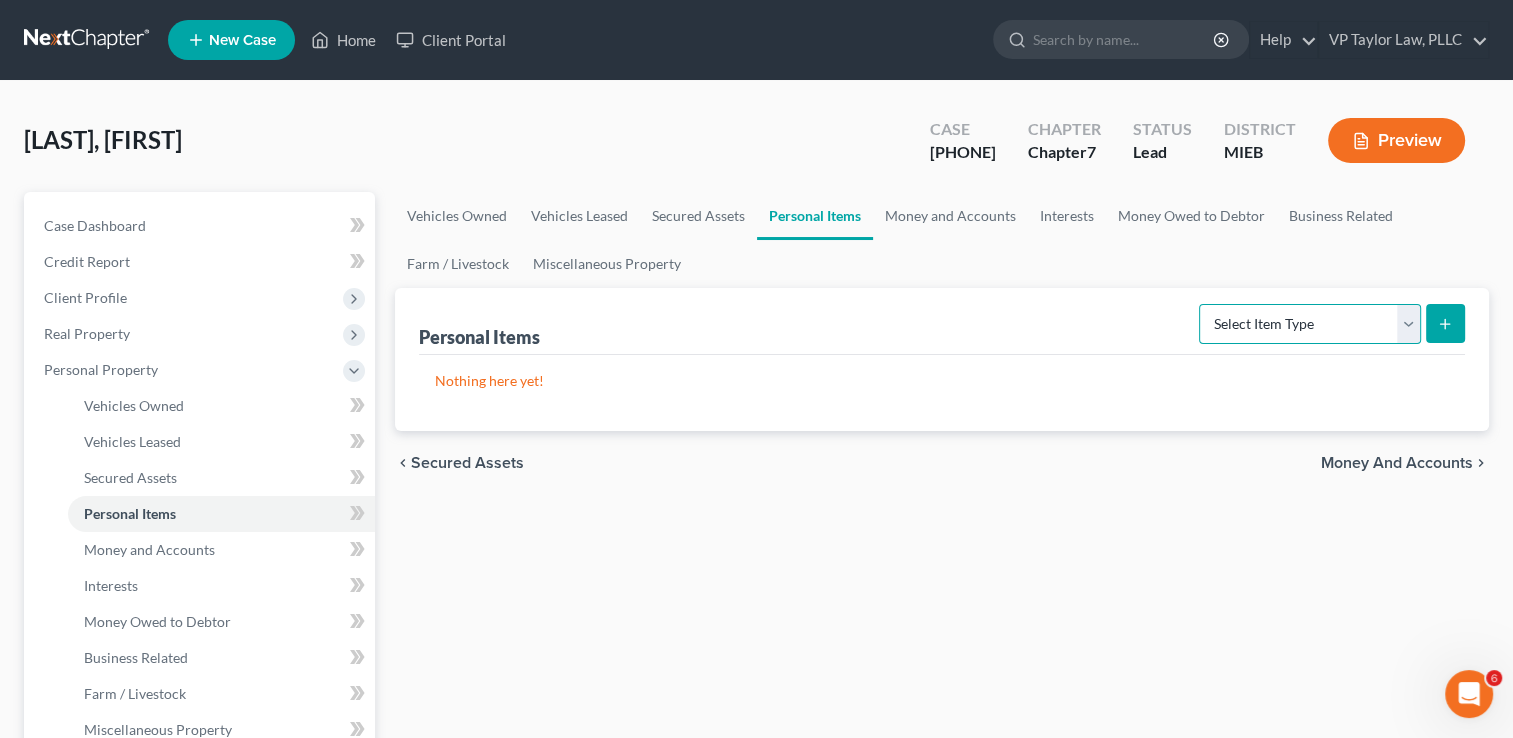 click on "Select Item Type Clothing Collectibles Of Value Electronics Firearms Household Goods Jewelry Other Pet(s) Sports & Hobby Equipment" at bounding box center (1310, 324) 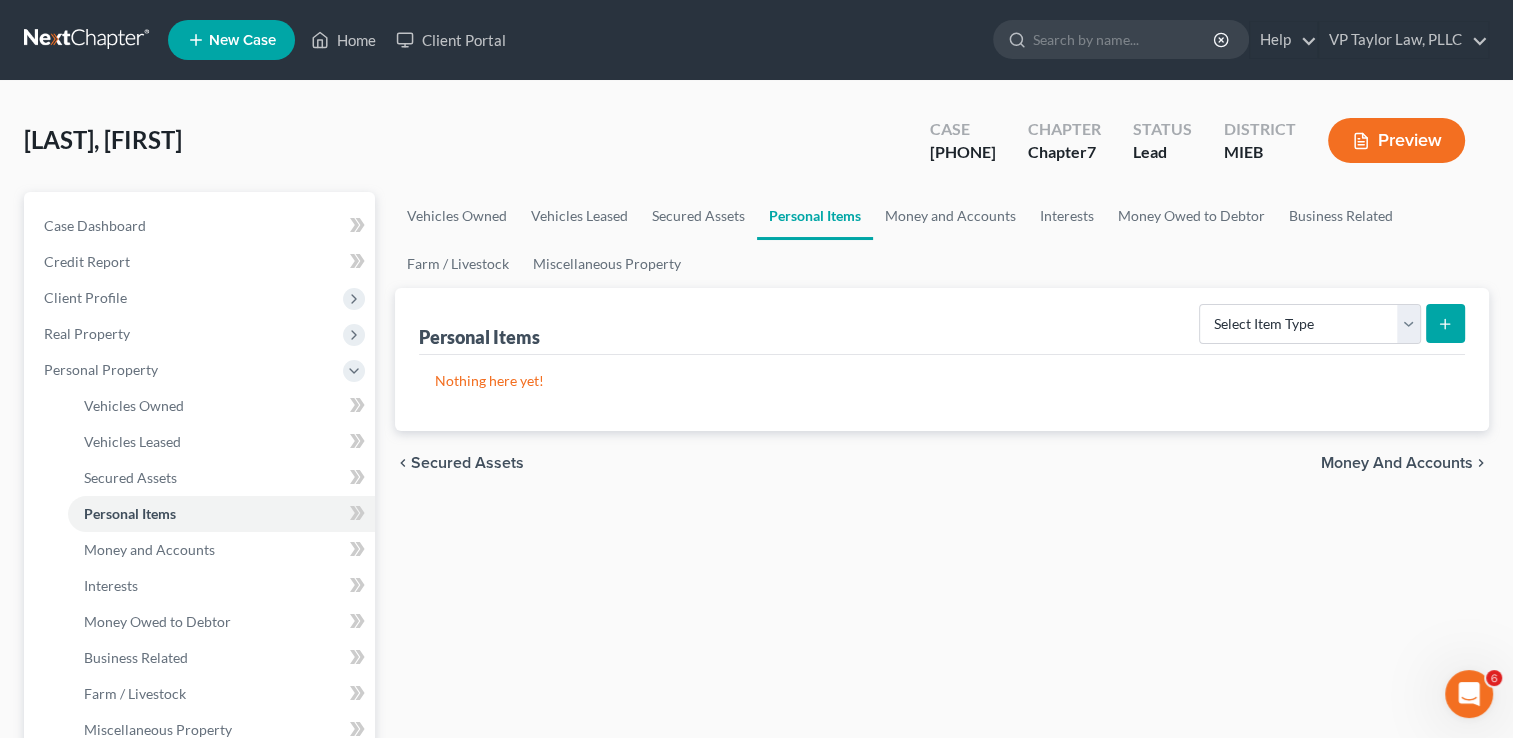click on "Money and Accounts" at bounding box center [1397, 463] 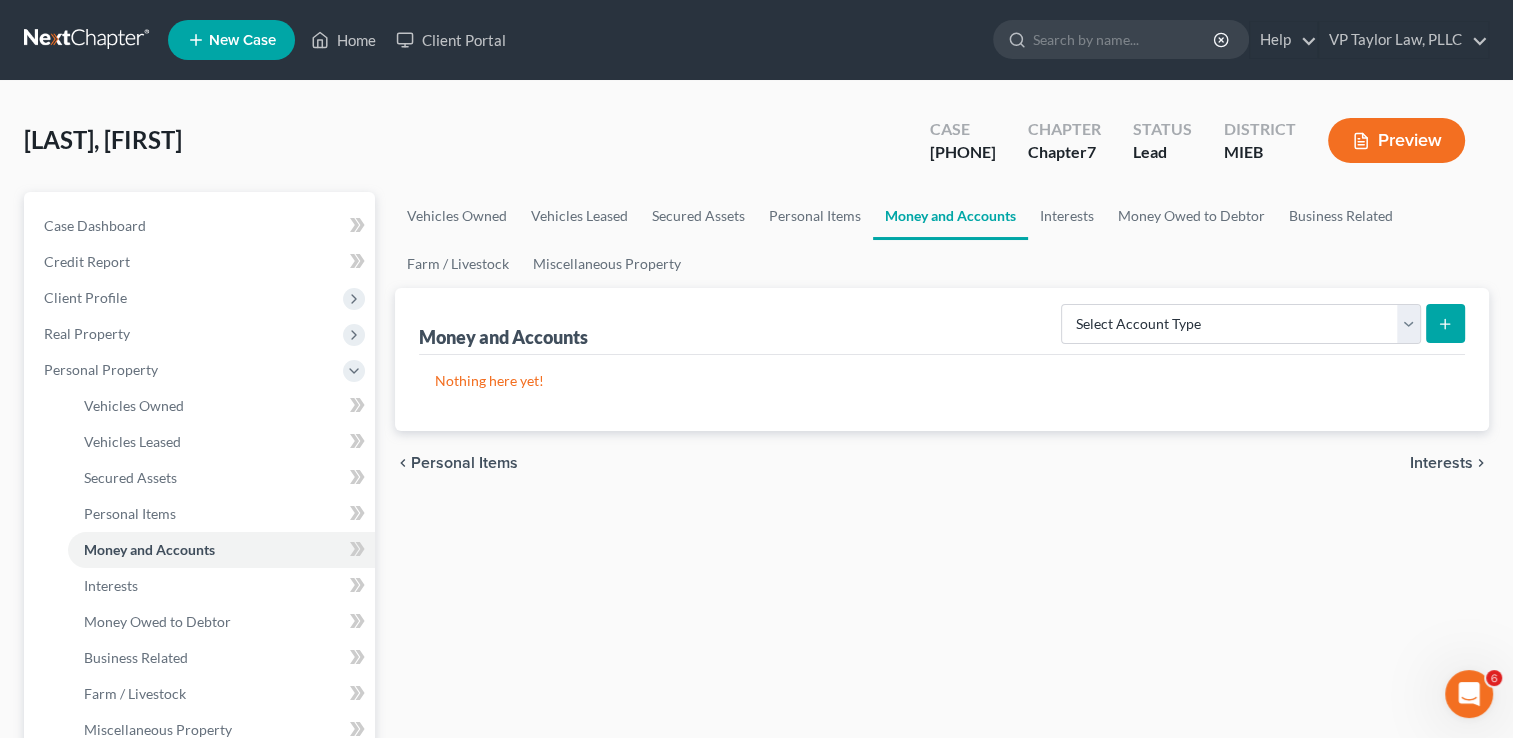 click on "Interests" at bounding box center [1441, 463] 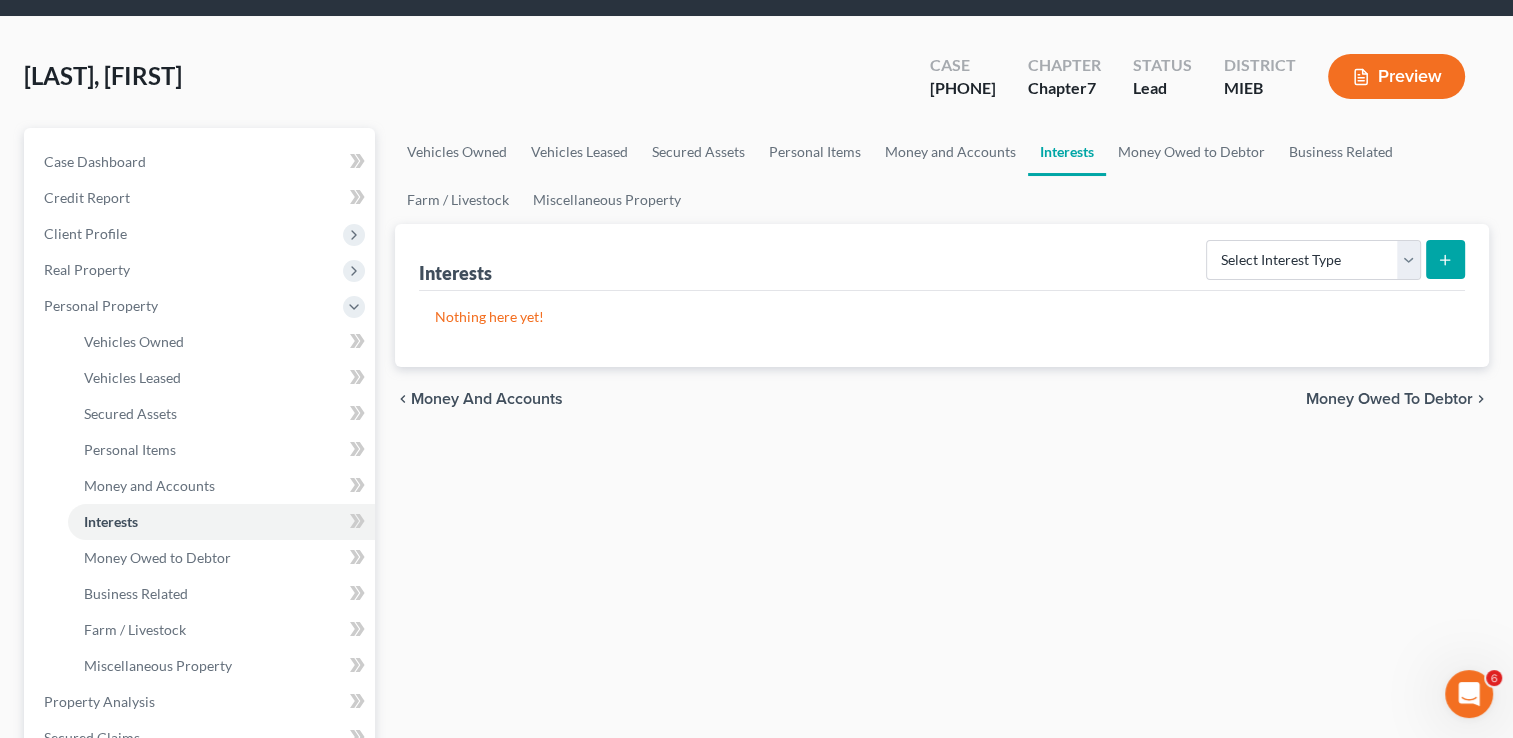 scroll, scrollTop: 44, scrollLeft: 0, axis: vertical 